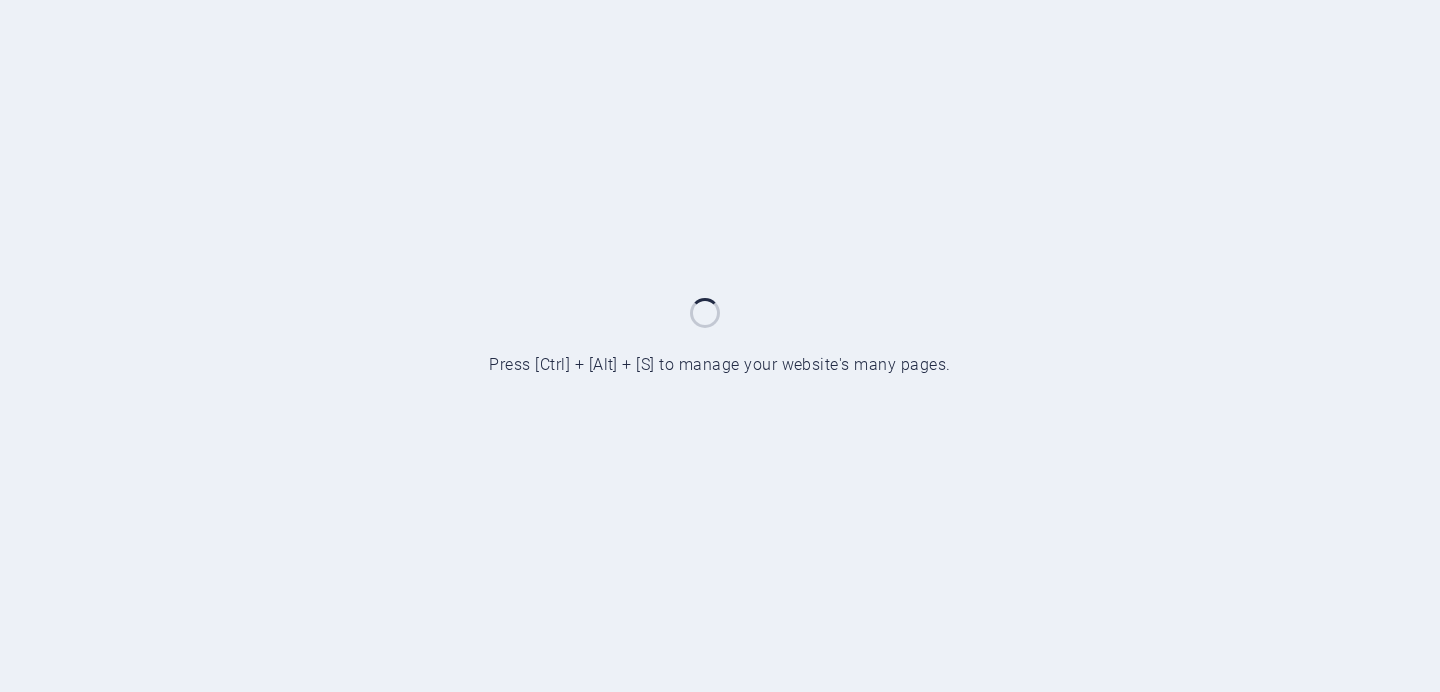 scroll, scrollTop: 0, scrollLeft: 0, axis: both 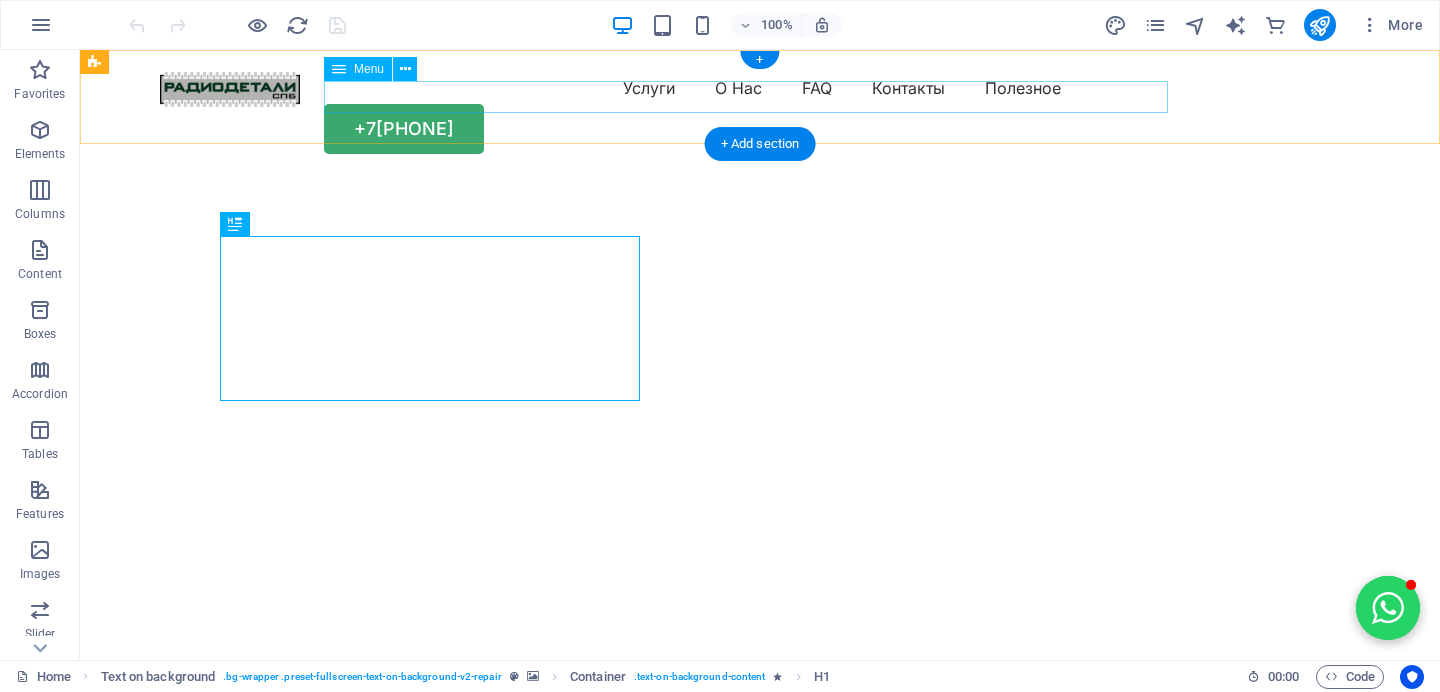 click on "Услуги О Нас FAQ Контакты Полезное" at bounding box center (760, 88) 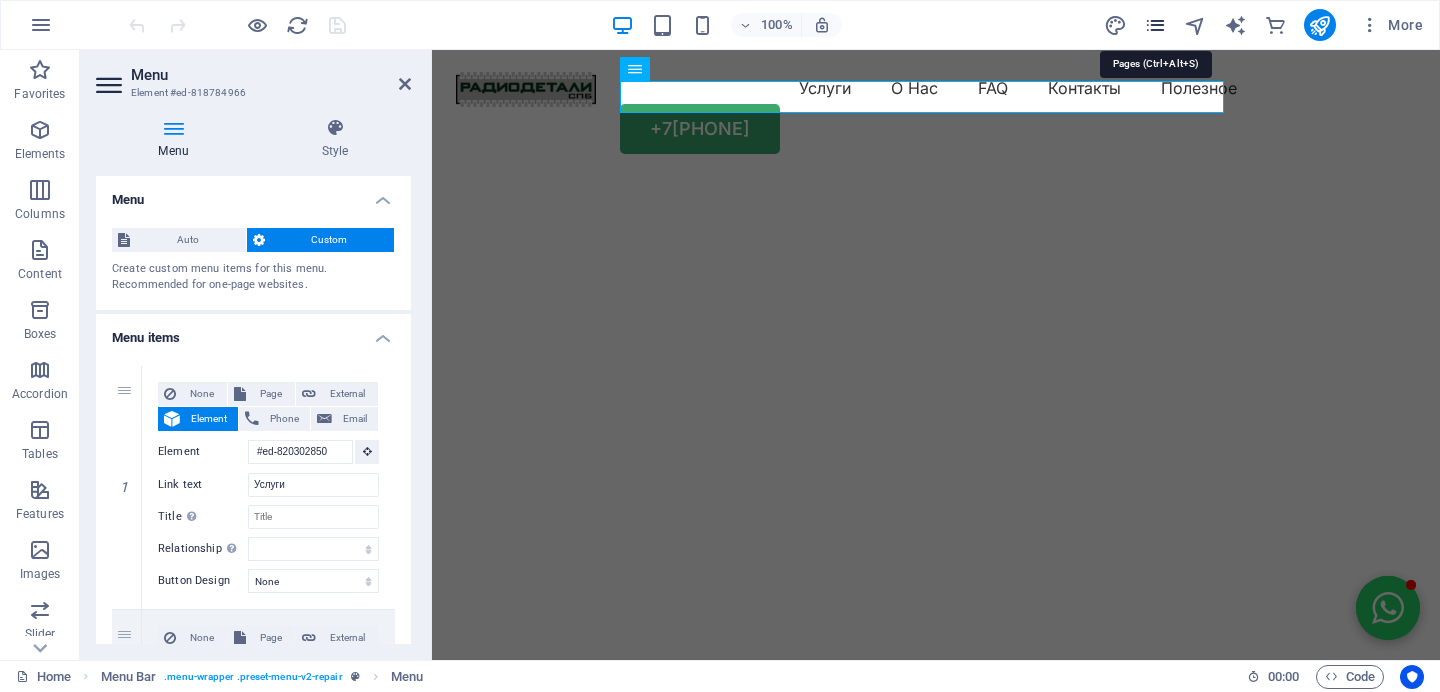 click at bounding box center [1155, 25] 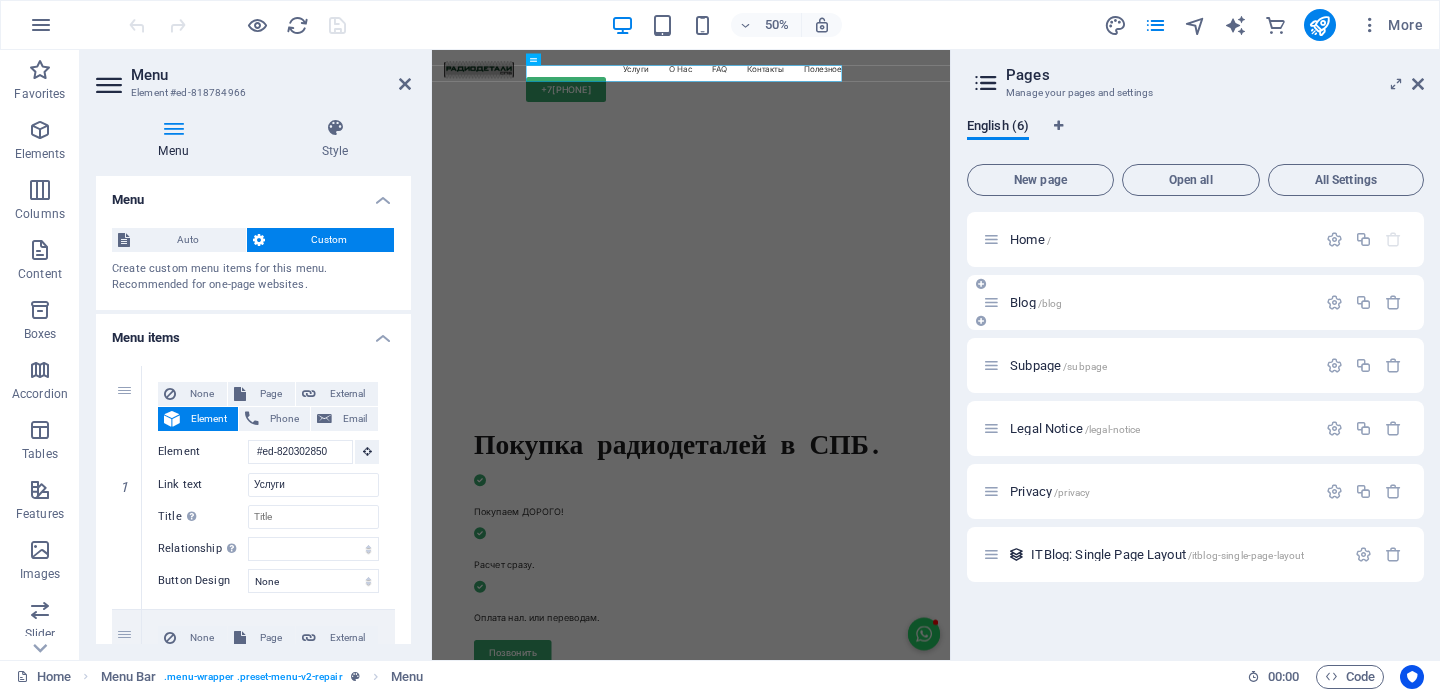 click on "Blog /blog" at bounding box center [1036, 302] 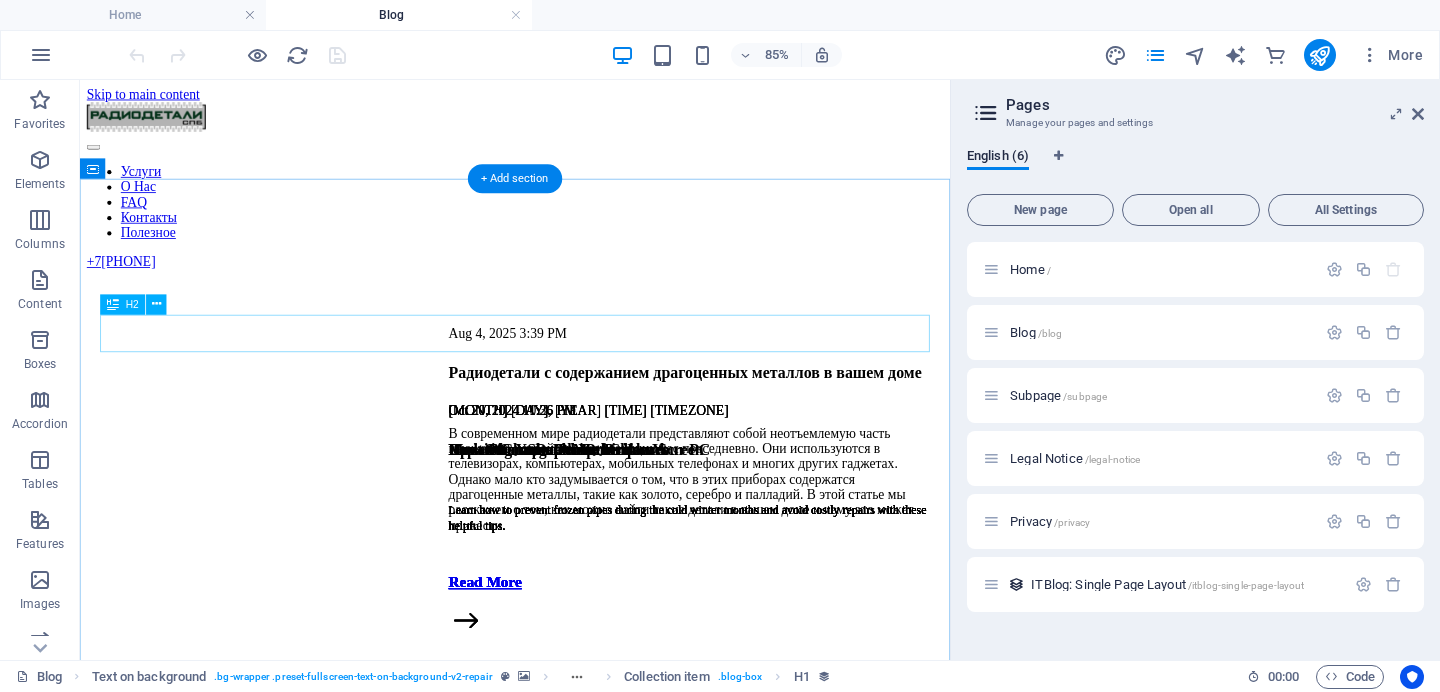 scroll, scrollTop: 944, scrollLeft: 0, axis: vertical 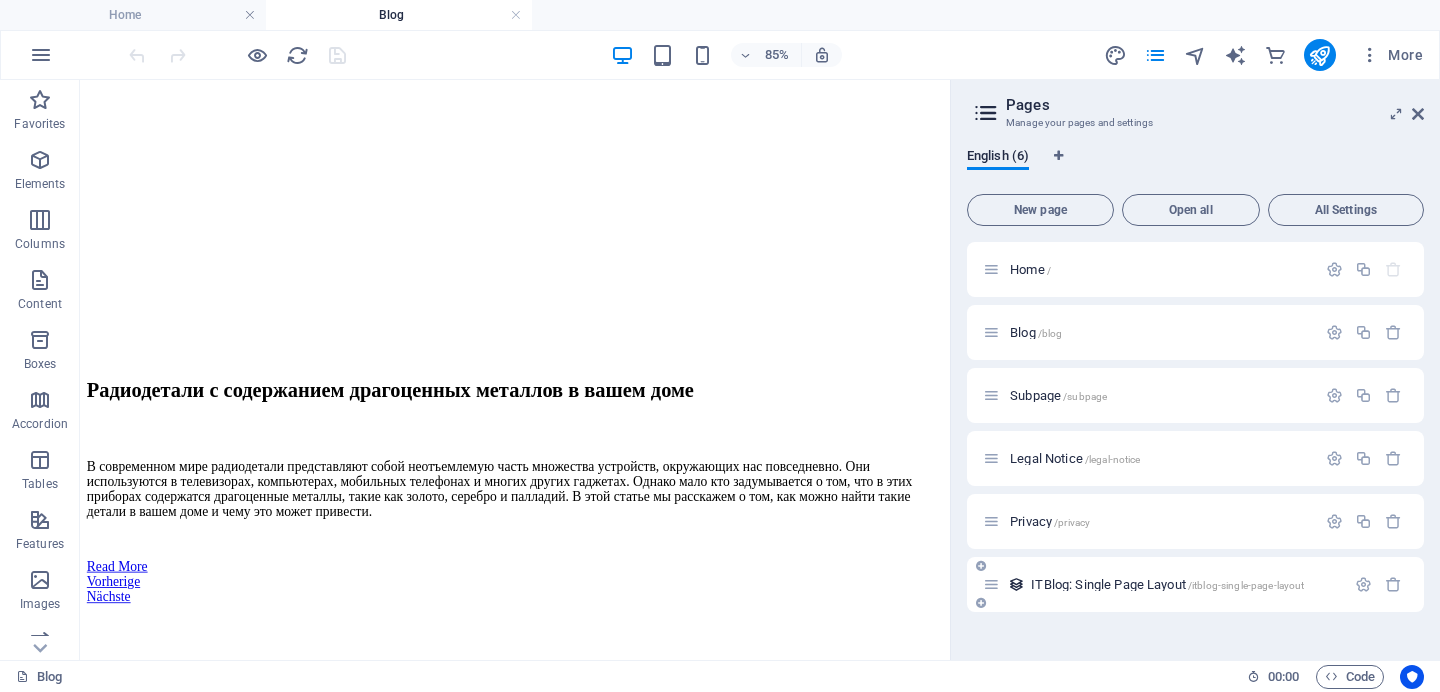 click on "ITBlog: Single Page Layout /itblog-single-page-layout" at bounding box center (1167, 584) 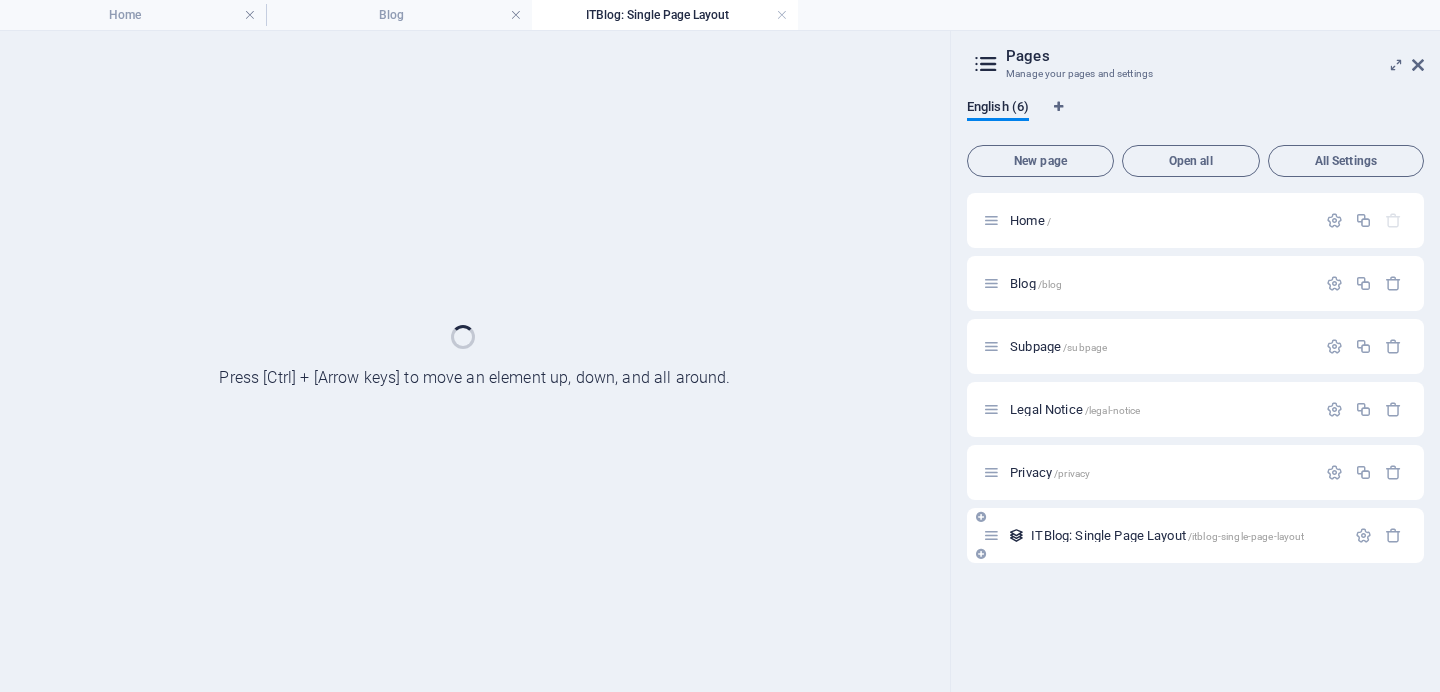 scroll, scrollTop: 0, scrollLeft: 0, axis: both 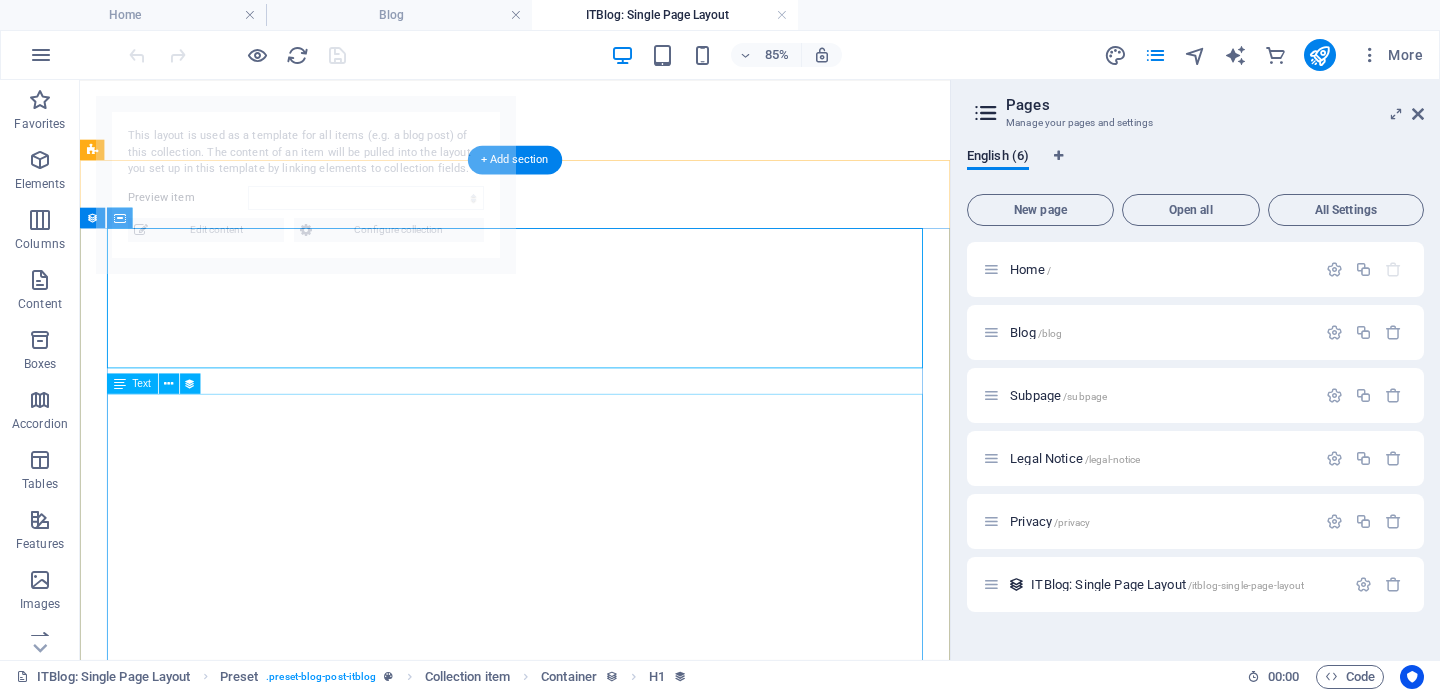 select on "68907fba93f7c33b4d0547c5" 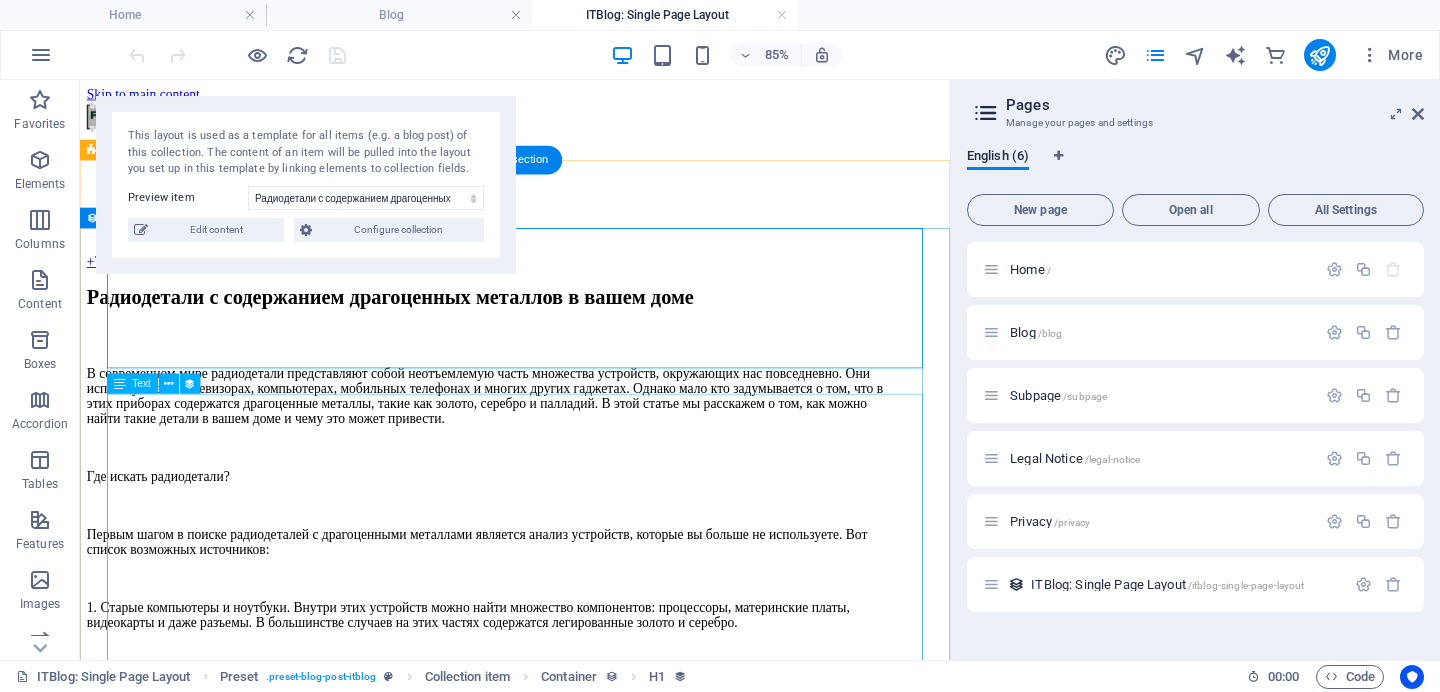 scroll, scrollTop: 0, scrollLeft: 0, axis: both 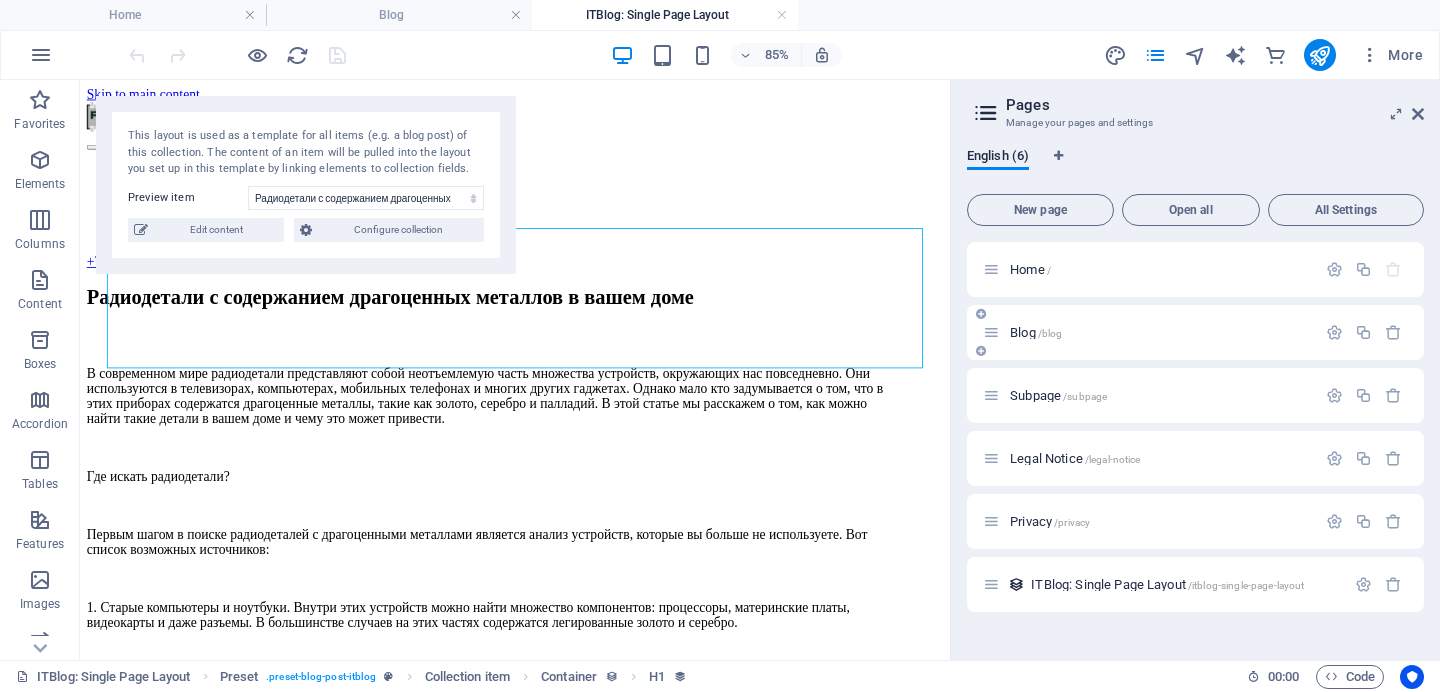 click on "Blog /blog" at bounding box center [1036, 332] 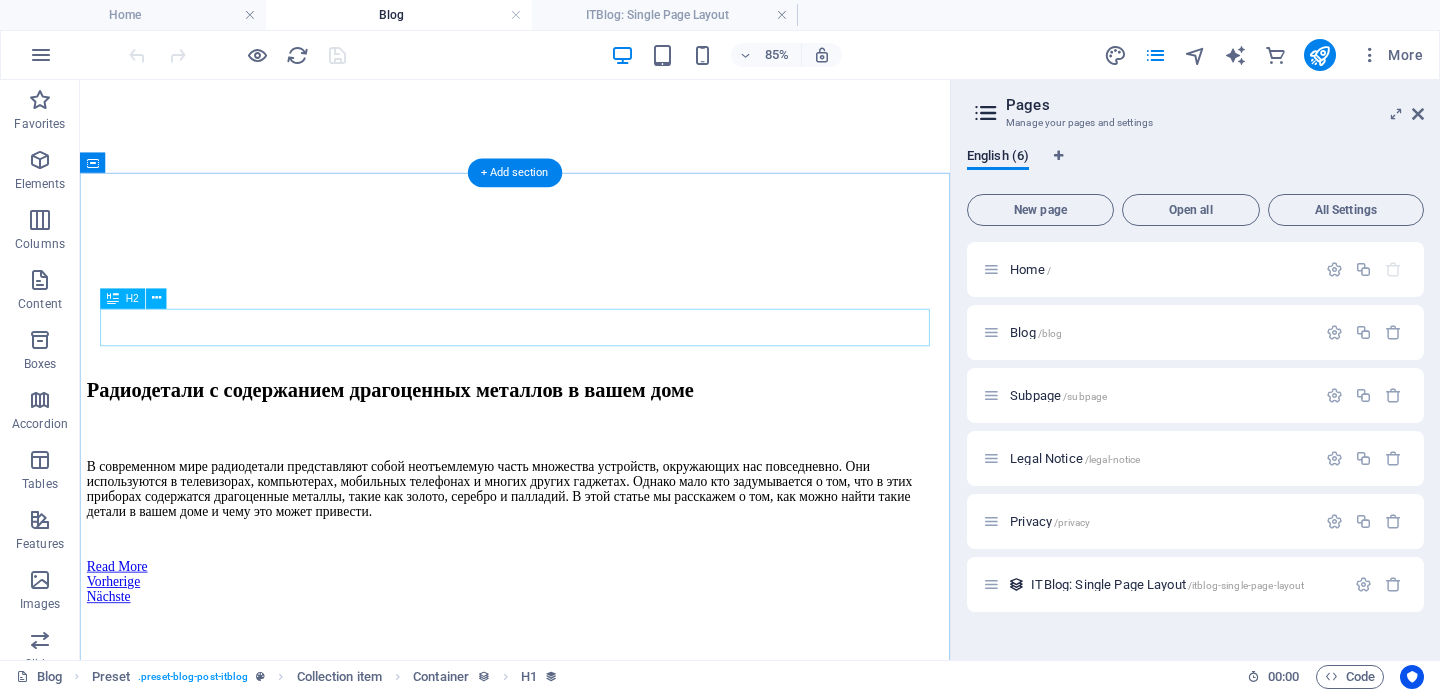 click on "All Blog Posts" at bounding box center [592, 890] 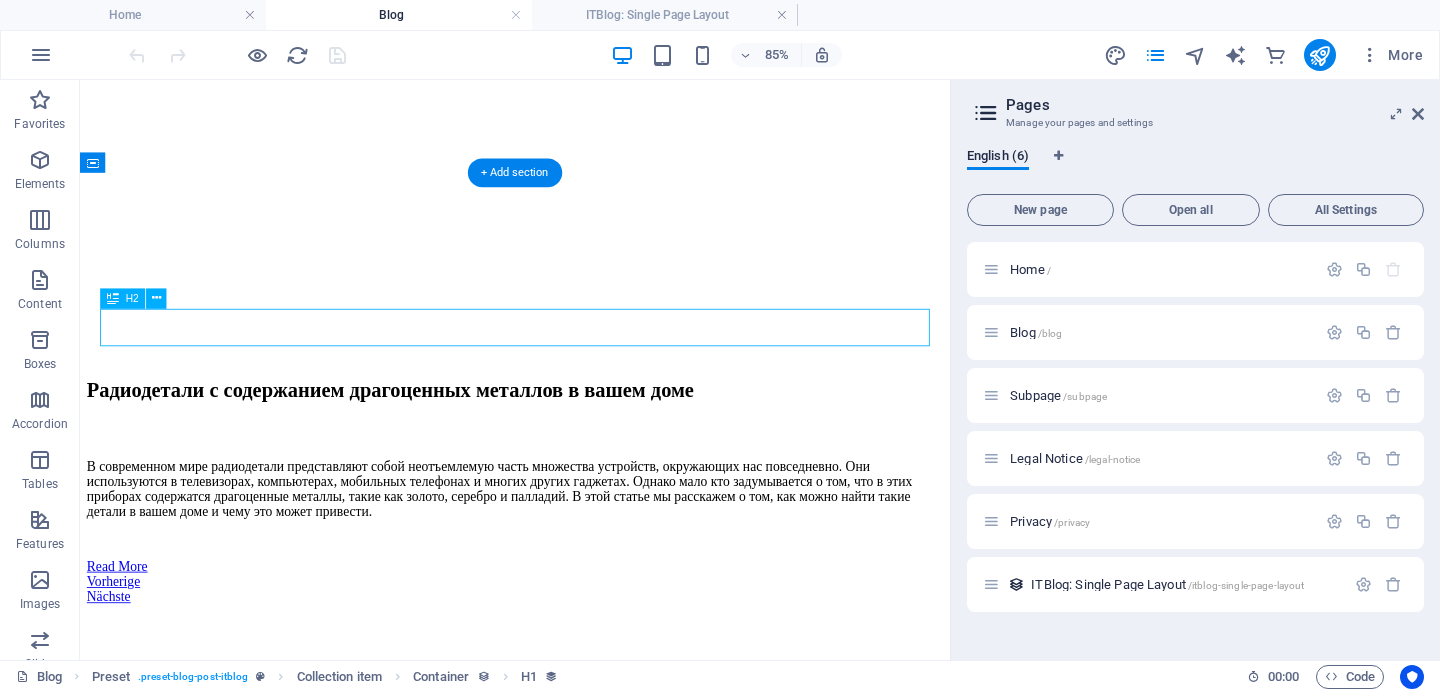 click on "All Blog Posts" at bounding box center [592, 890] 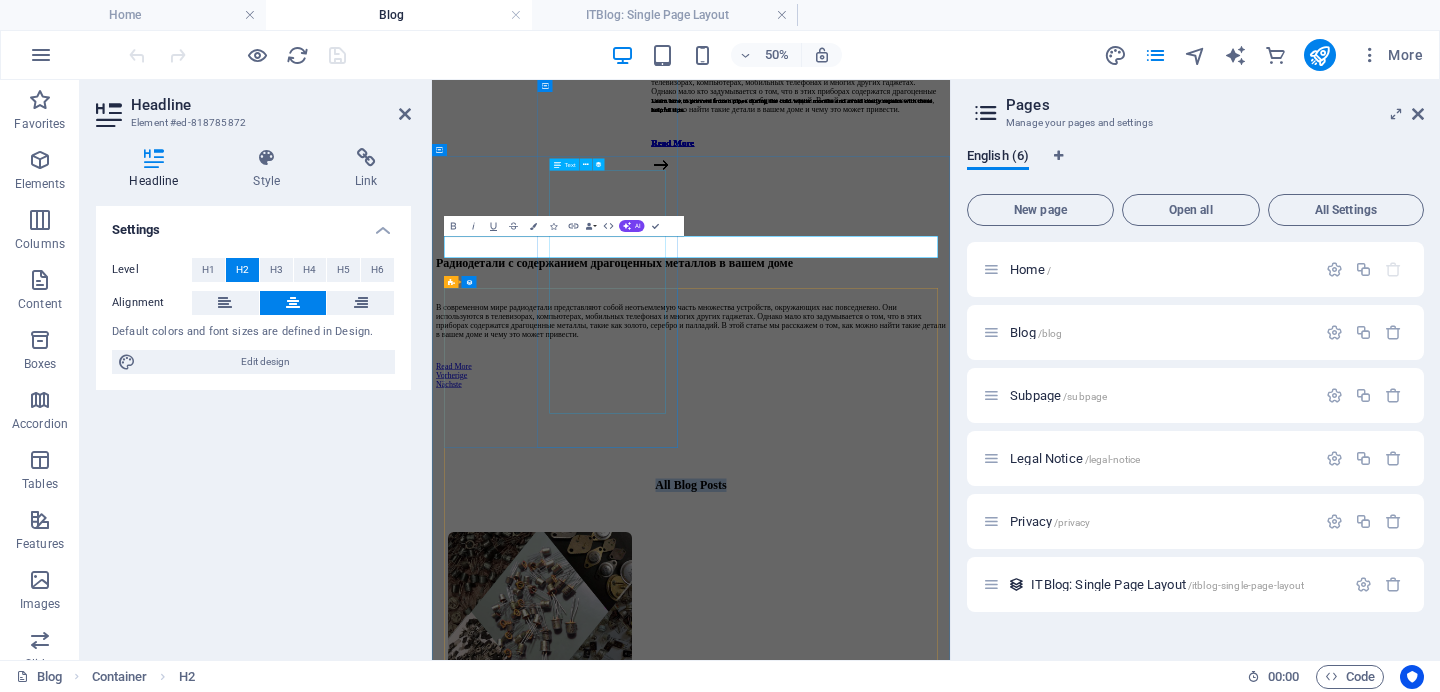 type 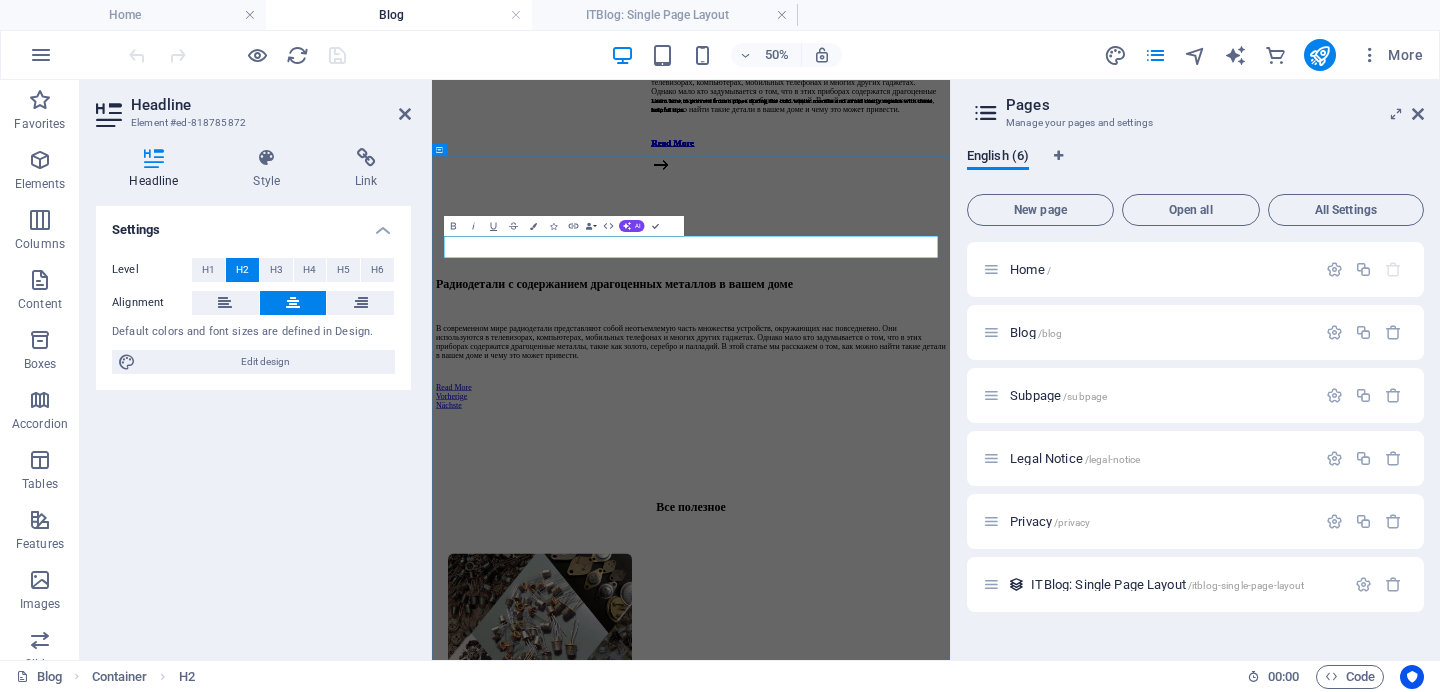 click on "Все полезное" at bounding box center (950, 933) 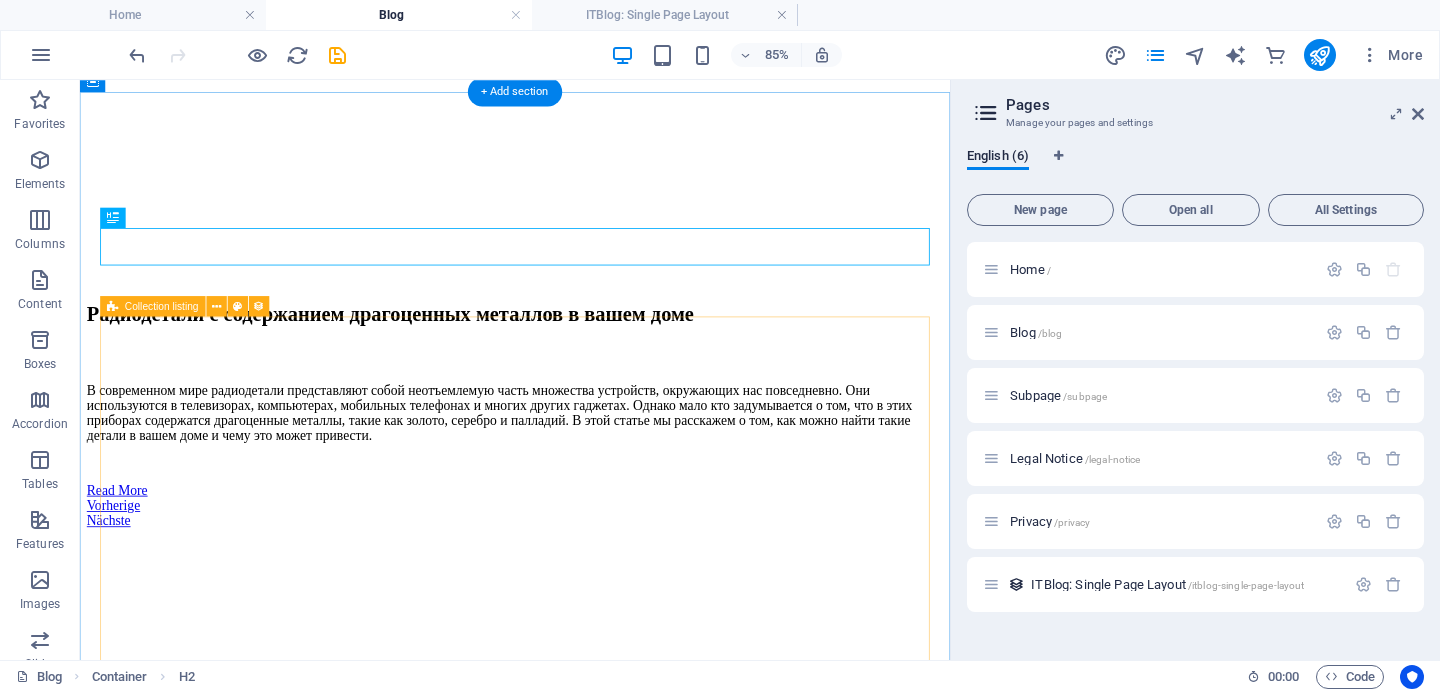 scroll, scrollTop: 1038, scrollLeft: 0, axis: vertical 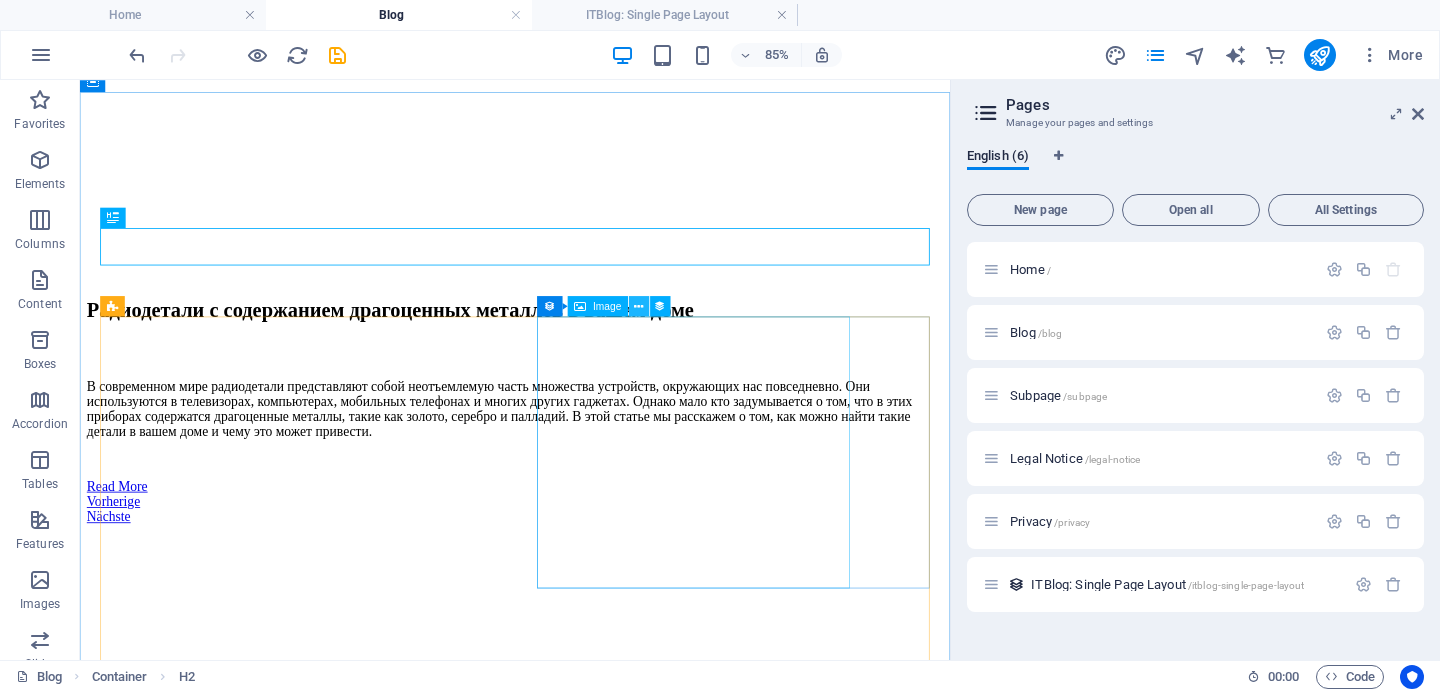 click at bounding box center (639, 306) 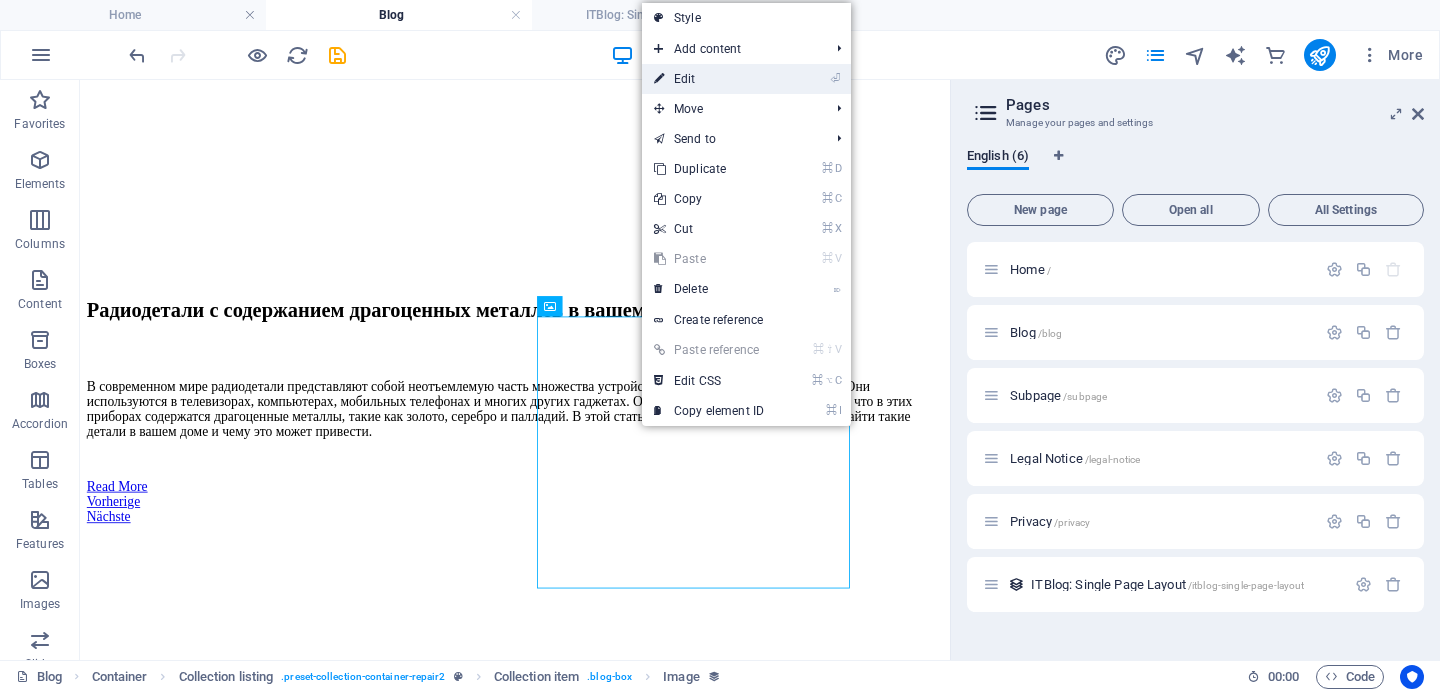 click on "⏎  Edit" at bounding box center (709, 79) 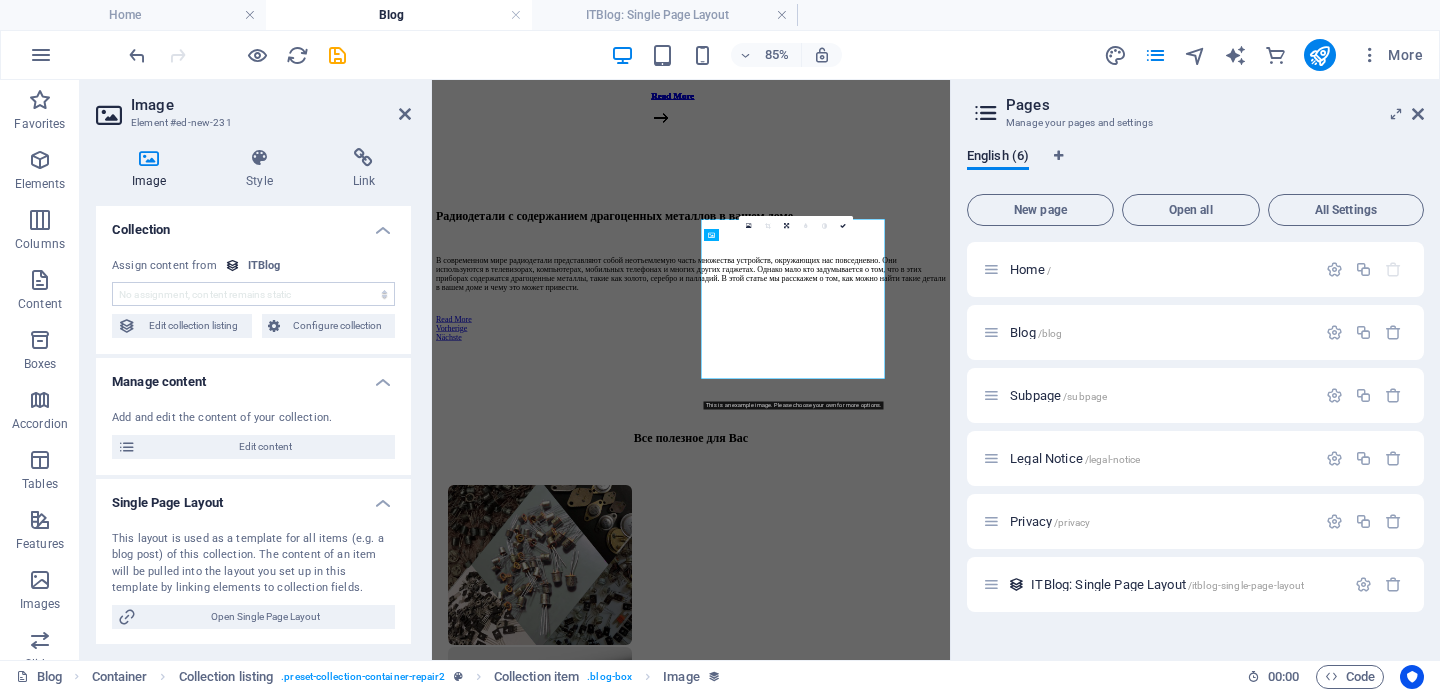 select on "itblog-image" 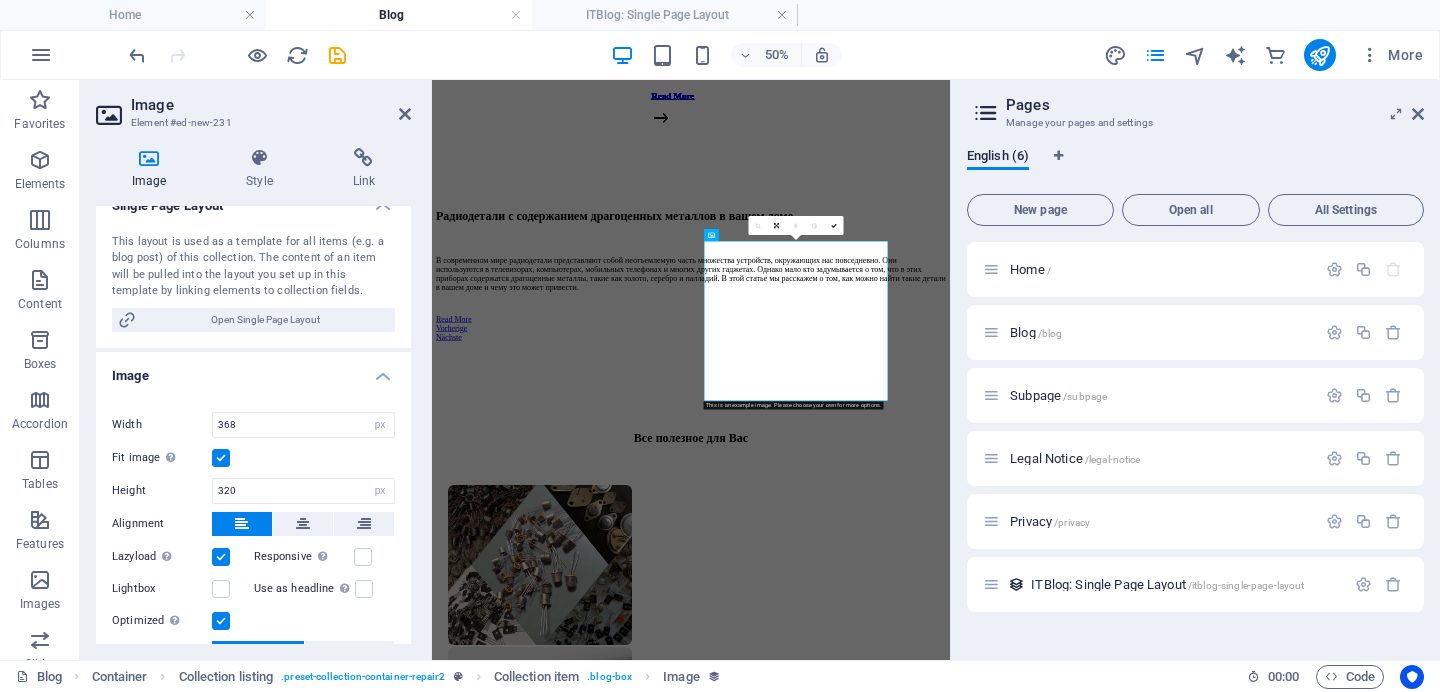 scroll, scrollTop: 0, scrollLeft: 0, axis: both 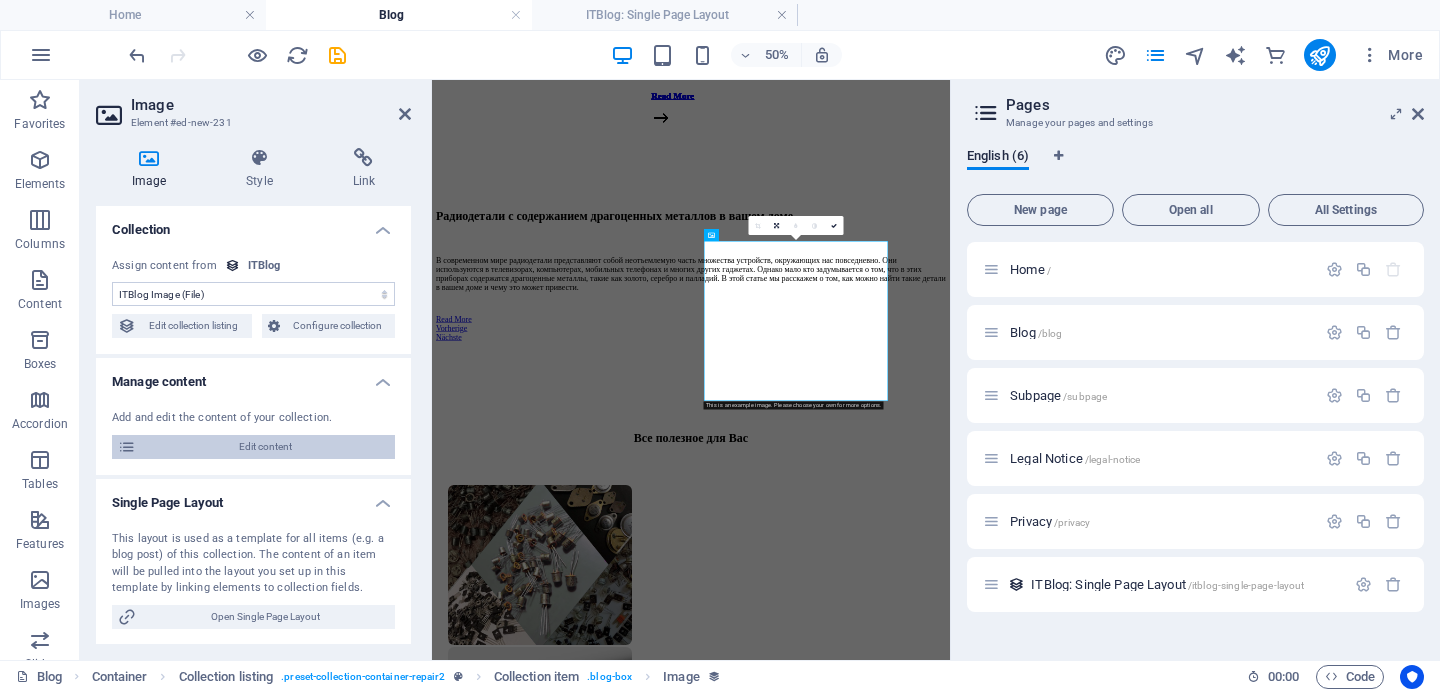 click on "Edit content" at bounding box center (265, 447) 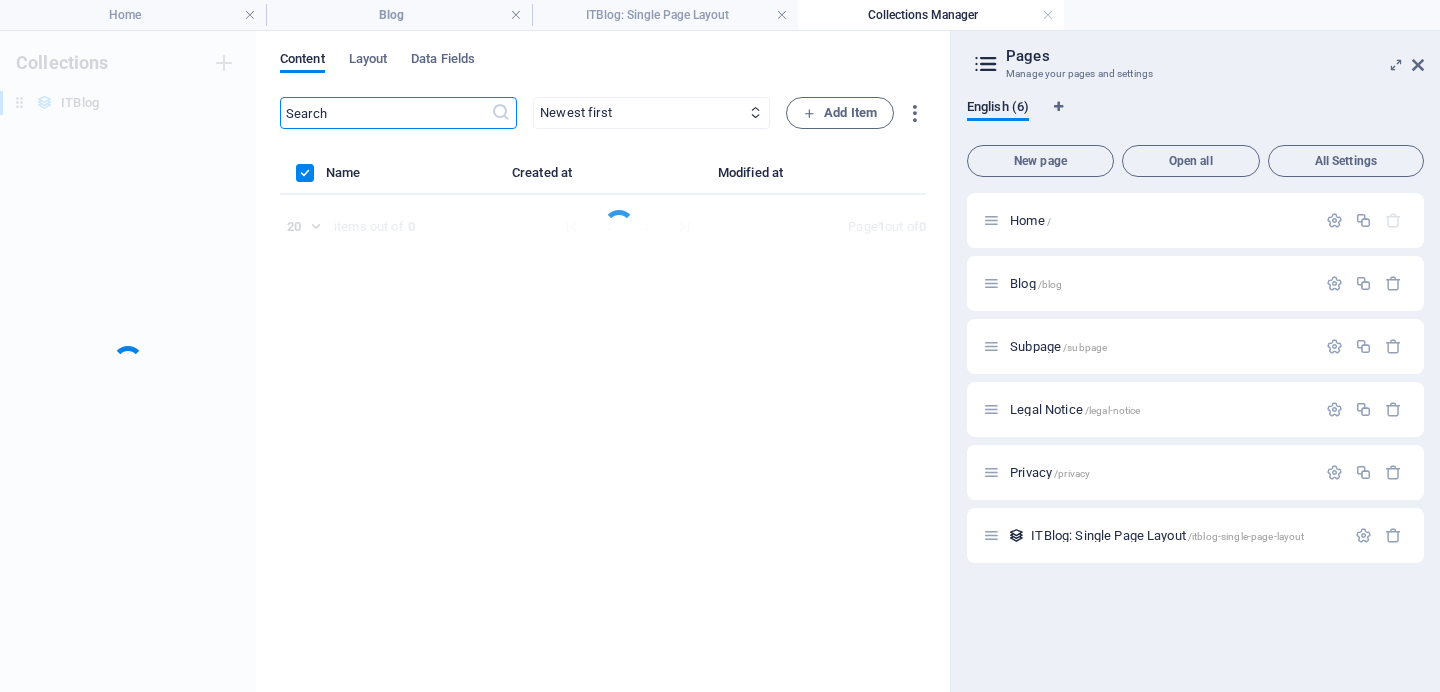 scroll, scrollTop: 0, scrollLeft: 0, axis: both 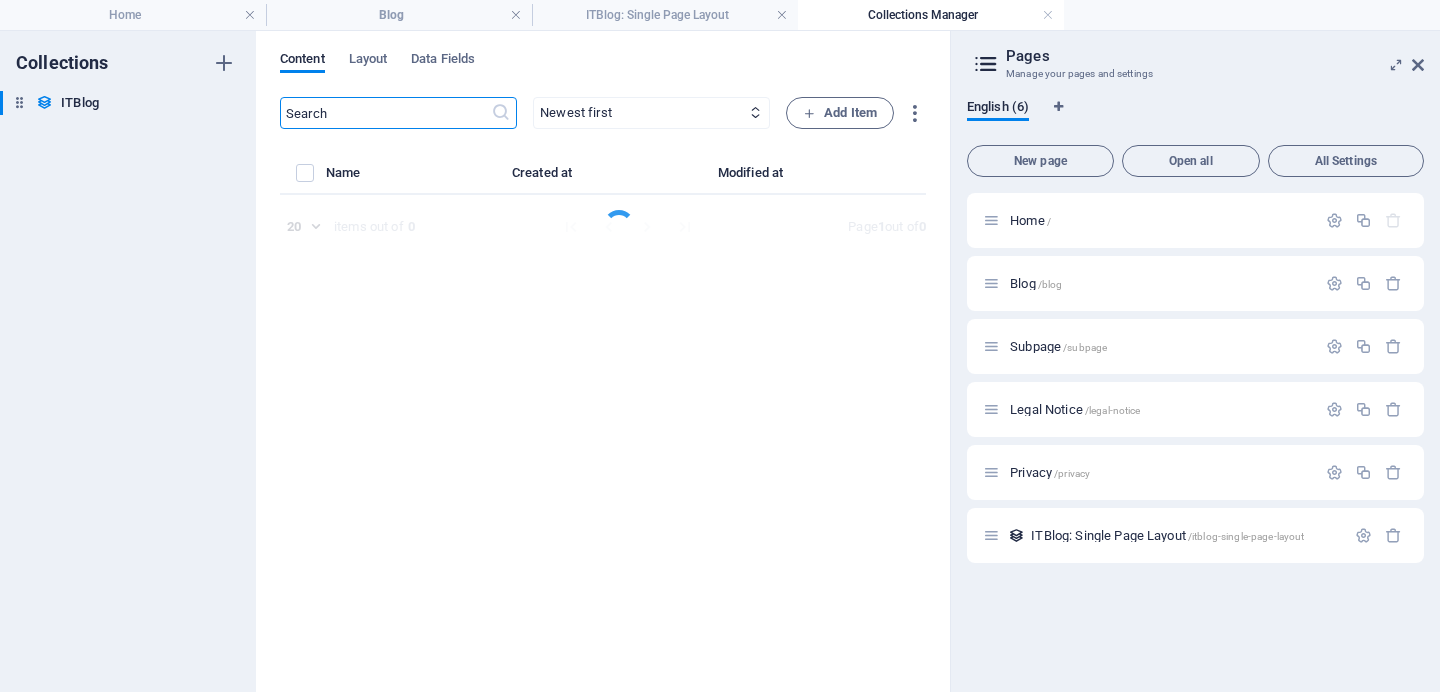 select on "Mobile" 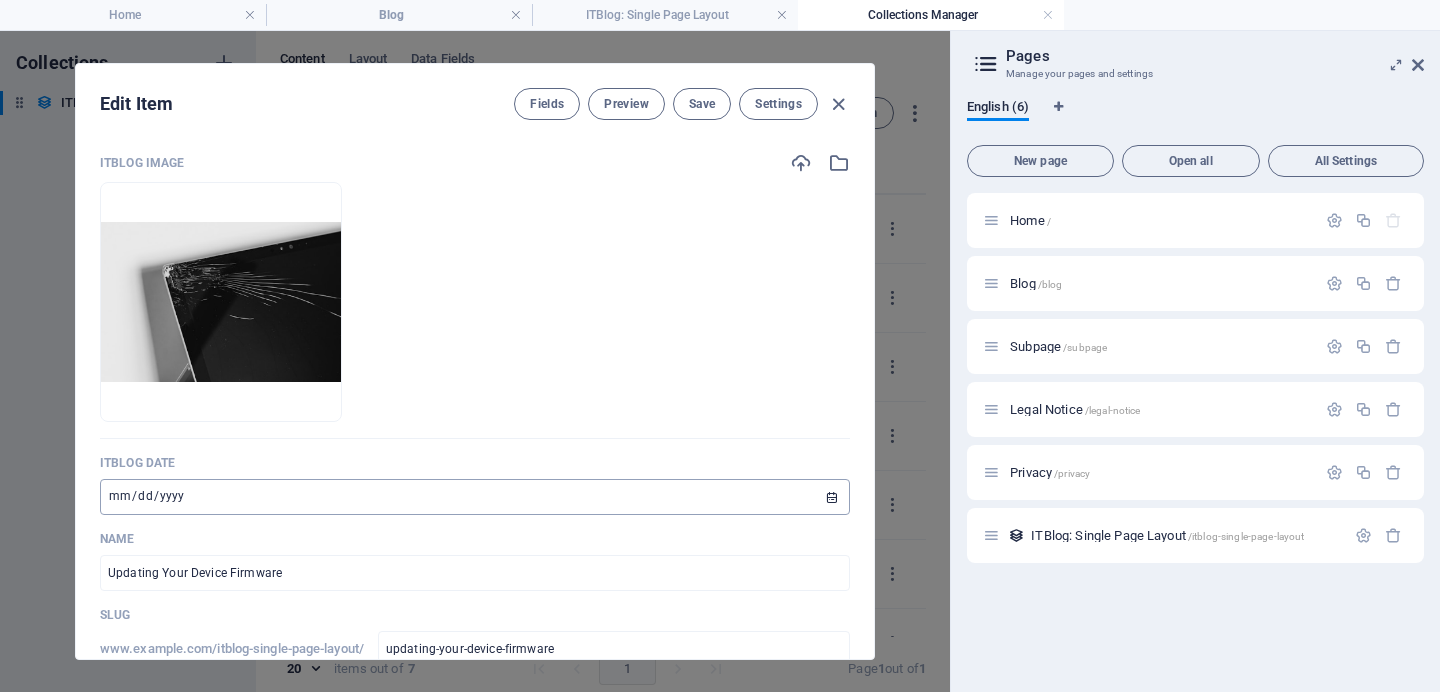 click on "2024-10-20" at bounding box center [475, 497] 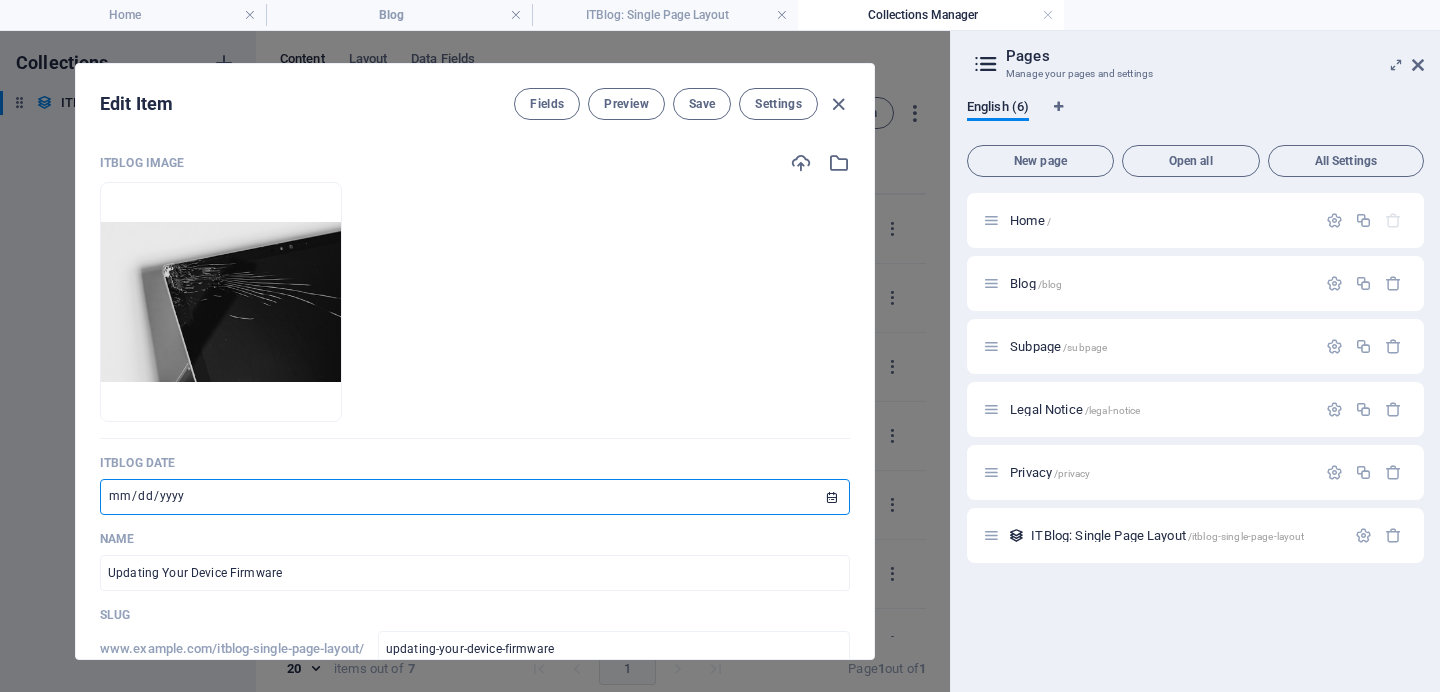 click on "Drop files here to upload them instantly" 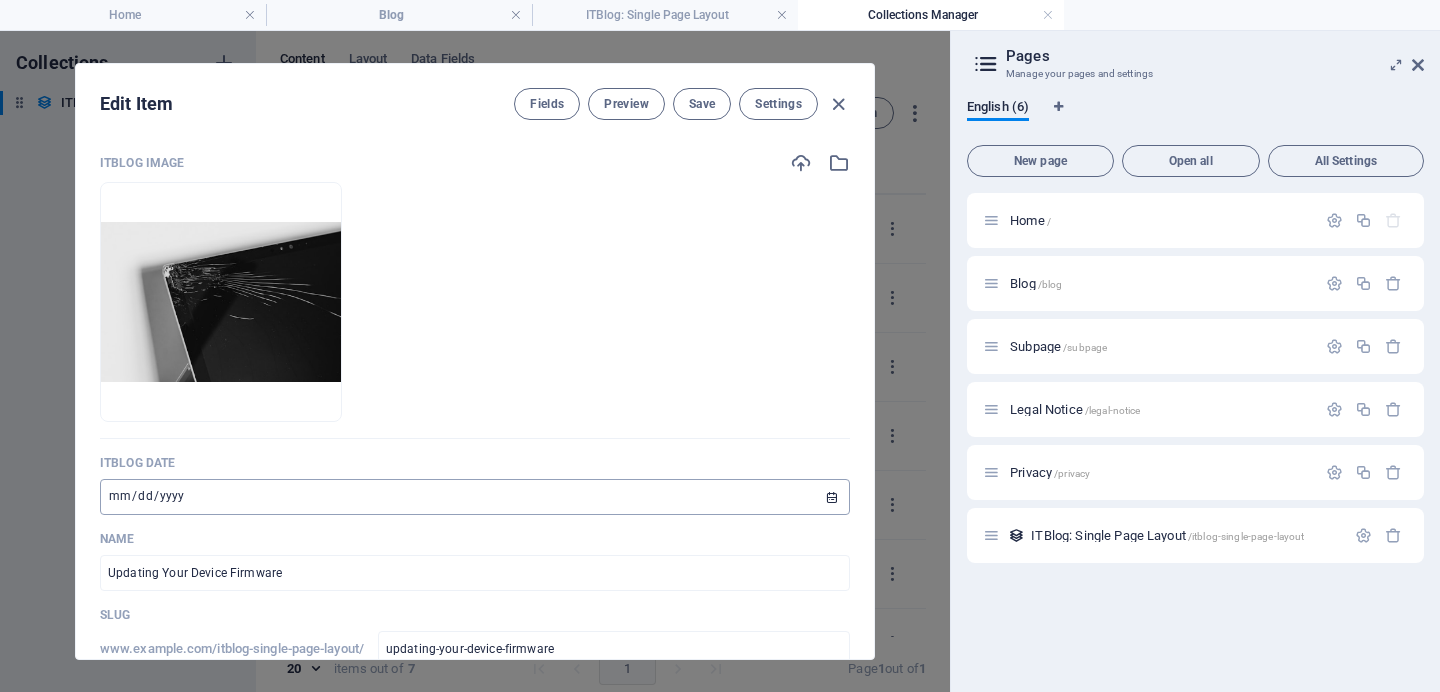 click on "2024-10-20" at bounding box center (475, 497) 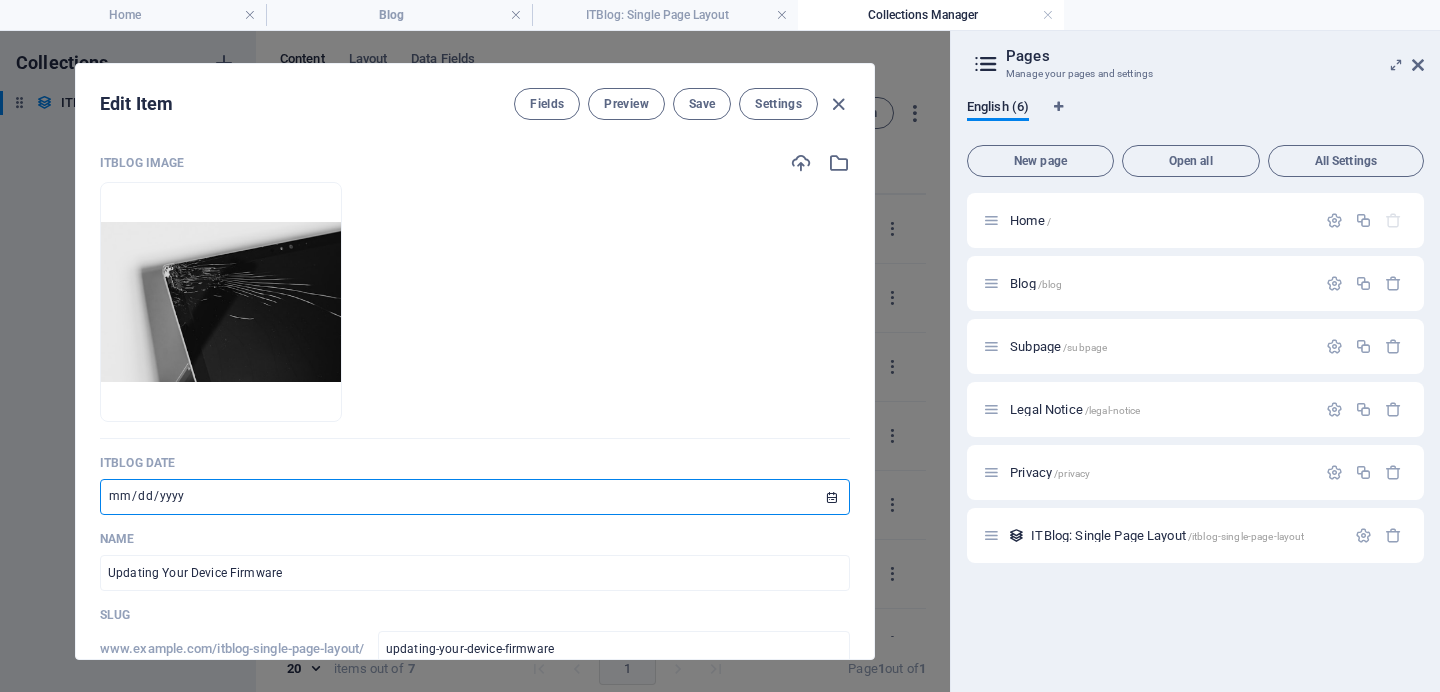 click on "2024-10-20" at bounding box center [475, 497] 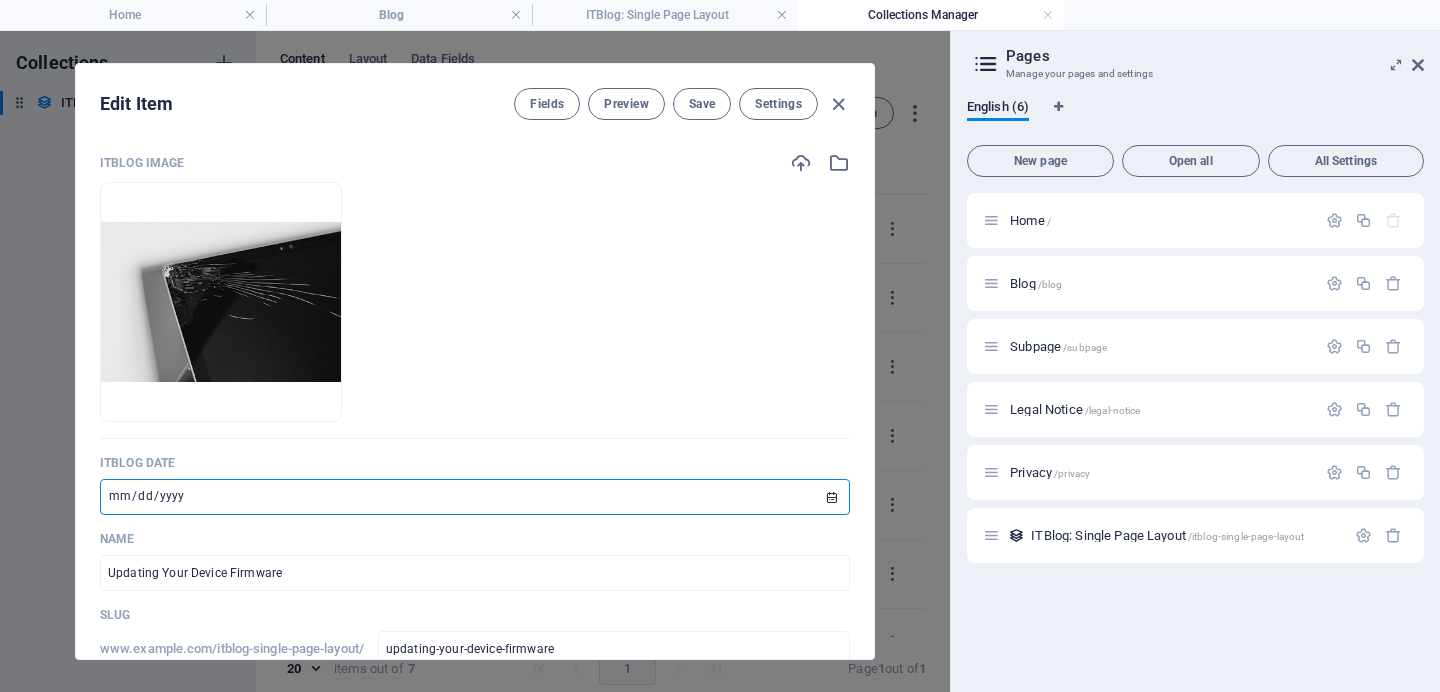 click on "2024-10-20" at bounding box center [475, 497] 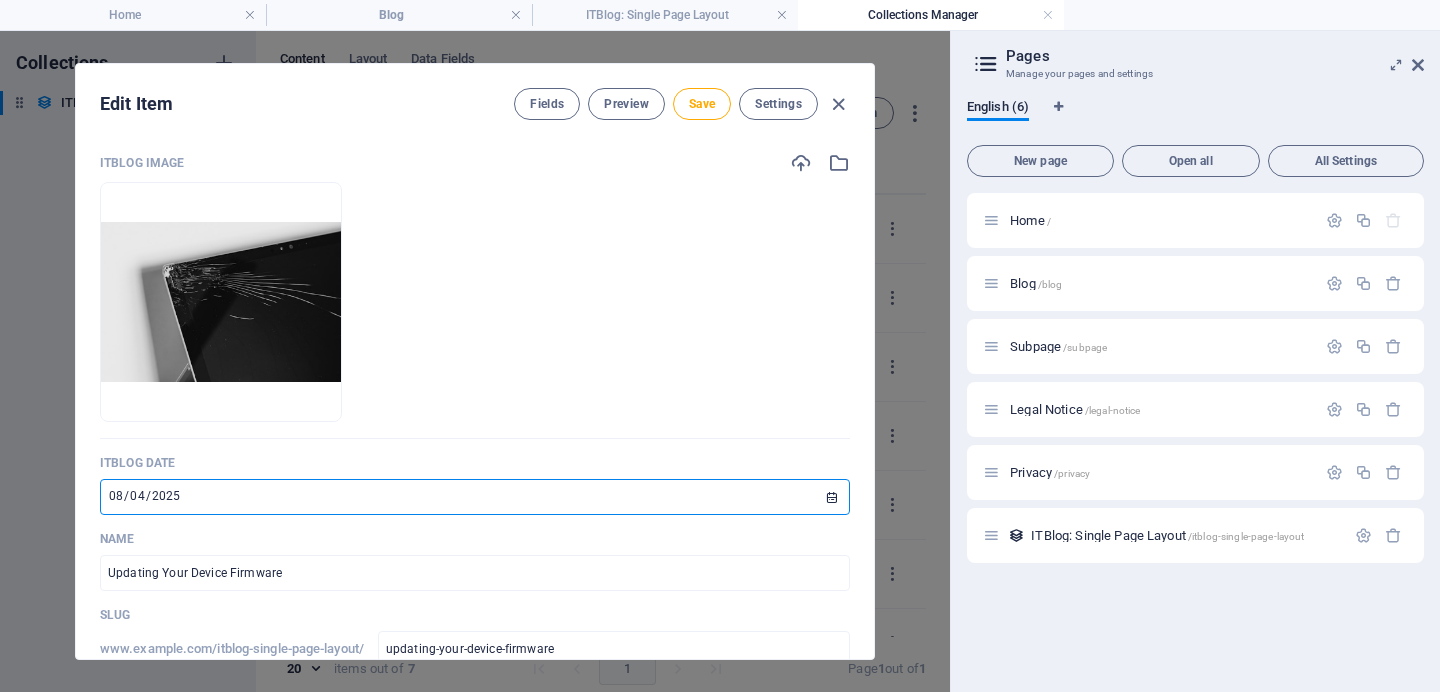 type on "2025-08-04" 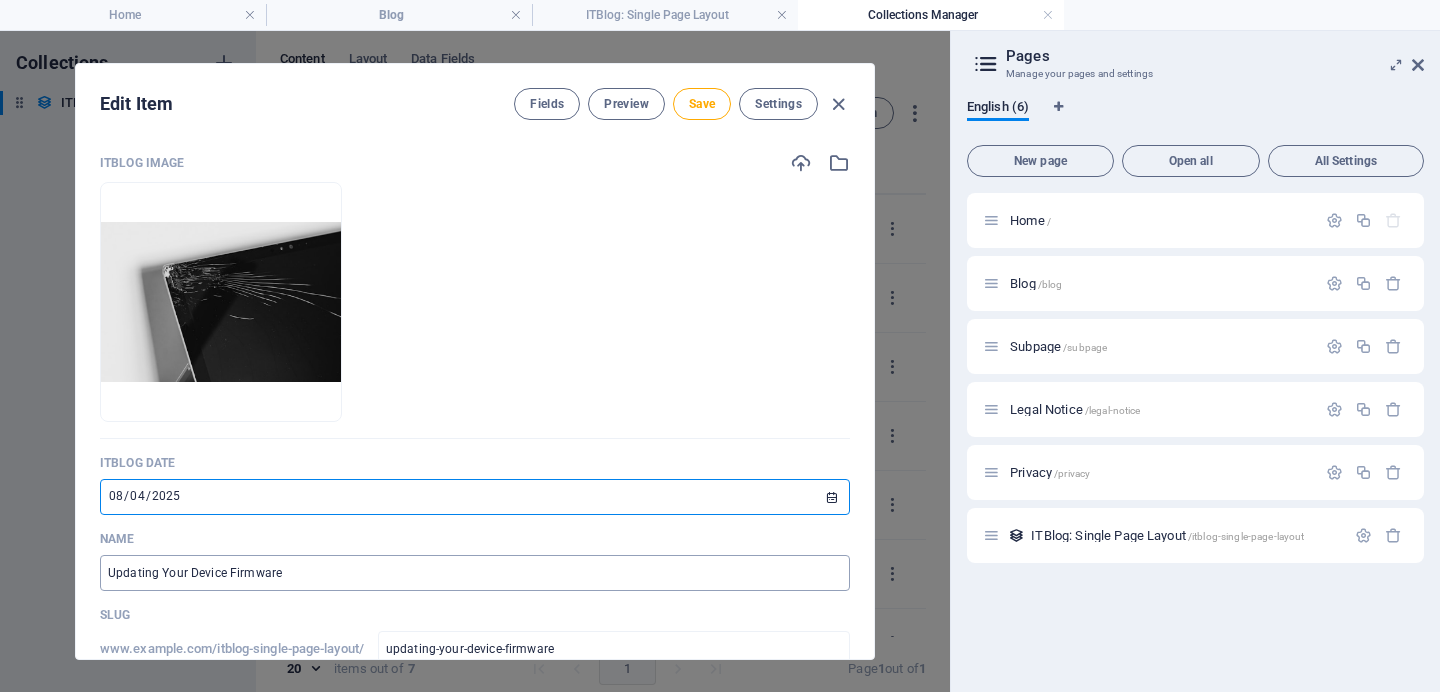 click on "Updating Your Device Firmware" at bounding box center (475, 573) 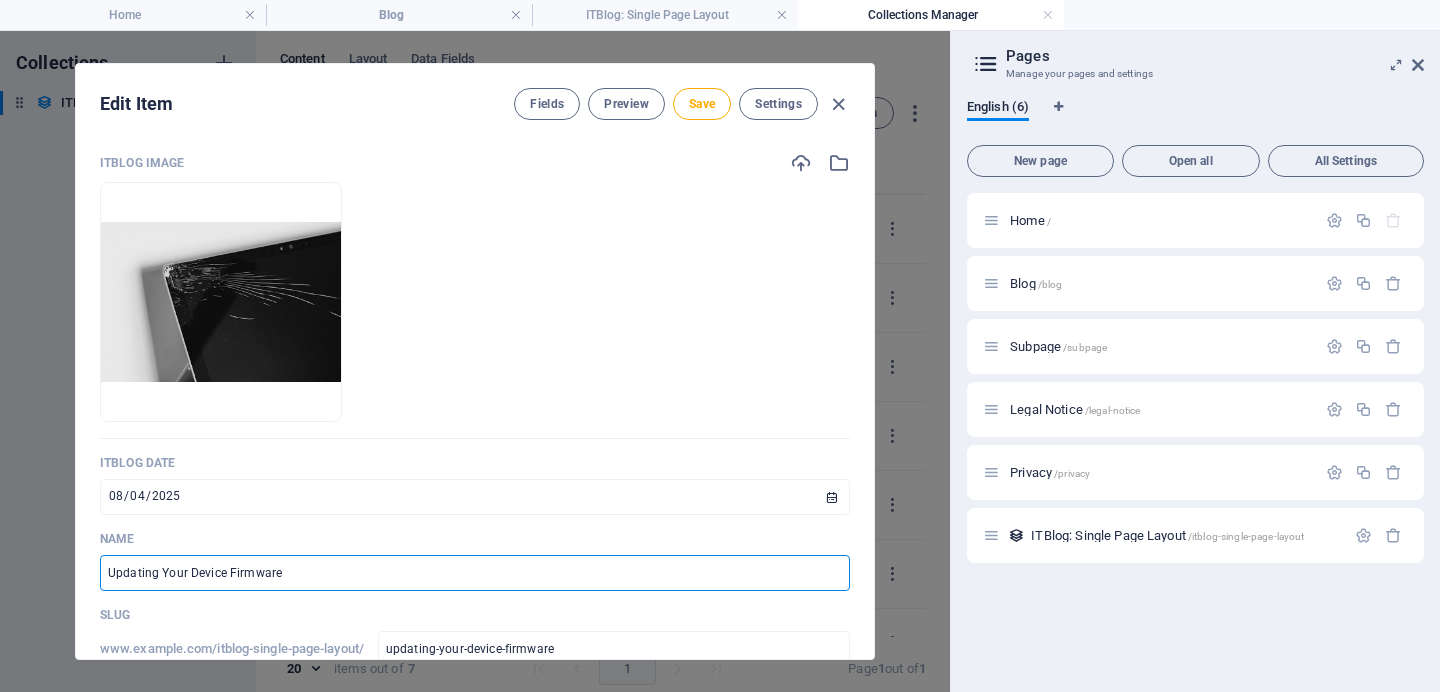 click on "Updating Your Device Firmware" at bounding box center [475, 573] 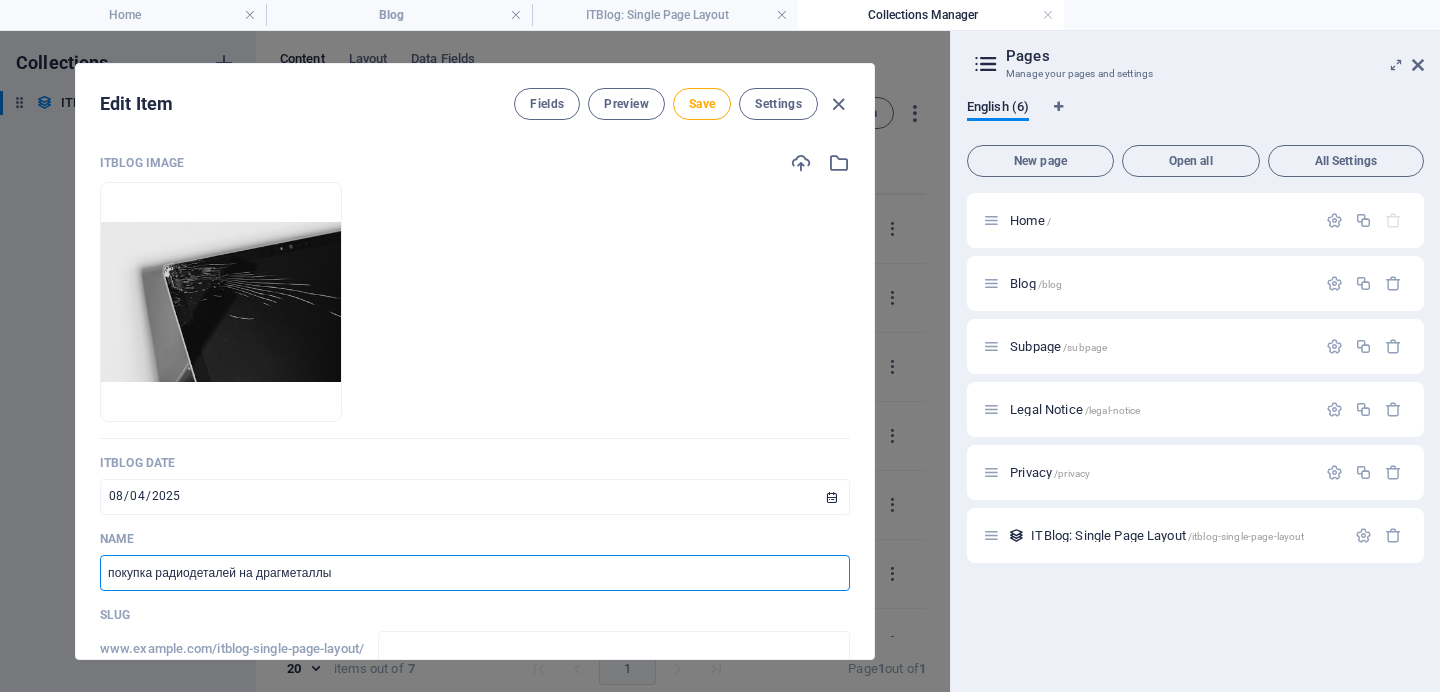 drag, startPoint x: 114, startPoint y: 579, endPoint x: 90, endPoint y: 576, distance: 24.186773 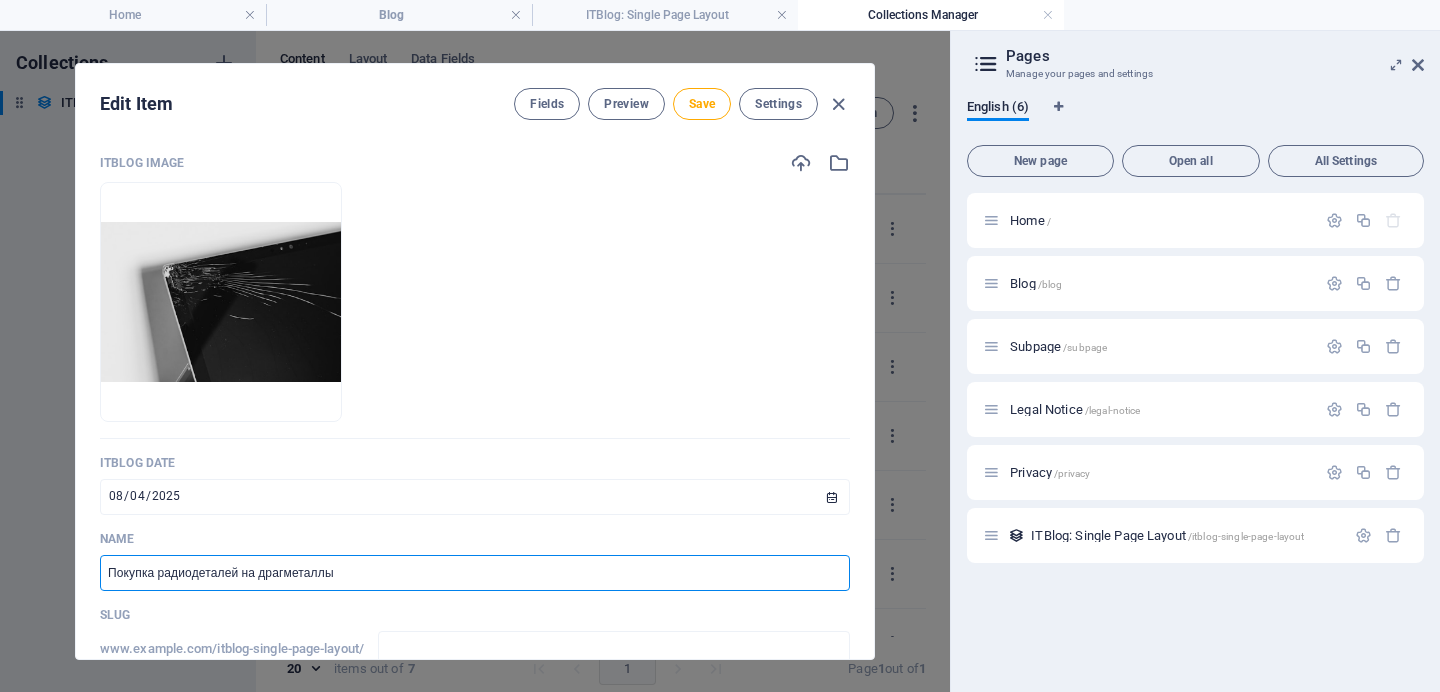 type on "Покупка радиодеталей на драгметаллы" 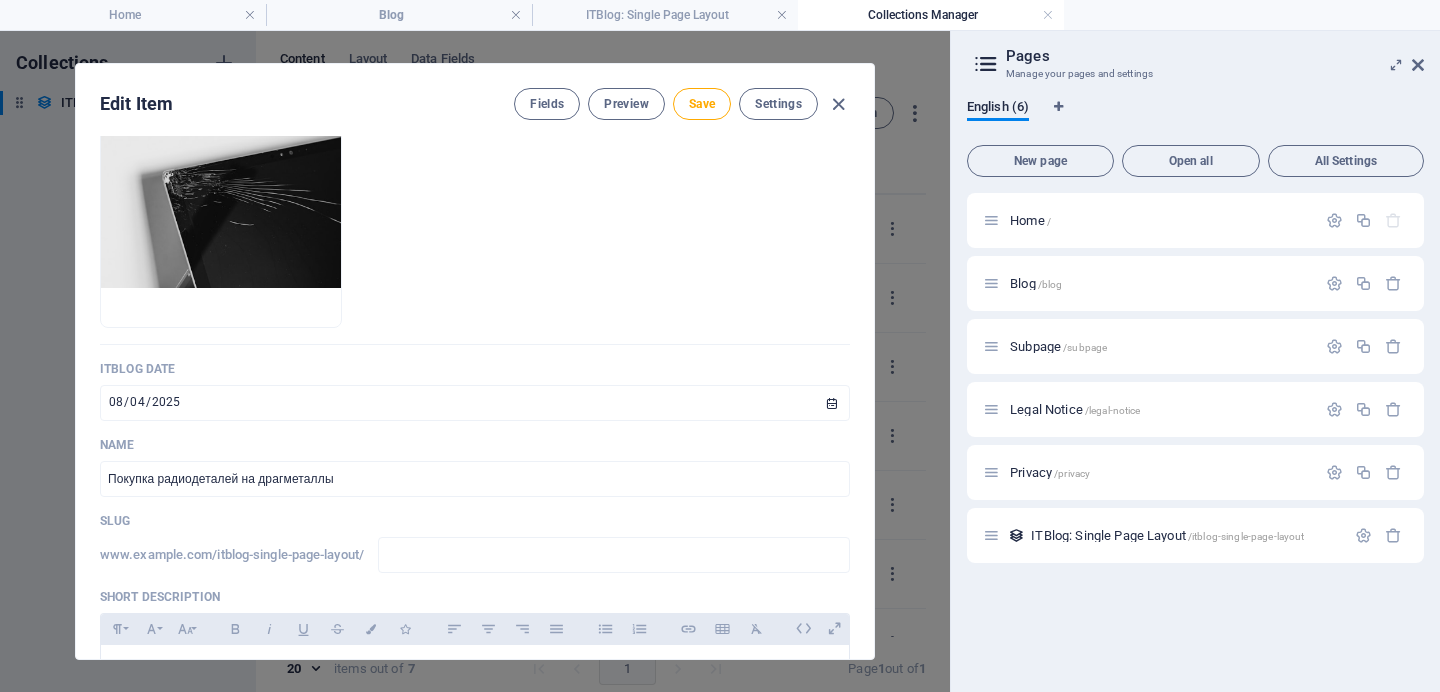 scroll, scrollTop: 135, scrollLeft: 0, axis: vertical 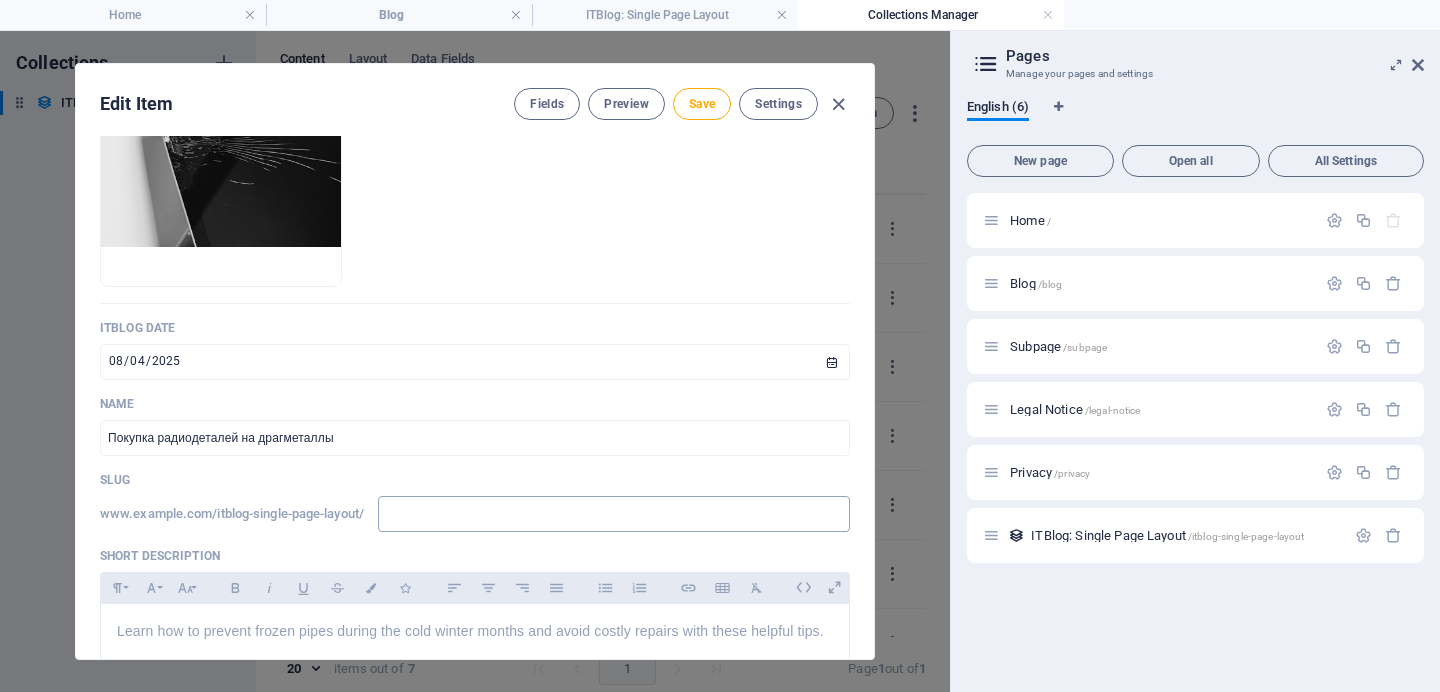 click at bounding box center [614, 514] 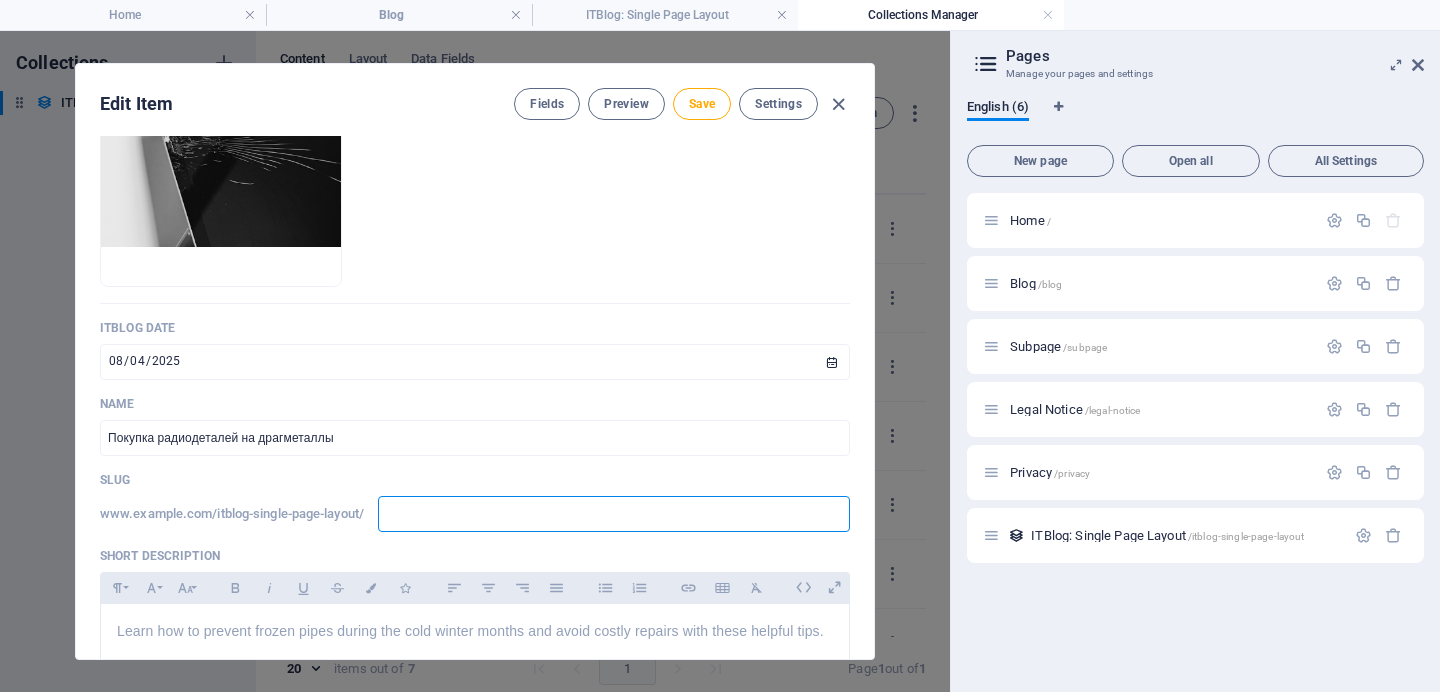 type on "з" 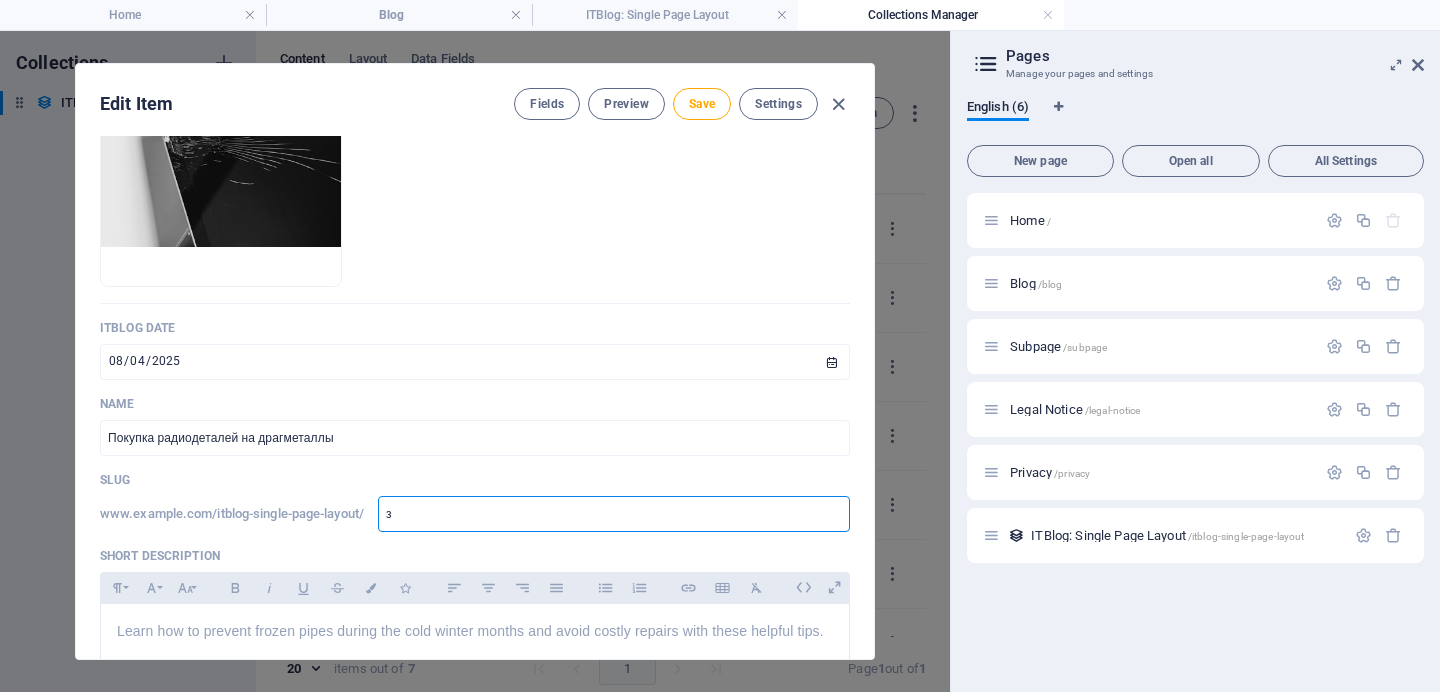 type on "зщ" 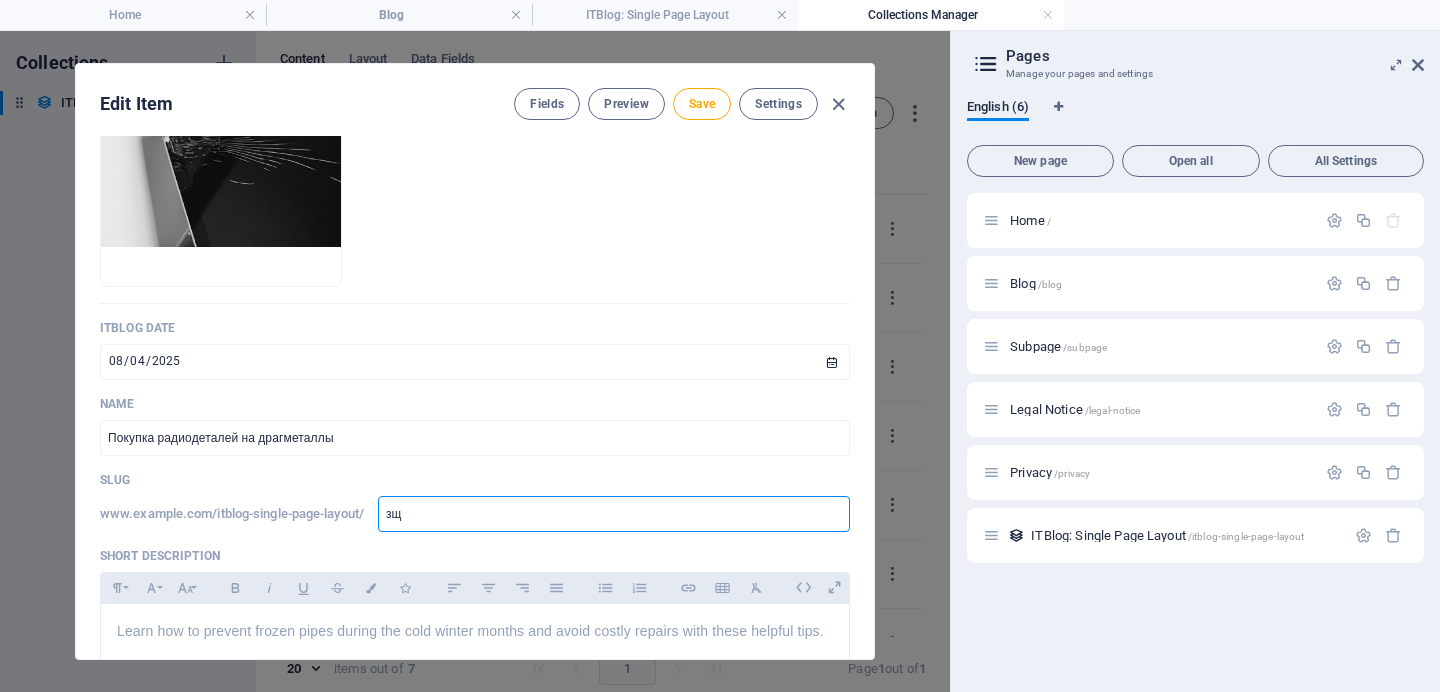 type on "з" 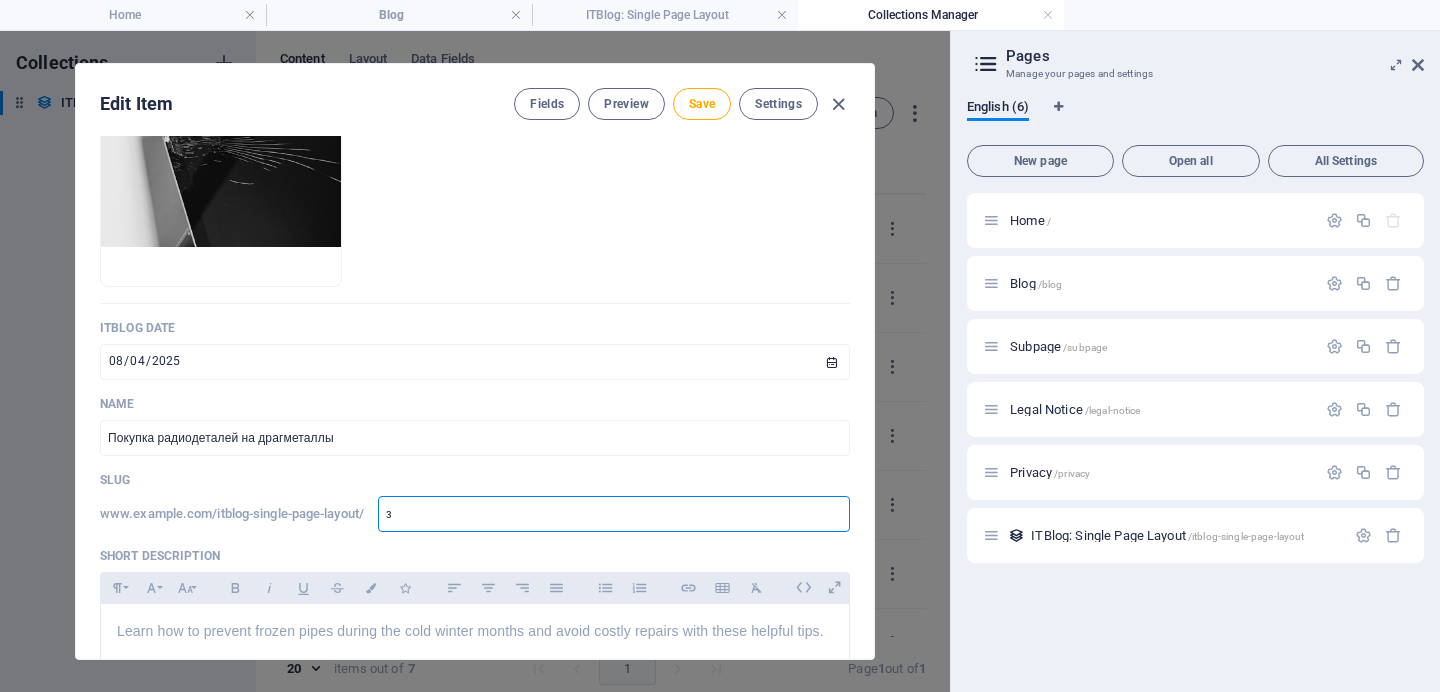 type 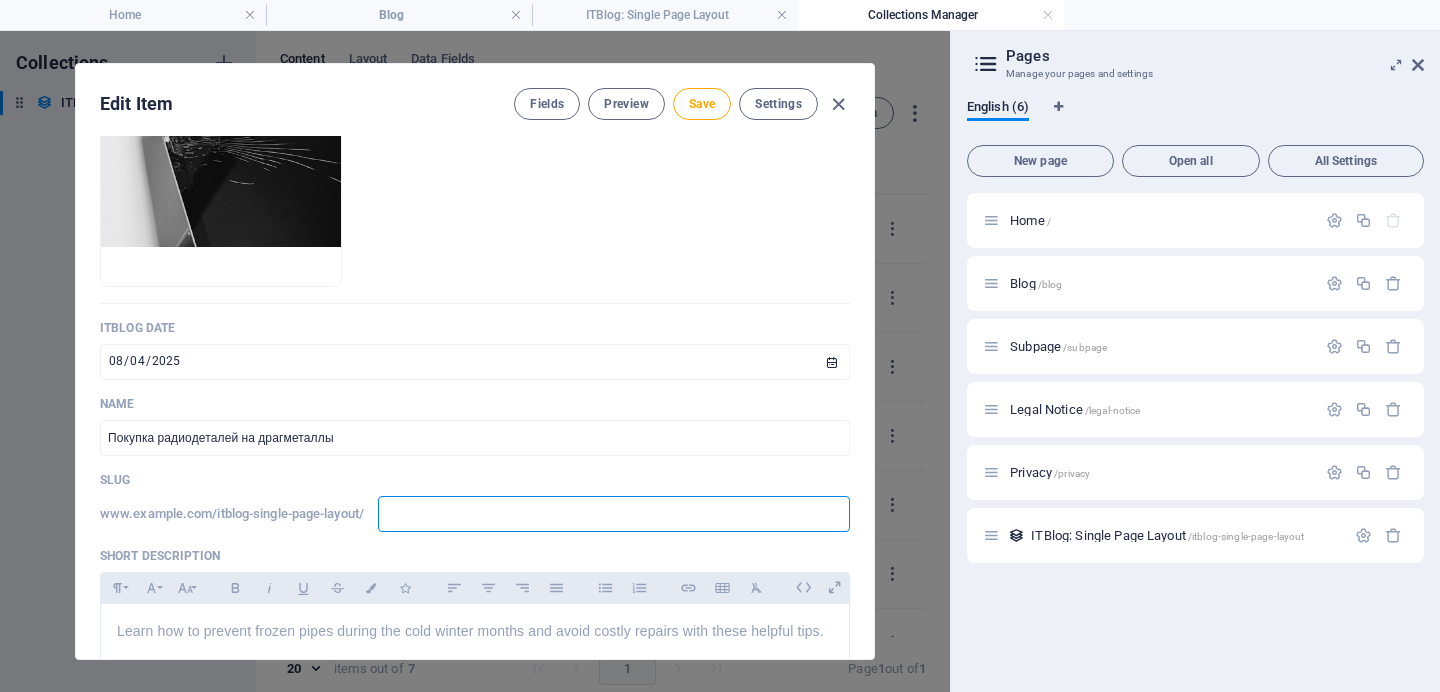 type on "p" 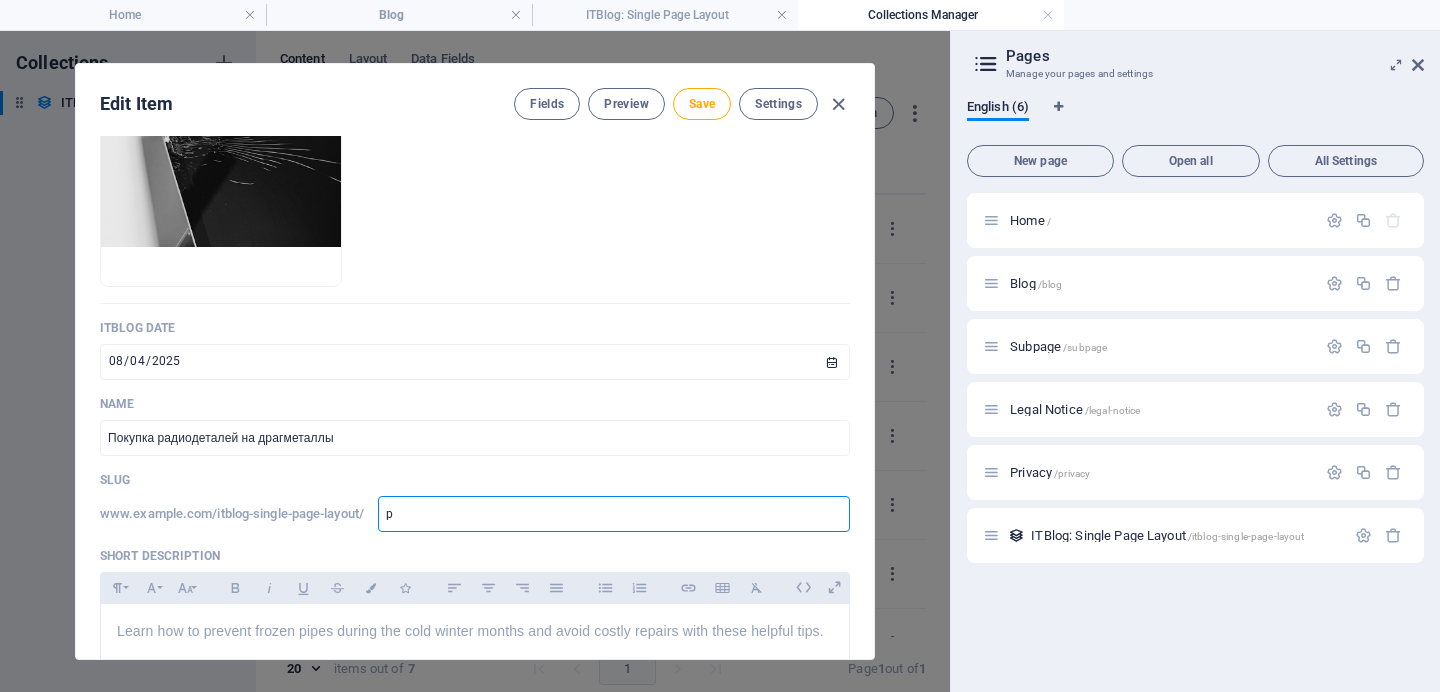 type on "po" 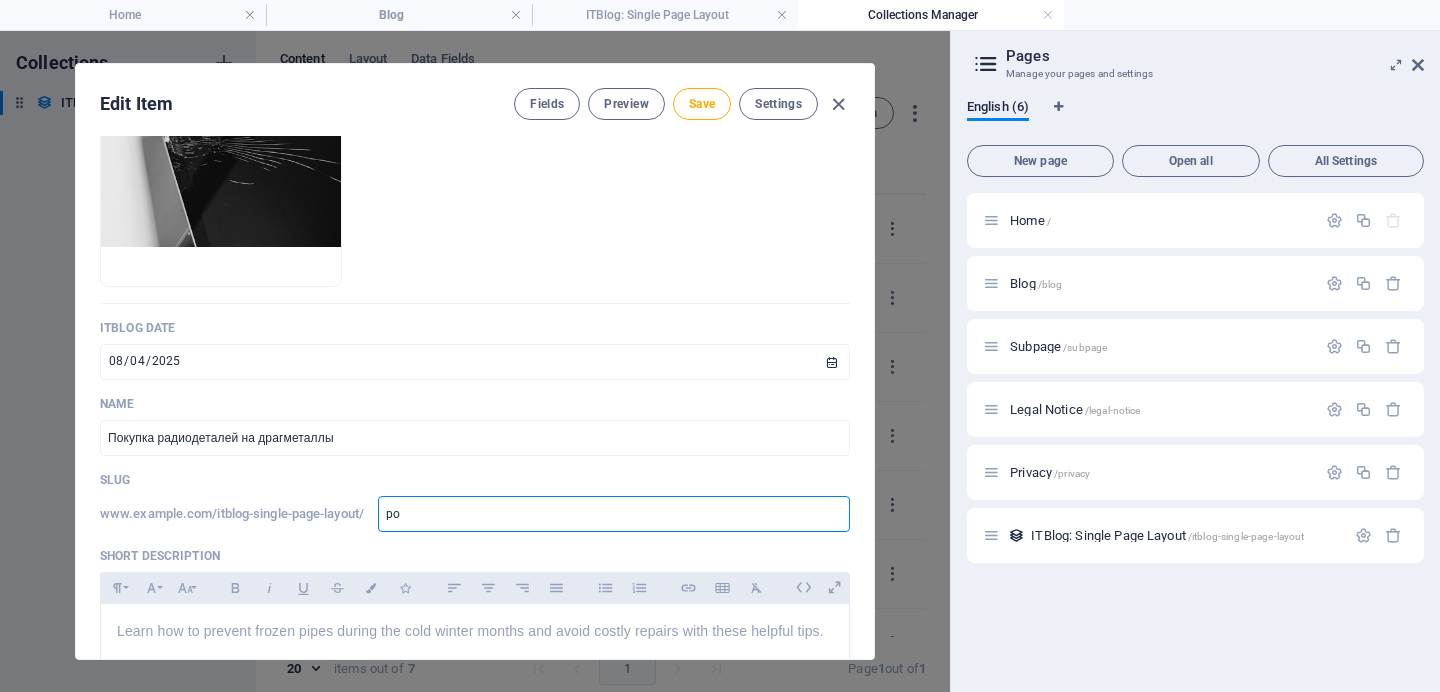 type on "pok" 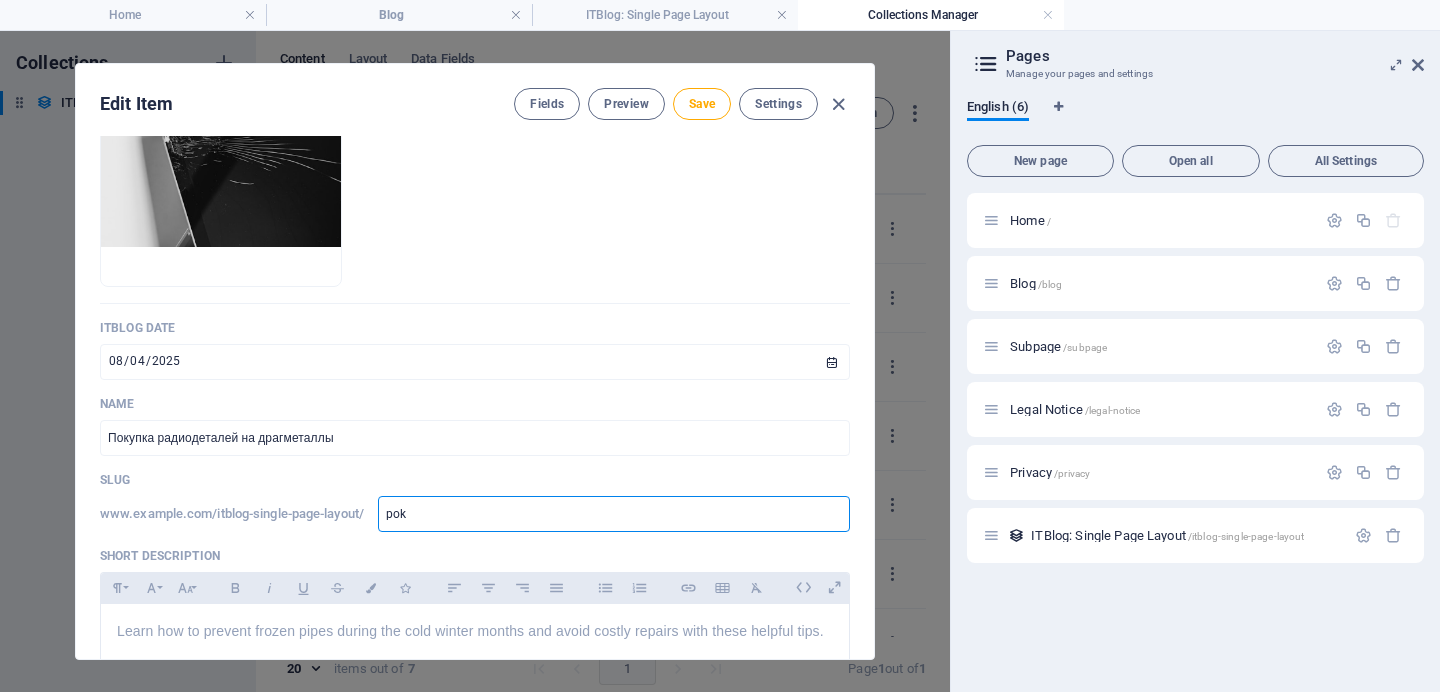 type on "poku" 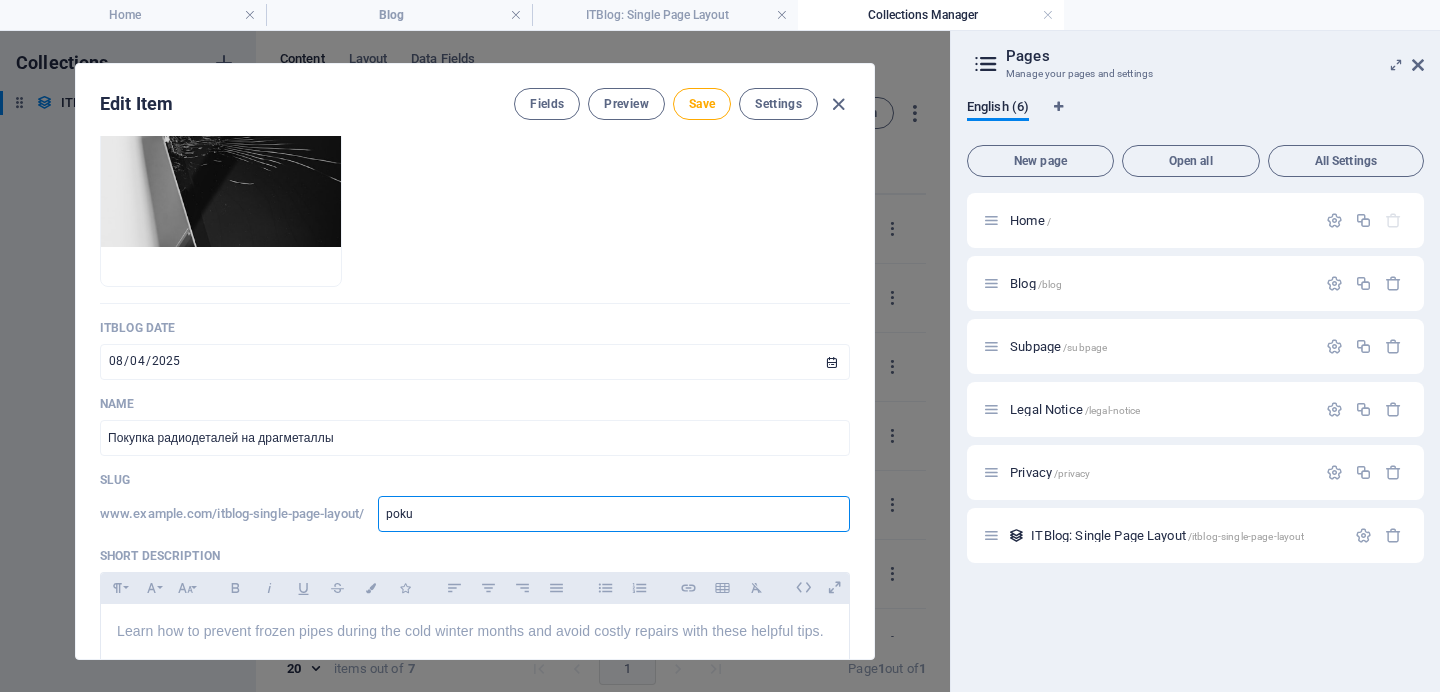 type on "pokup" 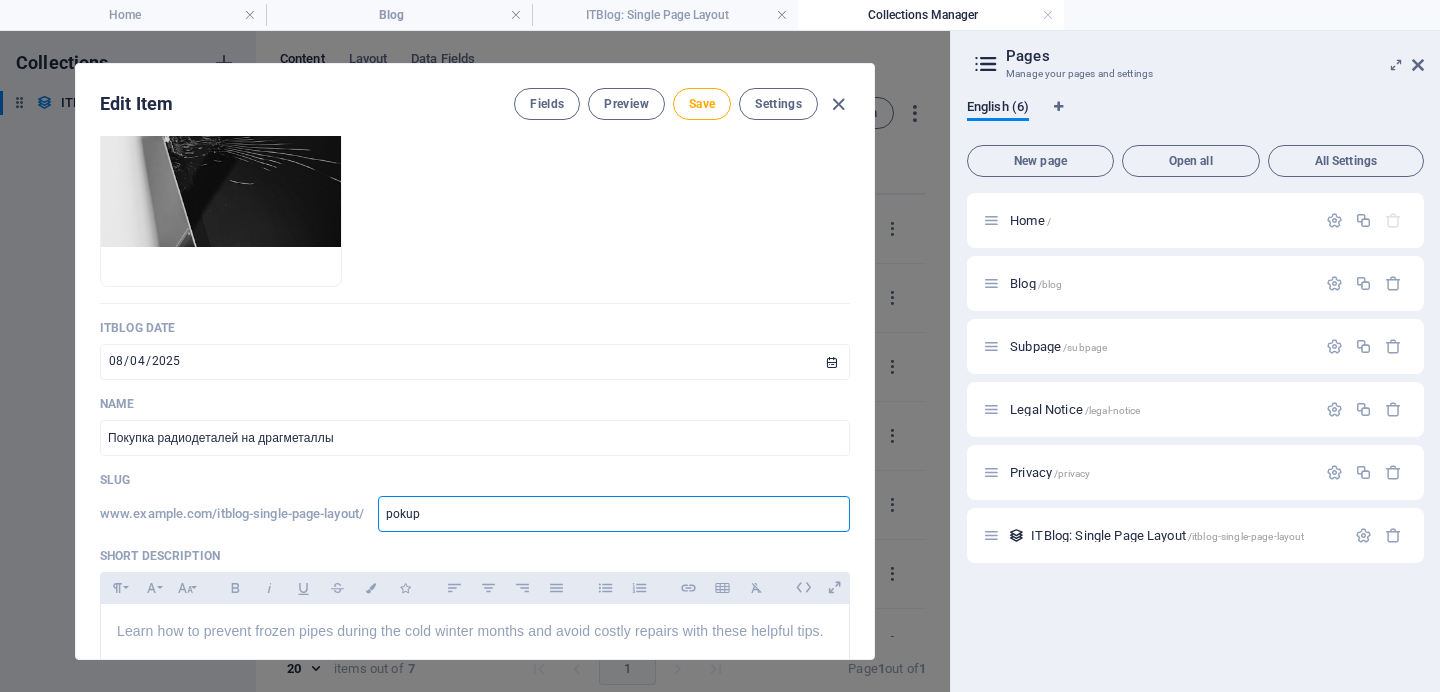 type on "pokupk" 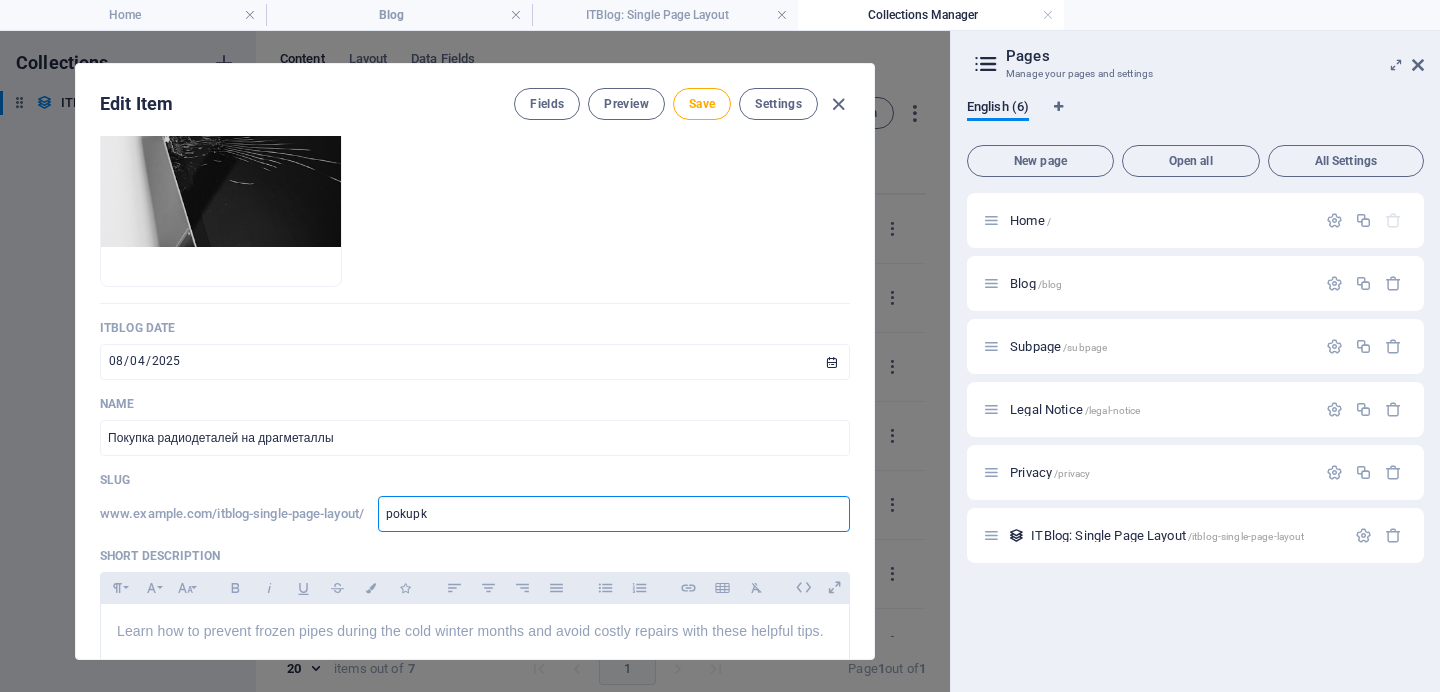 type on "pokupka" 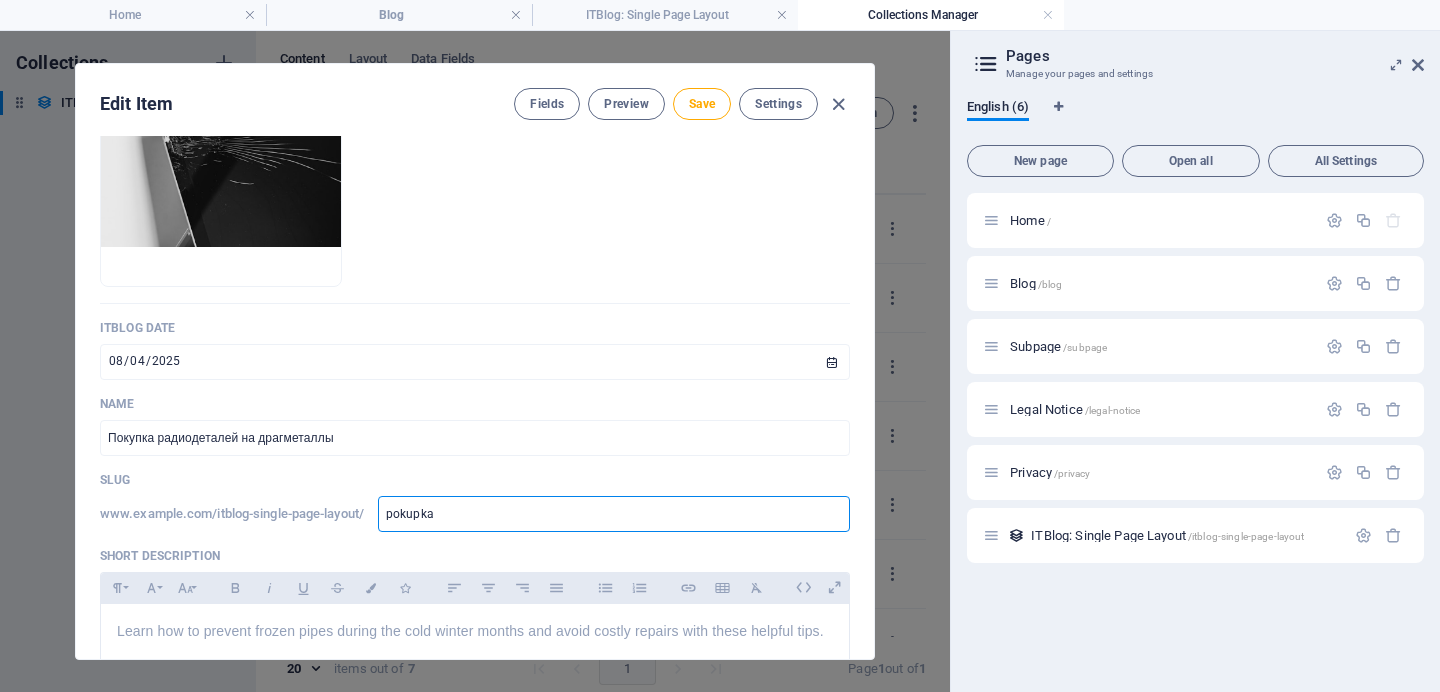 type on "pokupka-" 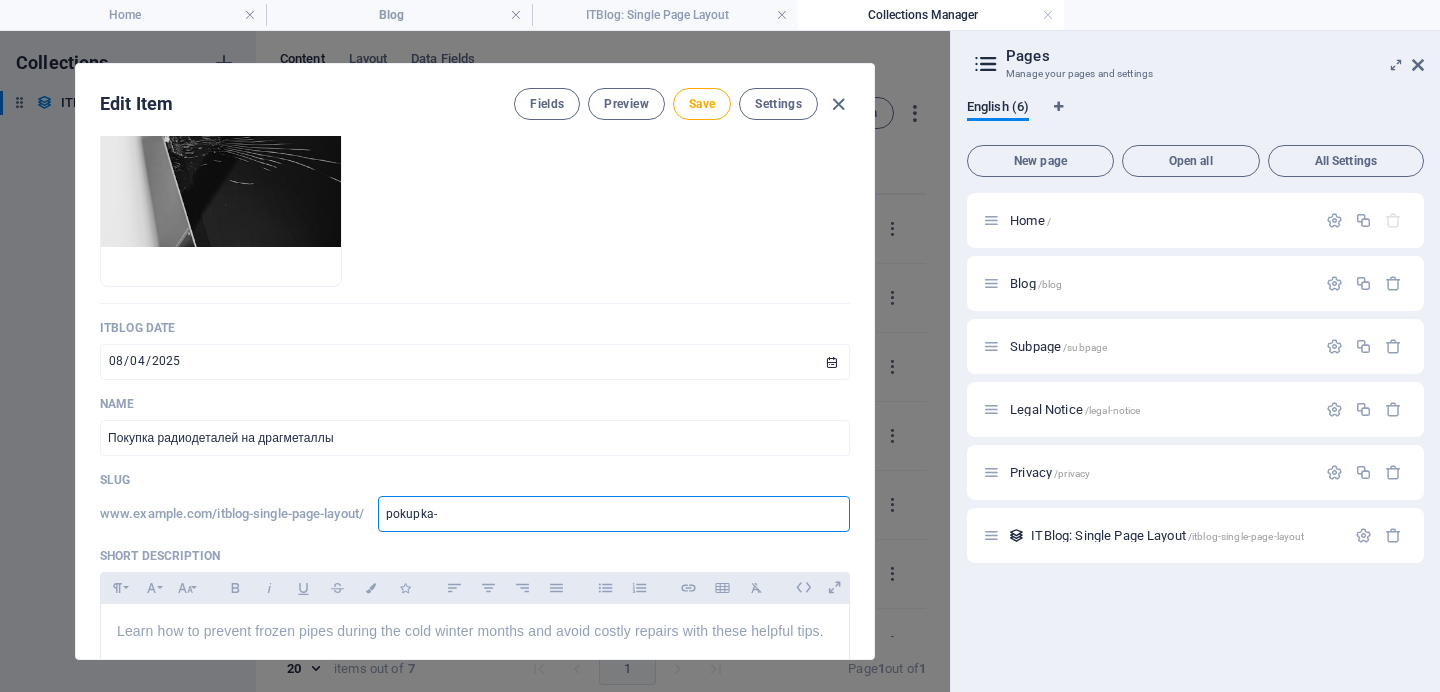 type on "pokupka-r" 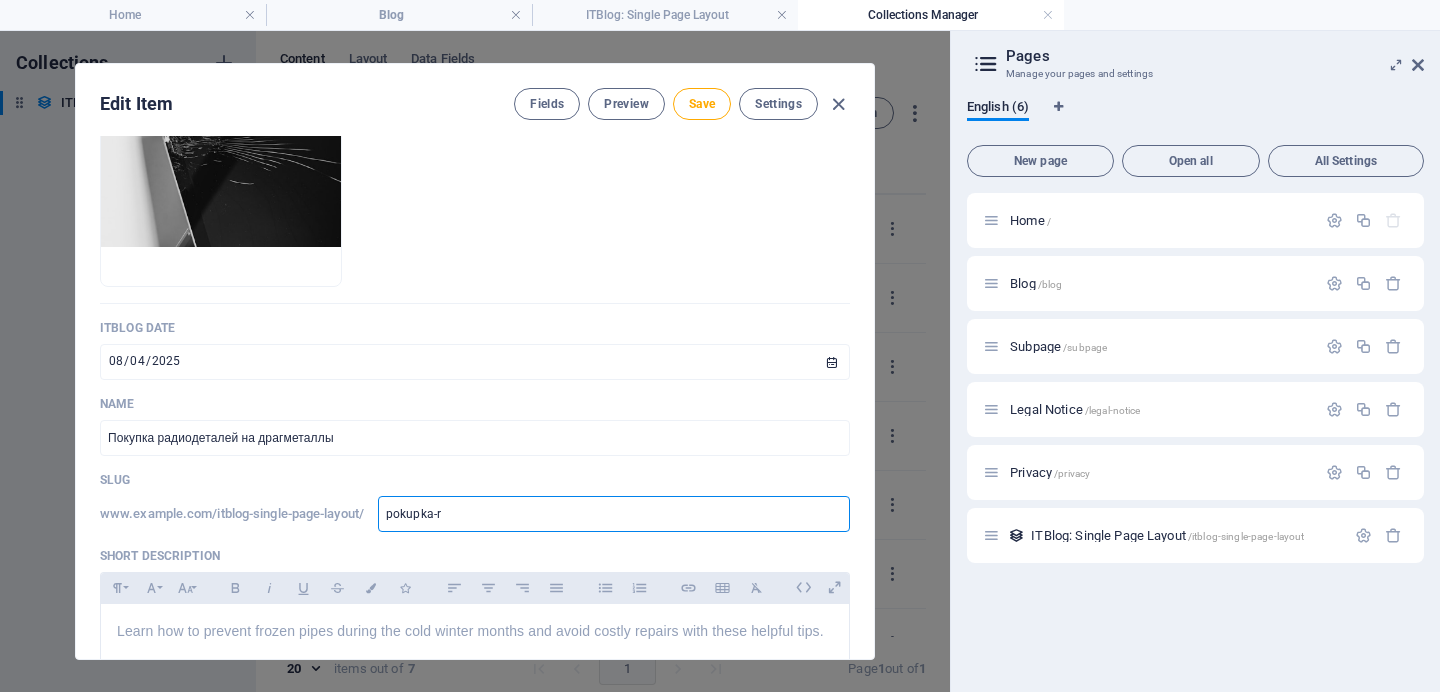 type on "pokupka-ra" 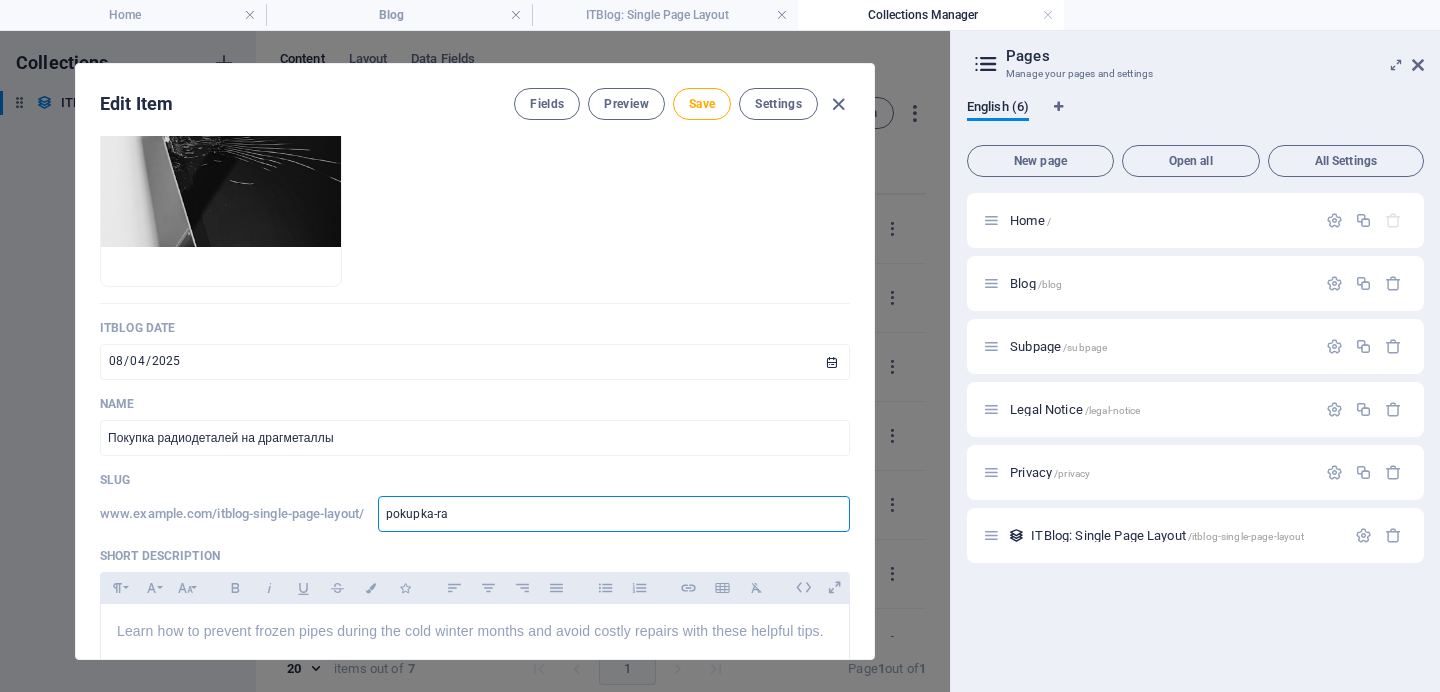 type on "pokupka-rad" 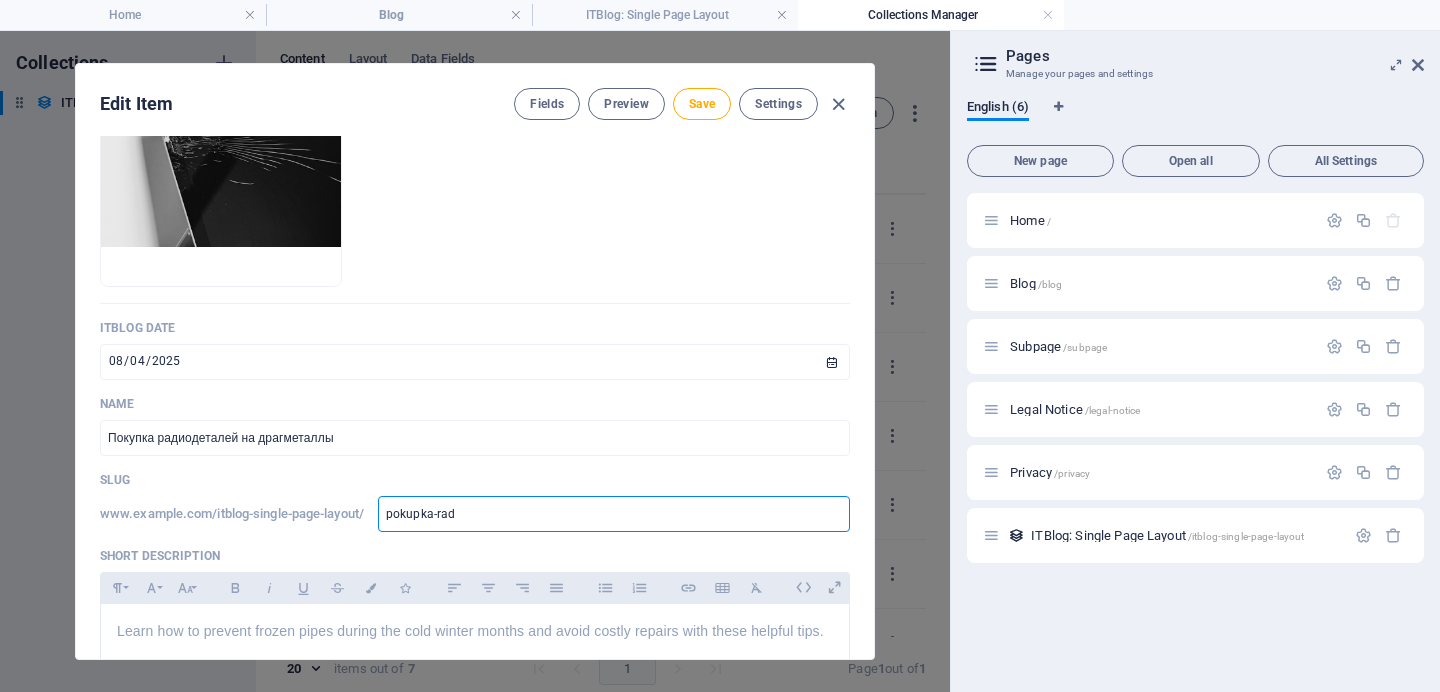 type on "pokupka-radi" 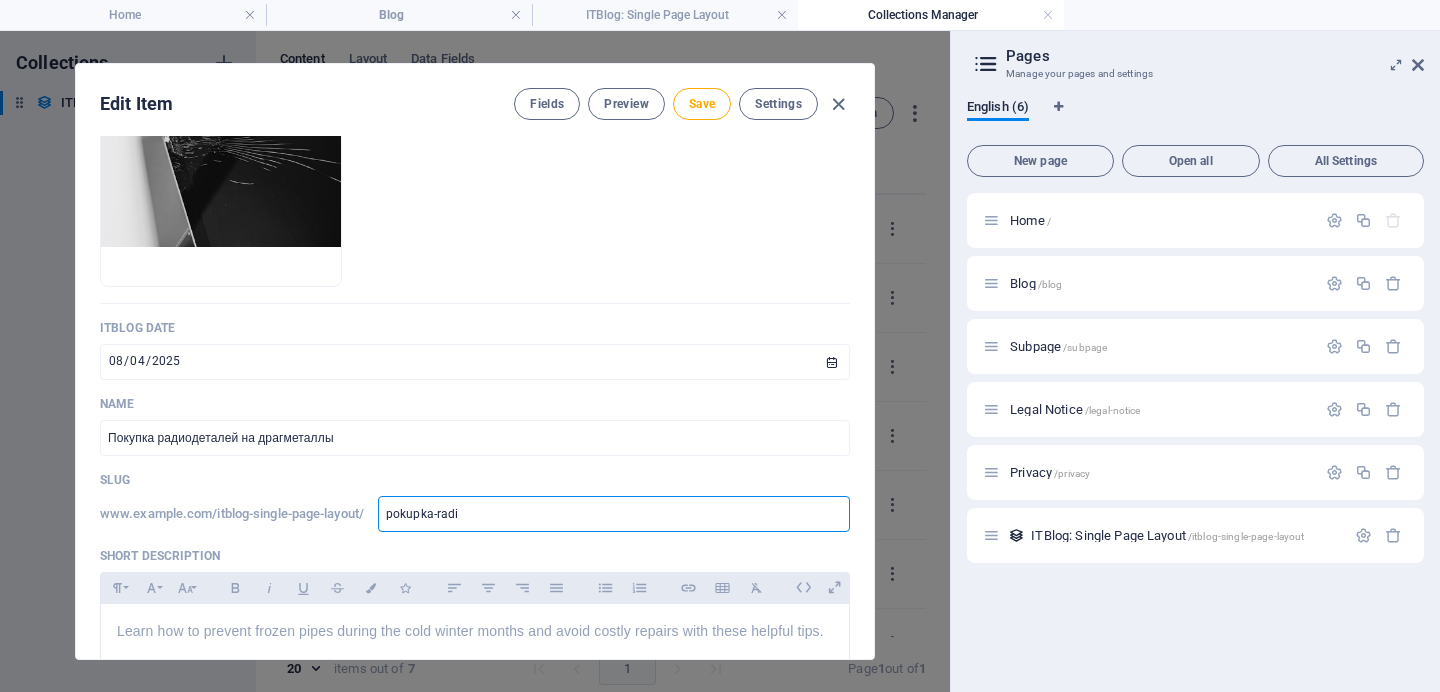 type on "pokupka-radio" 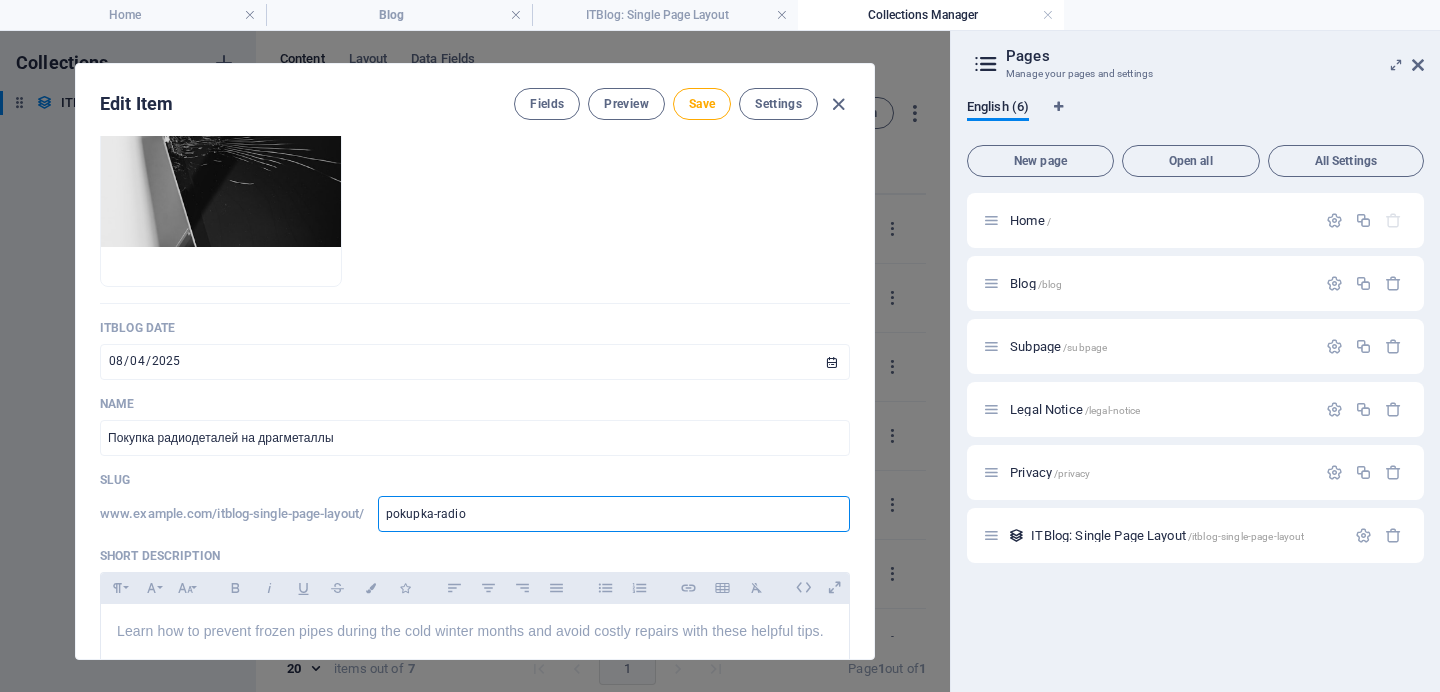 type on "pokupka-radiod" 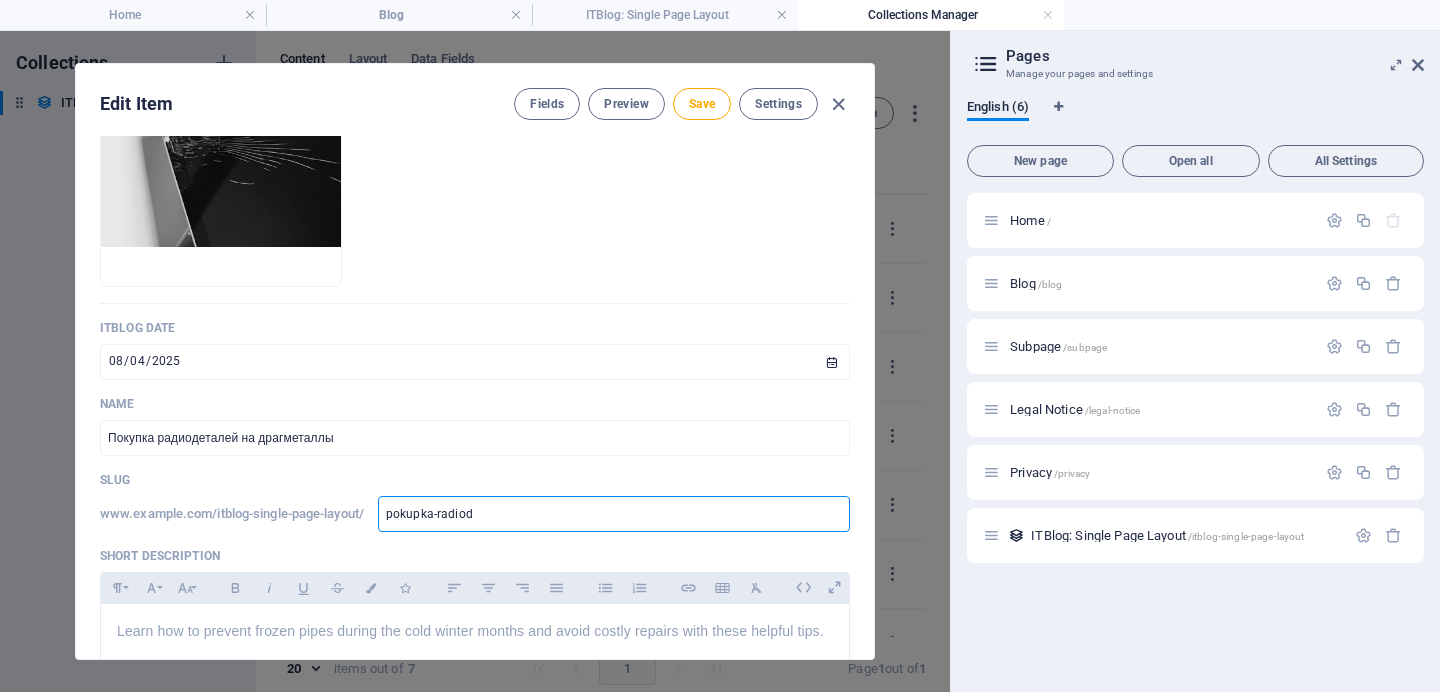 type on "pokupka-radiode" 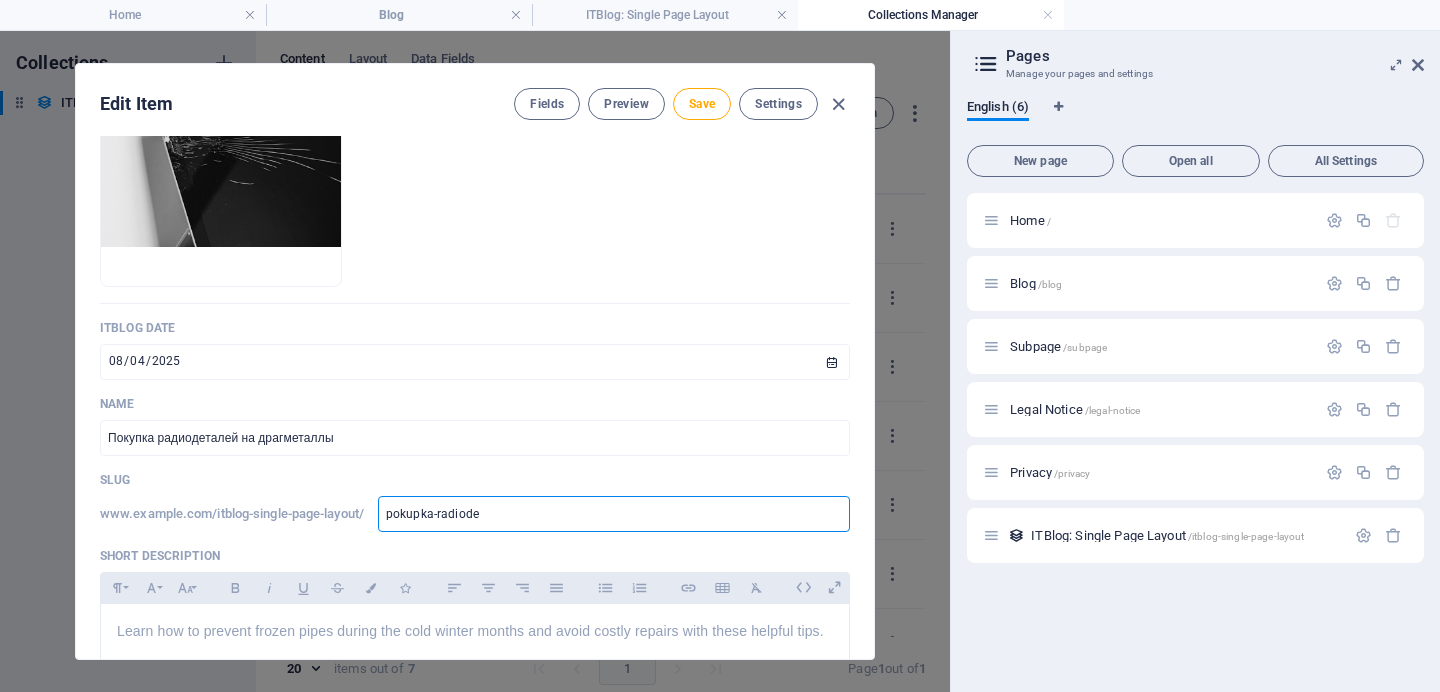 type on "pokupka-radiodet" 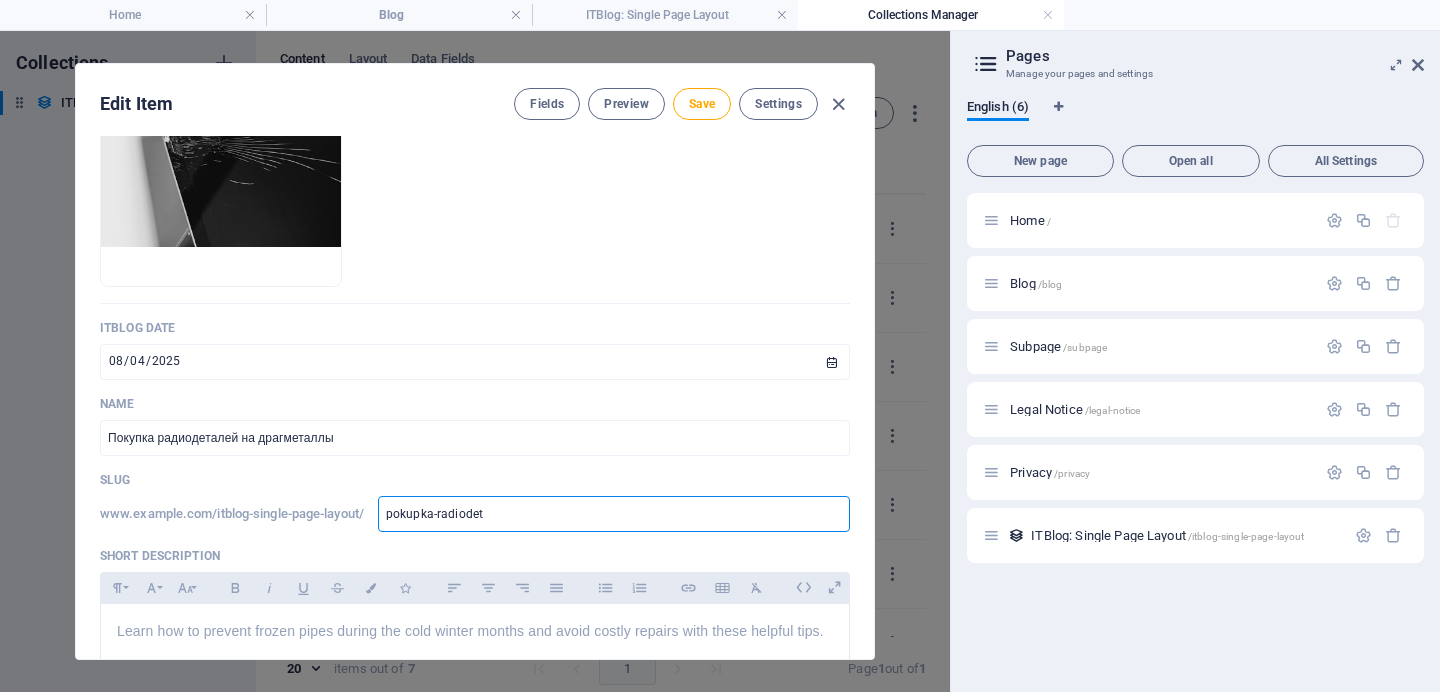 type on "pokupka-radiodeta" 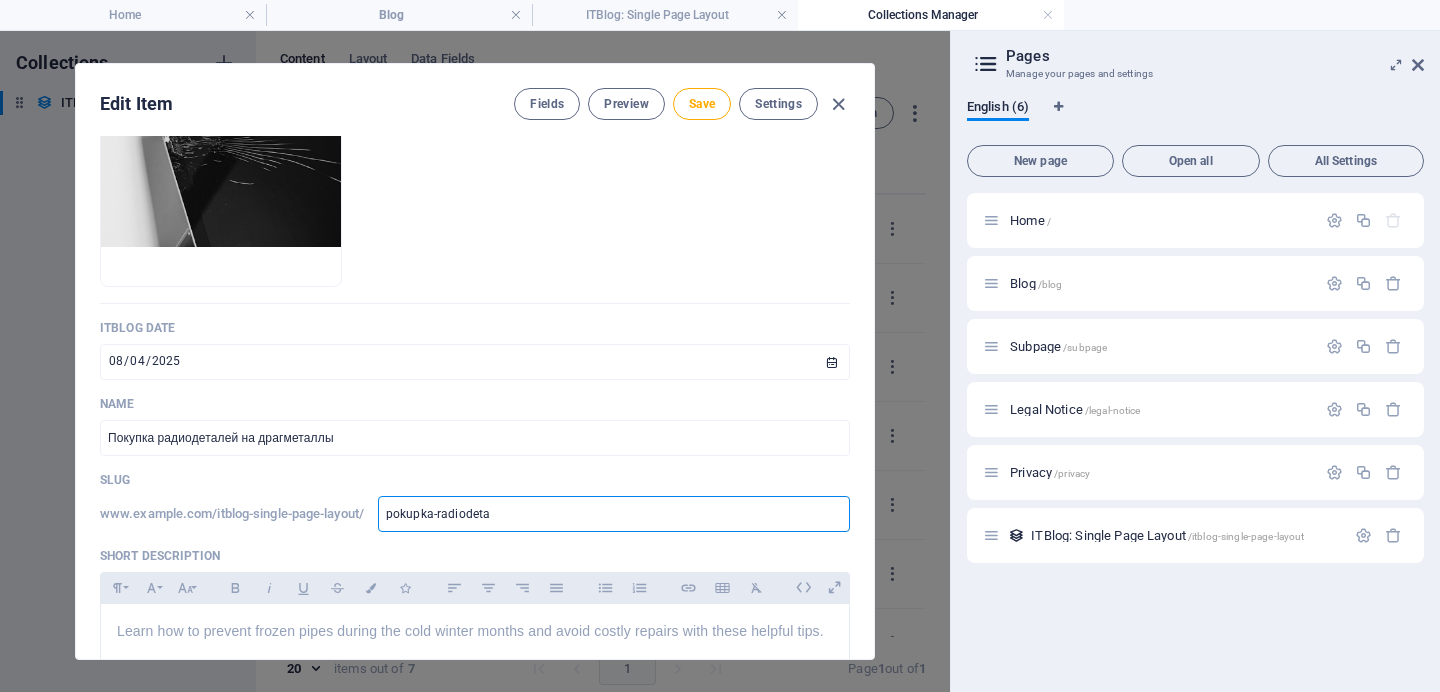 type on "pokupka-radiodetal" 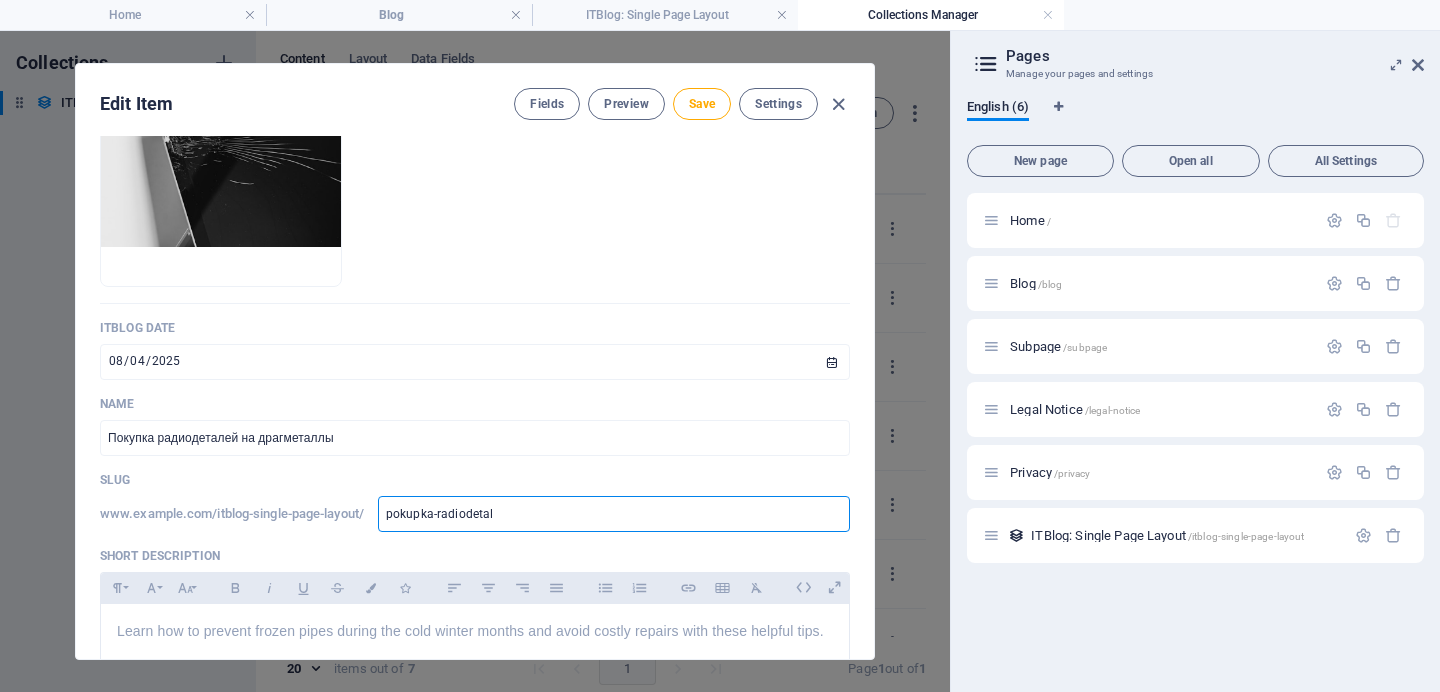 type on "pokupka-radiodetali" 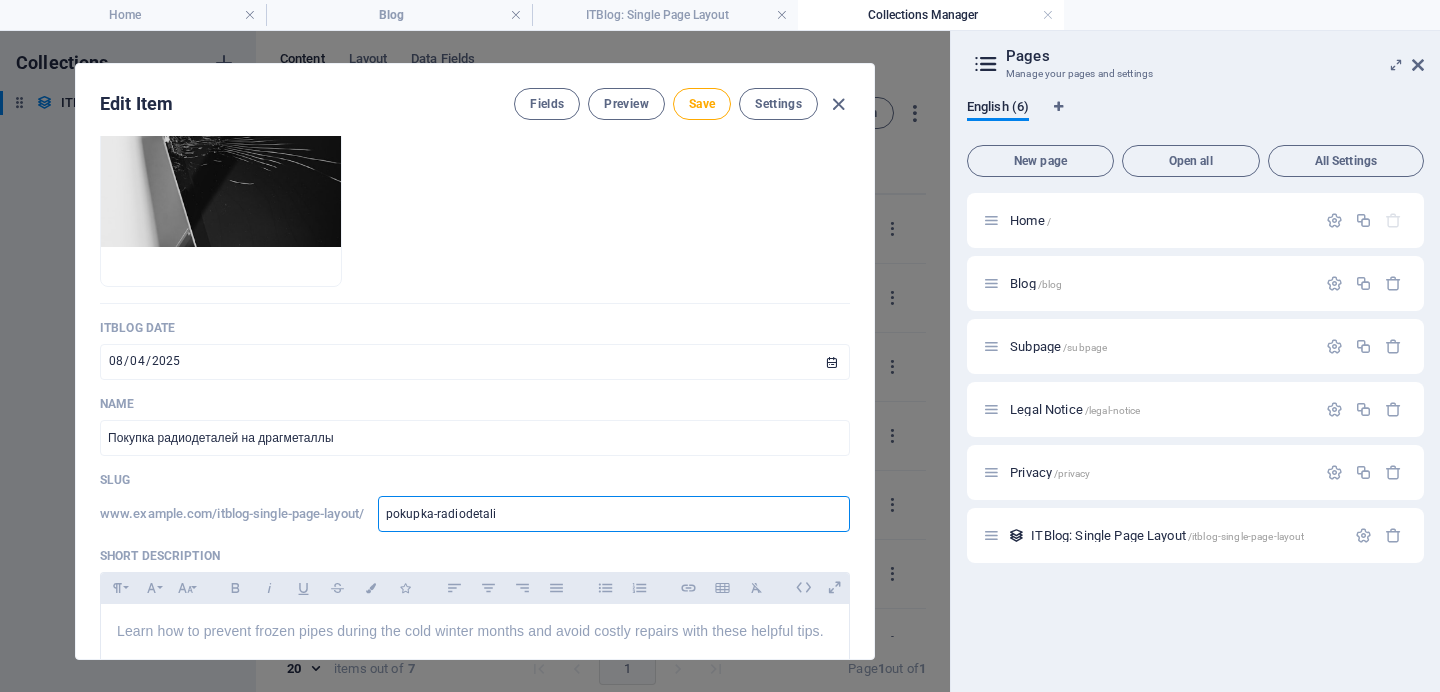 type on "pokupka-radiodetali-" 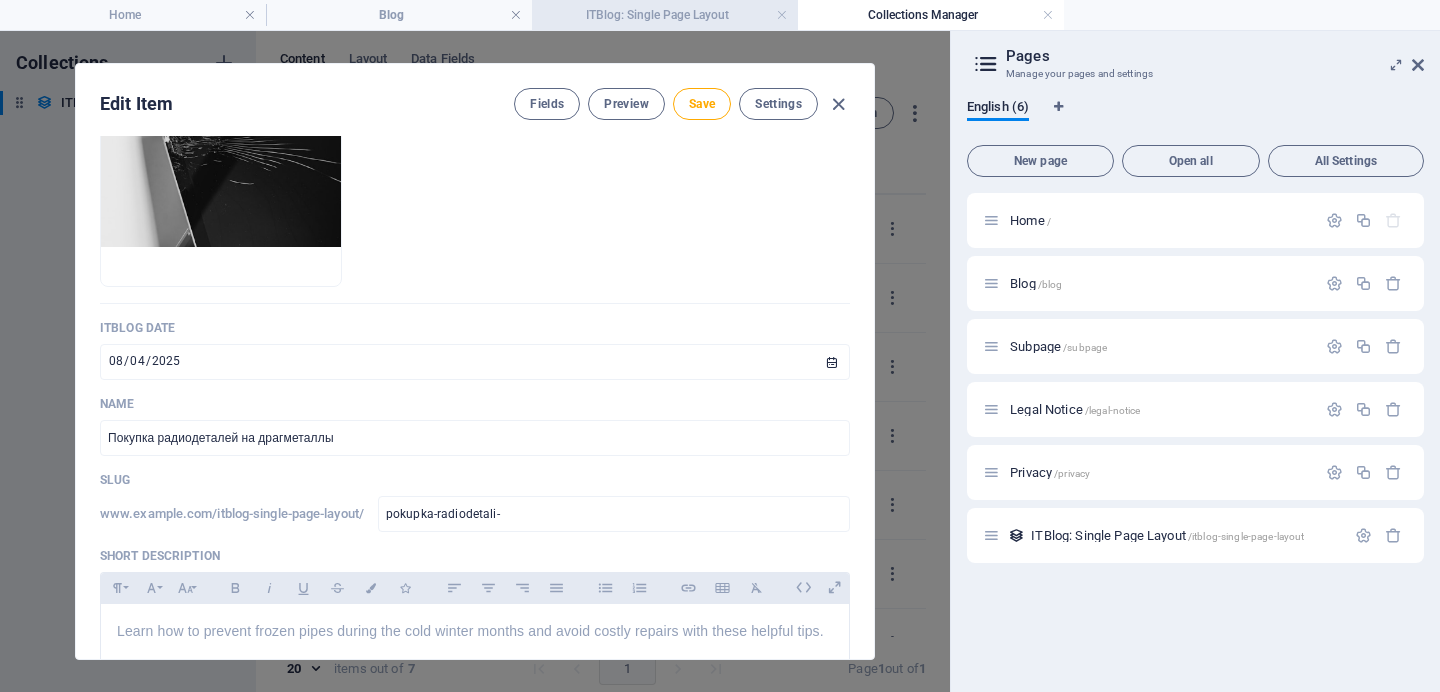 type on "pokupka-radiodetali" 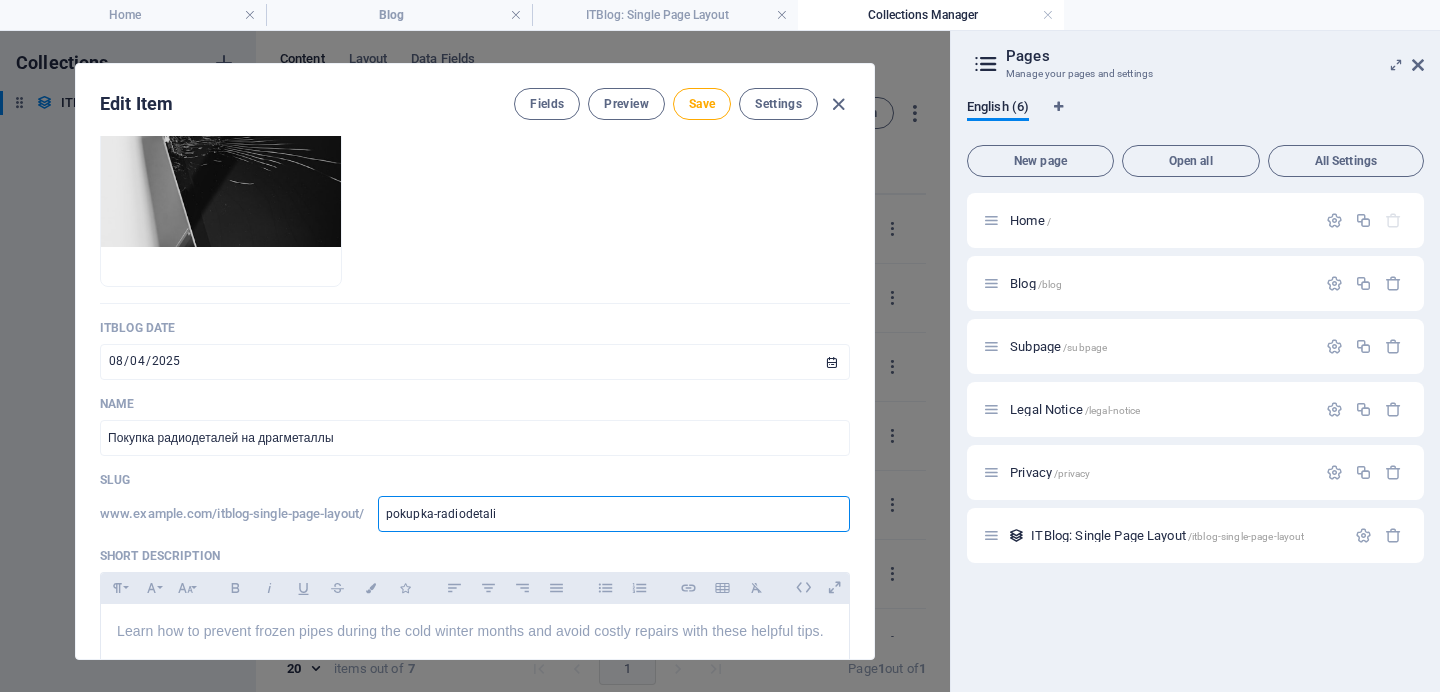 type on "pokupka-radiodetali-" 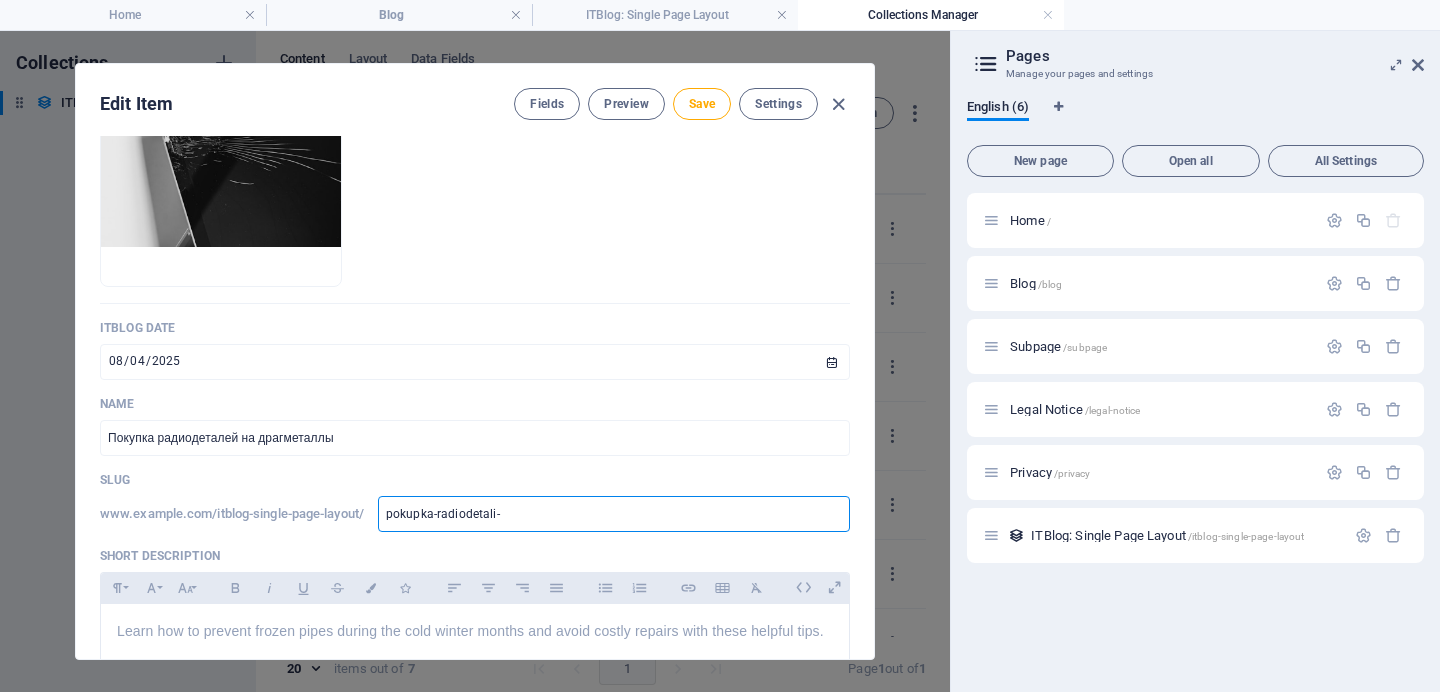 type on "pokupka-radiodetali-k" 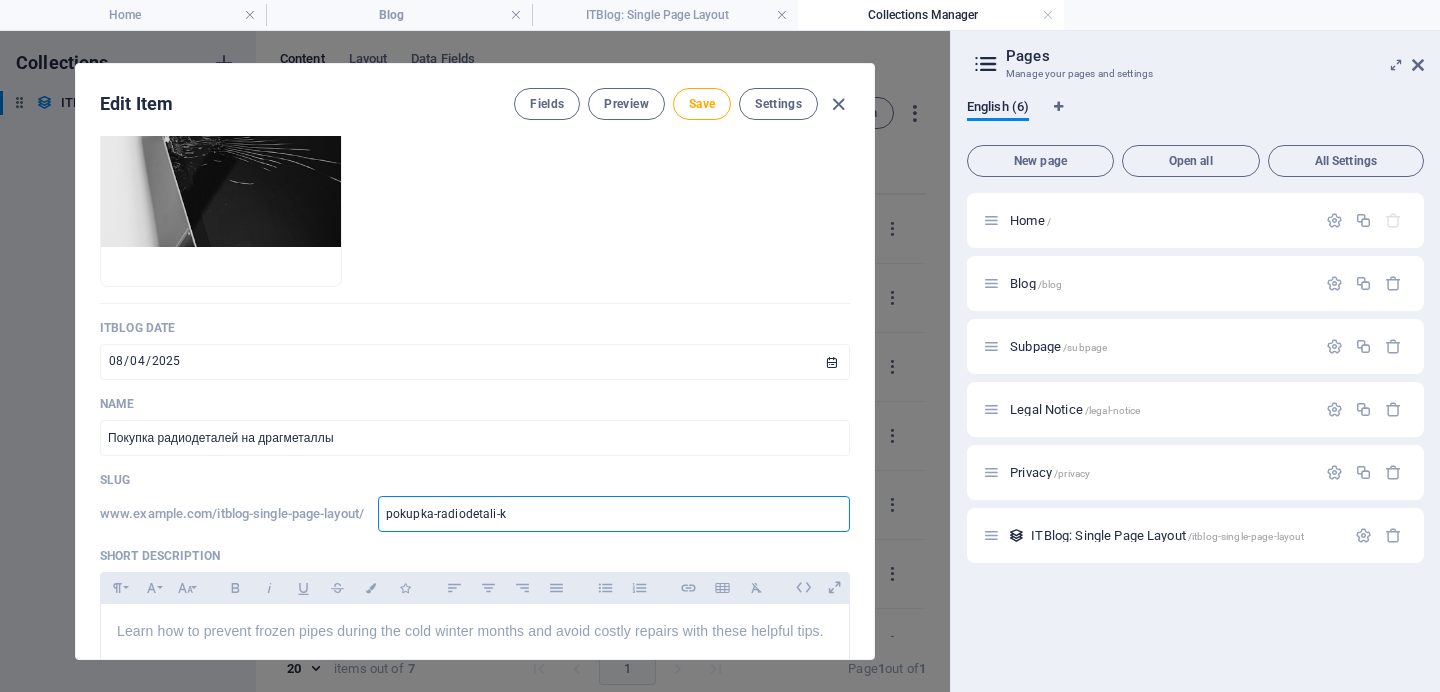 type on "pokupka-radiodetali-ka" 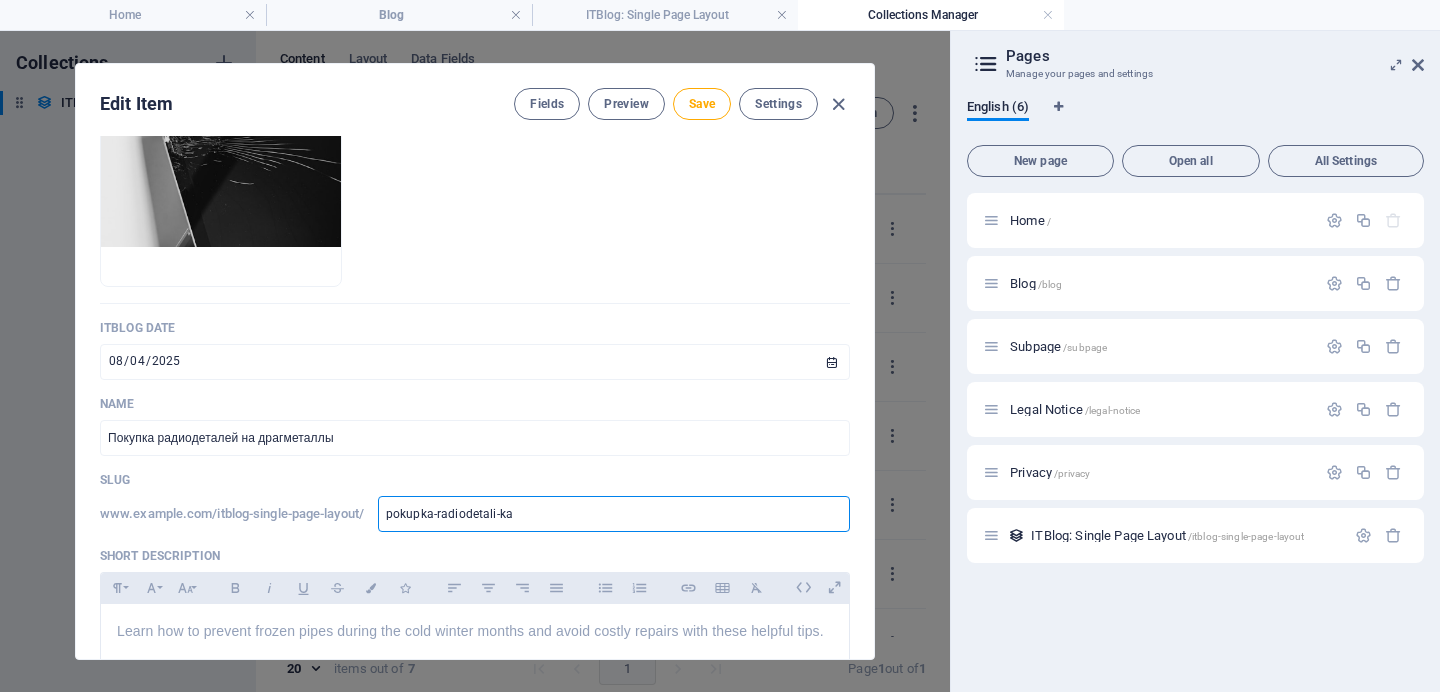 type on "pokupka-radiodetali-kak" 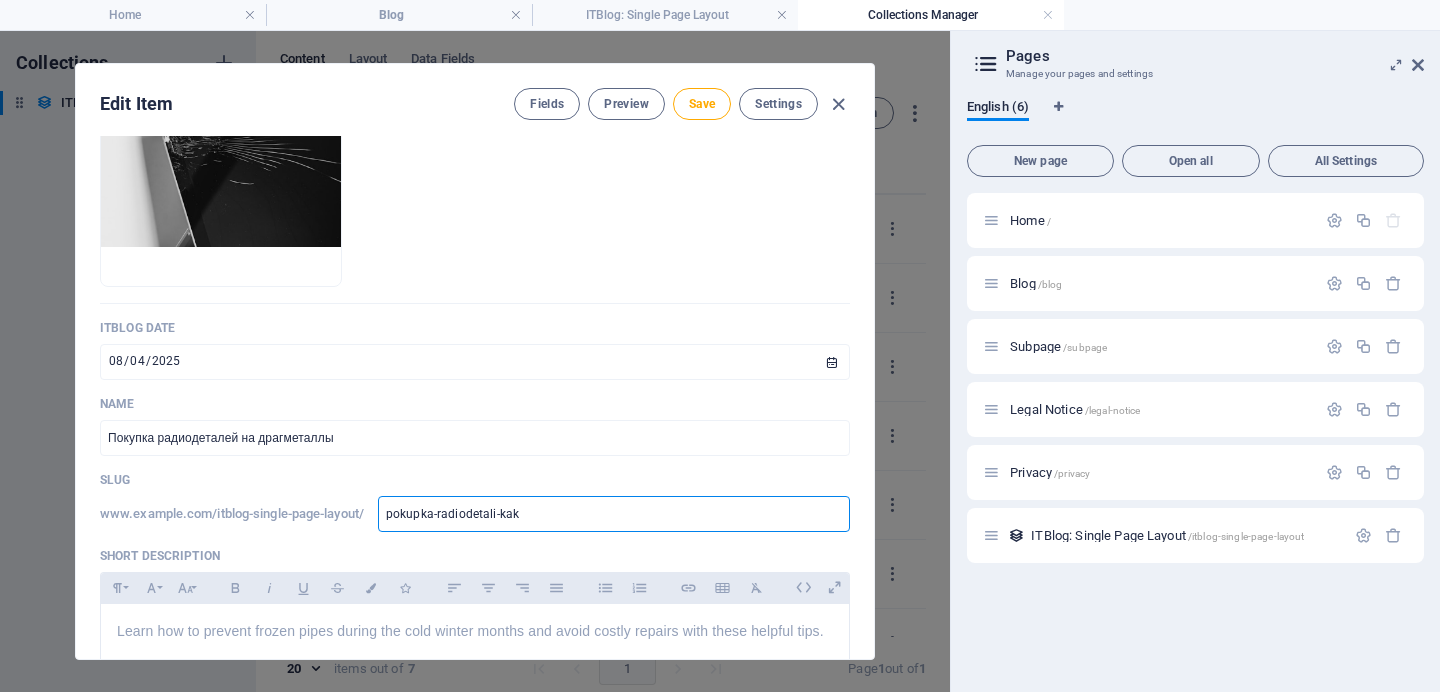 type on "pokupka-radiodetali-kak-" 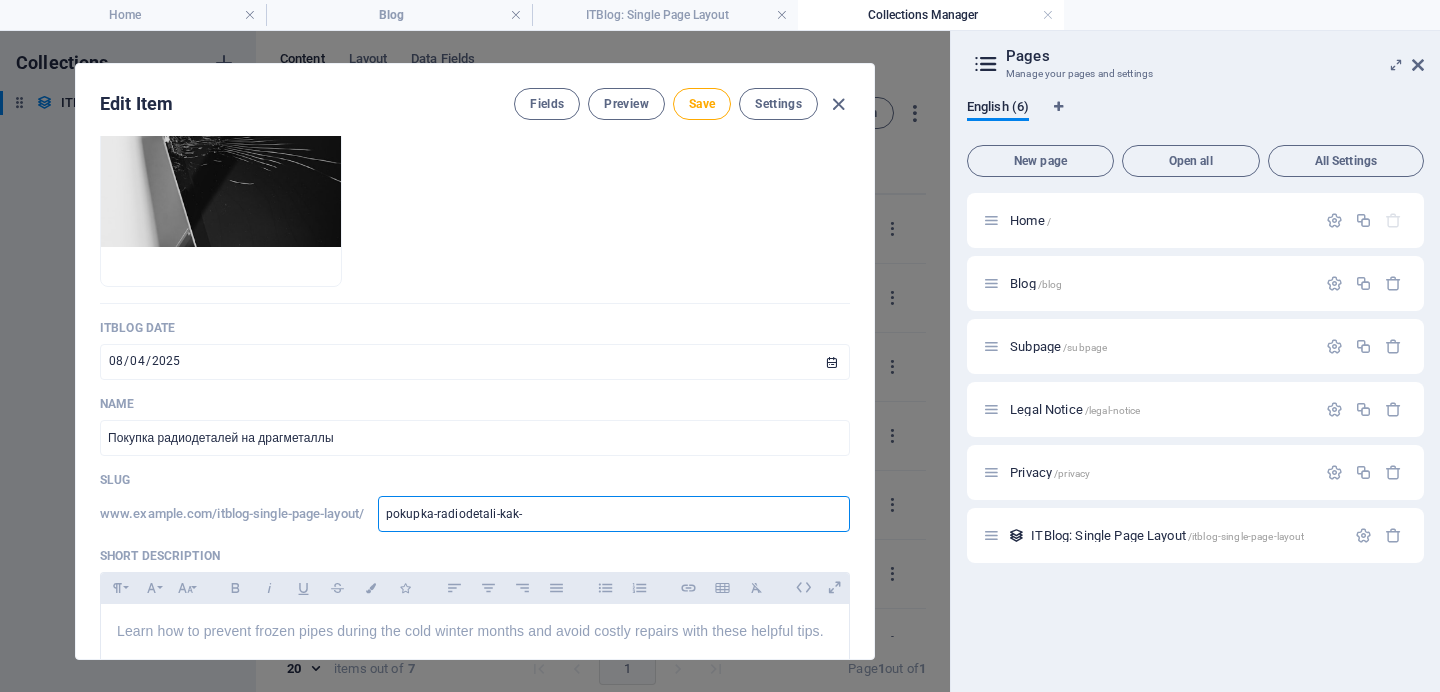type on "pokupka-radiodetali-kak-e" 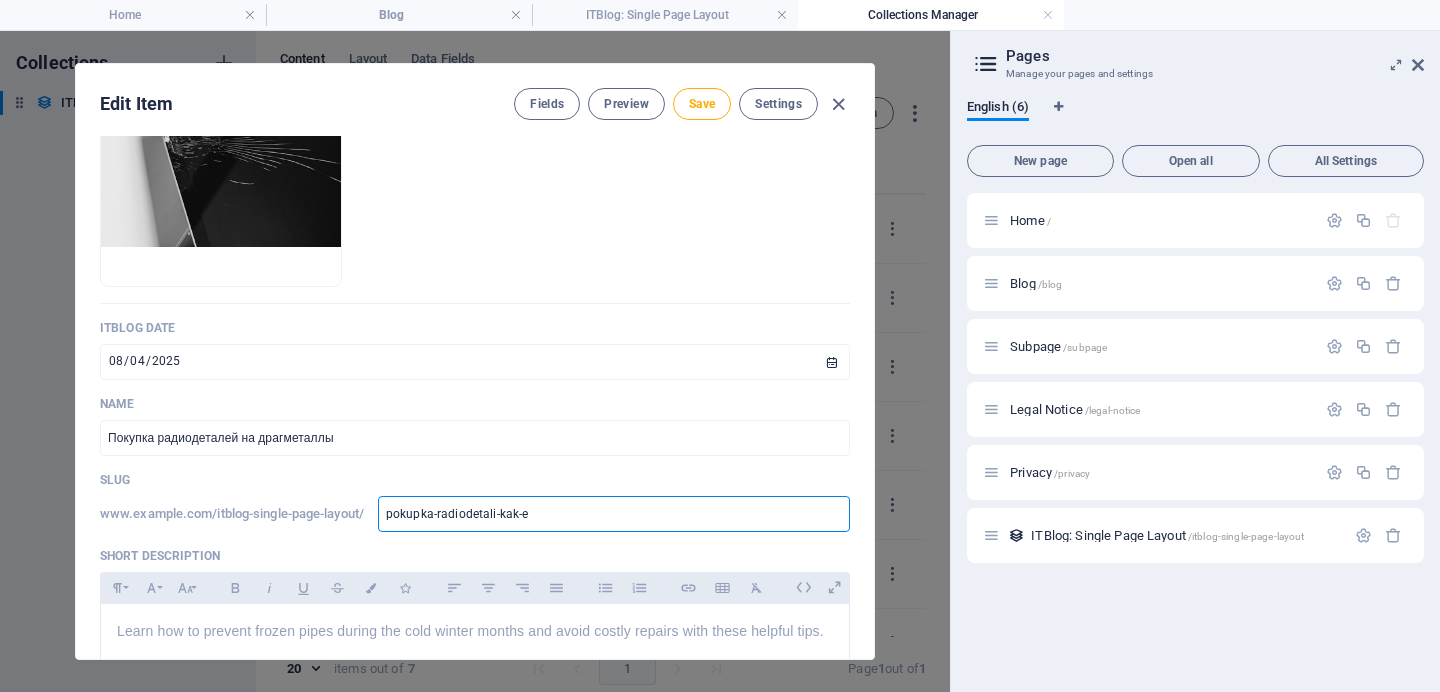 type on "pokupka-radiodetali-kak-et" 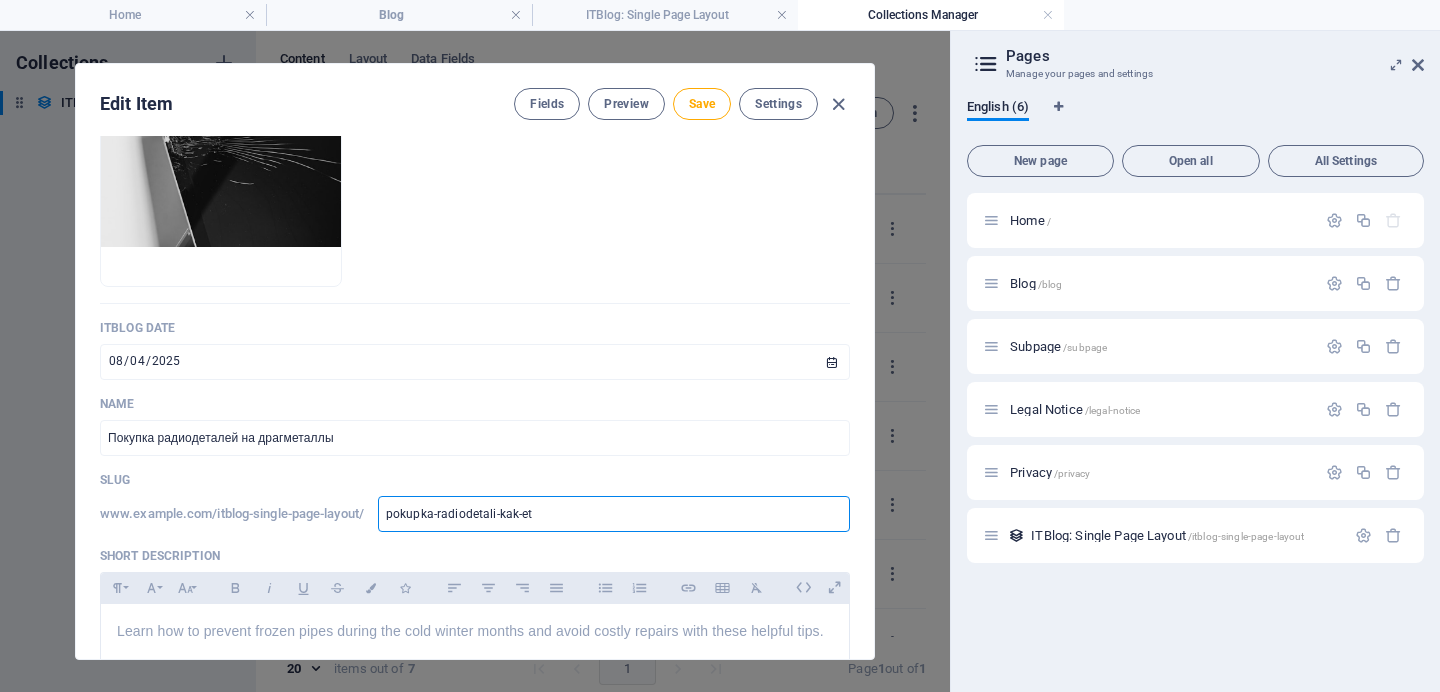 type on "pokupka-radiodetali-kak-eto" 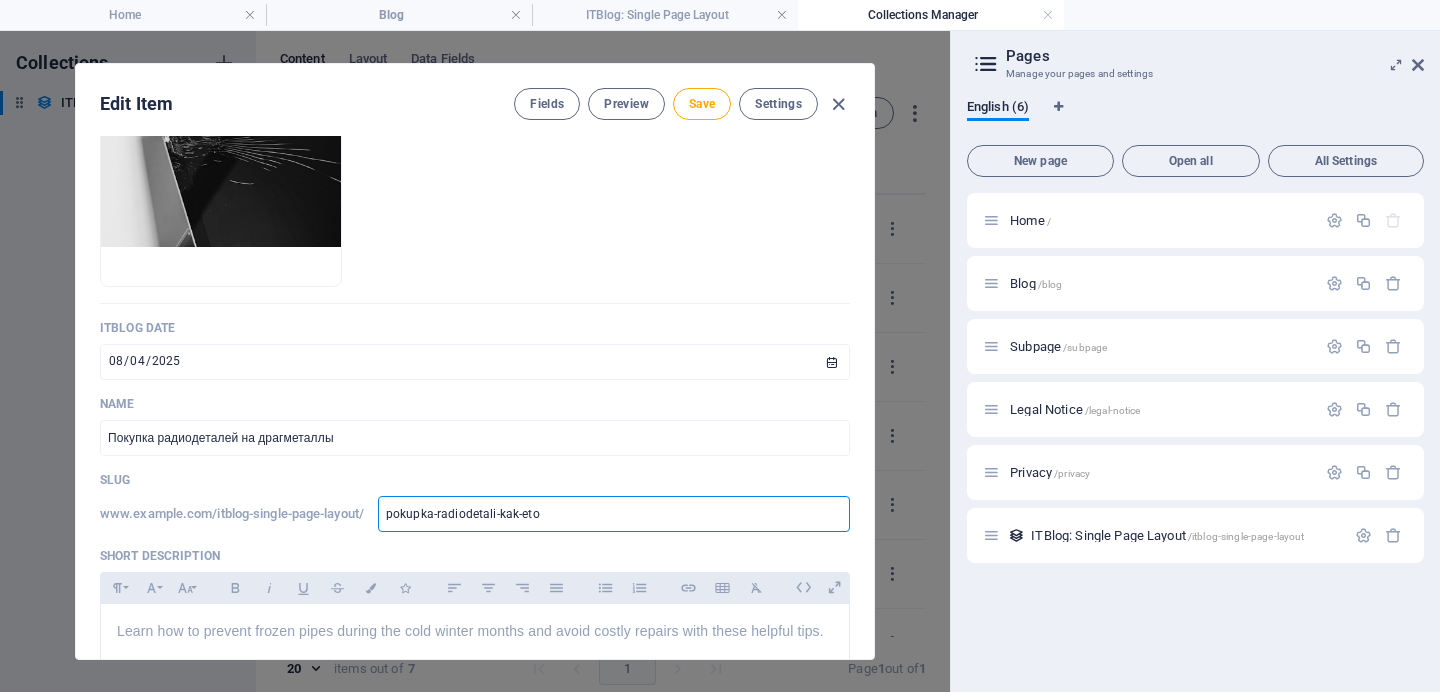type on "pokupka-radiodetali-kak-etod" 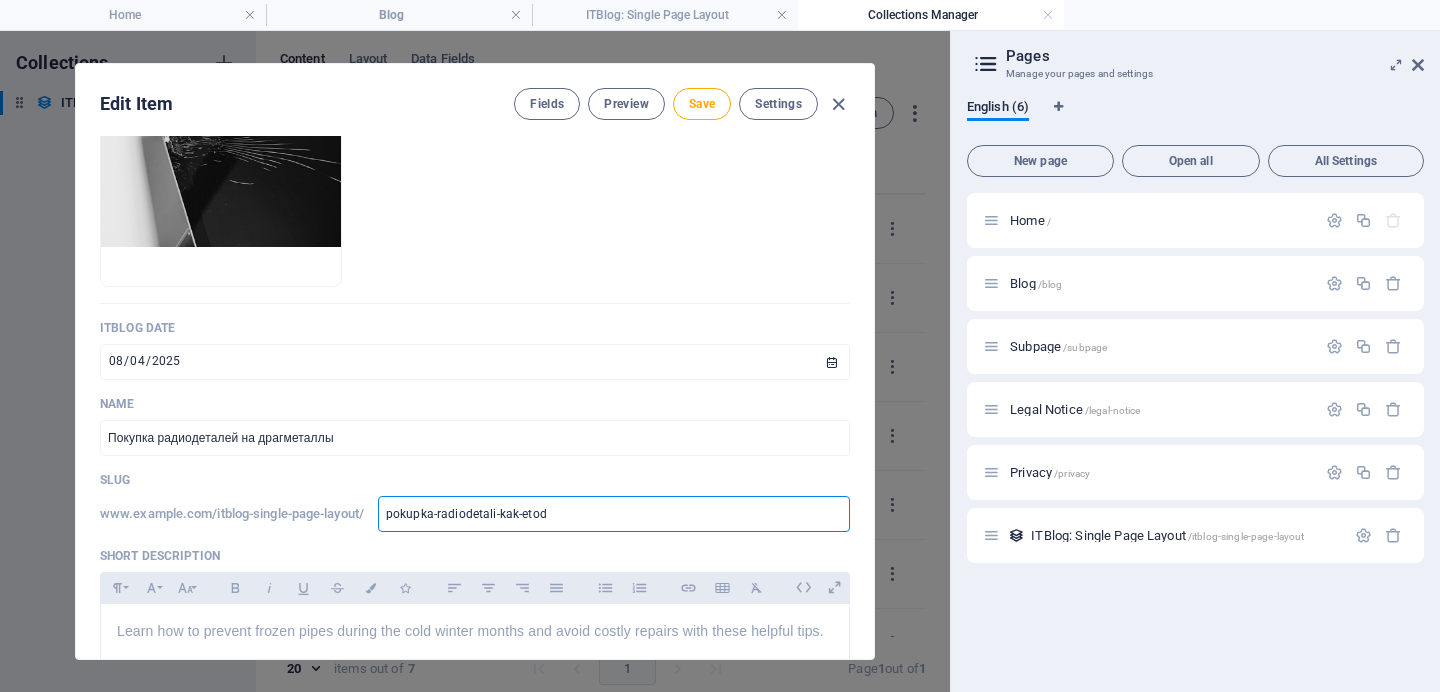 type on "pokupka-radiodetali-kak-etode" 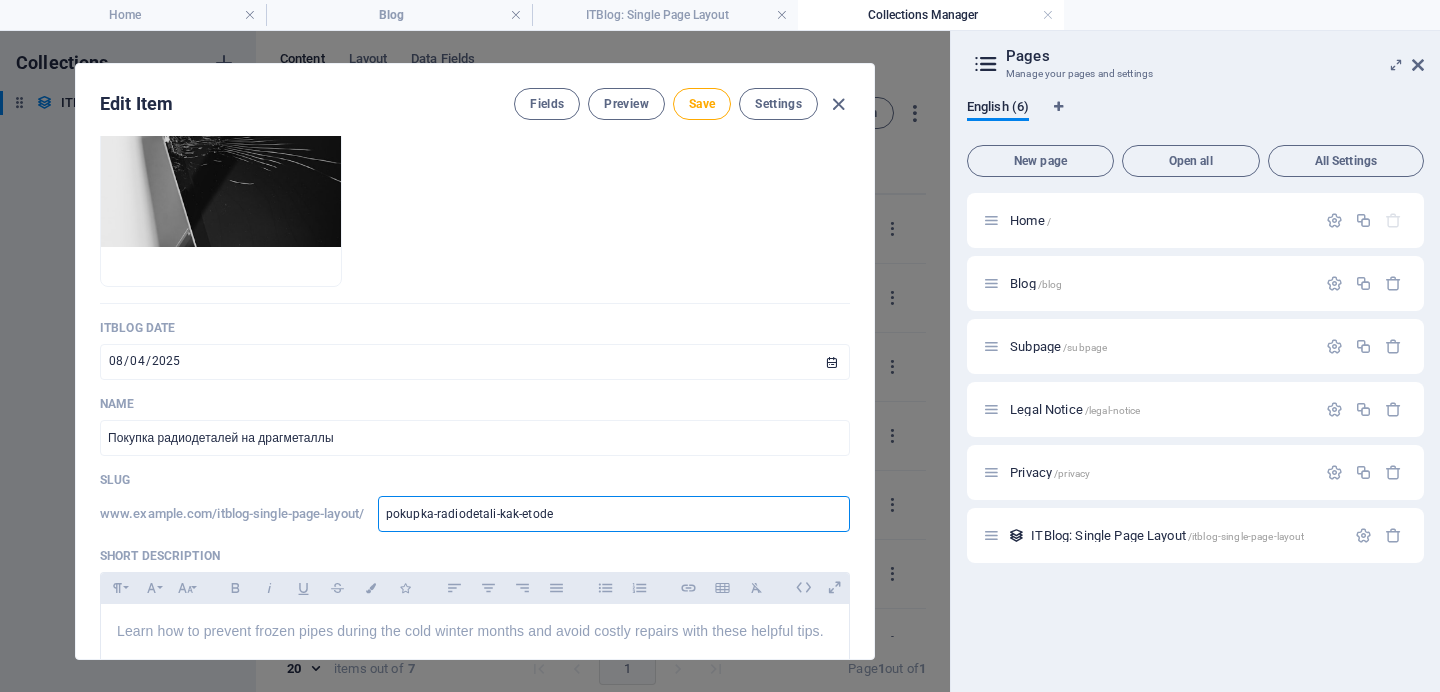 type on "pokupka-radiodetali-kak-etodel" 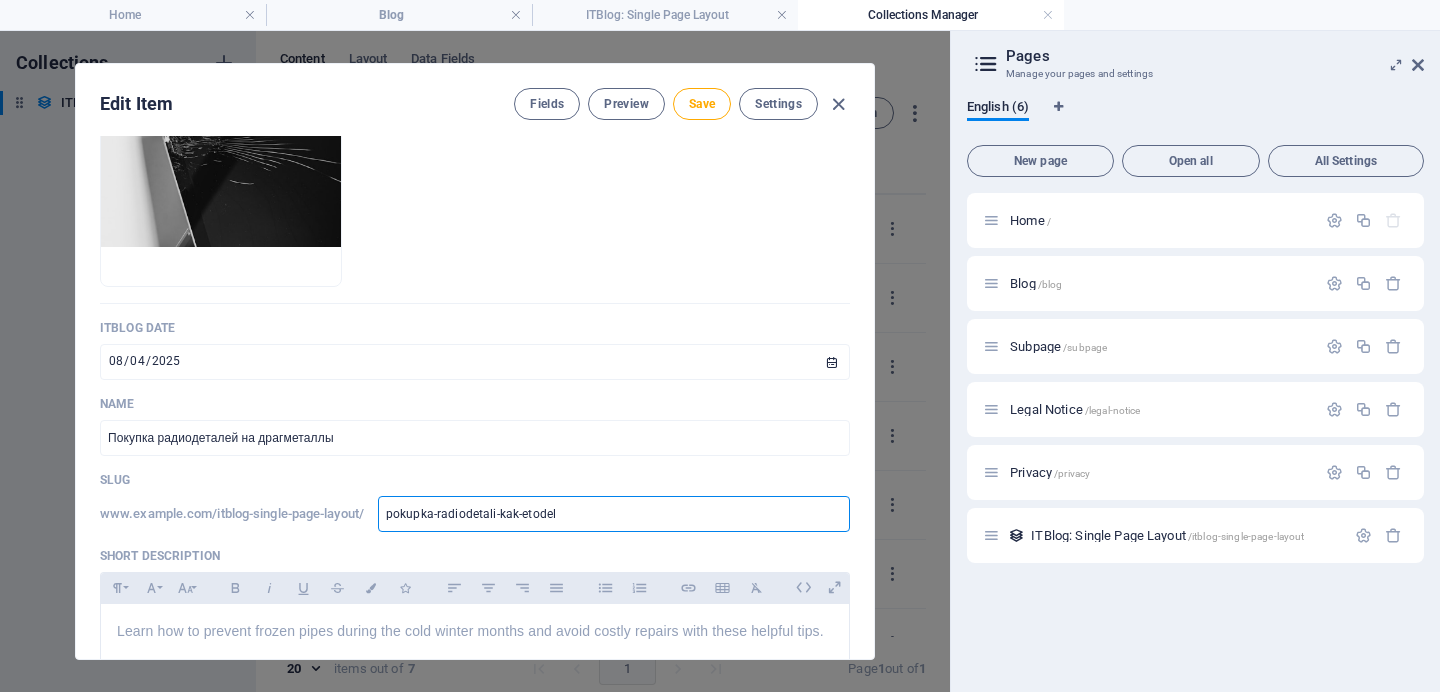 type on "pokupka-radiodetali-kak-etodela" 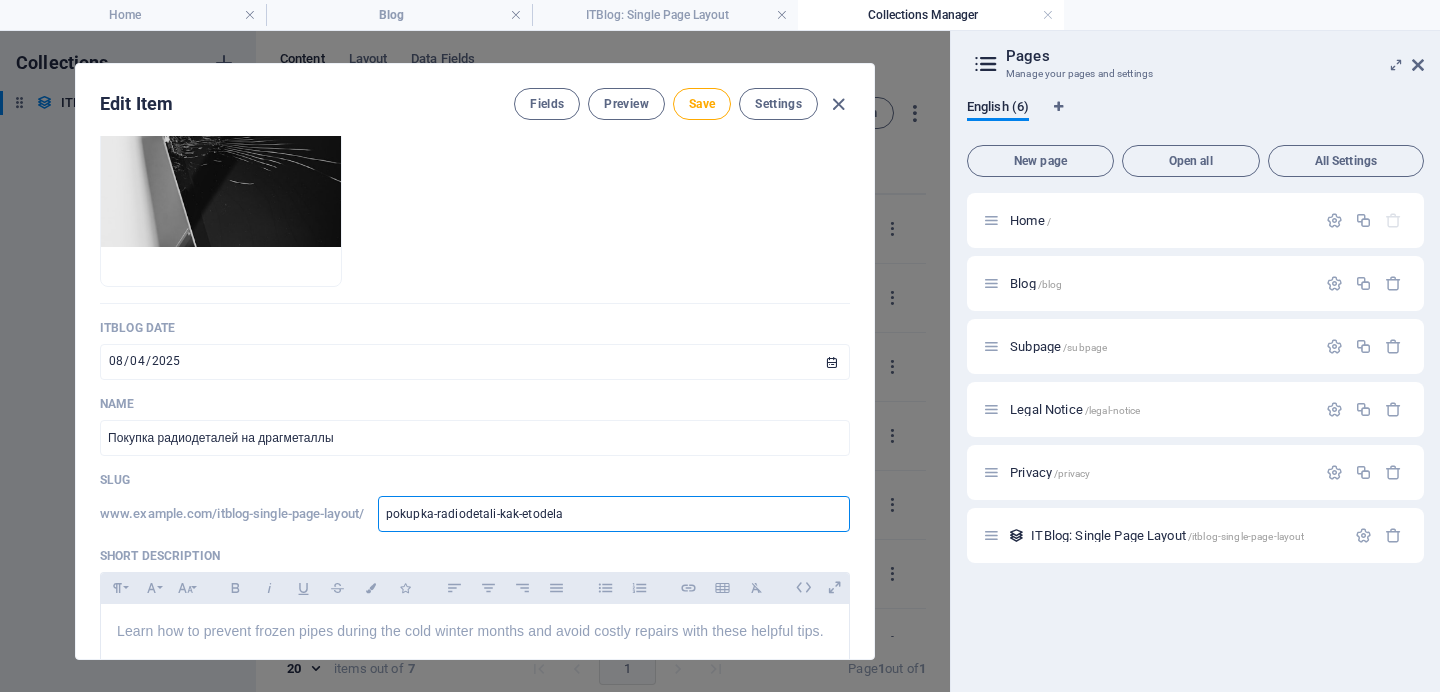 type on "pokupka-radiodetali-kak-etodelat" 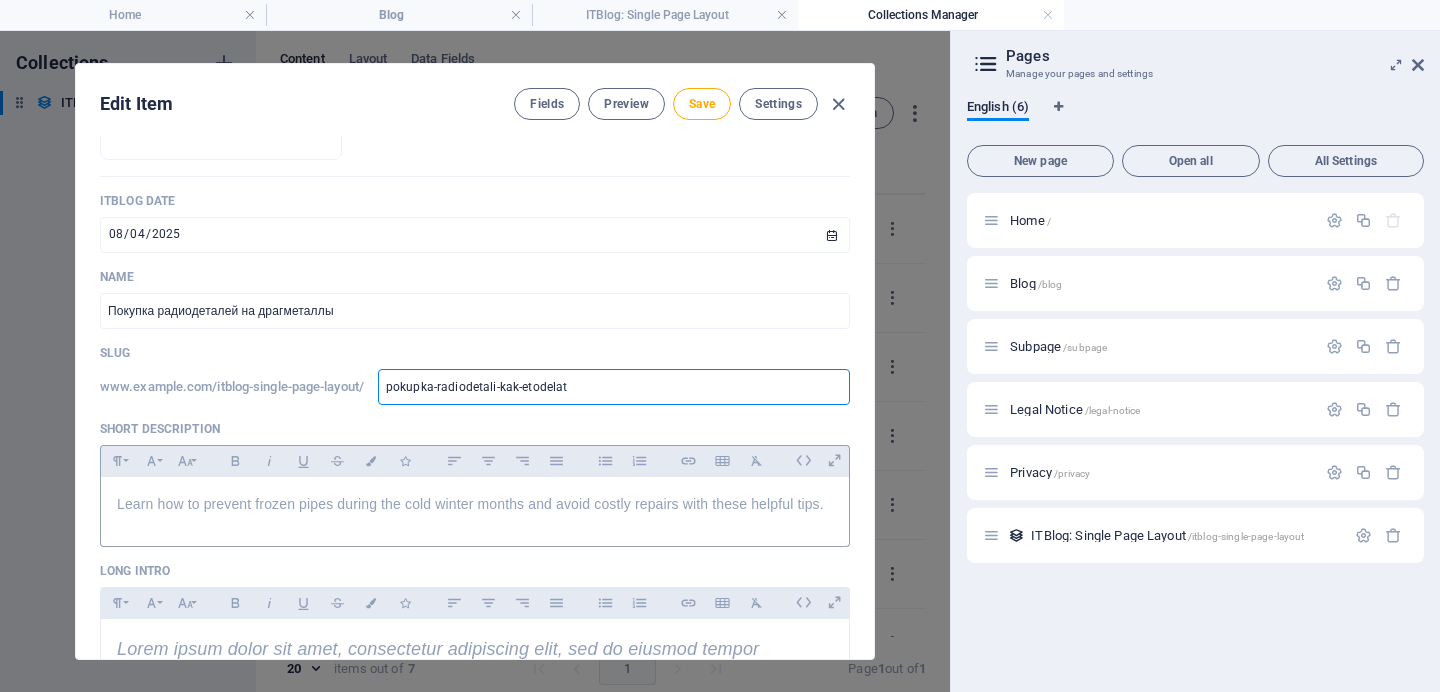 scroll, scrollTop: 269, scrollLeft: 0, axis: vertical 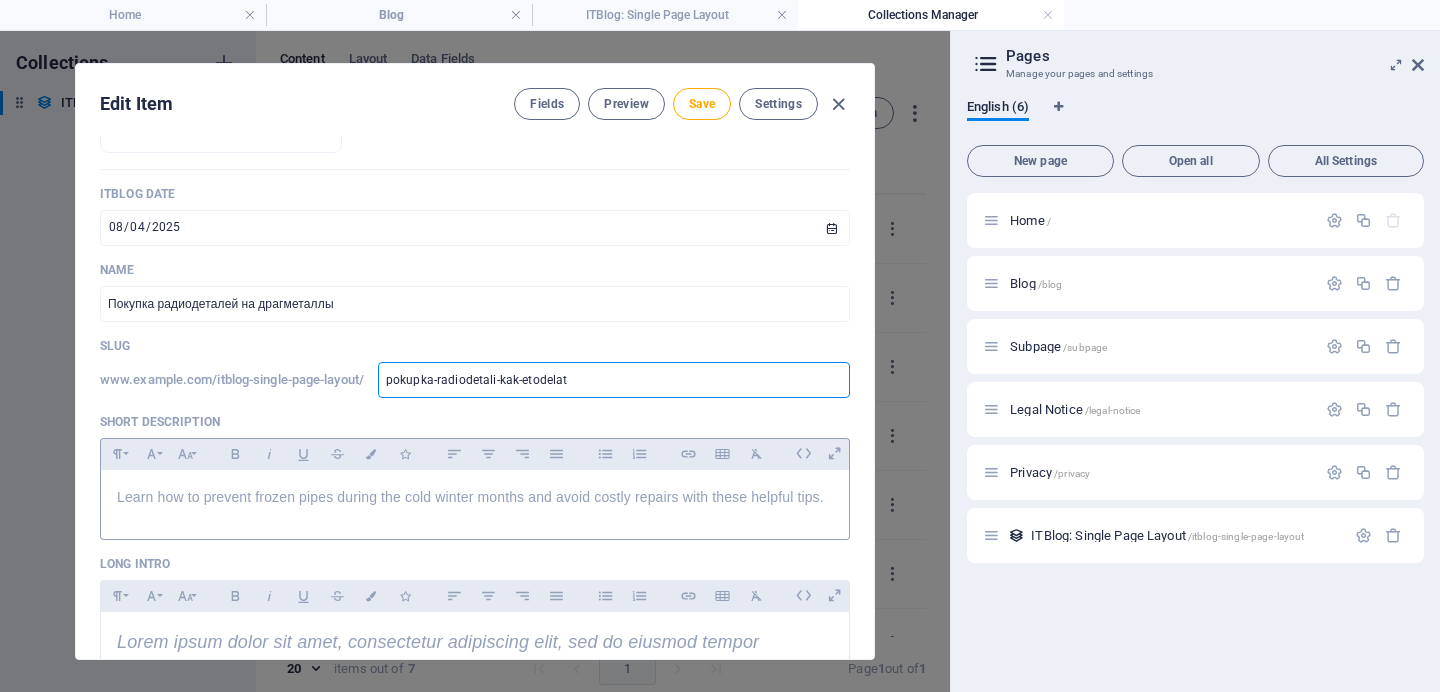 type on "pokupka-radiodetali-kak-etodelat" 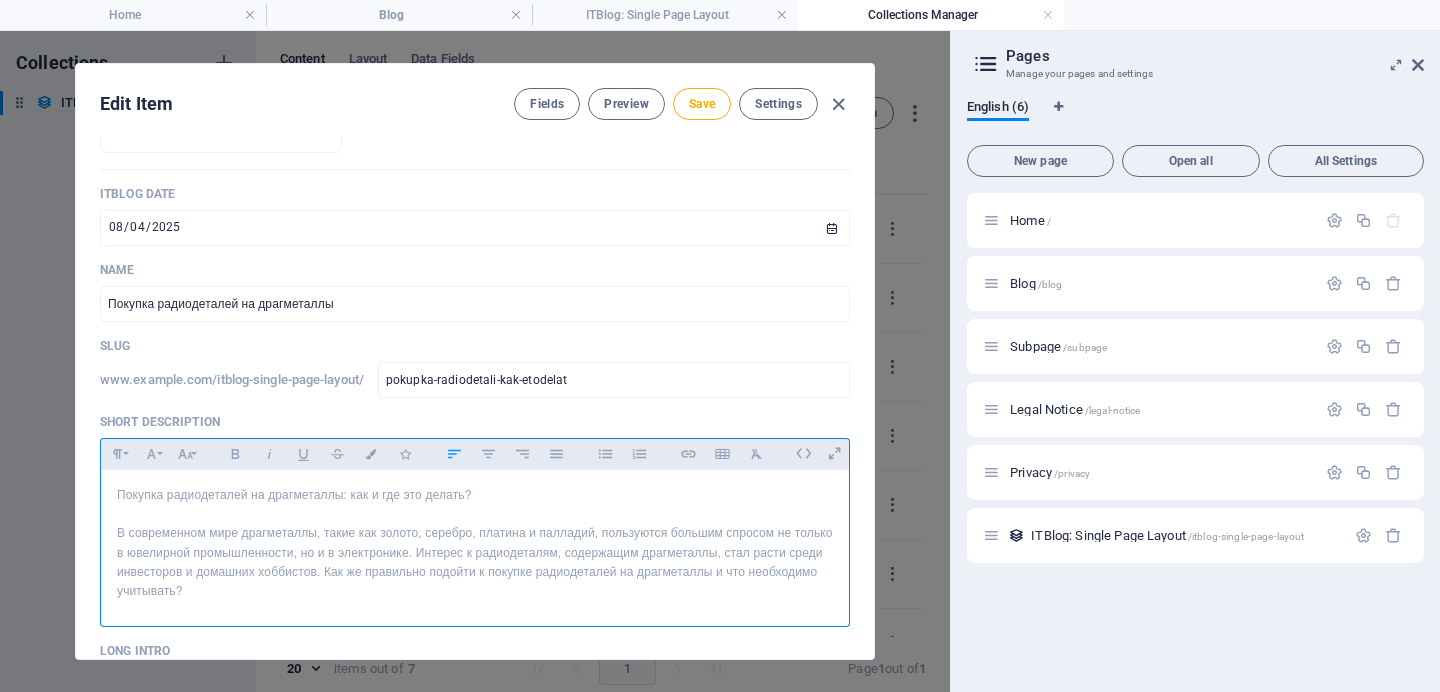 scroll, scrollTop: 5787, scrollLeft: 5, axis: both 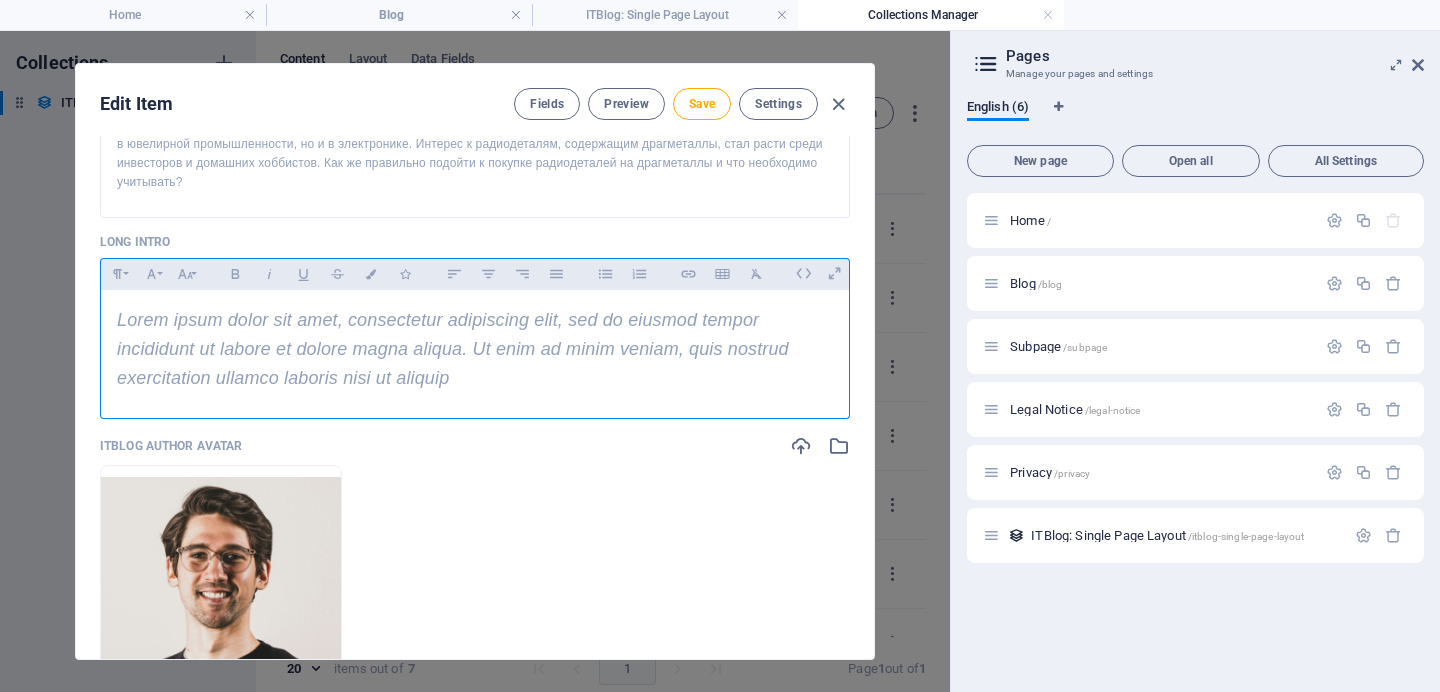 click on "Lorem ipsum dolor sit amet, consectetur adipiscing elit, sed do eiusmod tempor incididunt ut labore et dolore magna aliqua. Ut enim ad minim veniam, quis nostrud exercitation ullamco laboris nisi ut aliquip" at bounding box center (453, 349) 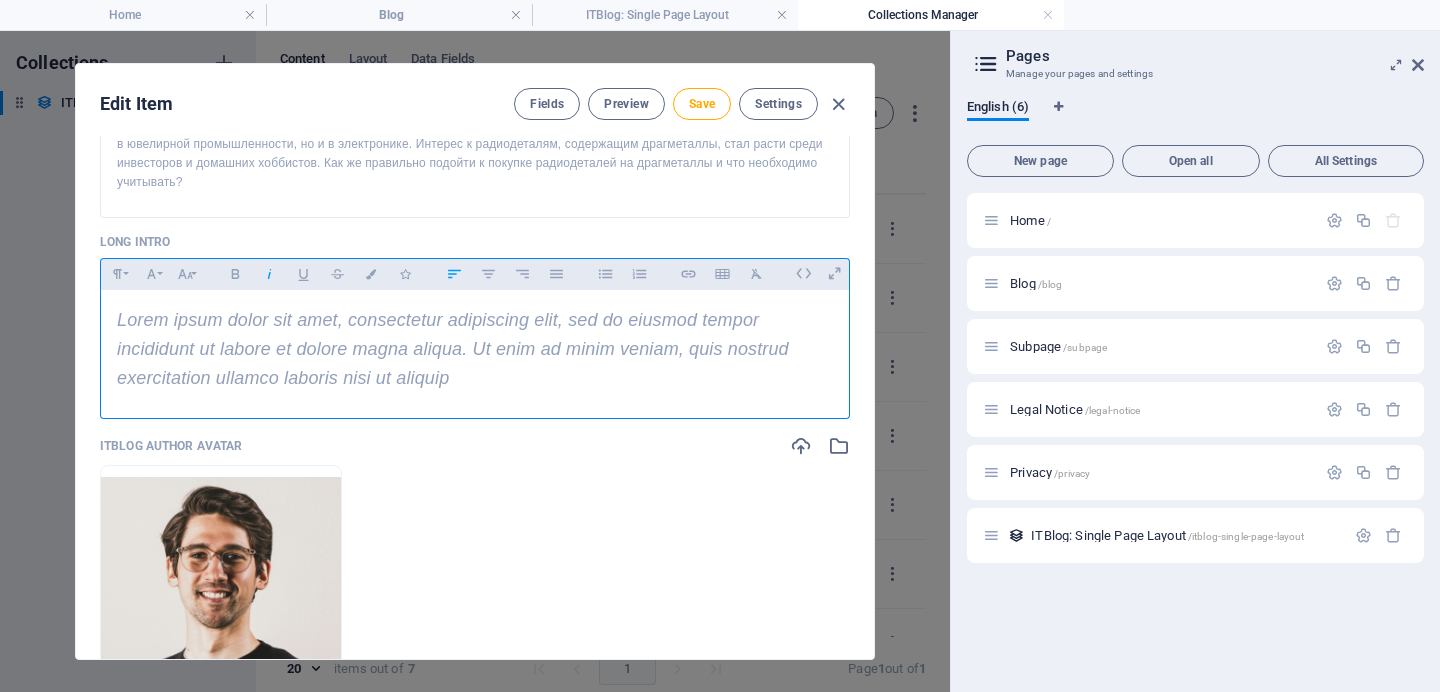 click on "Lorem ipsum dolor sit amet, consectetur adipiscing elit, sed do eiusmod tempor incididunt ut labore et dolore magna aliqua. Ut enim ad minim veniam, quis nostrud exercitation ullamco laboris nisi ut aliquip" at bounding box center [475, 349] 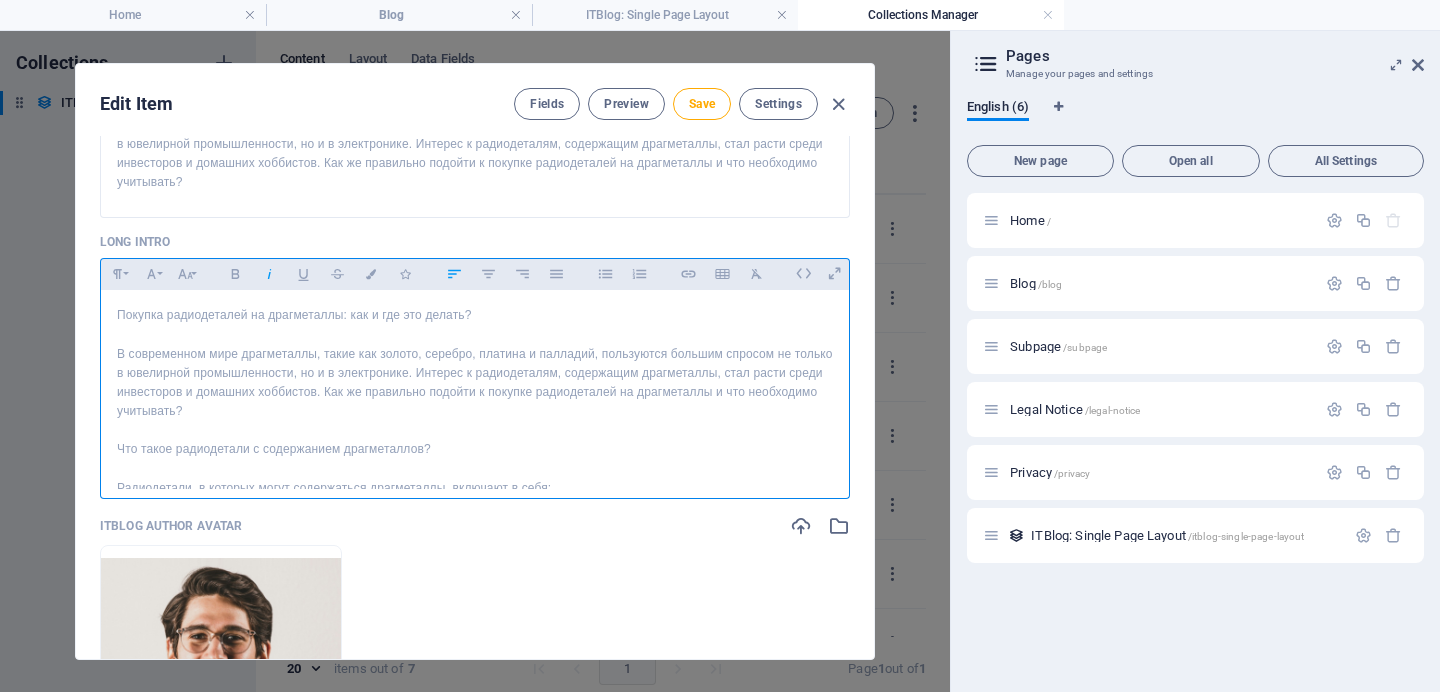 scroll, scrollTop: 952, scrollLeft: 0, axis: vertical 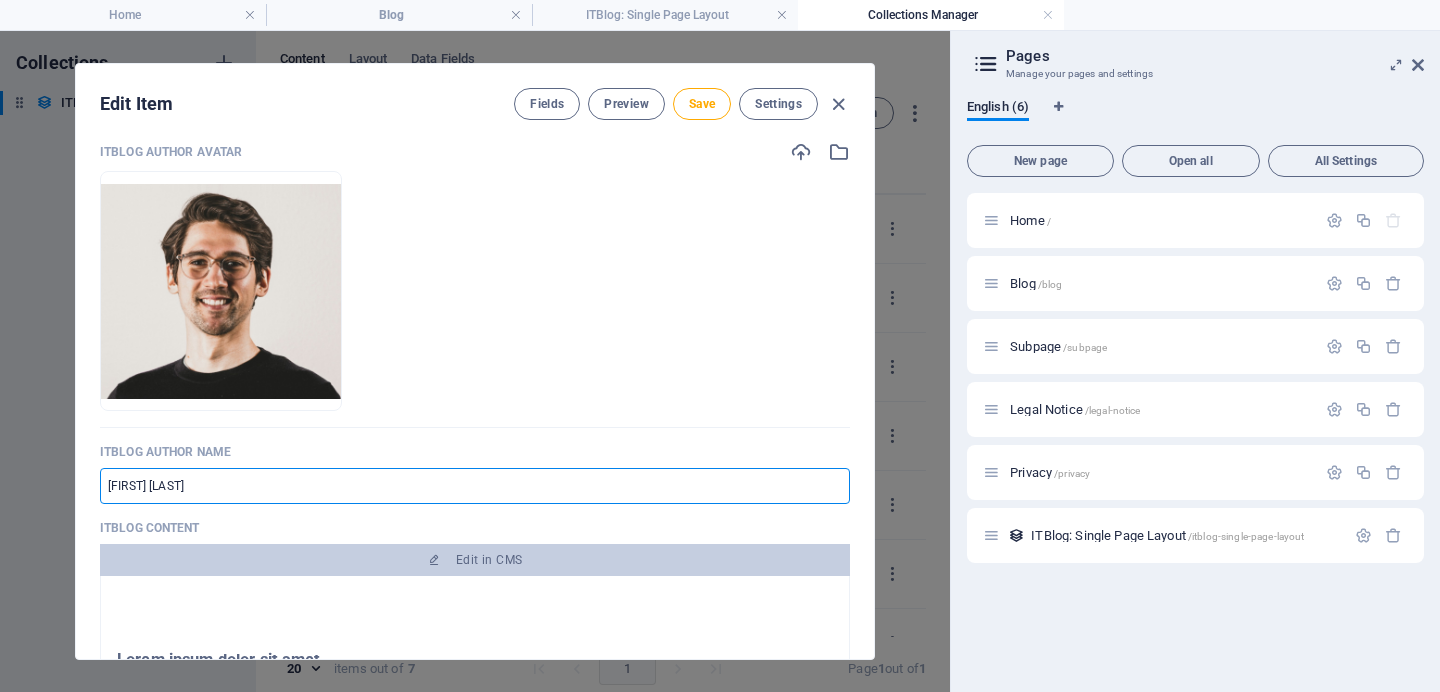 click on "Jonathan Gregorich" at bounding box center (475, 486) 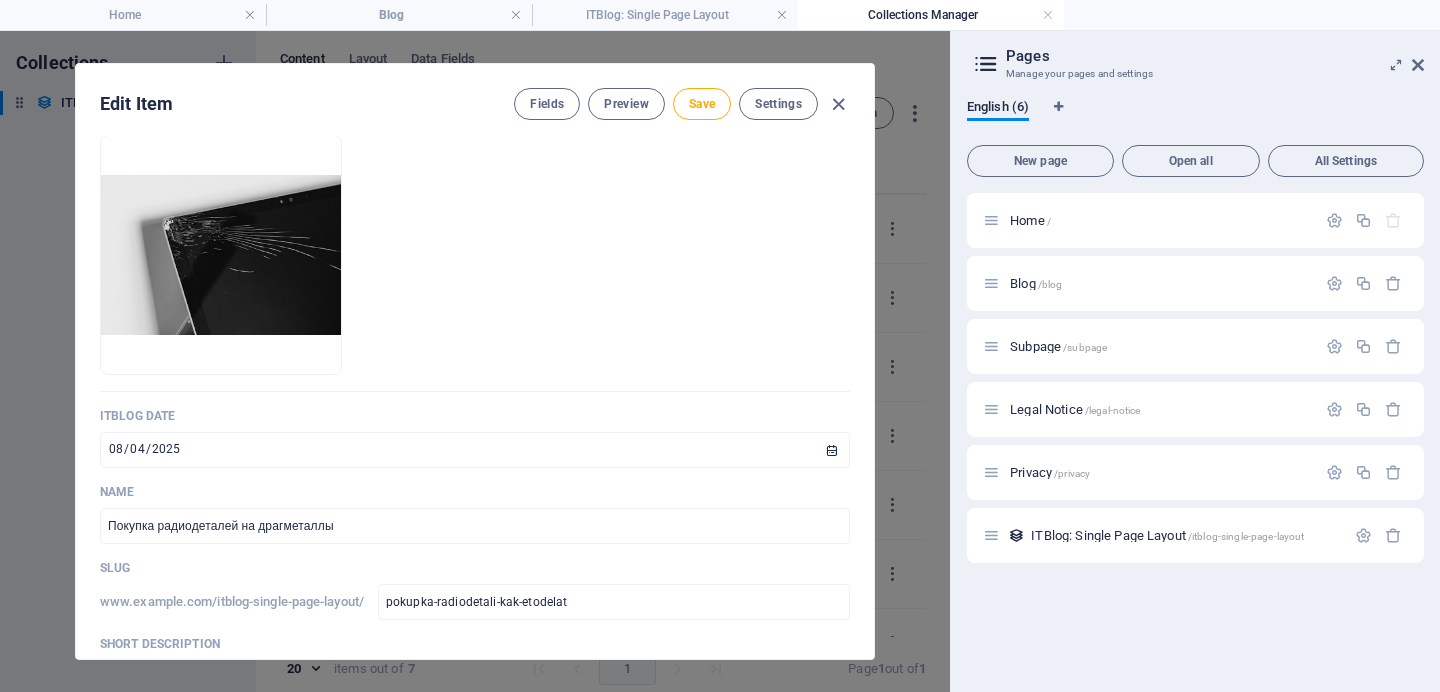 scroll, scrollTop: 0, scrollLeft: 0, axis: both 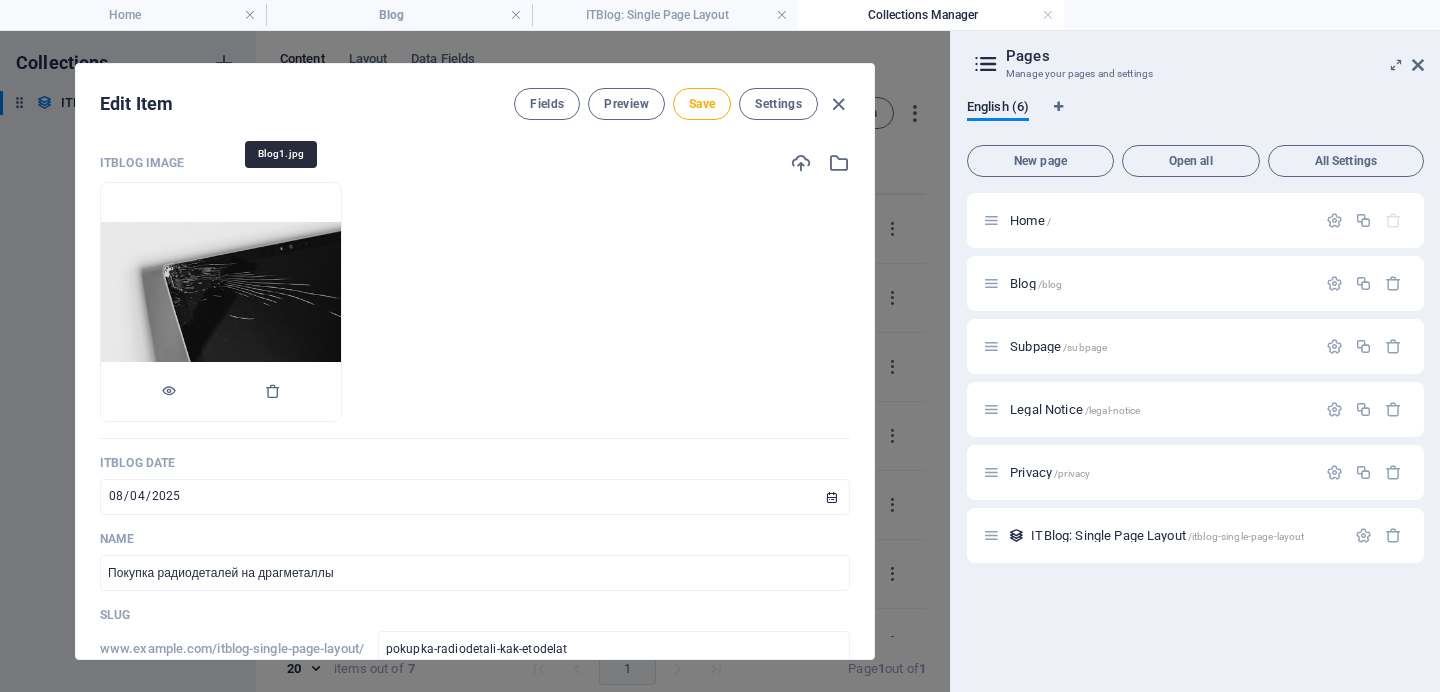 click at bounding box center [221, 302] 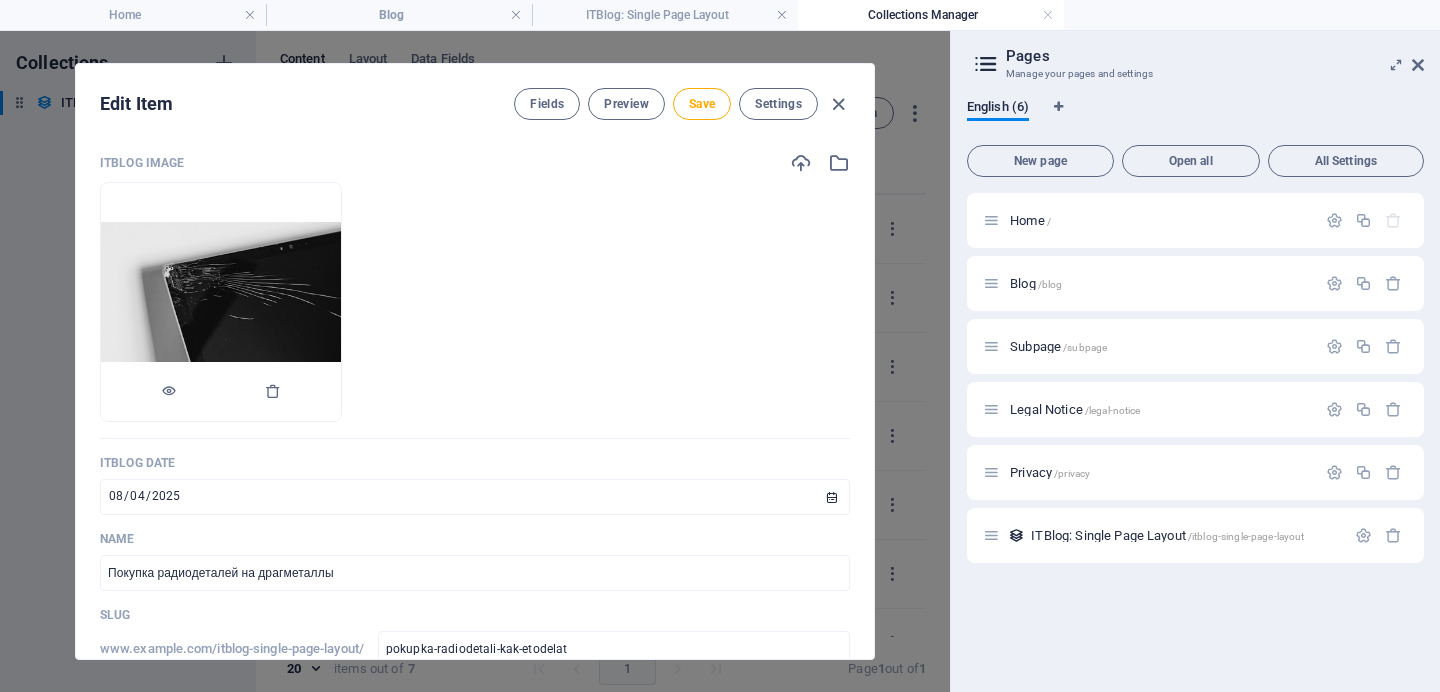 click at bounding box center [221, 302] 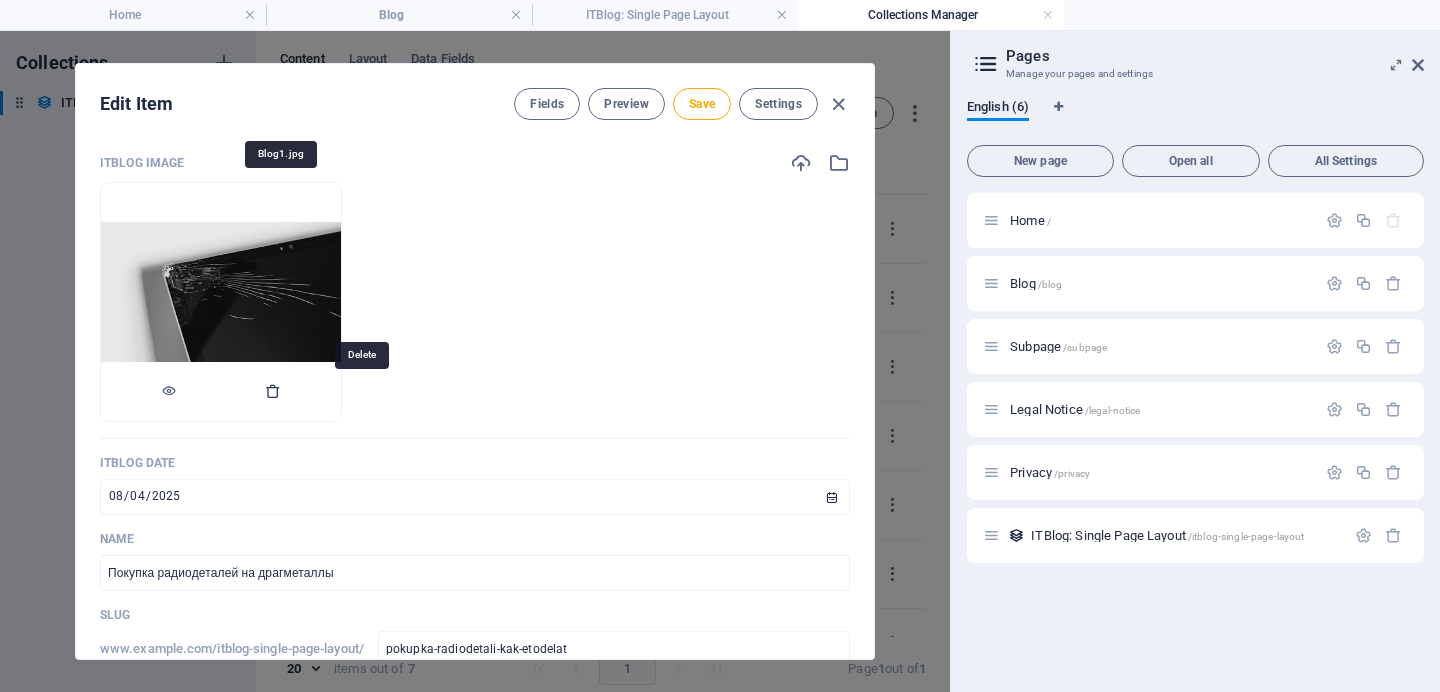 click at bounding box center (273, 391) 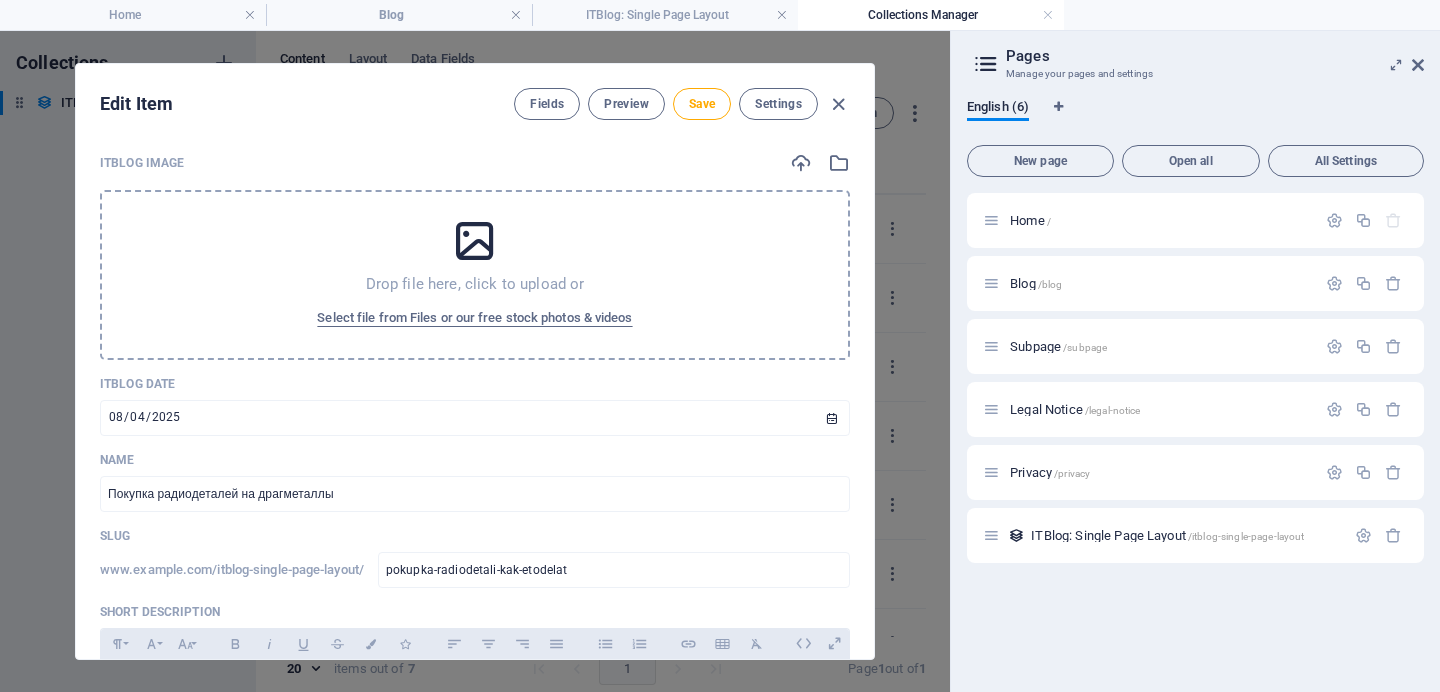 click at bounding box center (475, 241) 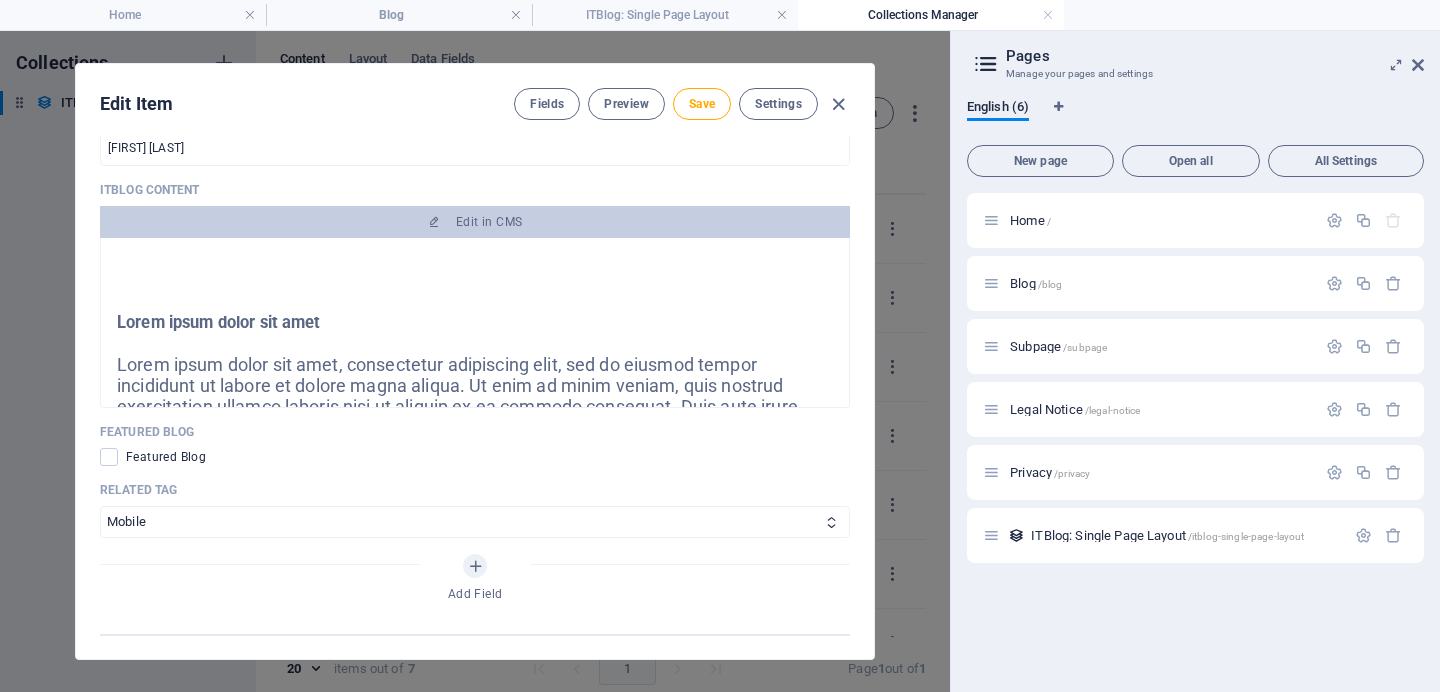 scroll, scrollTop: 1398, scrollLeft: 0, axis: vertical 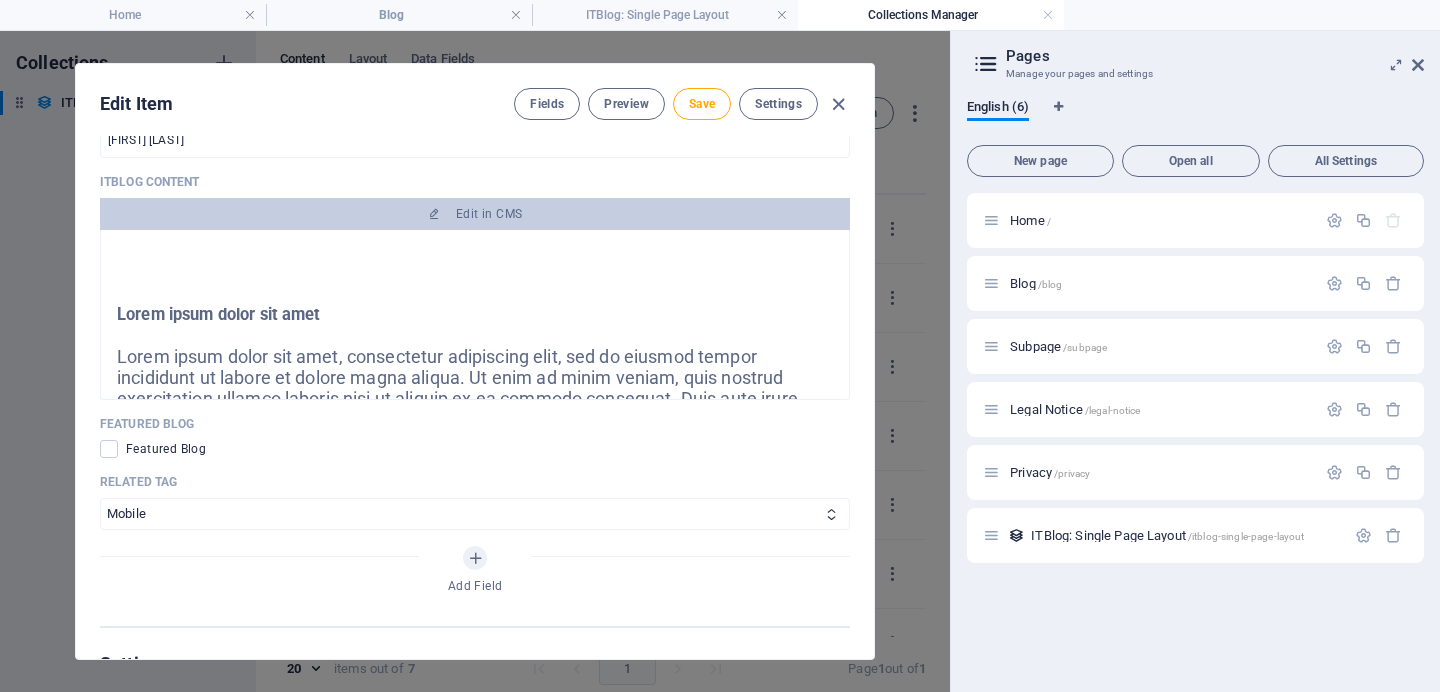 click on "Lorem ipsum dolor sit amet, consectetur adipiscing elit, sed do eiusmod tempor incididunt ut labore et dolore magna aliqua. Ut enim ad minim veniam, quis nostrud exercitation ullamco laboris nisi ut aliquip ex ea commodo consequat. Duis aute irure dolor in reprehenderit in voluptate velit esse cillum dolore eu fugiat nulla pariatur. Excepteur sint occaecat cupidatat non proident, sunt in culpa qui officia deserunt mollit anim id est laborum." at bounding box center (465, 409) 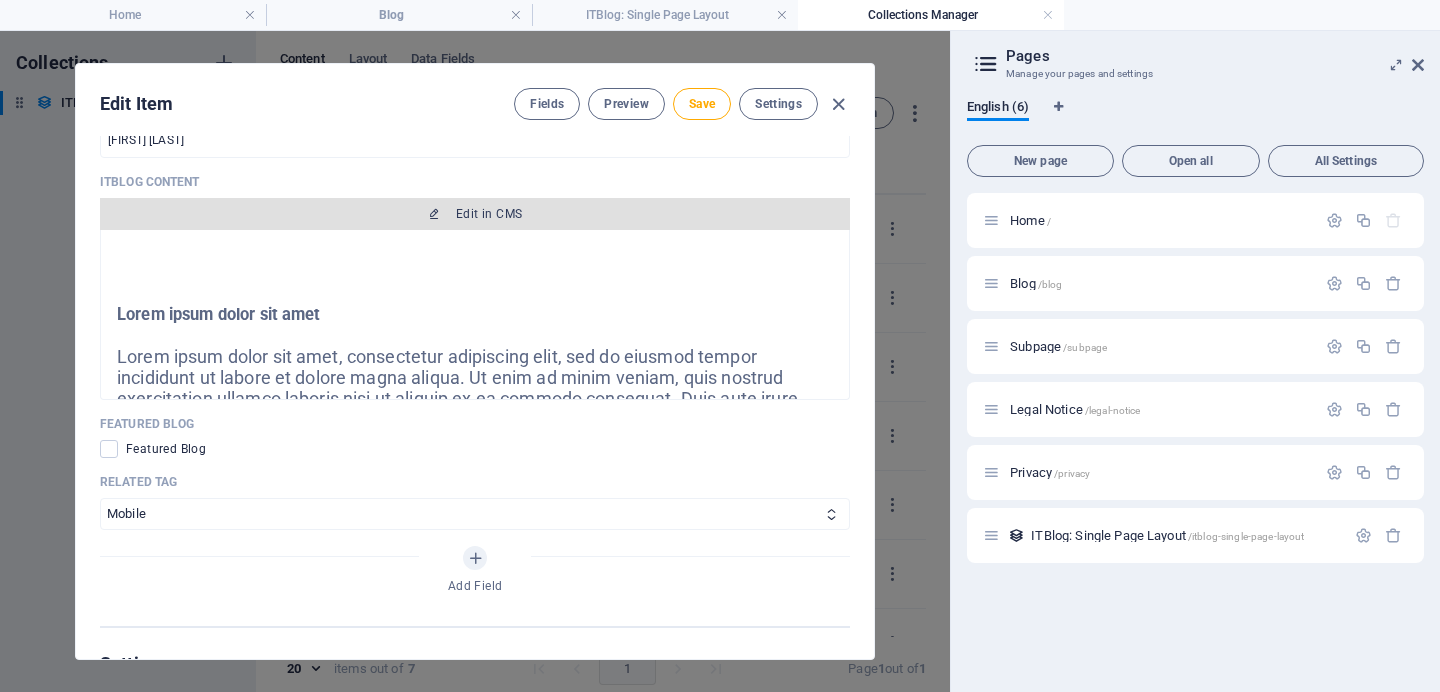 click on "Edit in CMS" at bounding box center (489, 214) 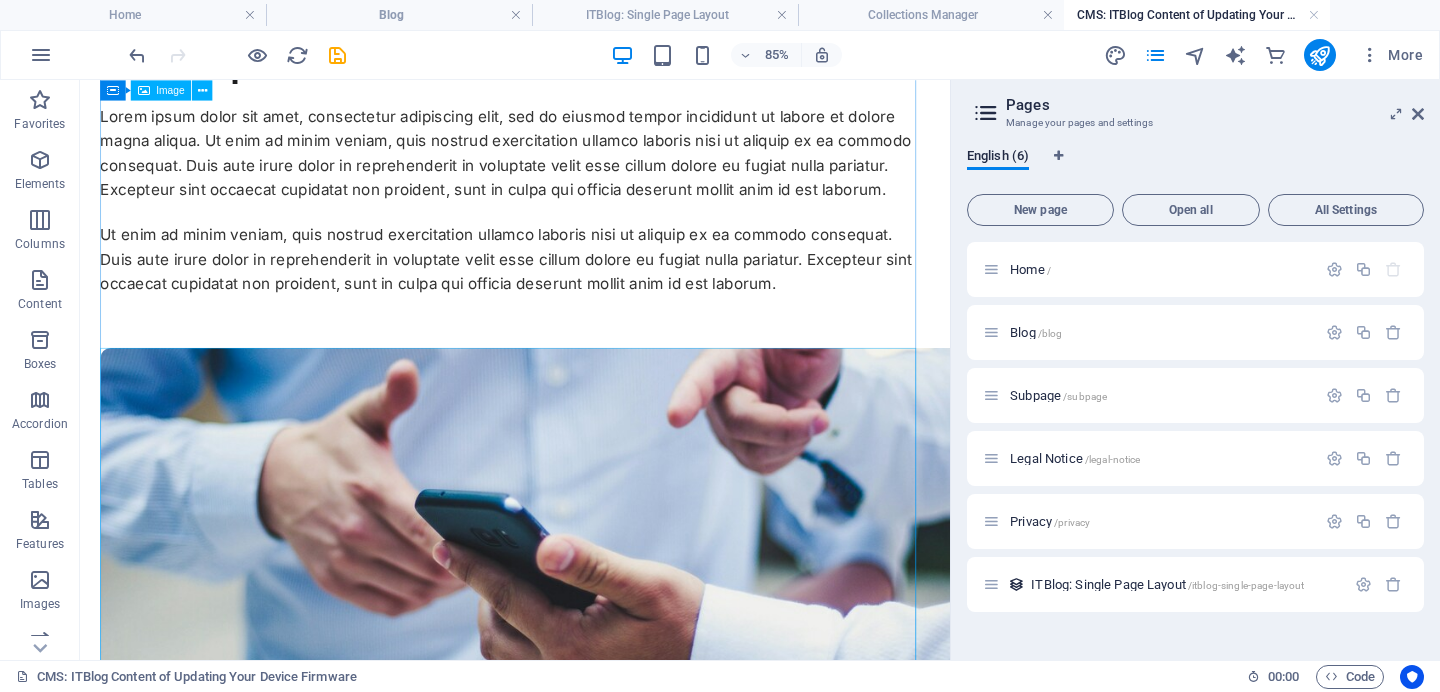 scroll, scrollTop: 0, scrollLeft: 0, axis: both 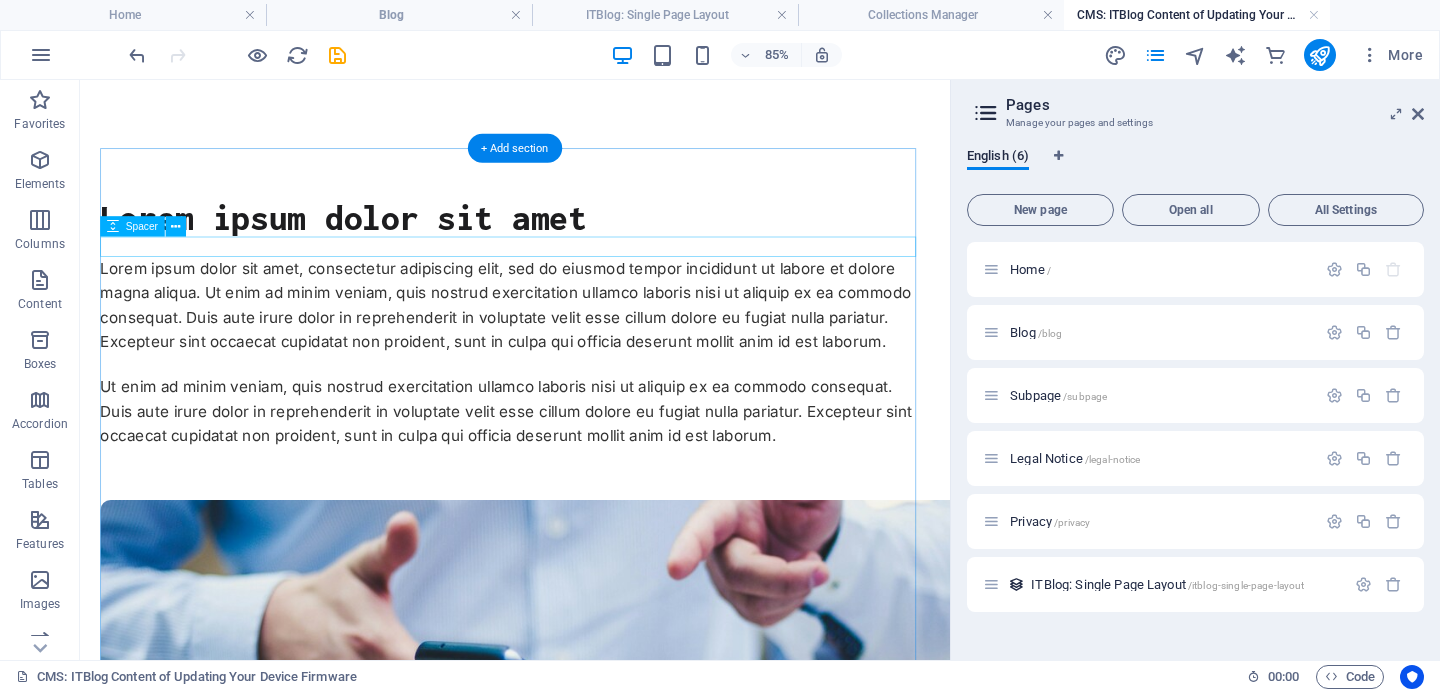 click at bounding box center (584, 276) 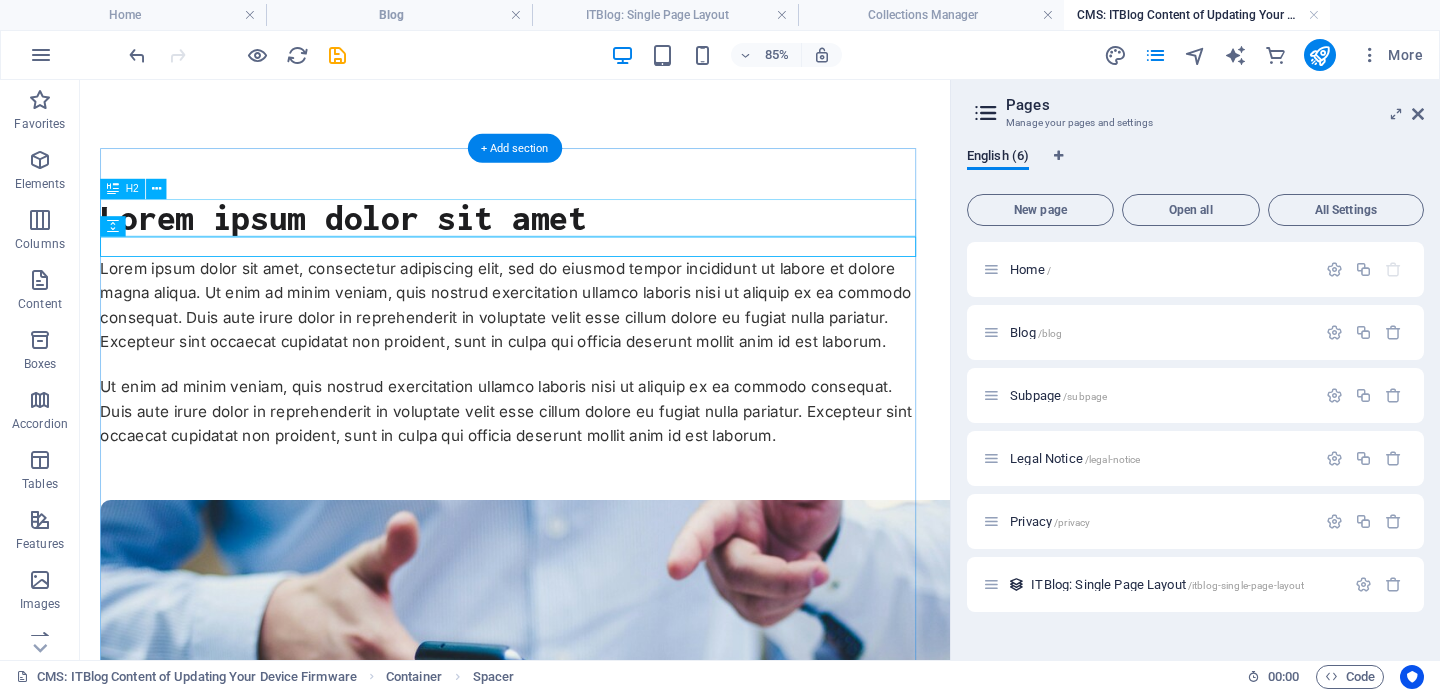 click on "Lorem ipsum dolor sit amet" at bounding box center [584, 242] 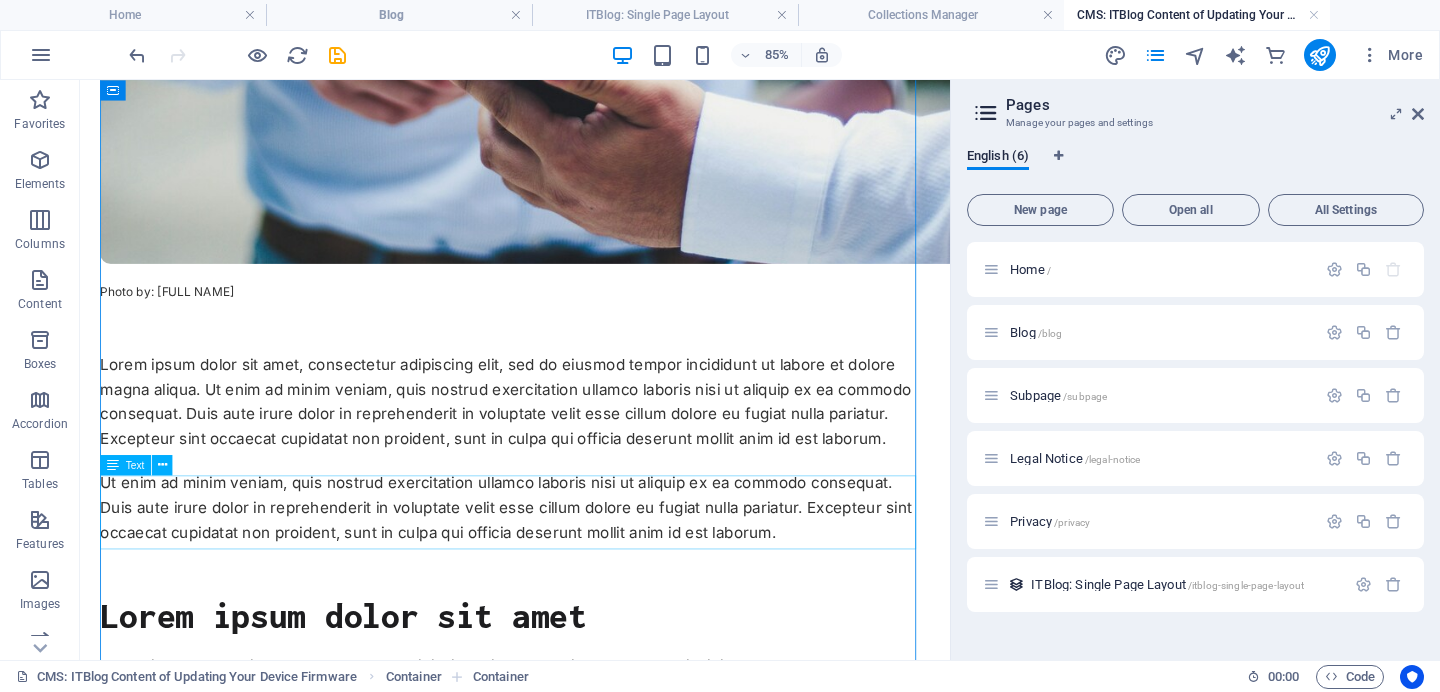 scroll, scrollTop: 782, scrollLeft: 0, axis: vertical 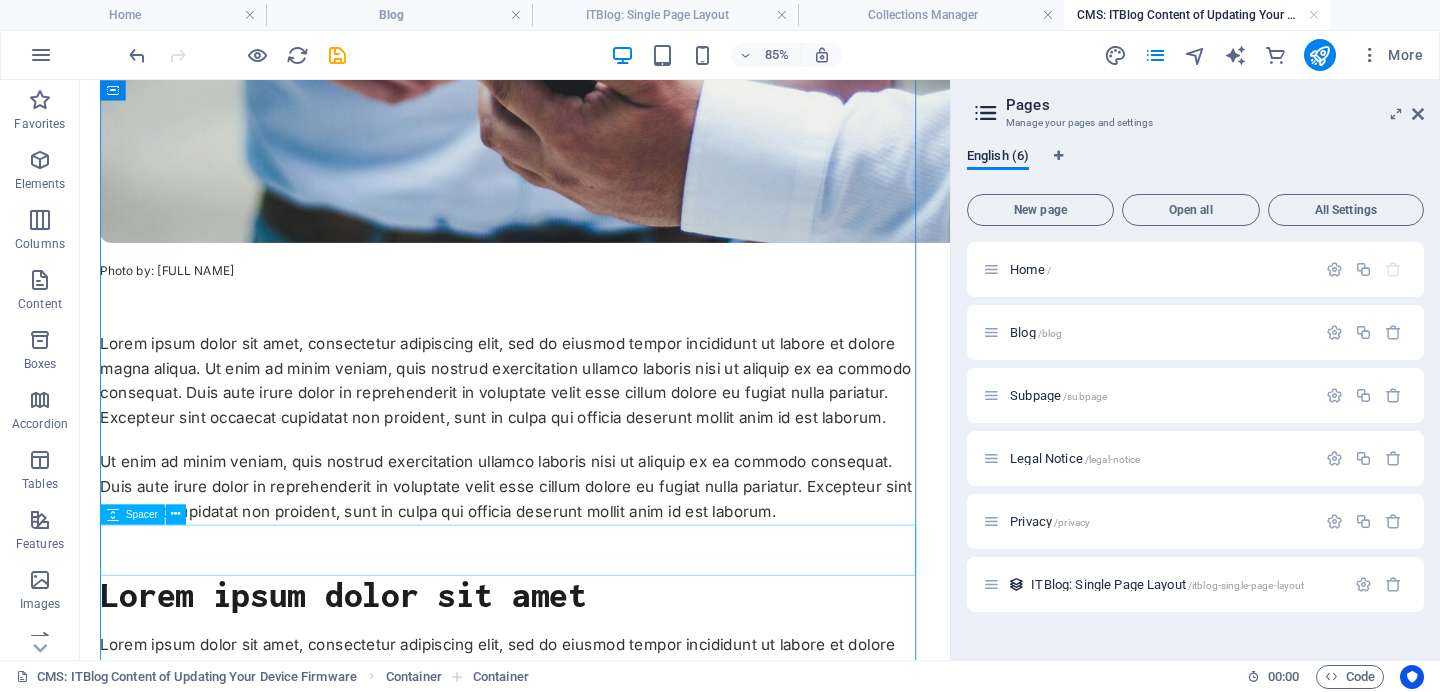 click at bounding box center [584, 633] 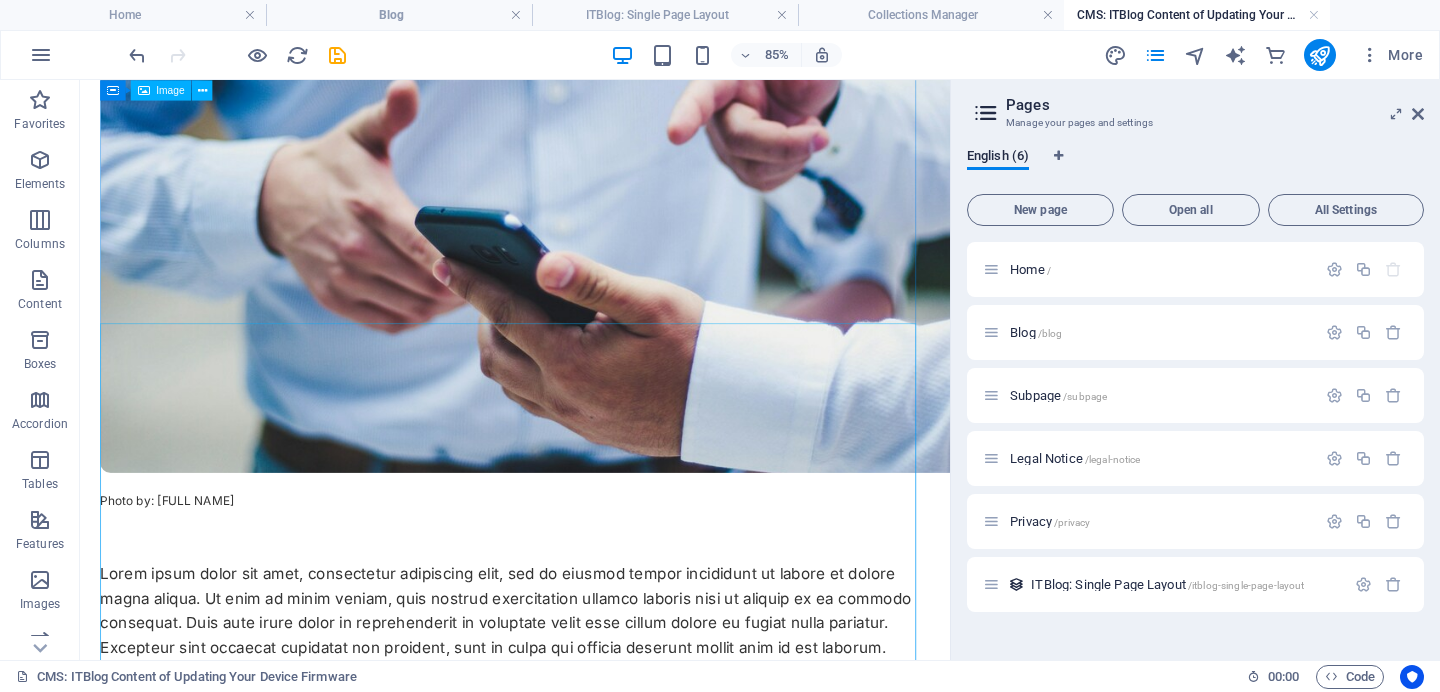 scroll, scrollTop: 0, scrollLeft: 0, axis: both 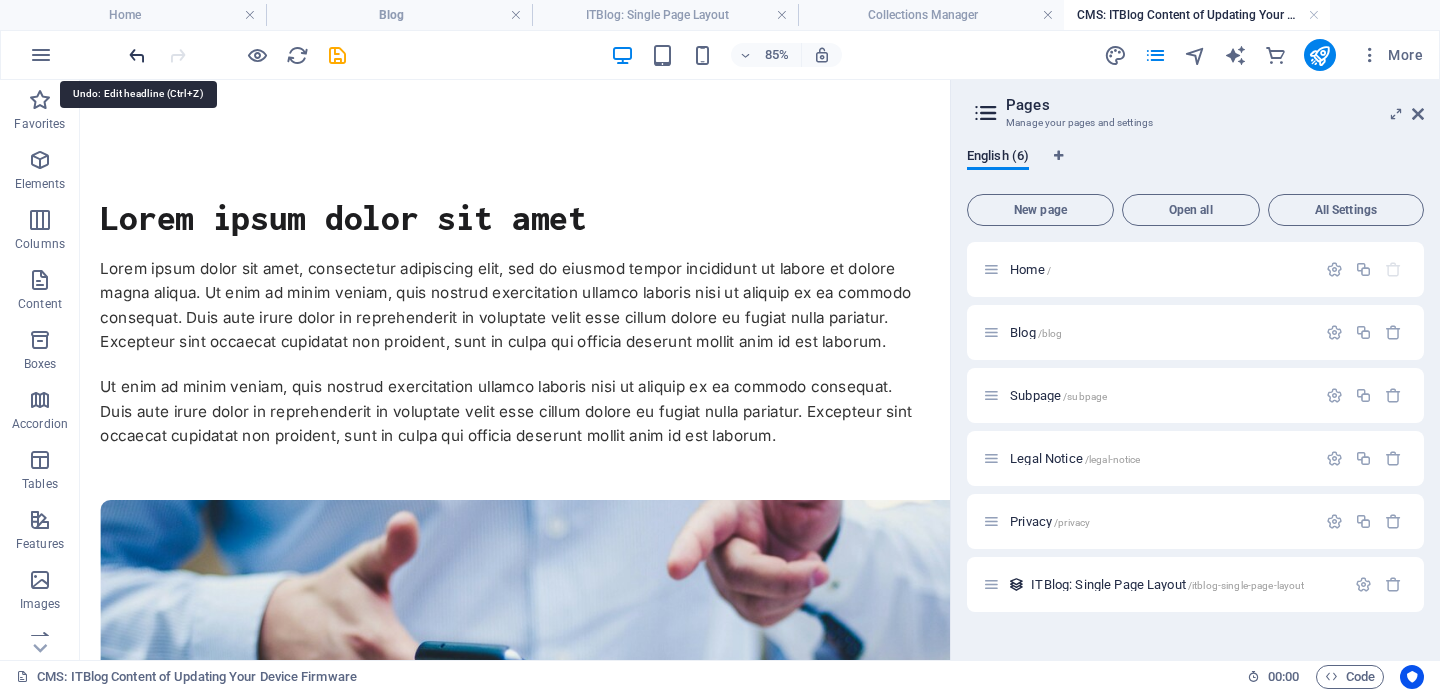 click at bounding box center (137, 55) 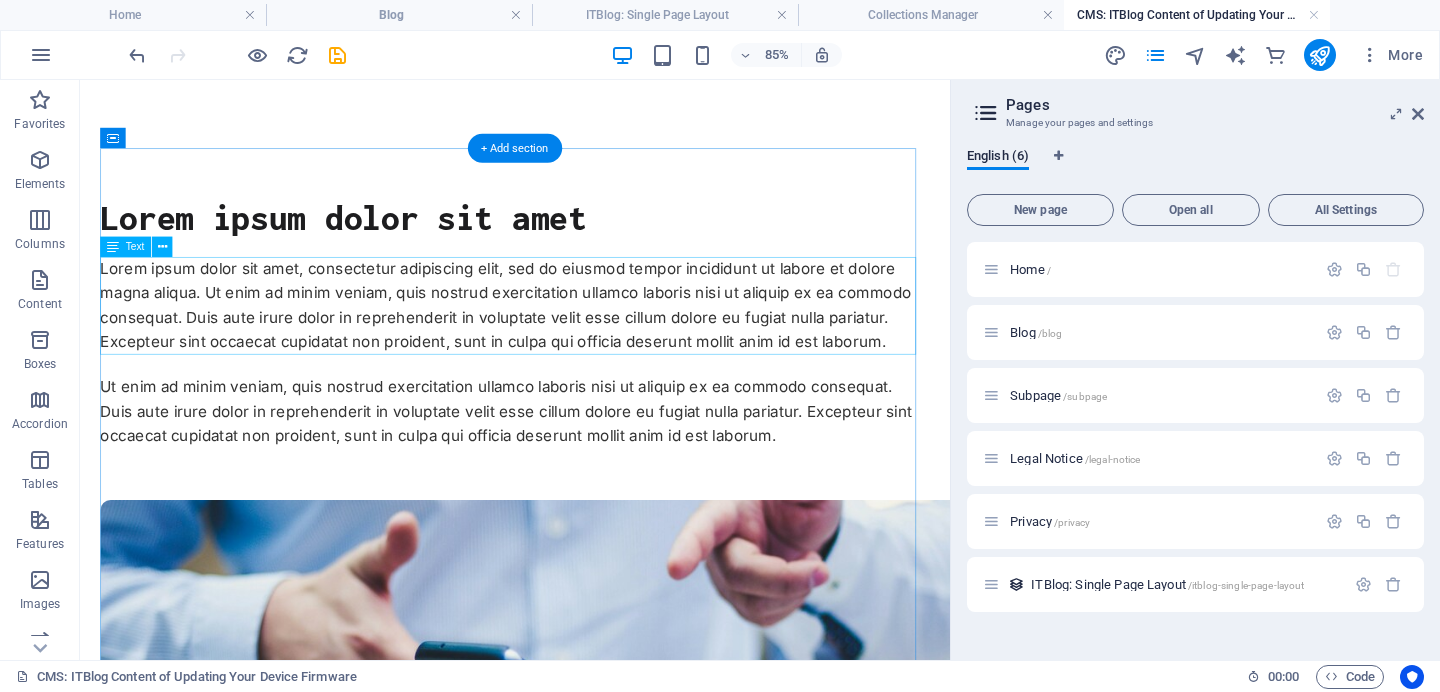 click on "Lorem ipsum dolor sit amet, consectetur adipiscing elit, sed do eiusmod tempor incididunt ut labore et dolore magna aliqua. Ut enim ad minim veniam, quis nostrud exercitation ullamco laboris nisi ut aliquip ex ea commodo consequat. Duis aute irure dolor in reprehenderit in voluptate velit esse cillum dolore eu fugiat nulla pariatur. Excepteur sint occaecat cupidatat non proident, sunt in culpa qui officia deserunt mollit anim id est laborum." at bounding box center [584, 345] 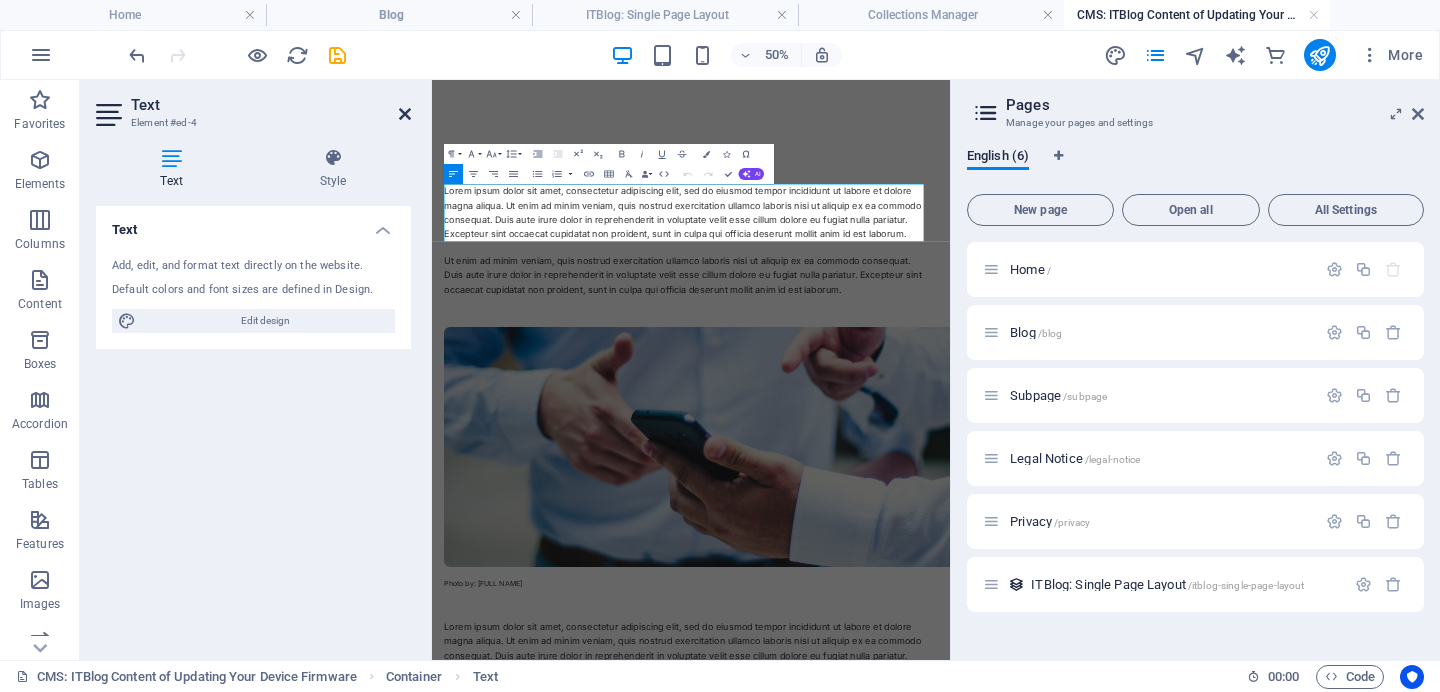 click at bounding box center [405, 114] 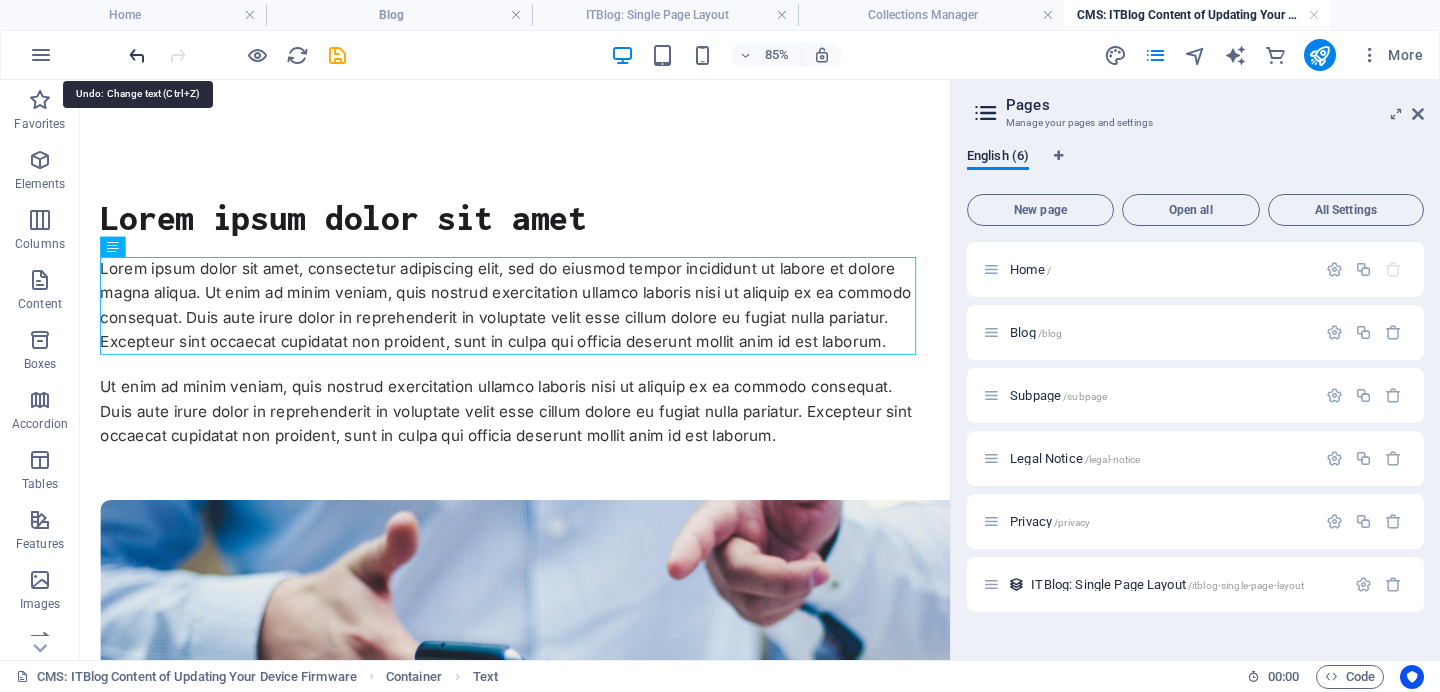 click at bounding box center [137, 55] 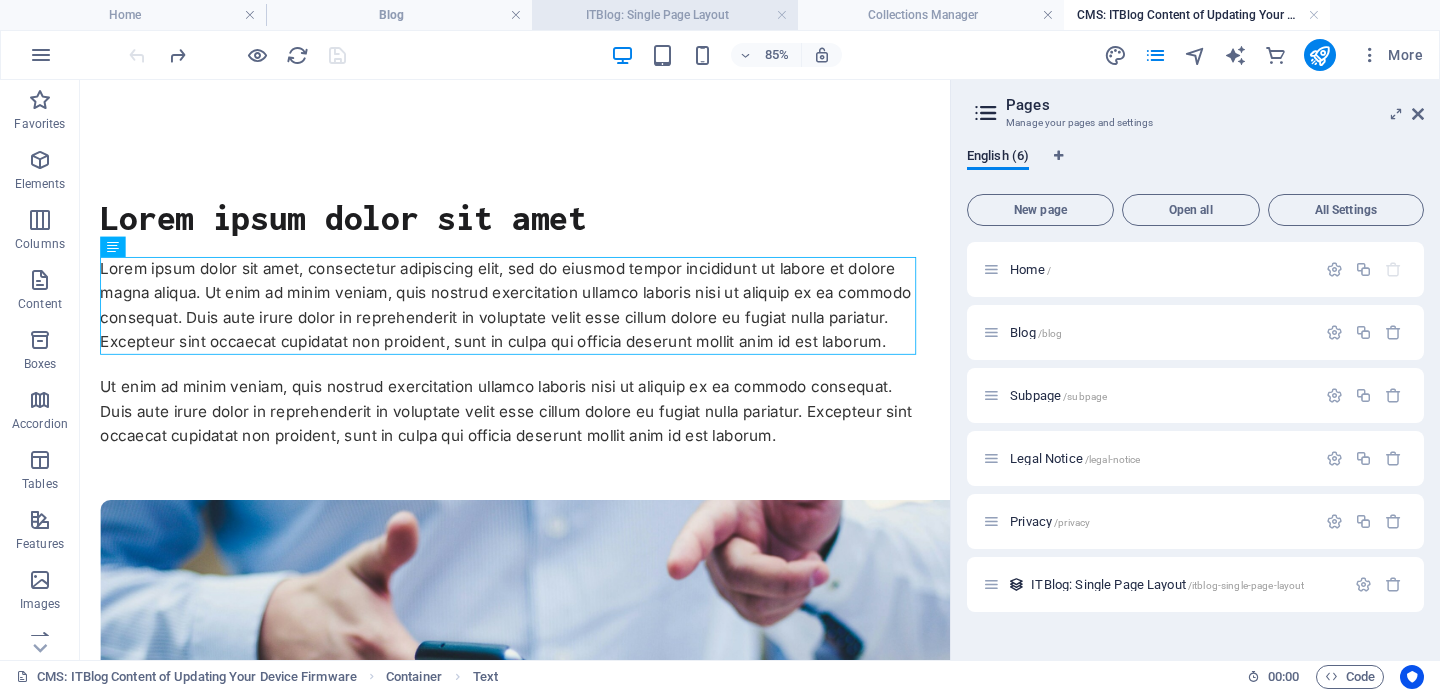 click on "ITBlog: Single Page Layout" at bounding box center [665, 15] 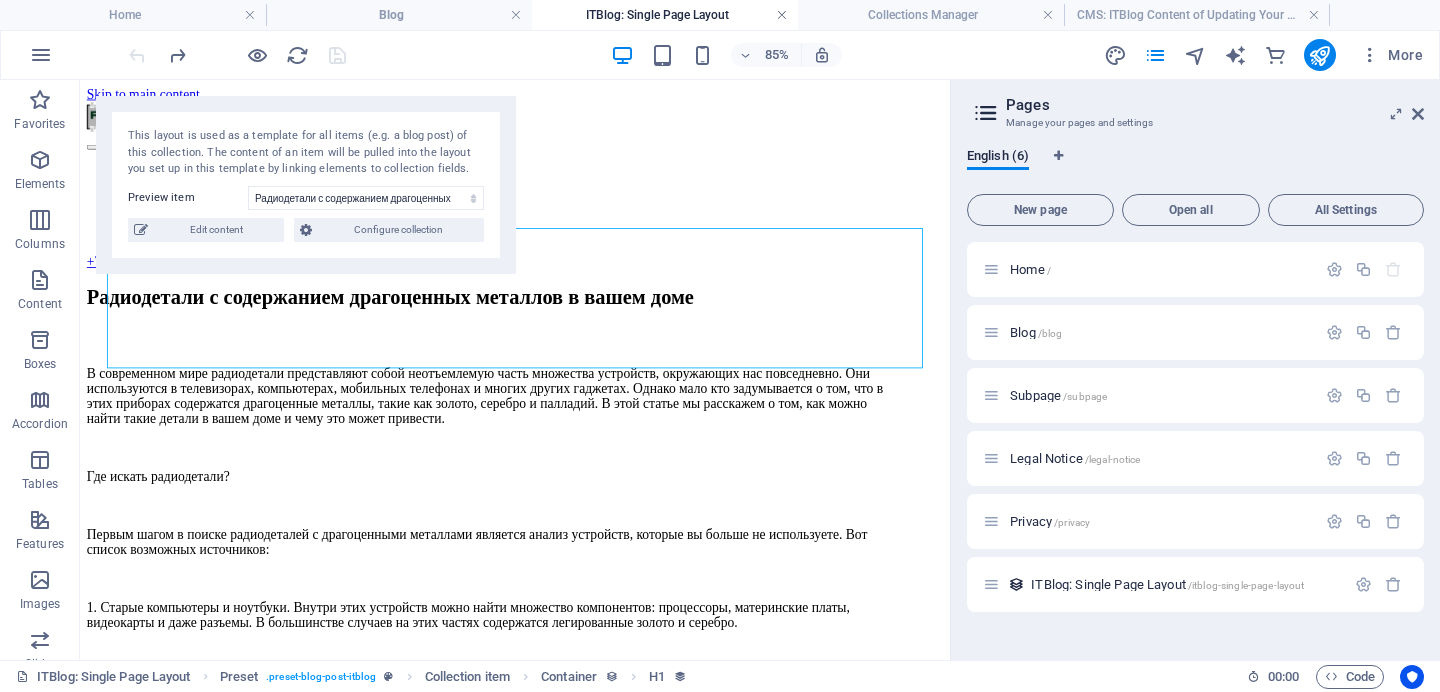 click at bounding box center [782, 15] 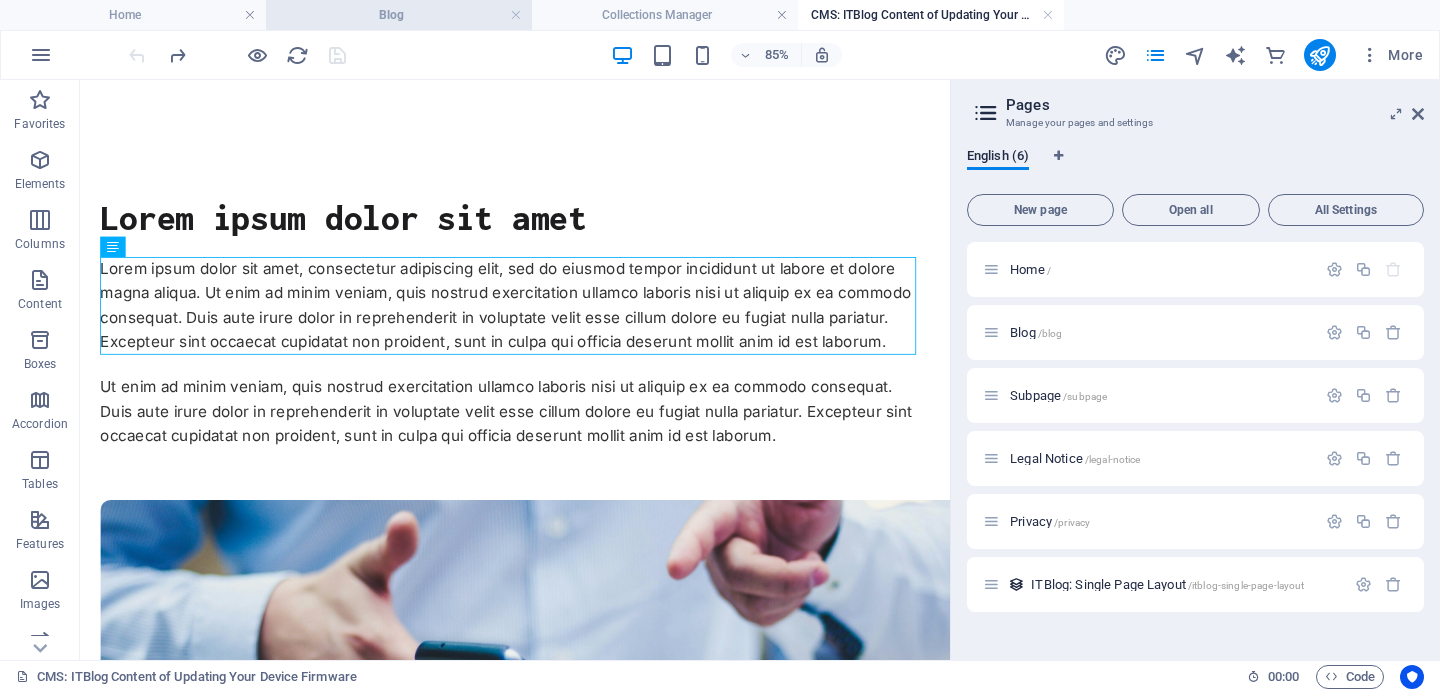 click on "Blog" at bounding box center (399, 15) 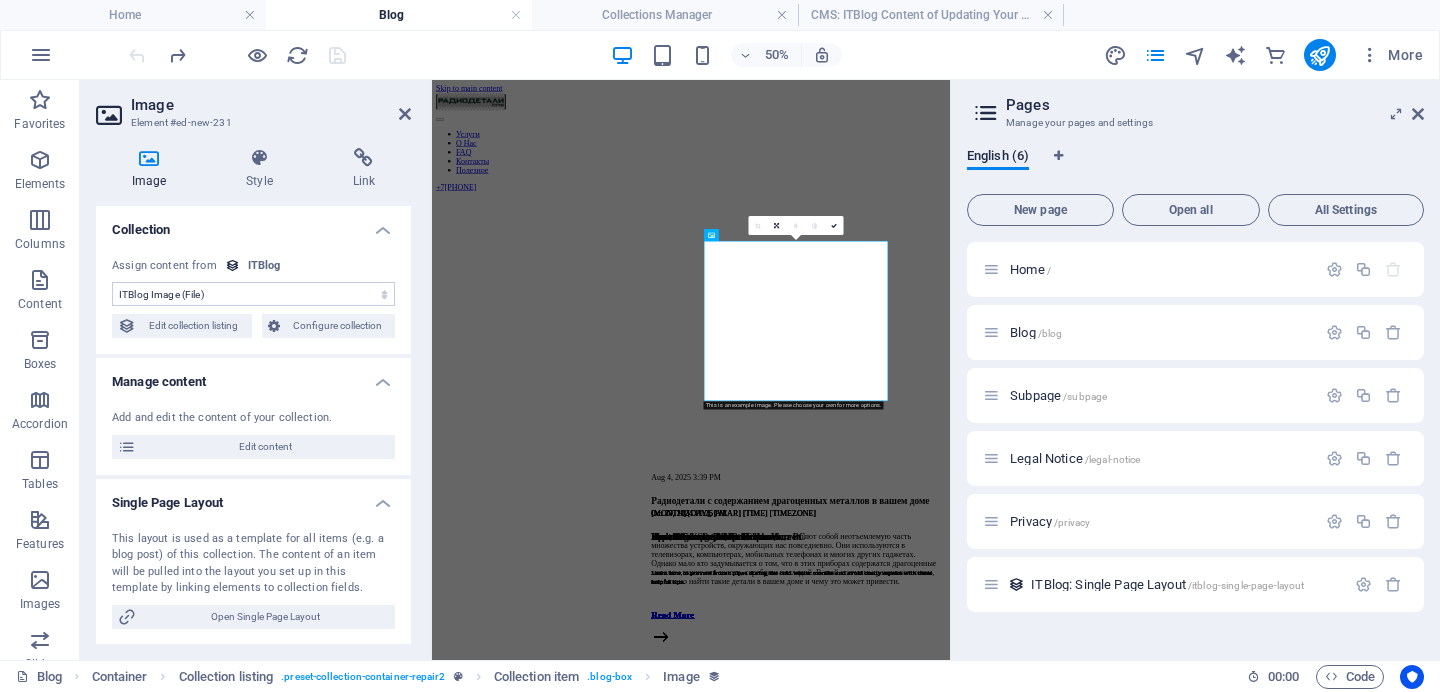 scroll, scrollTop: 1038, scrollLeft: 0, axis: vertical 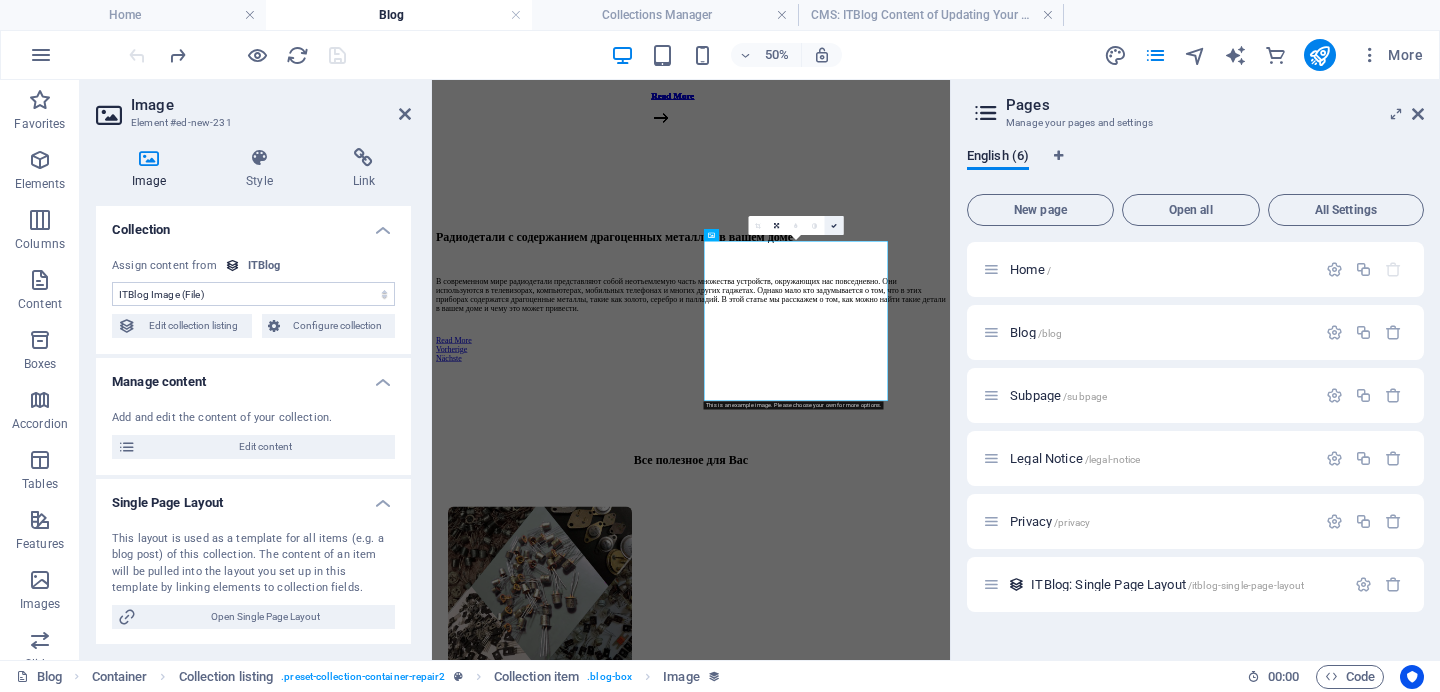click at bounding box center (834, 225) 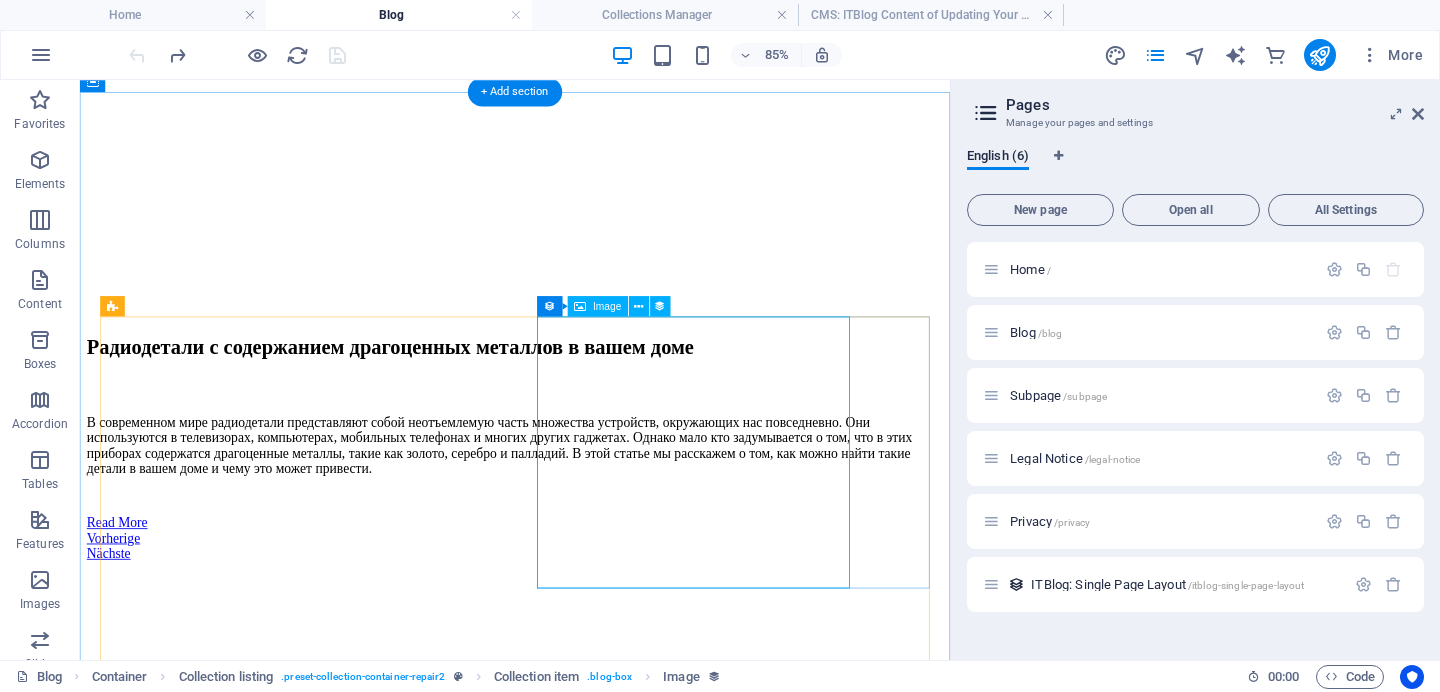 click at bounding box center [592, 1419] 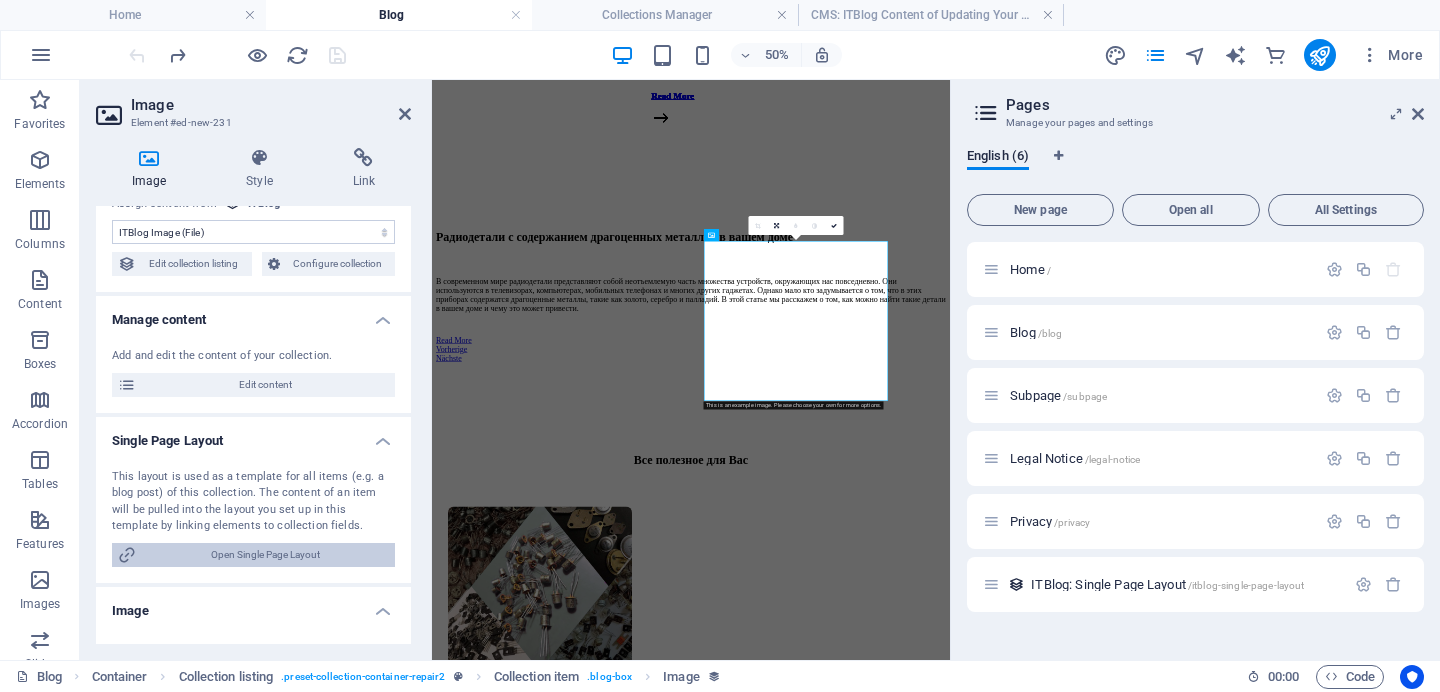 scroll, scrollTop: 63, scrollLeft: 0, axis: vertical 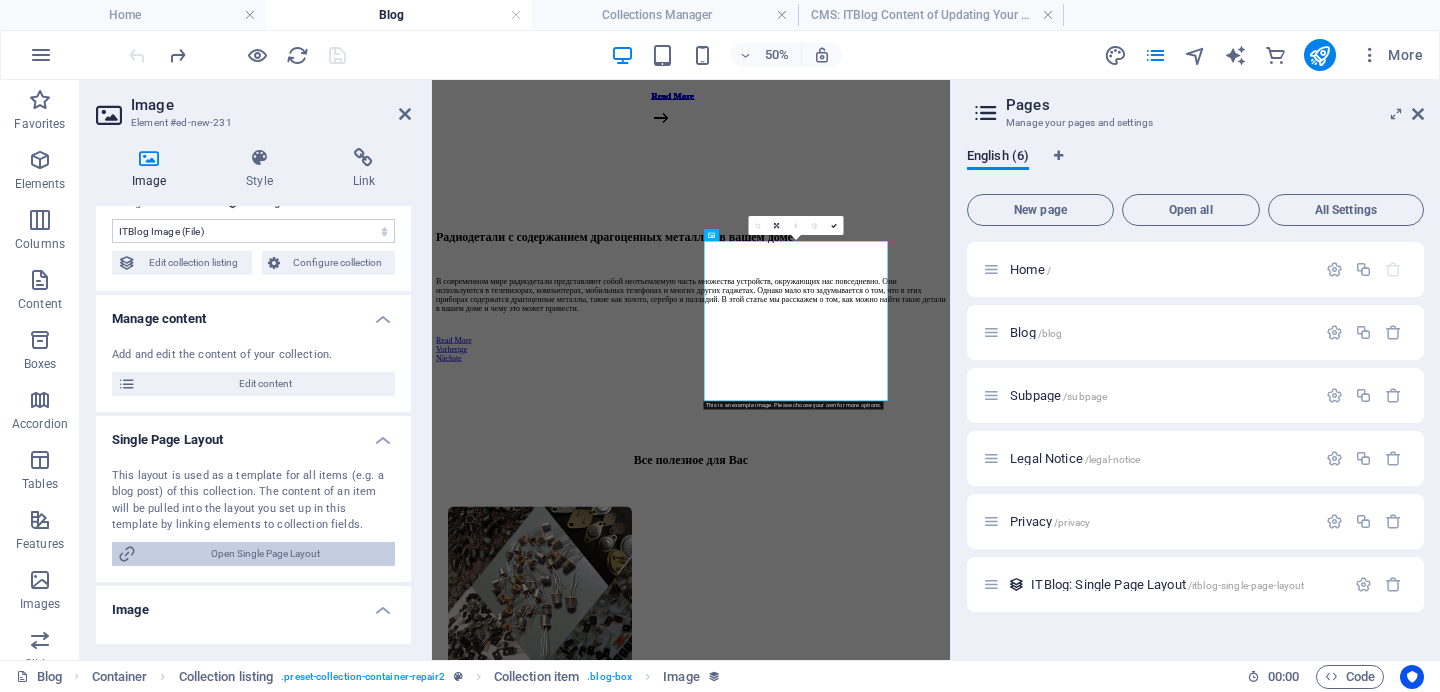 click on "Edit content" at bounding box center (265, 384) 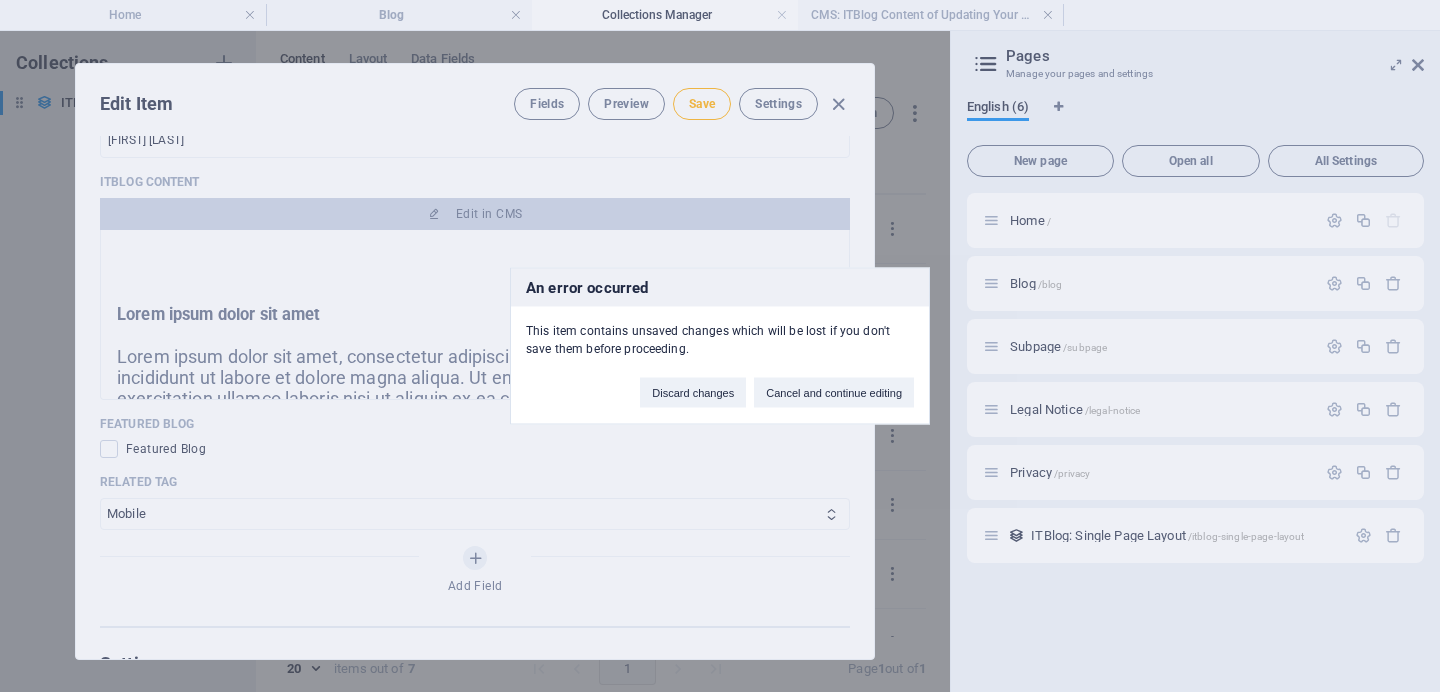 scroll, scrollTop: 0, scrollLeft: 0, axis: both 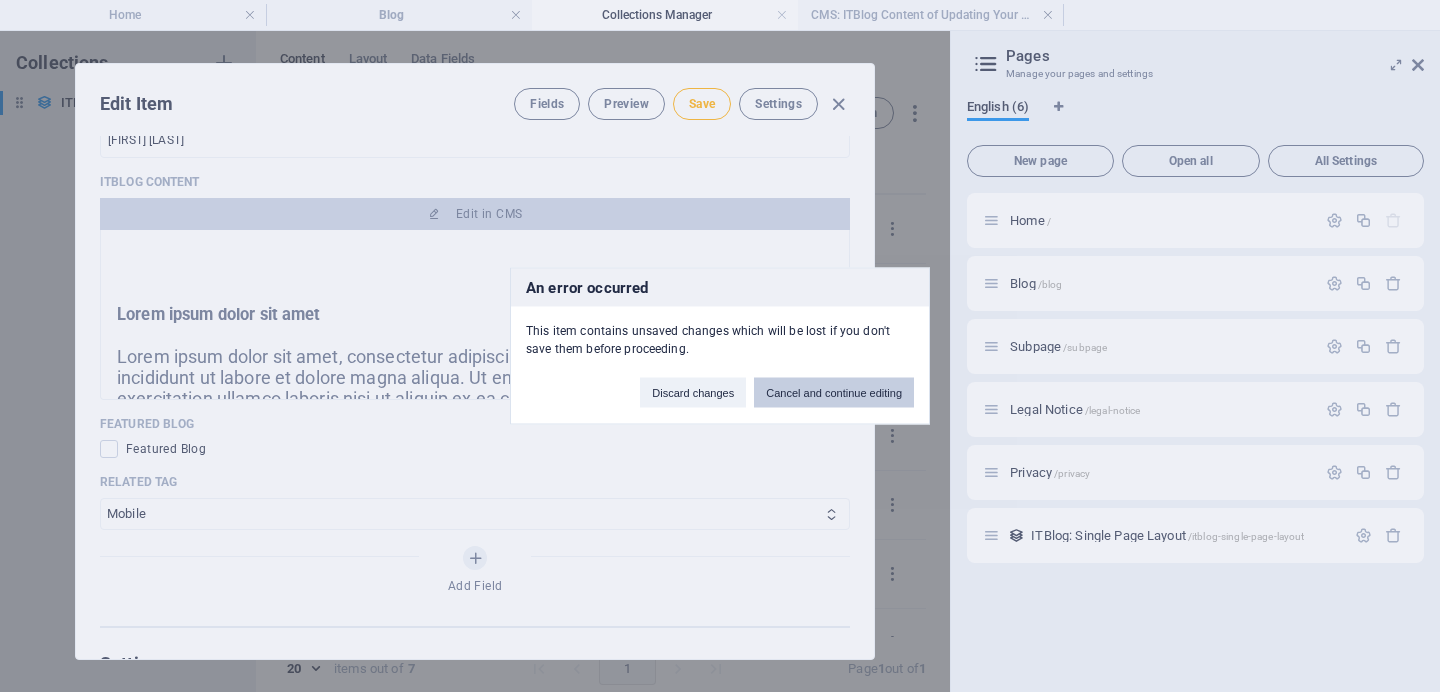 click on "Cancel and continue editing" at bounding box center (834, 393) 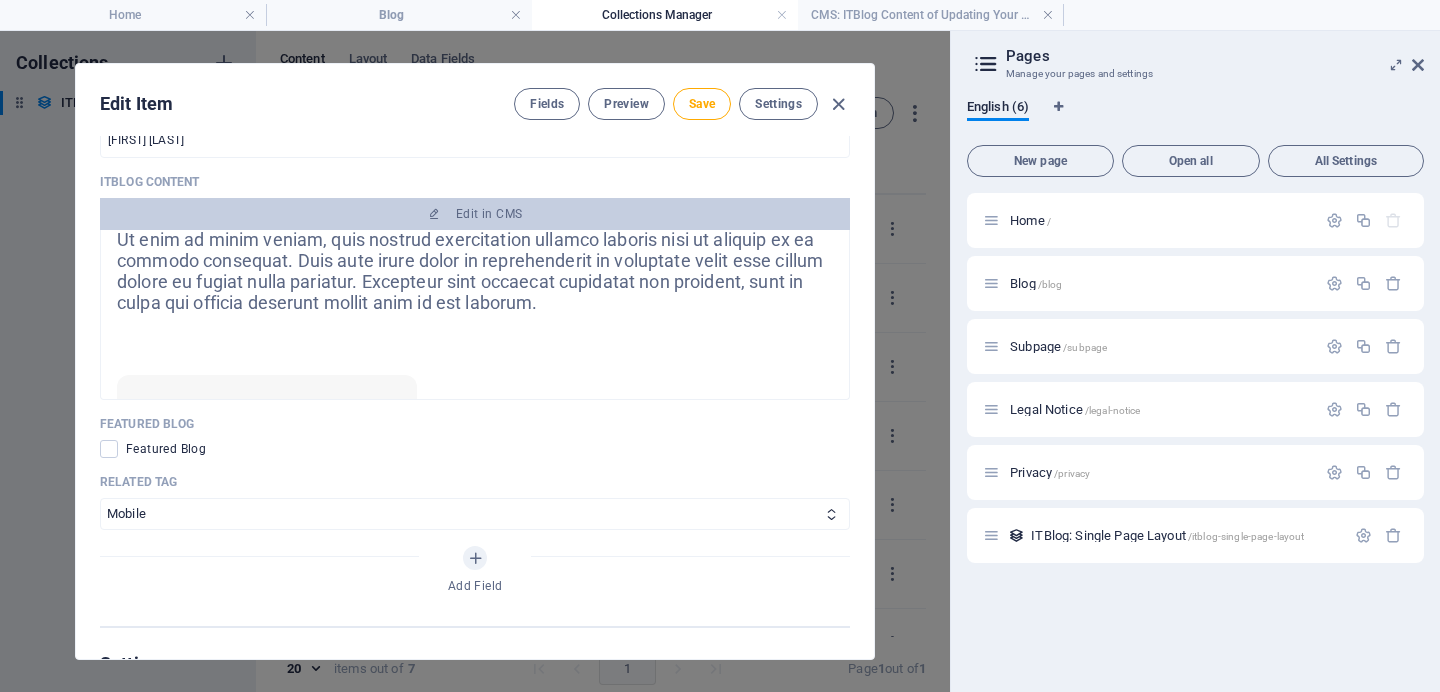 scroll, scrollTop: 0, scrollLeft: 0, axis: both 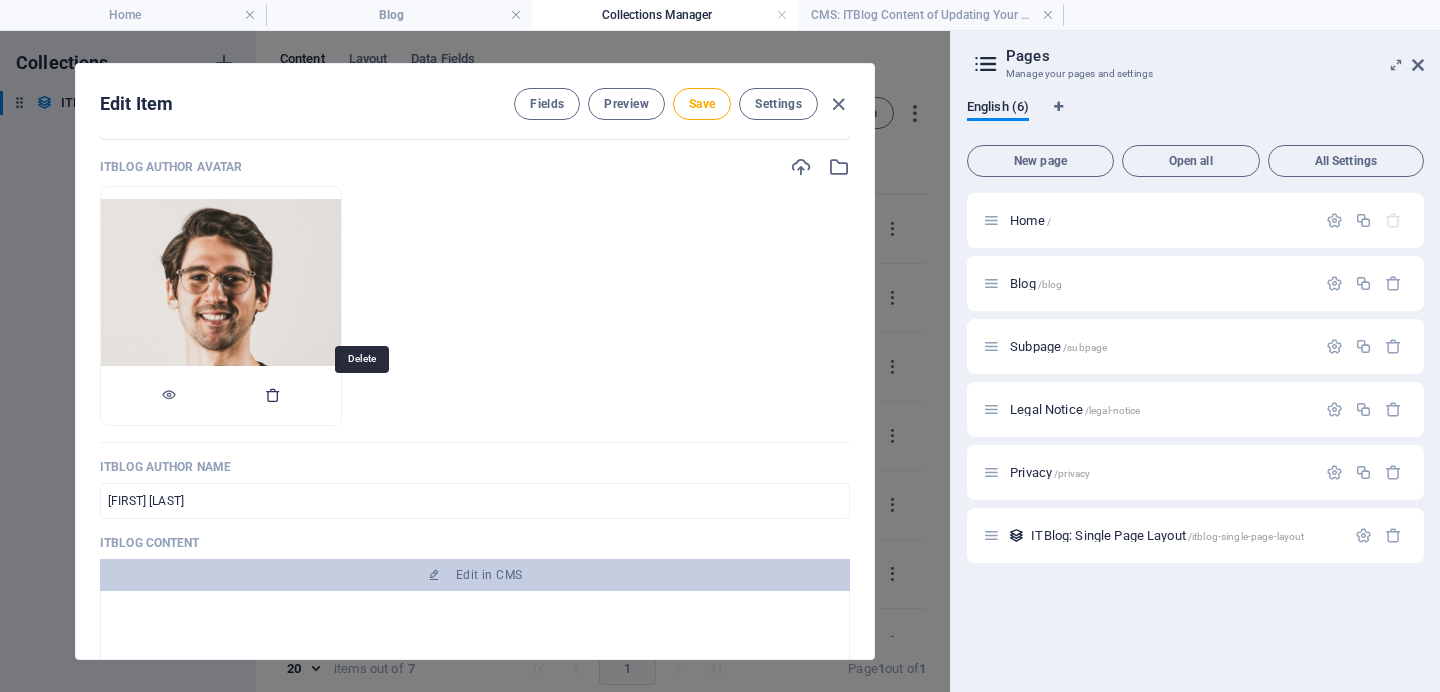 click at bounding box center (273, 395) 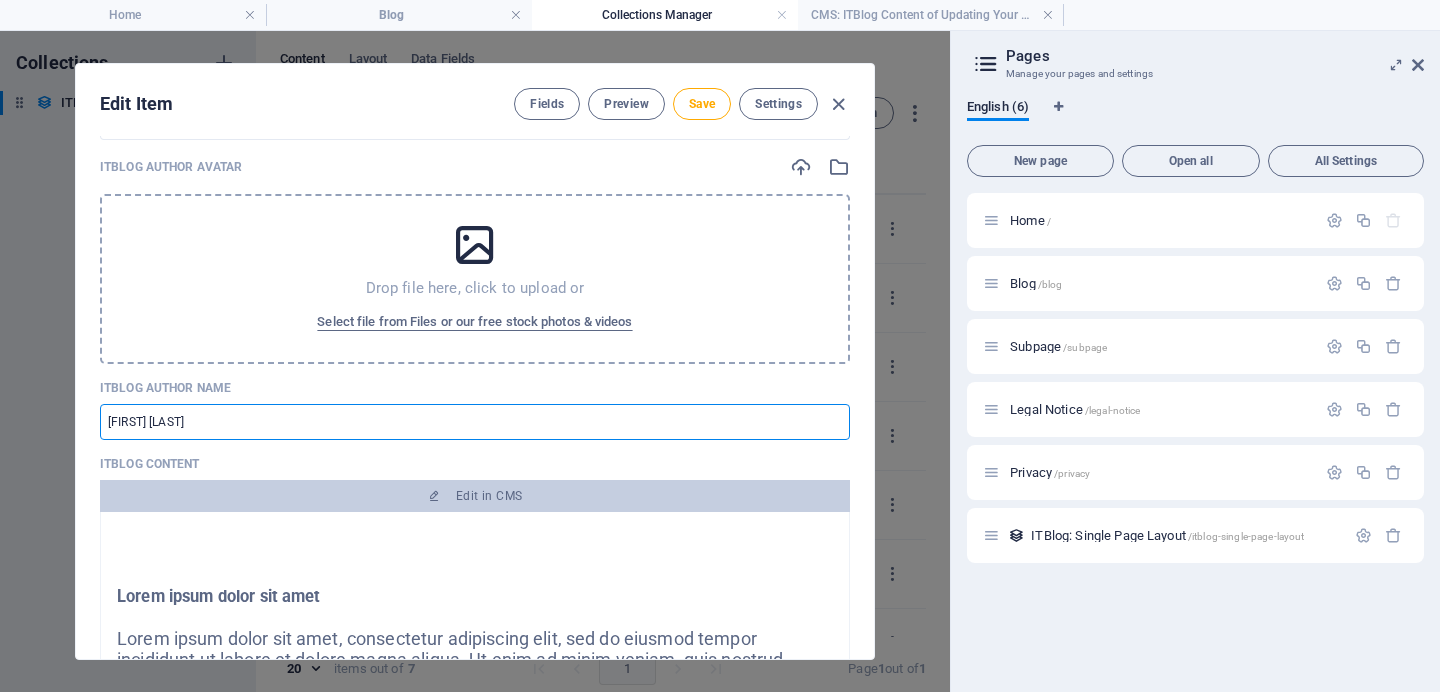 drag, startPoint x: 249, startPoint y: 424, endPoint x: 31, endPoint y: 421, distance: 218.02065 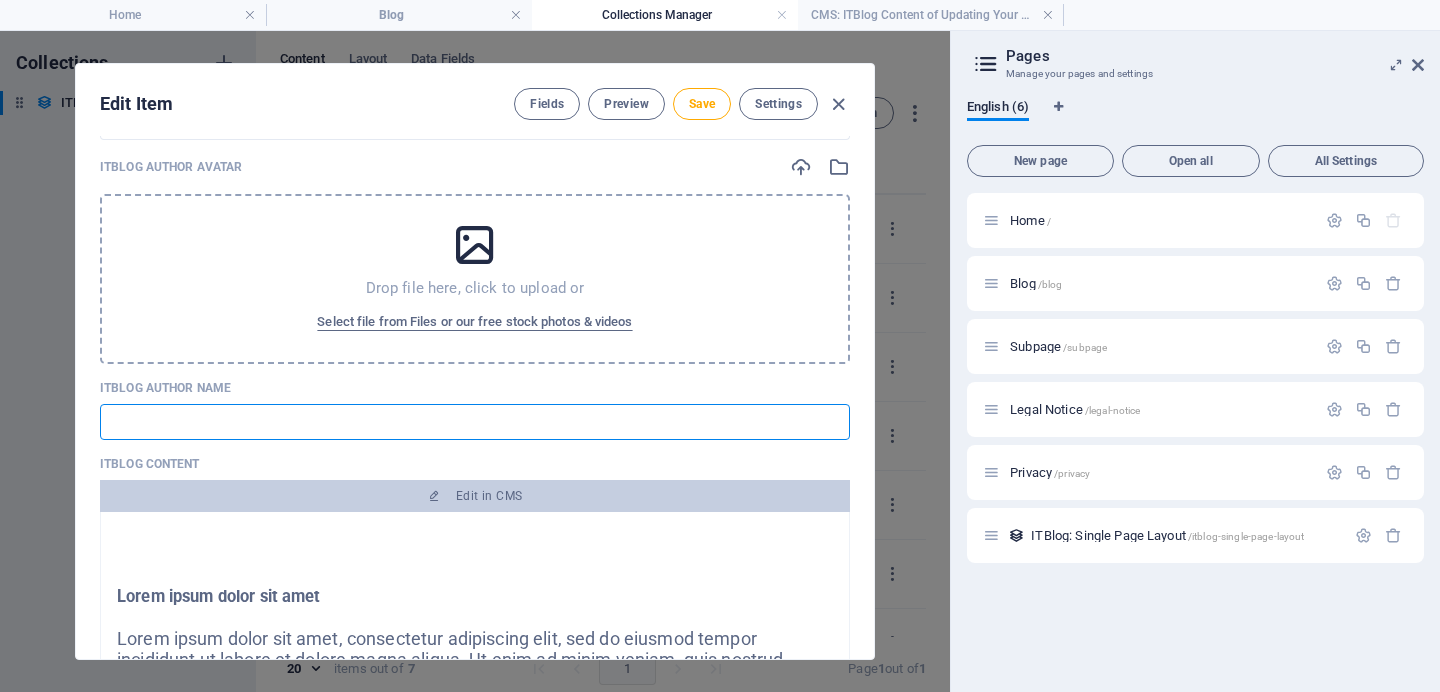 type 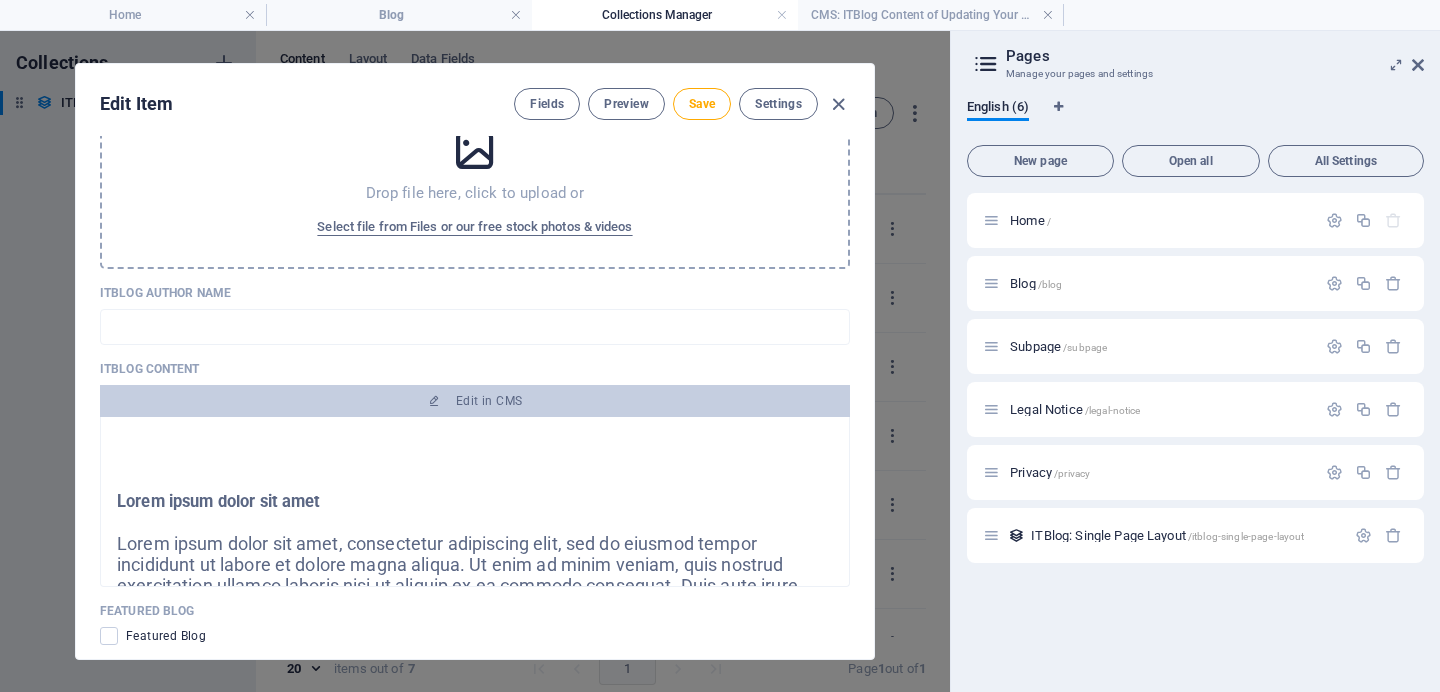scroll, scrollTop: 1191, scrollLeft: 0, axis: vertical 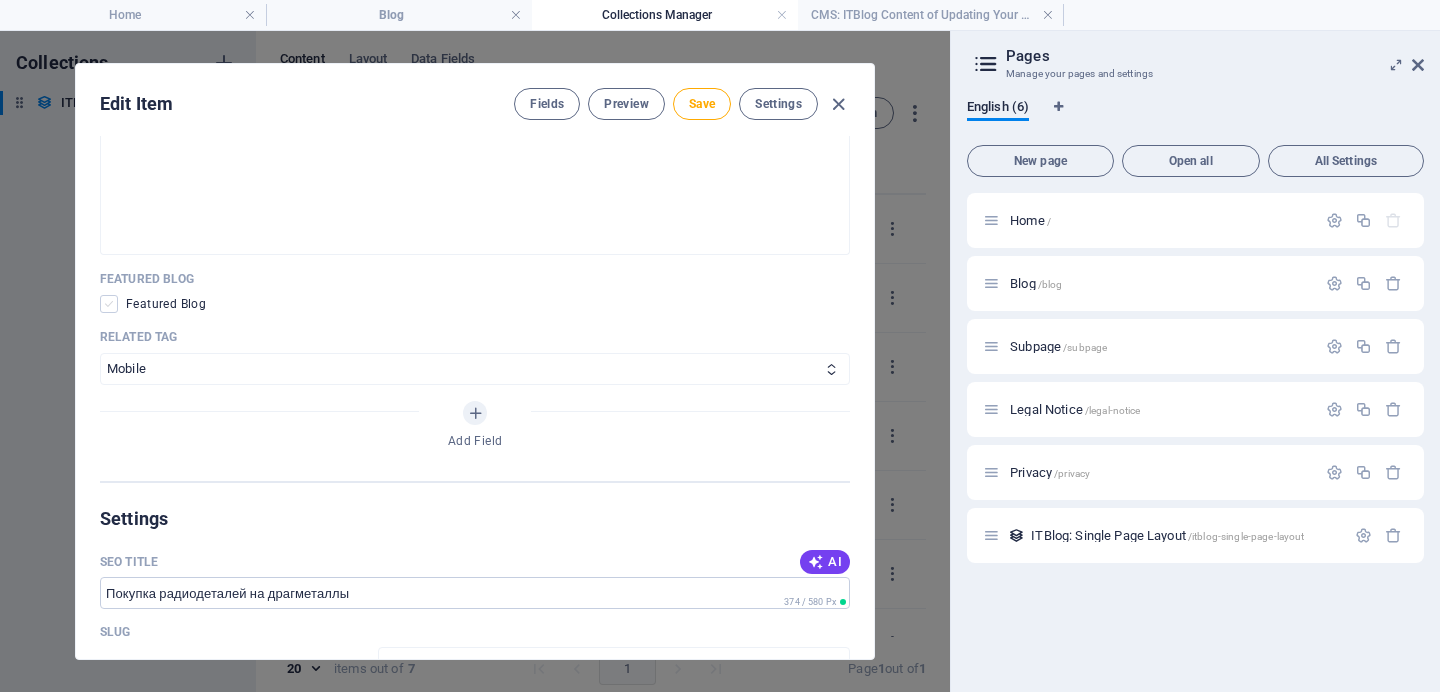 click at bounding box center (109, 304) 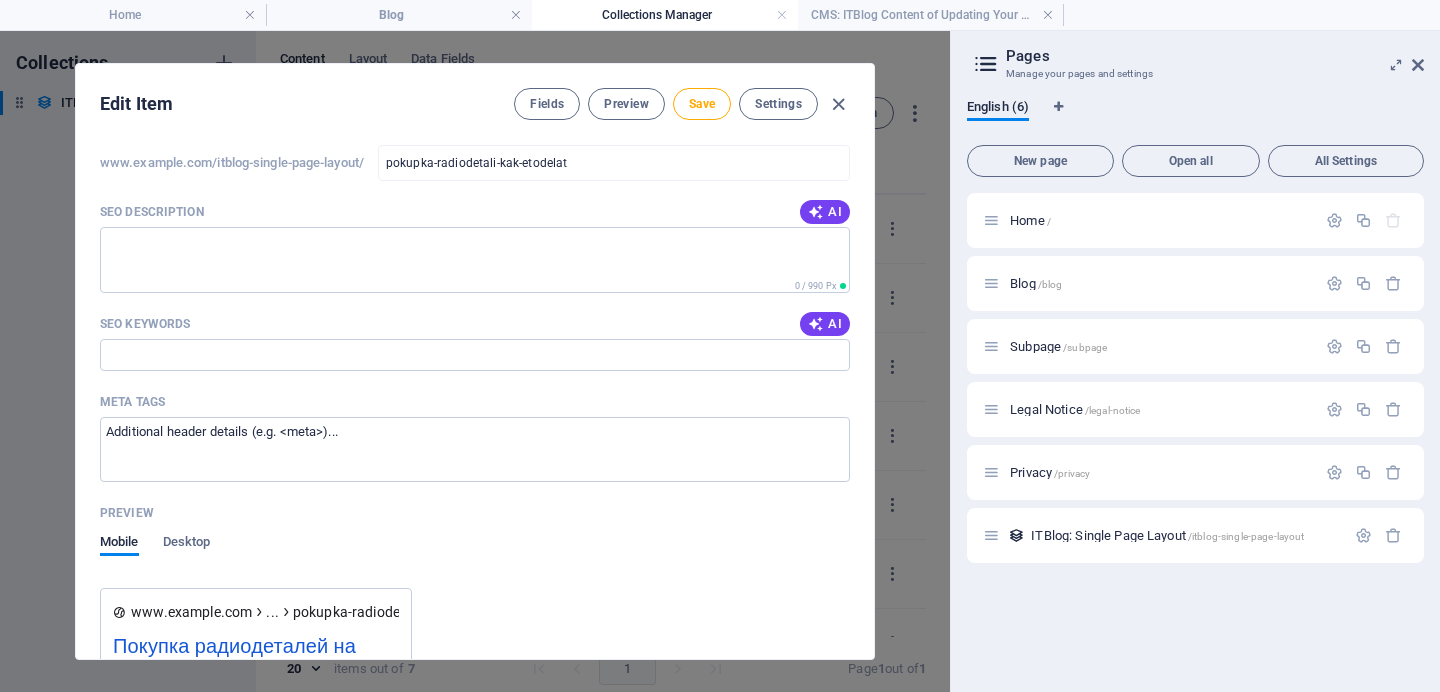 scroll, scrollTop: 1965, scrollLeft: 0, axis: vertical 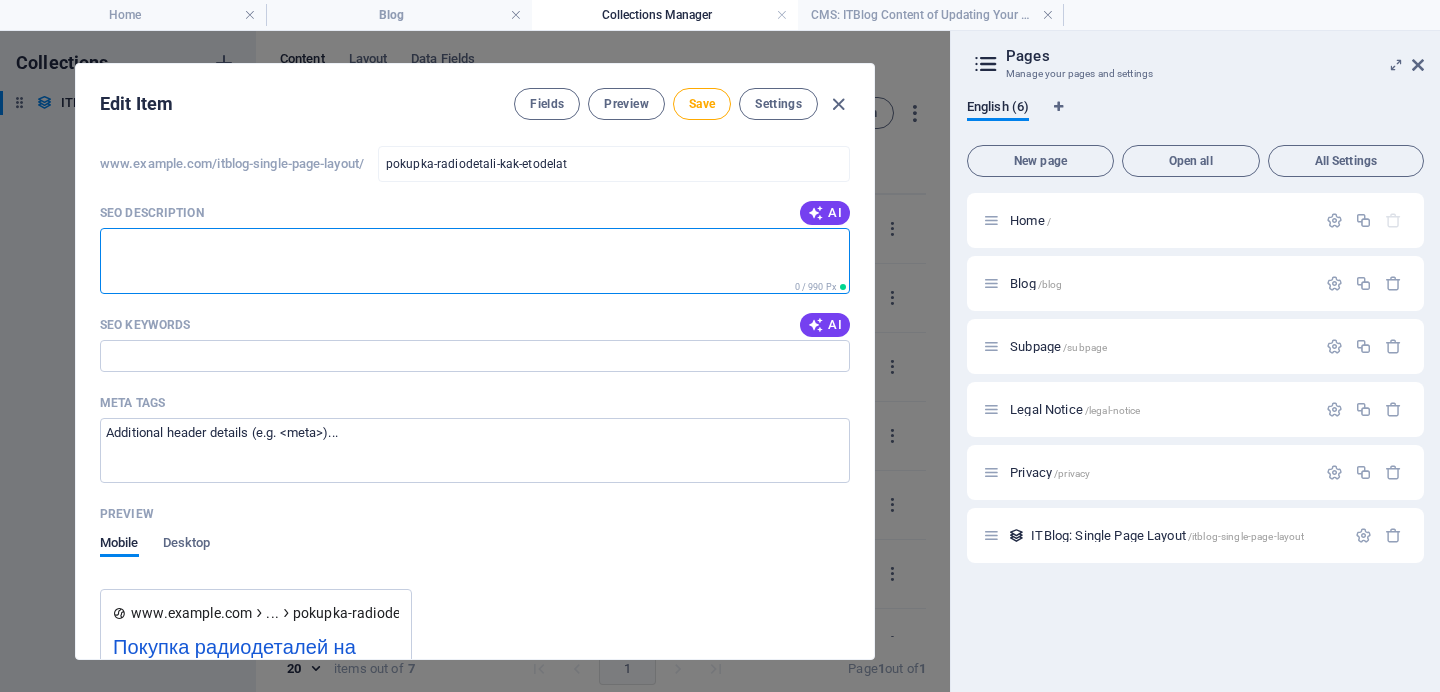 click on "SEO Description" at bounding box center [475, 260] 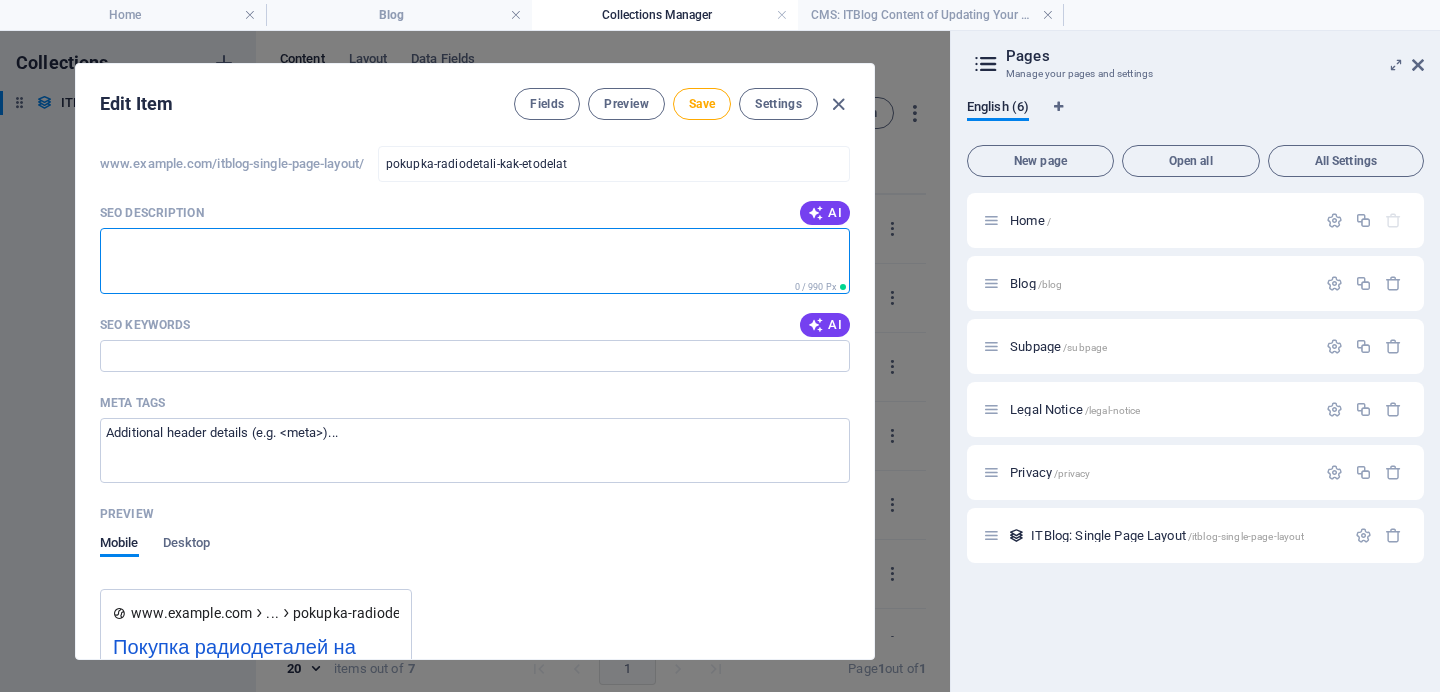 paste on "Покупка радиодеталей на драгметаллы: как и где это делать?" 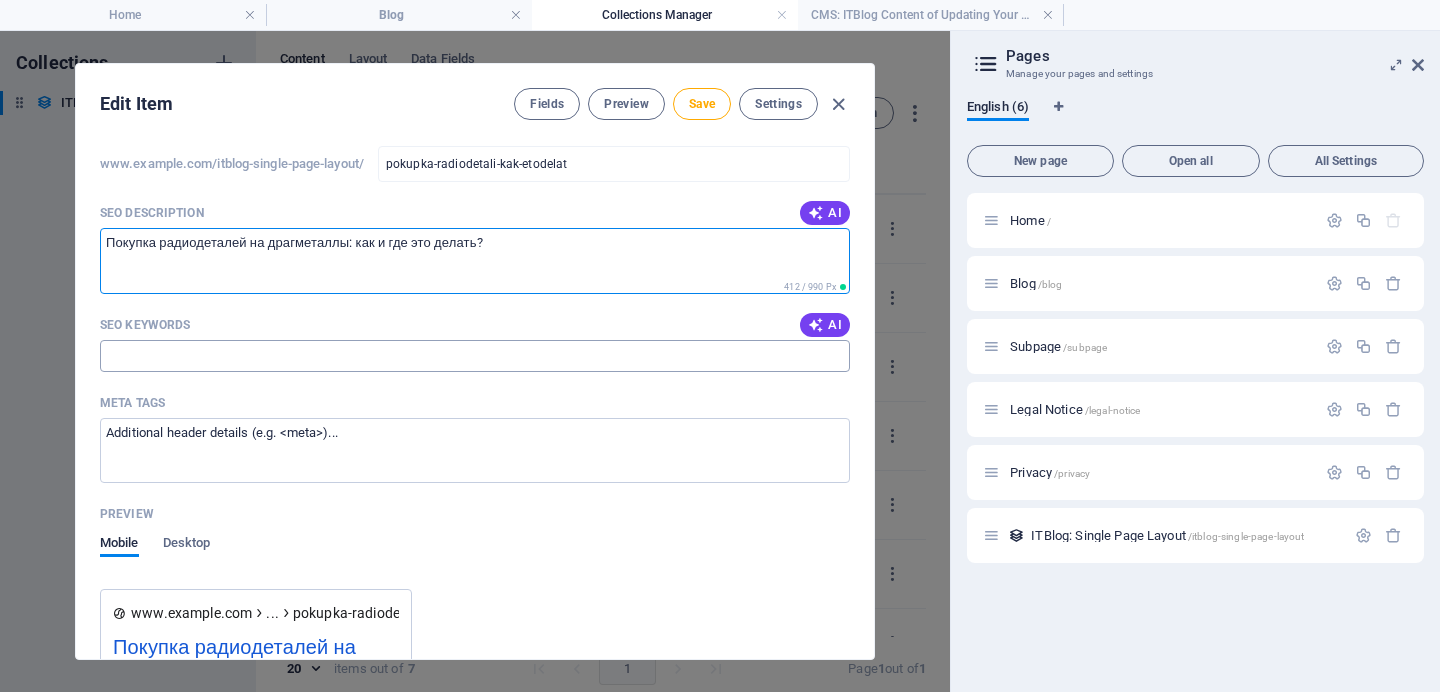 type on "Покупка радиодеталей на драгметаллы: как и где это делать?" 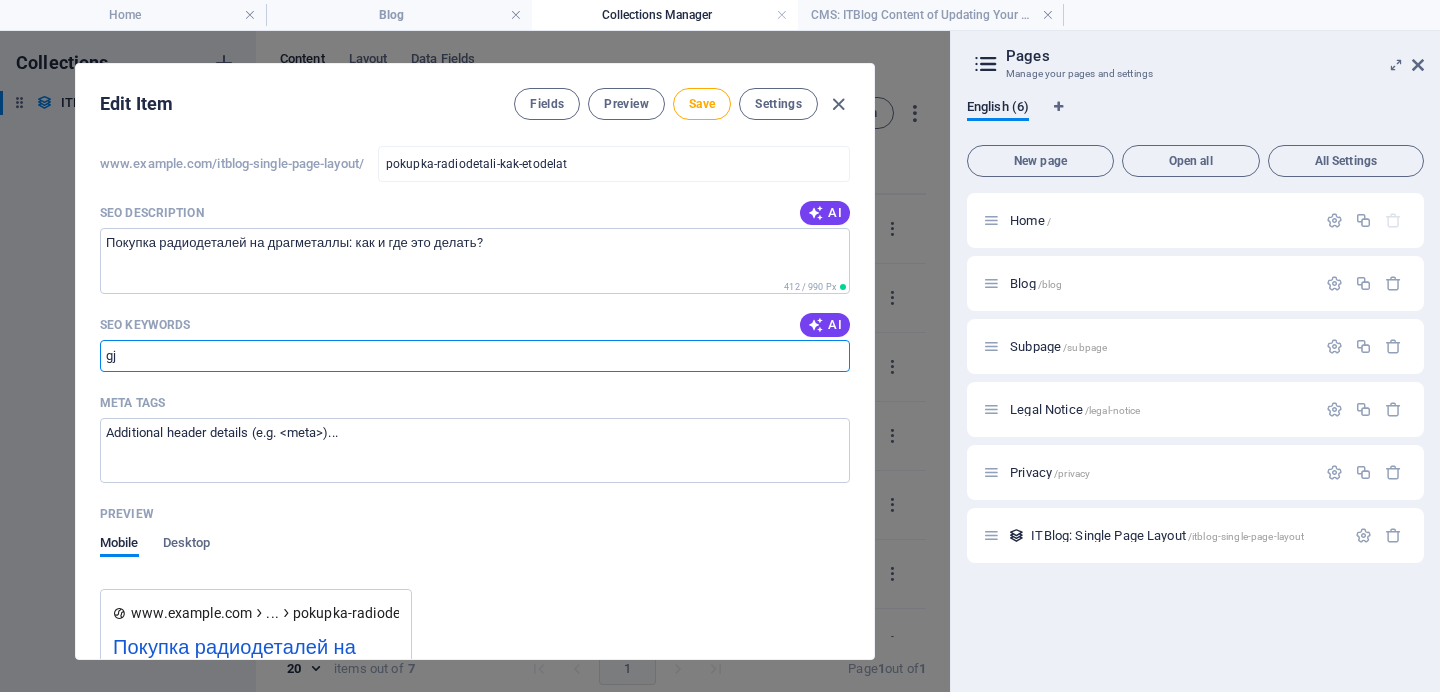 type on "g" 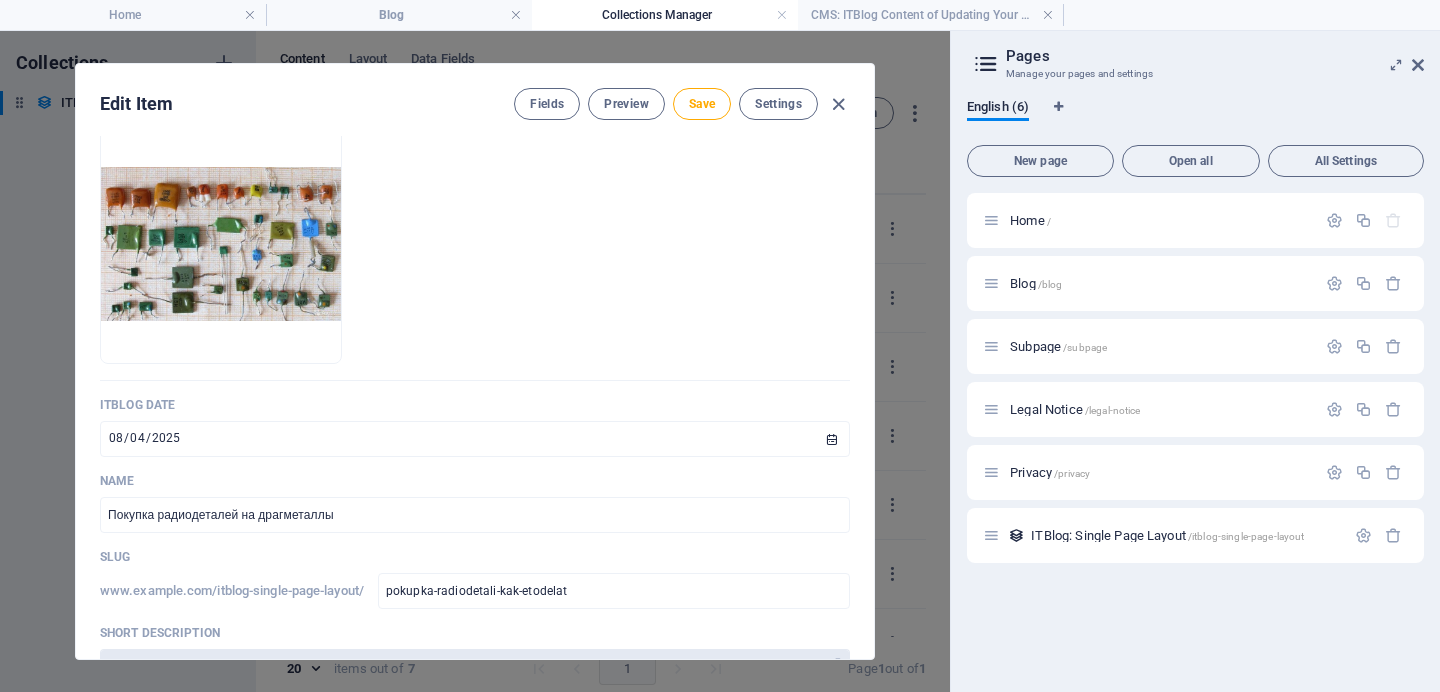 scroll, scrollTop: 0, scrollLeft: 0, axis: both 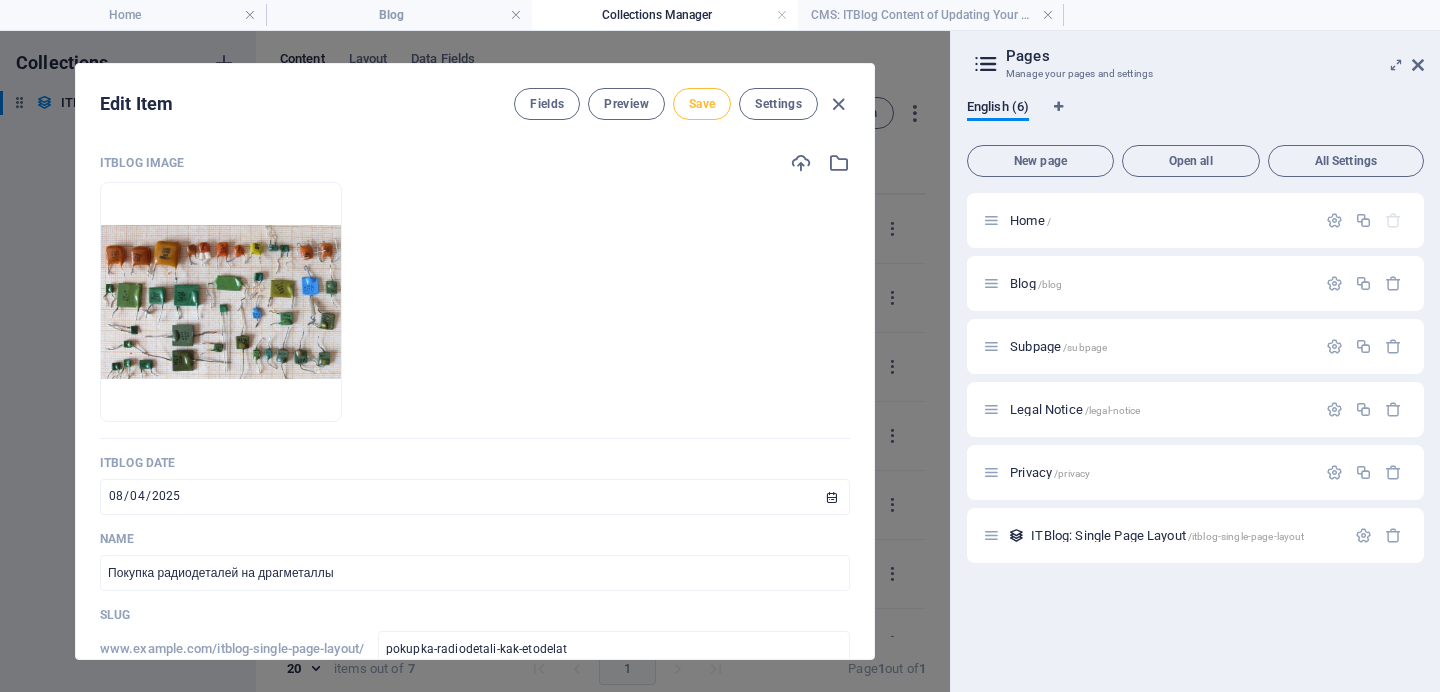 type on "покупка радиодеталей, покупка радиодетали, покупка радиодеталей СПБ" 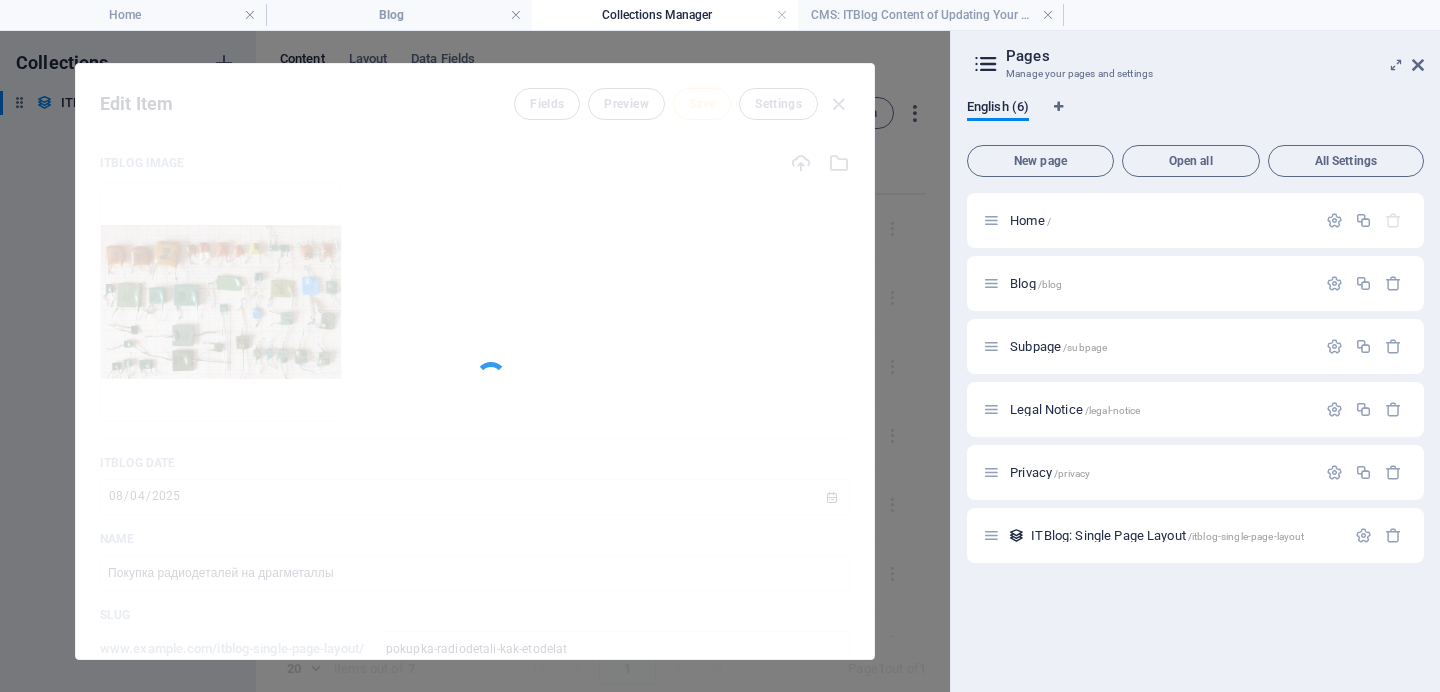 type on "pokupka-radiodetali-kak-etodelat" 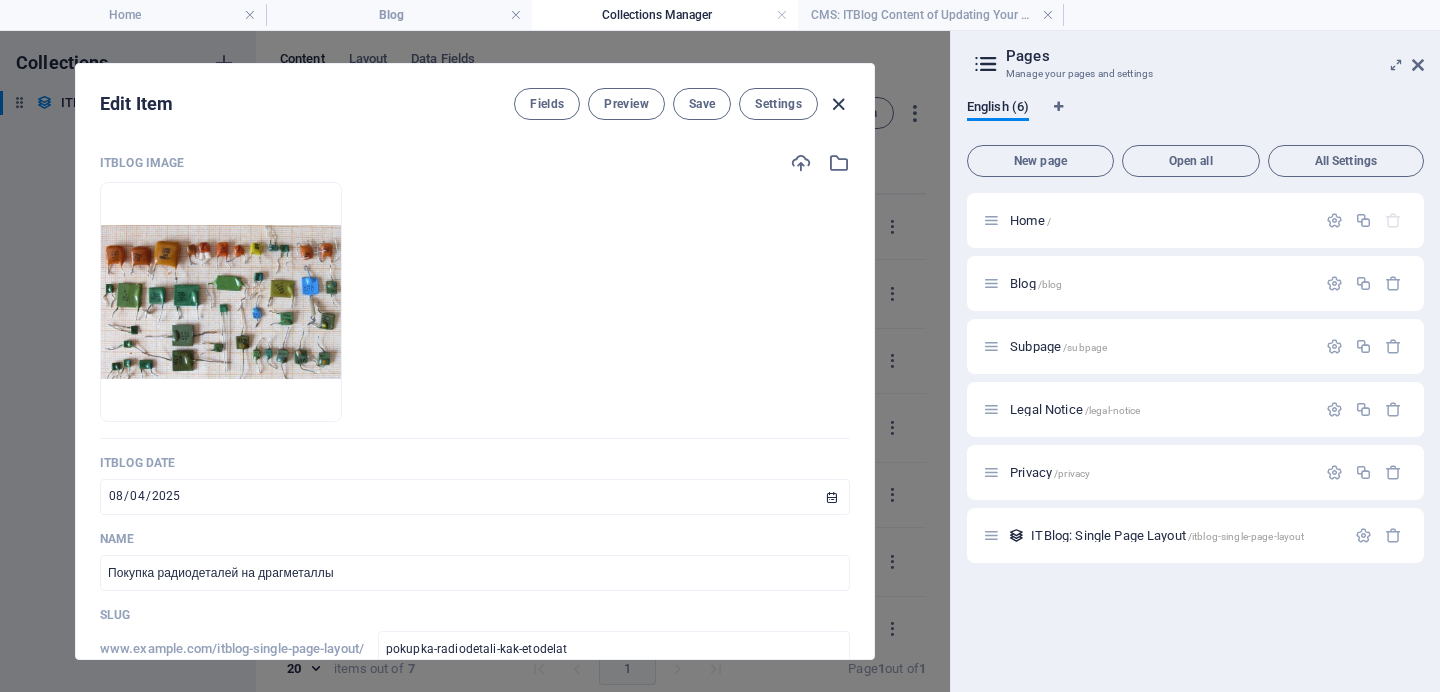 click at bounding box center (838, 104) 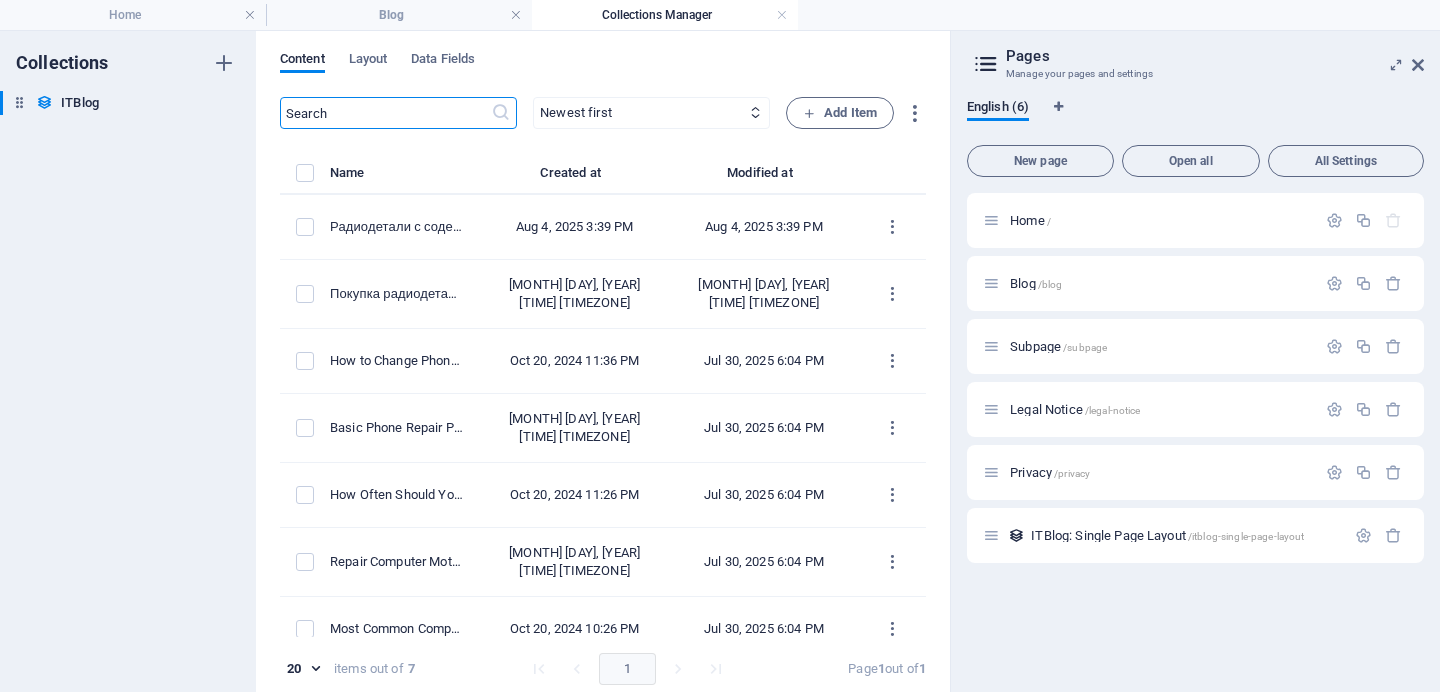 scroll, scrollTop: 0, scrollLeft: 0, axis: both 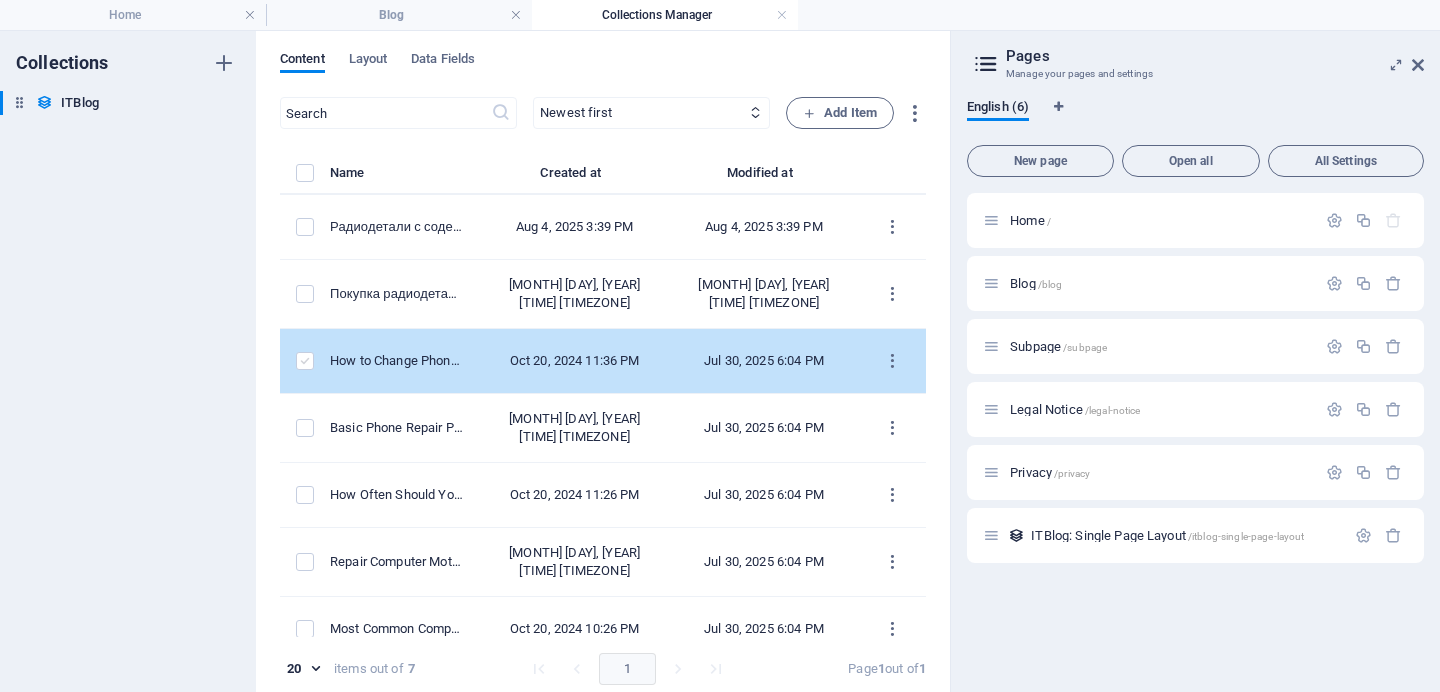 click at bounding box center (305, 361) 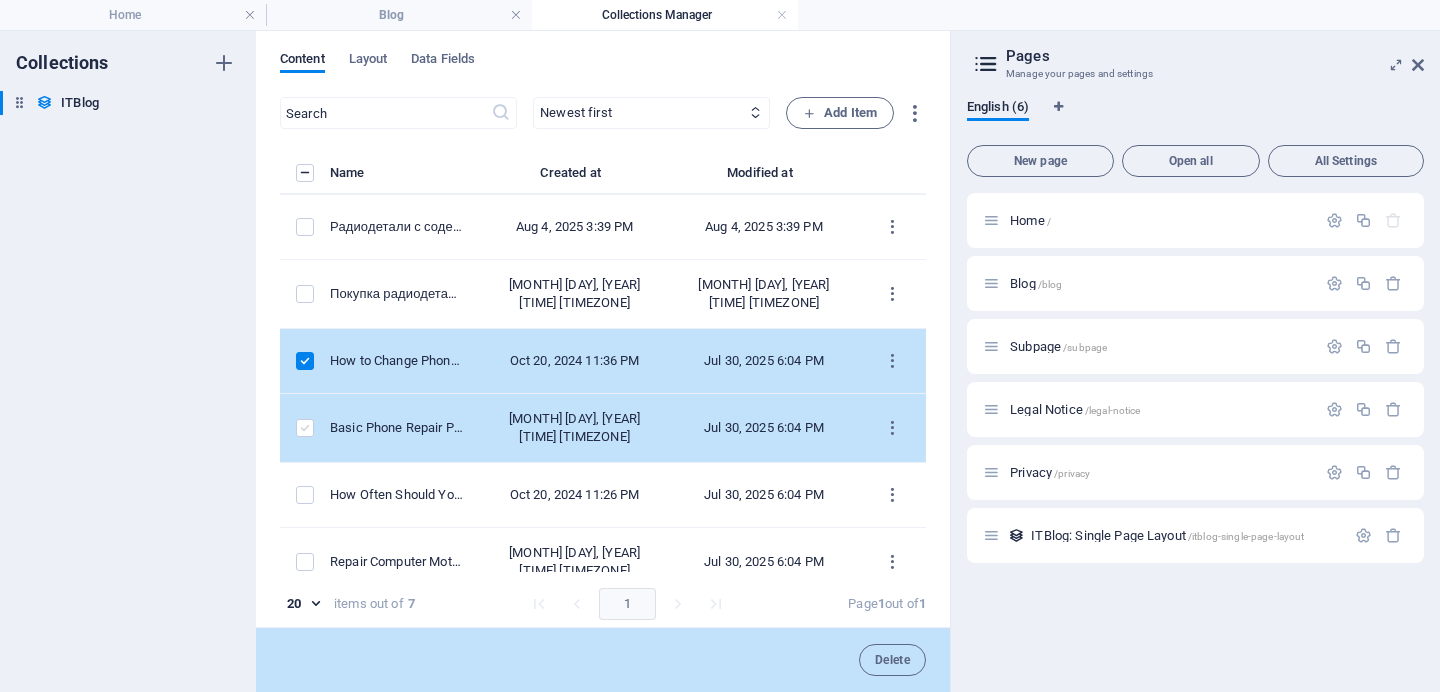 click at bounding box center (305, 428) 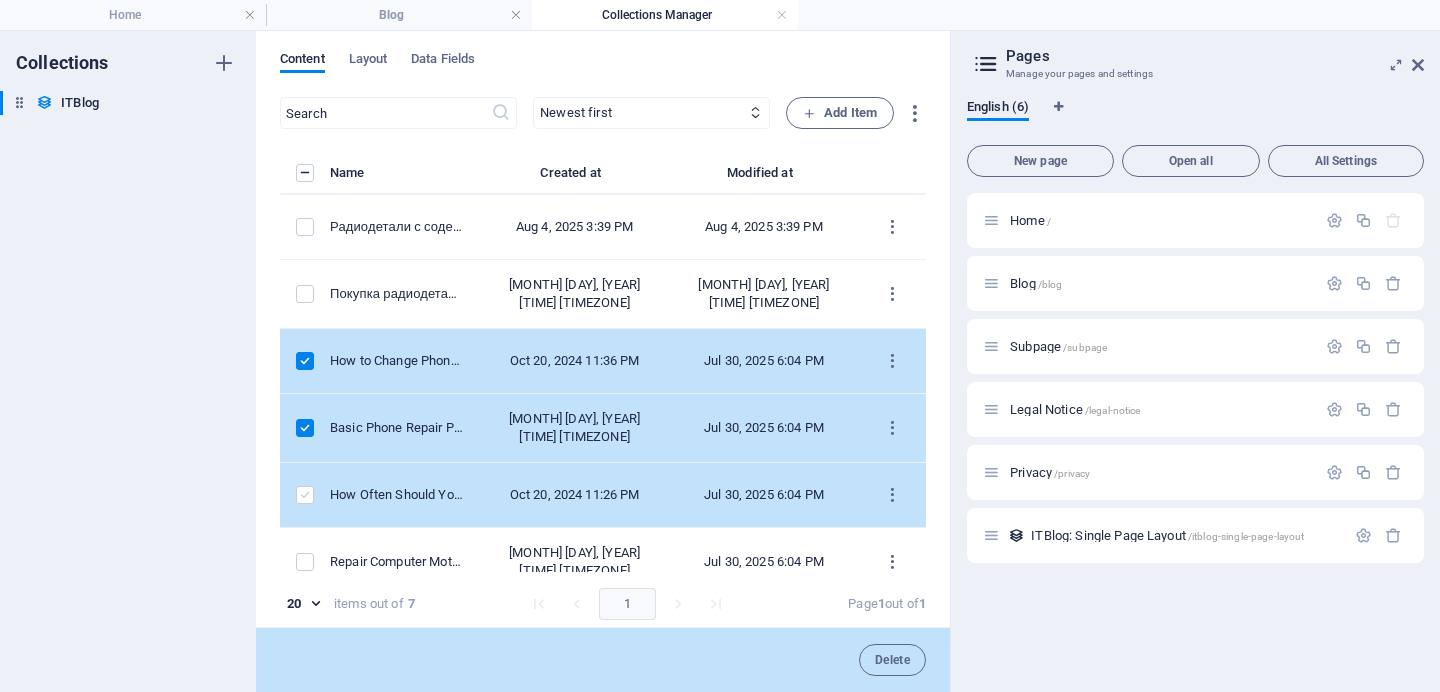 click at bounding box center (305, 495) 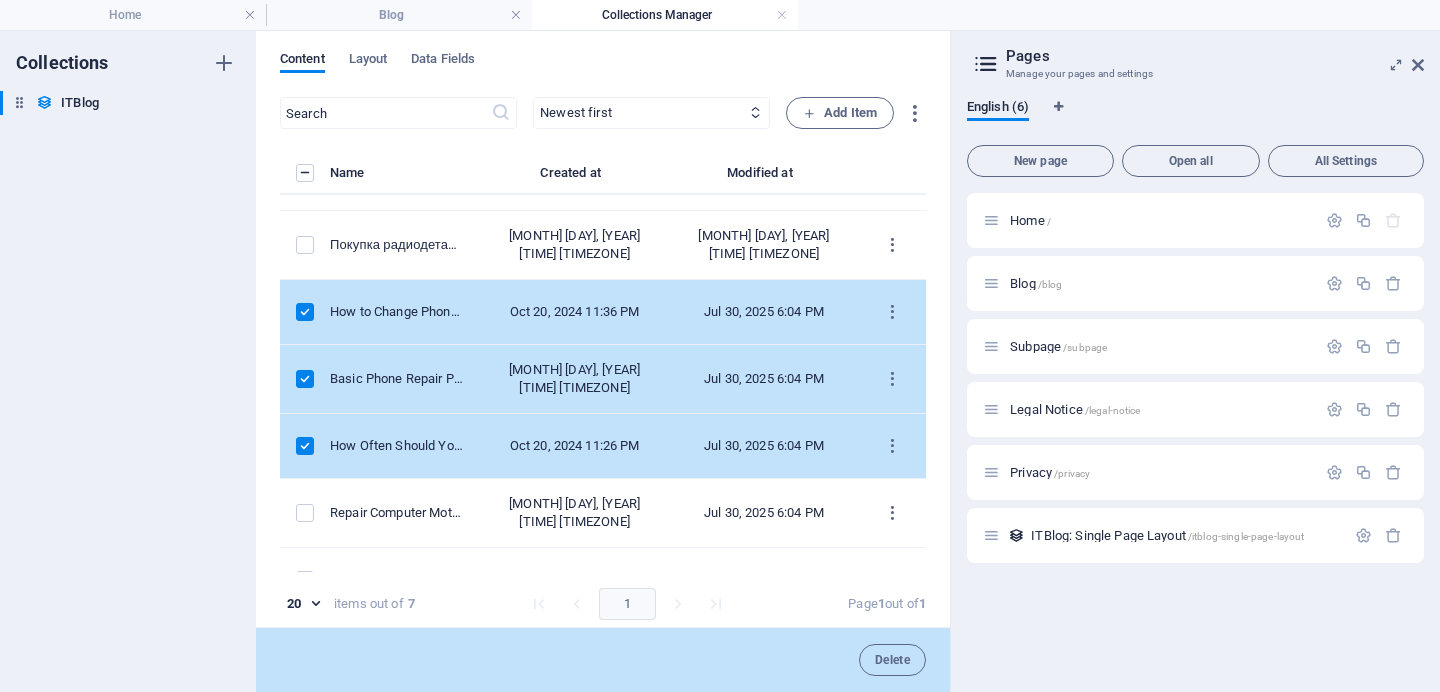 scroll, scrollTop: 106, scrollLeft: 0, axis: vertical 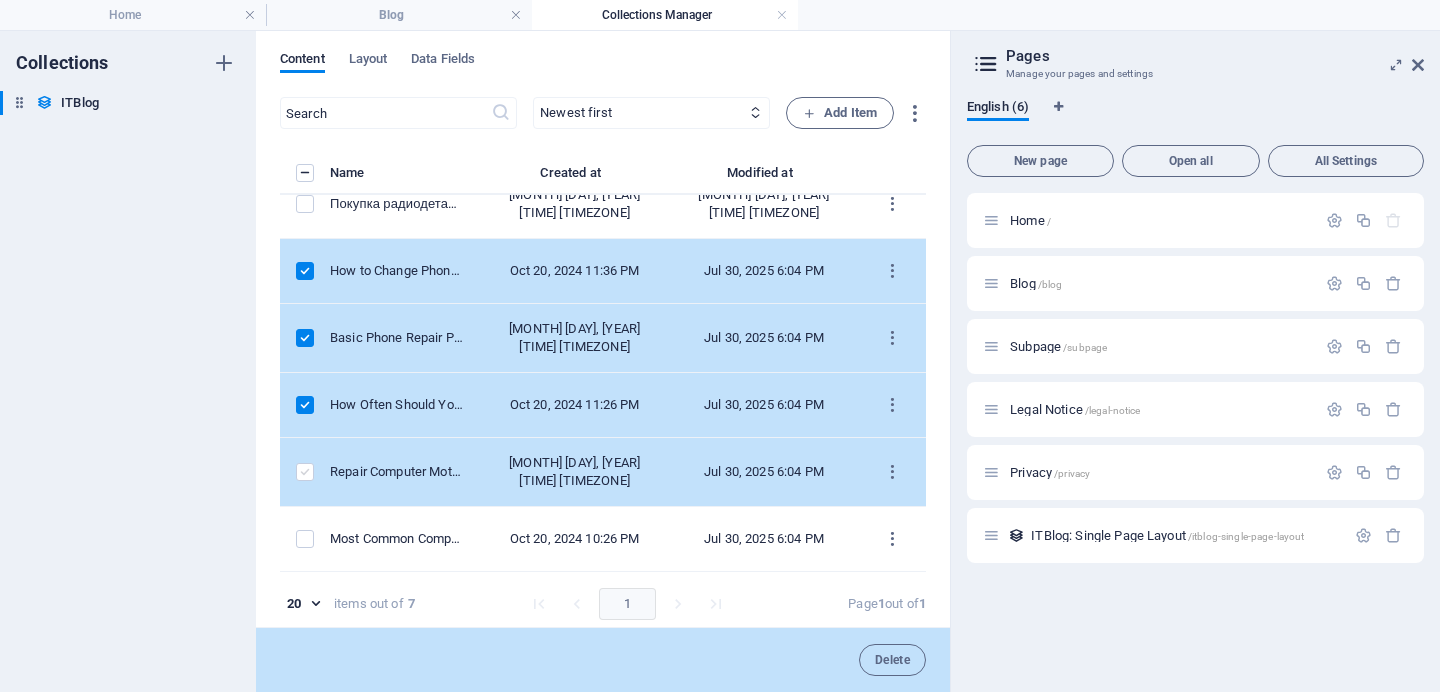 click at bounding box center [305, 472] 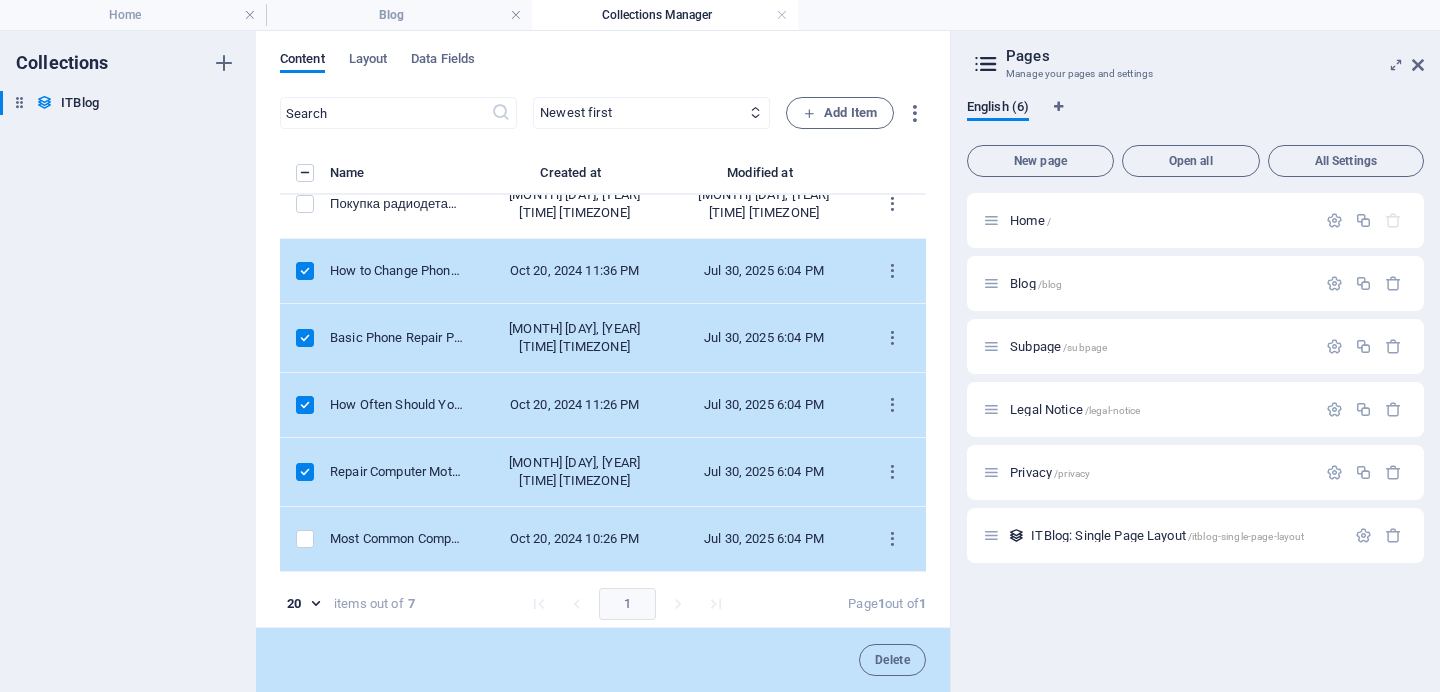click at bounding box center [305, 539] 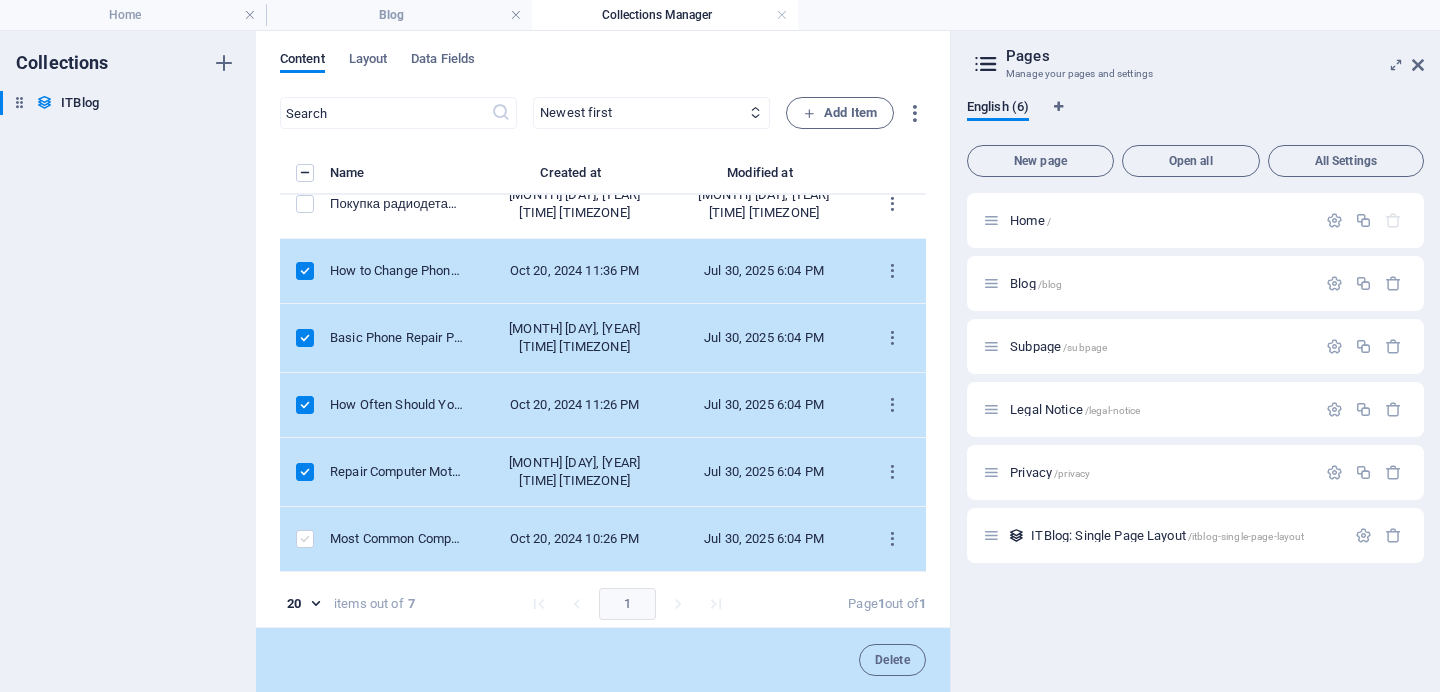 click at bounding box center (305, 539) 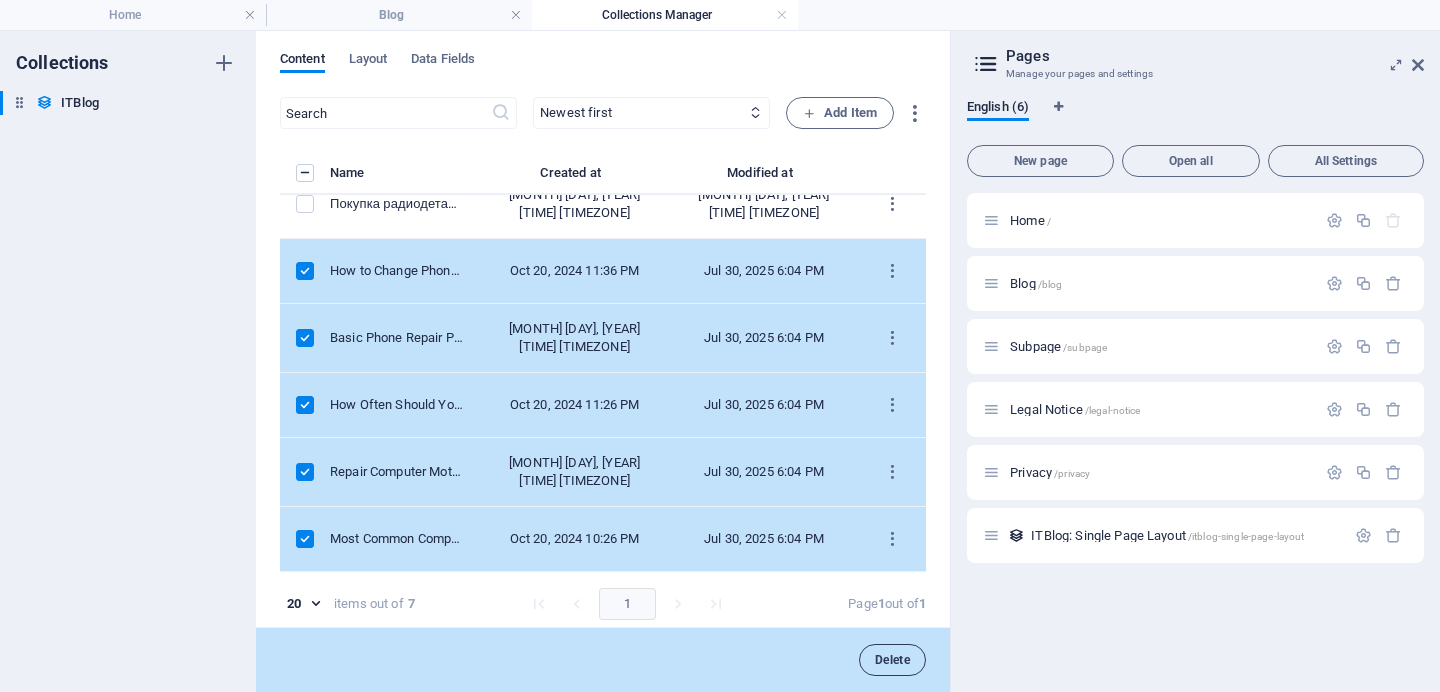 click on "Delete" at bounding box center [892, 660] 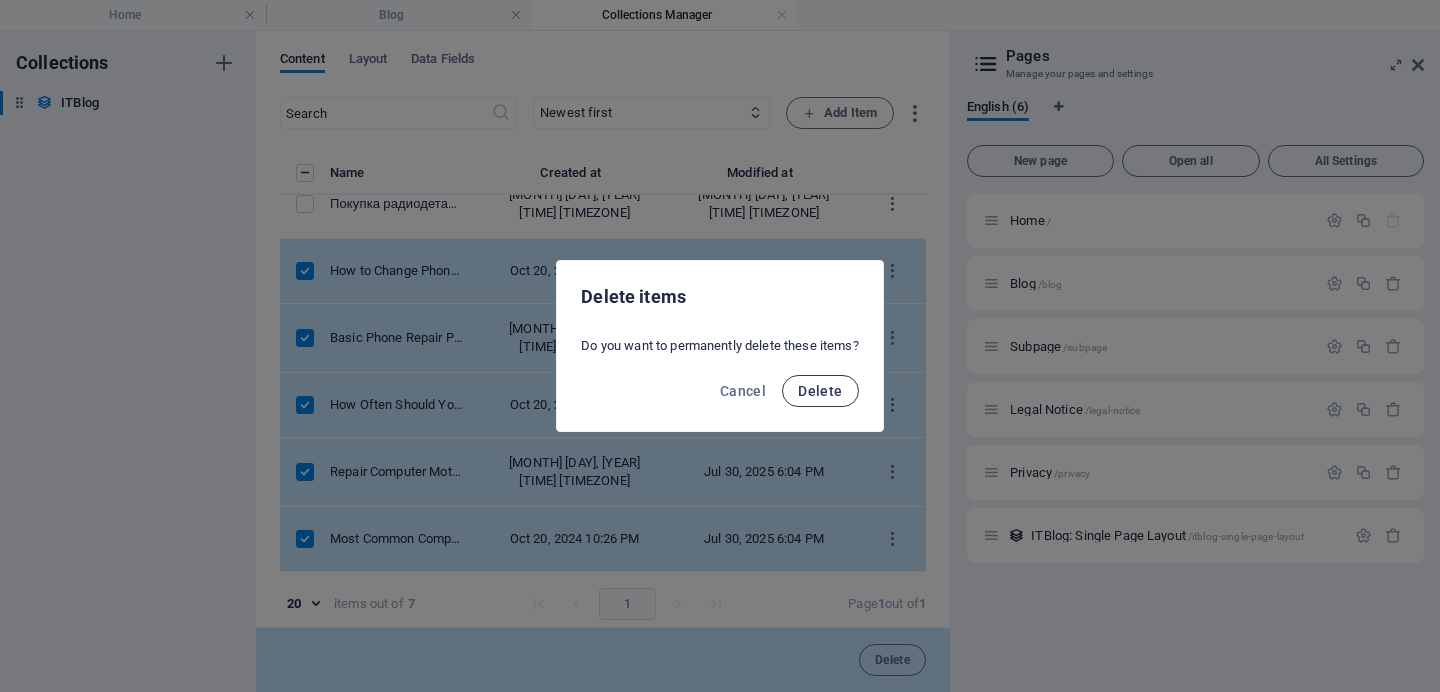click on "Delete" at bounding box center (820, 391) 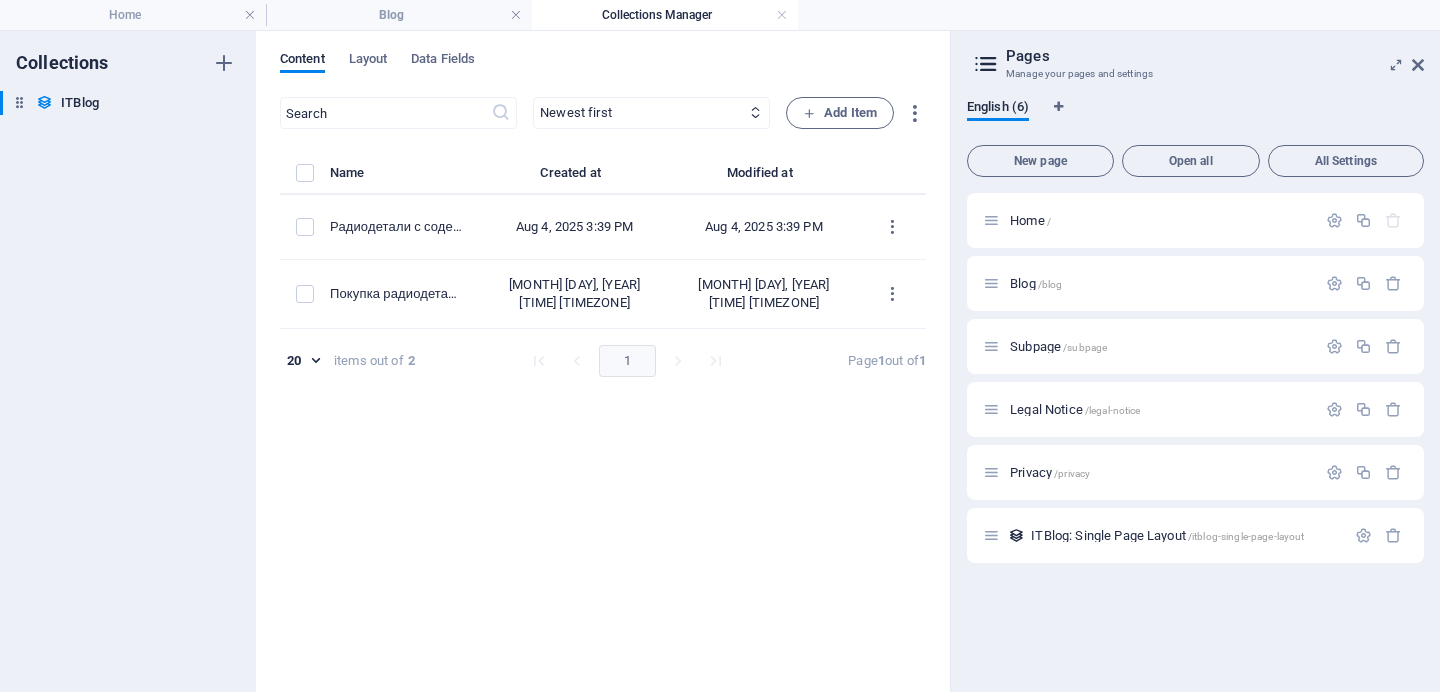 scroll, scrollTop: 0, scrollLeft: 0, axis: both 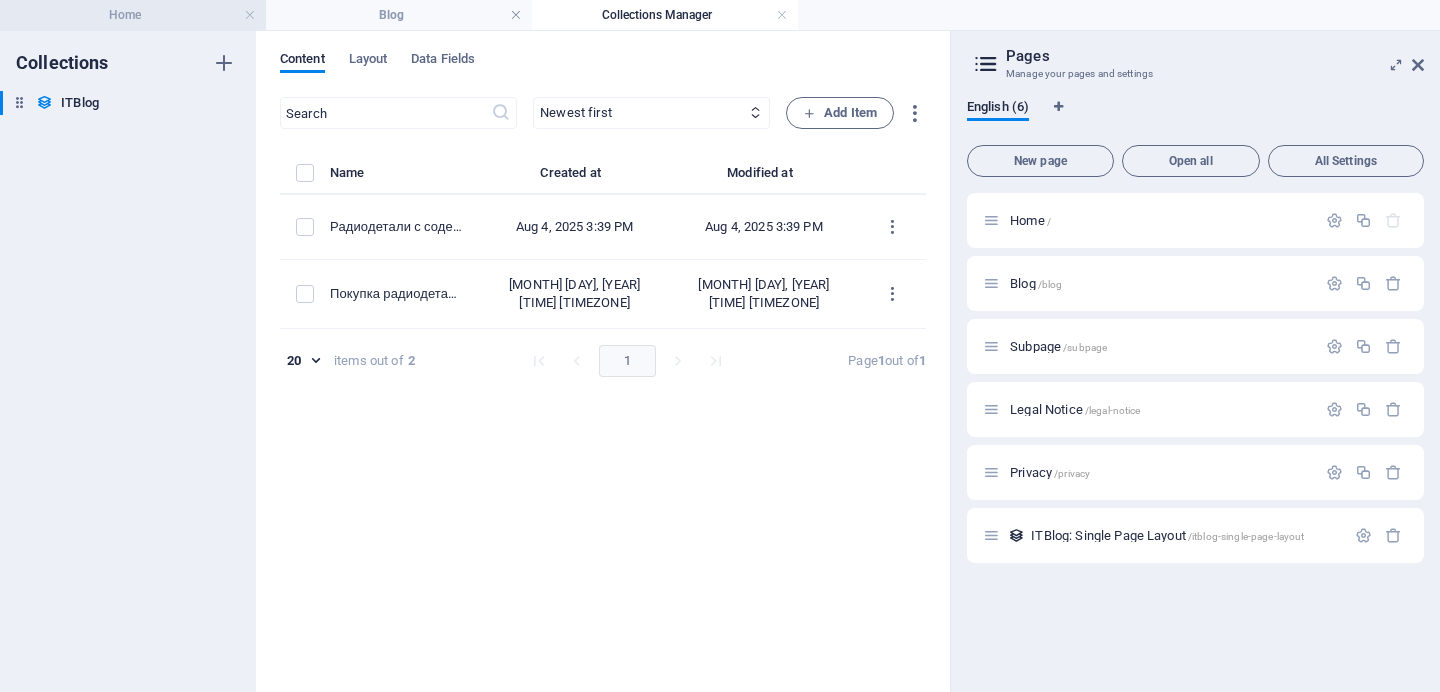 click on "Home" at bounding box center [133, 15] 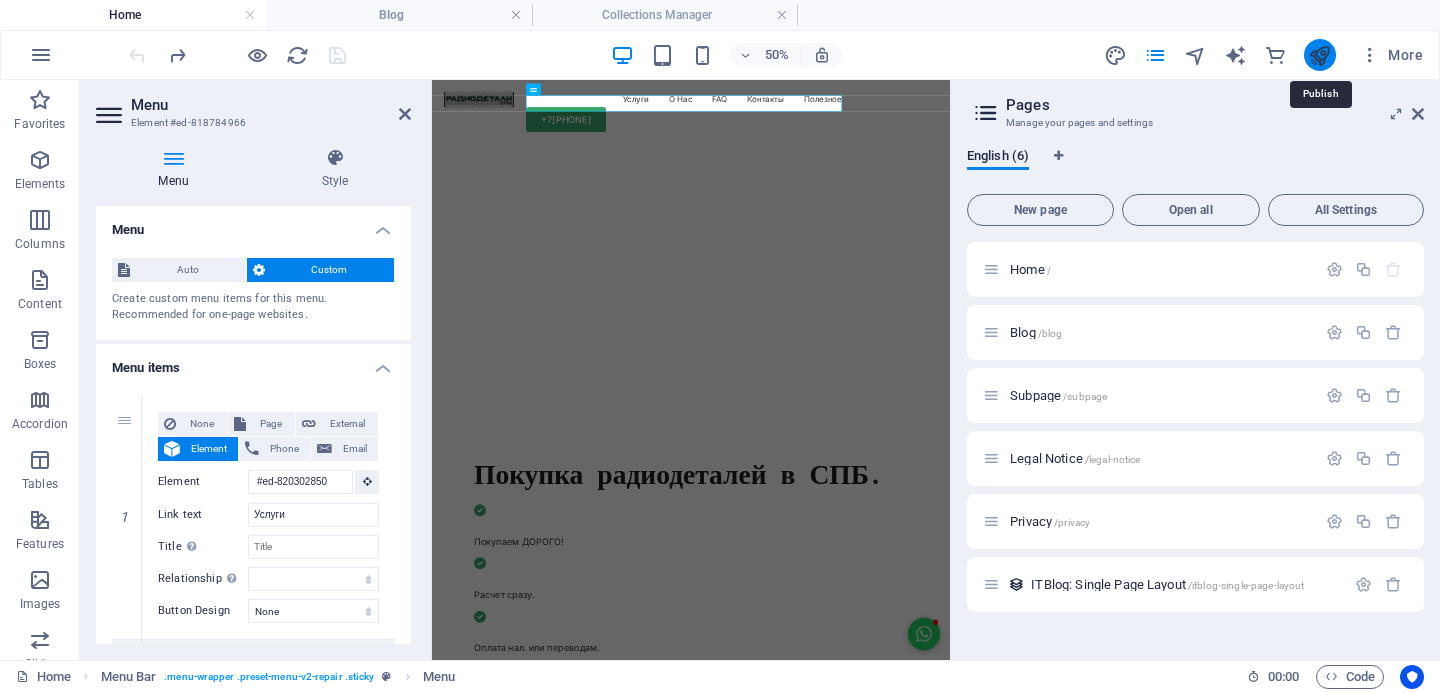 click at bounding box center (1319, 55) 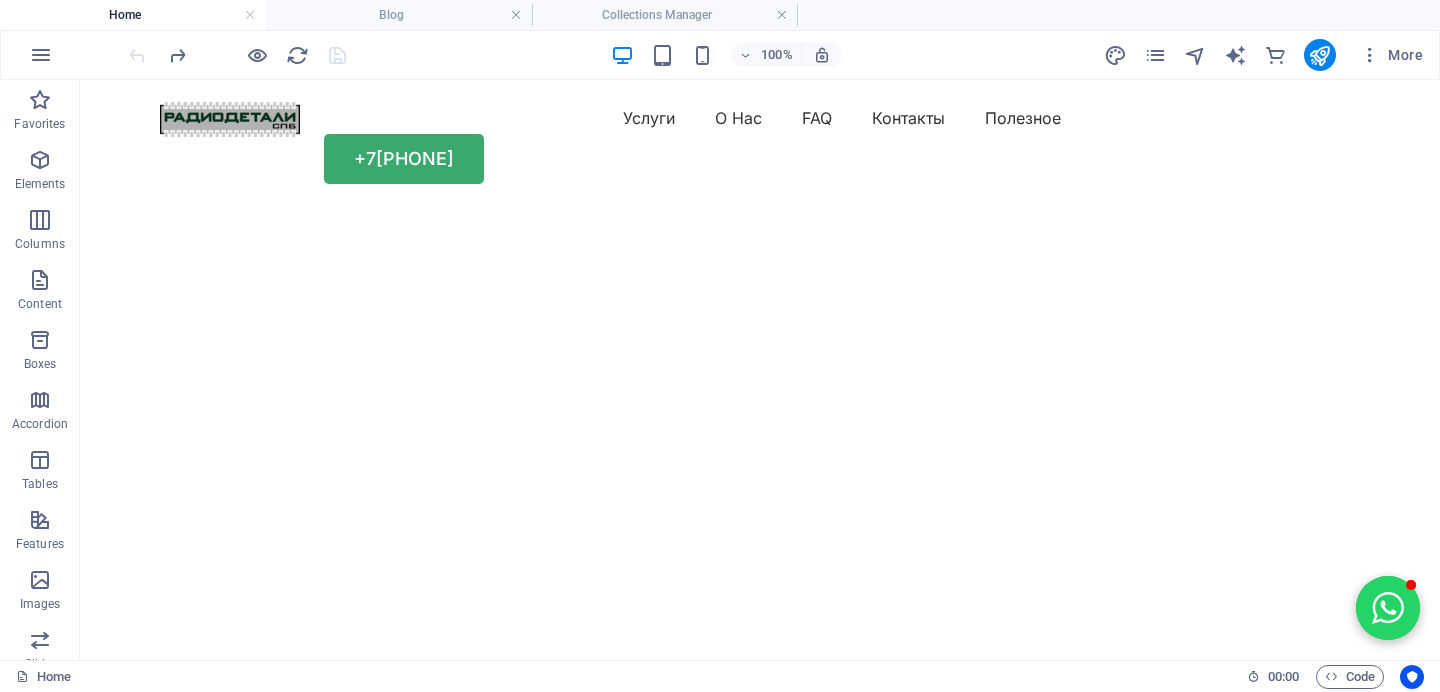 click at bounding box center [237, 55] 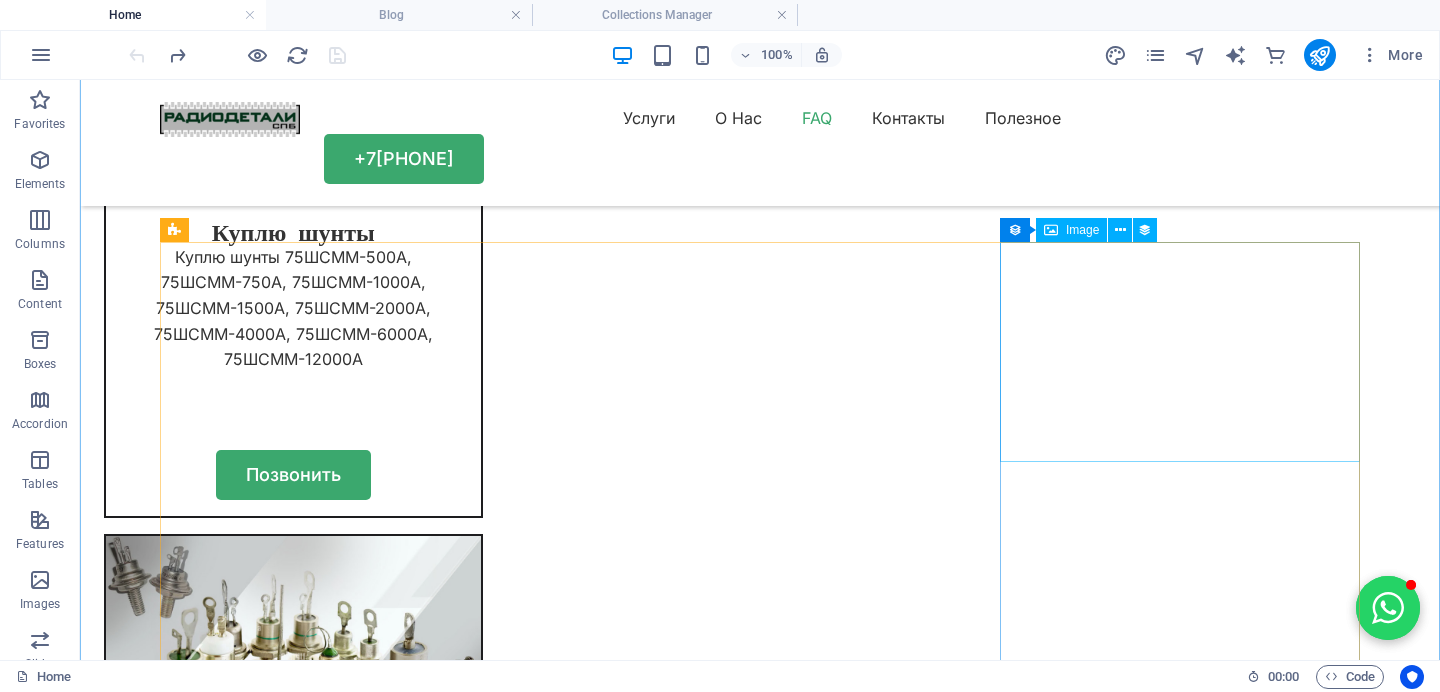 scroll, scrollTop: 10499, scrollLeft: 0, axis: vertical 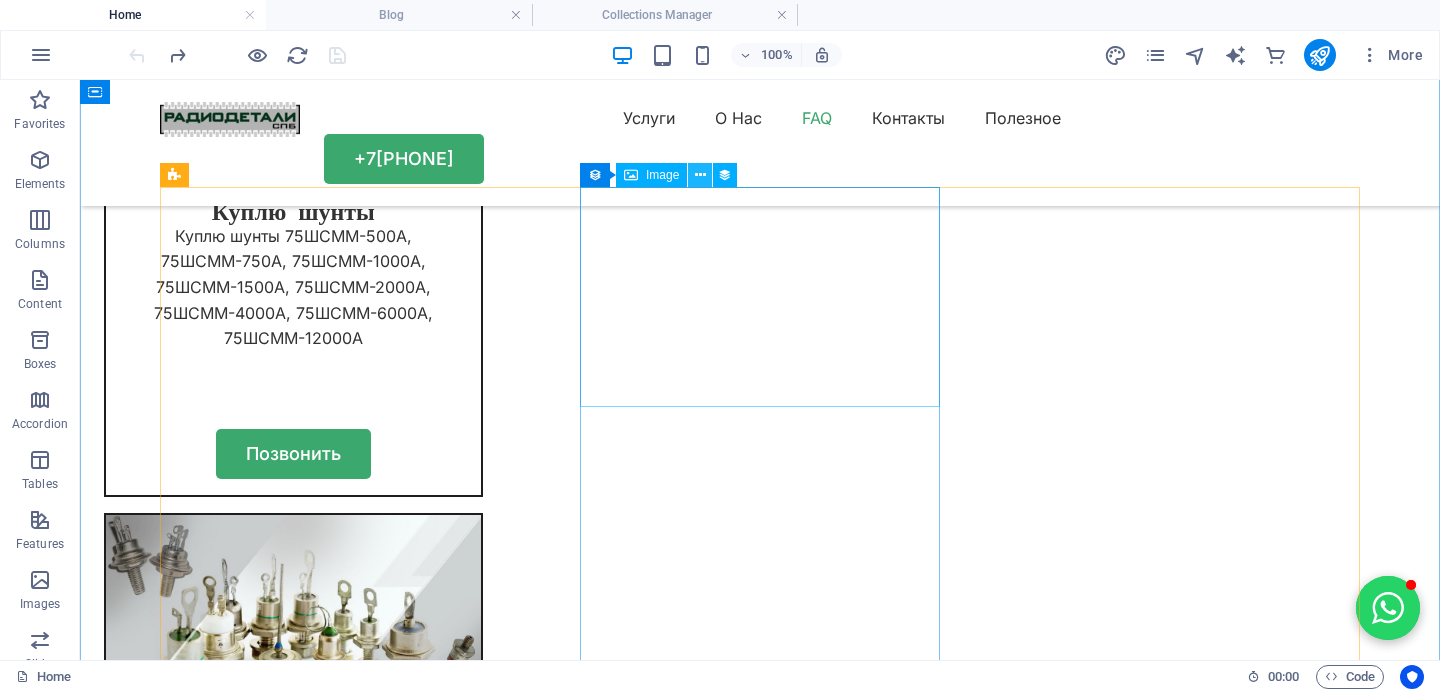click at bounding box center (700, 175) 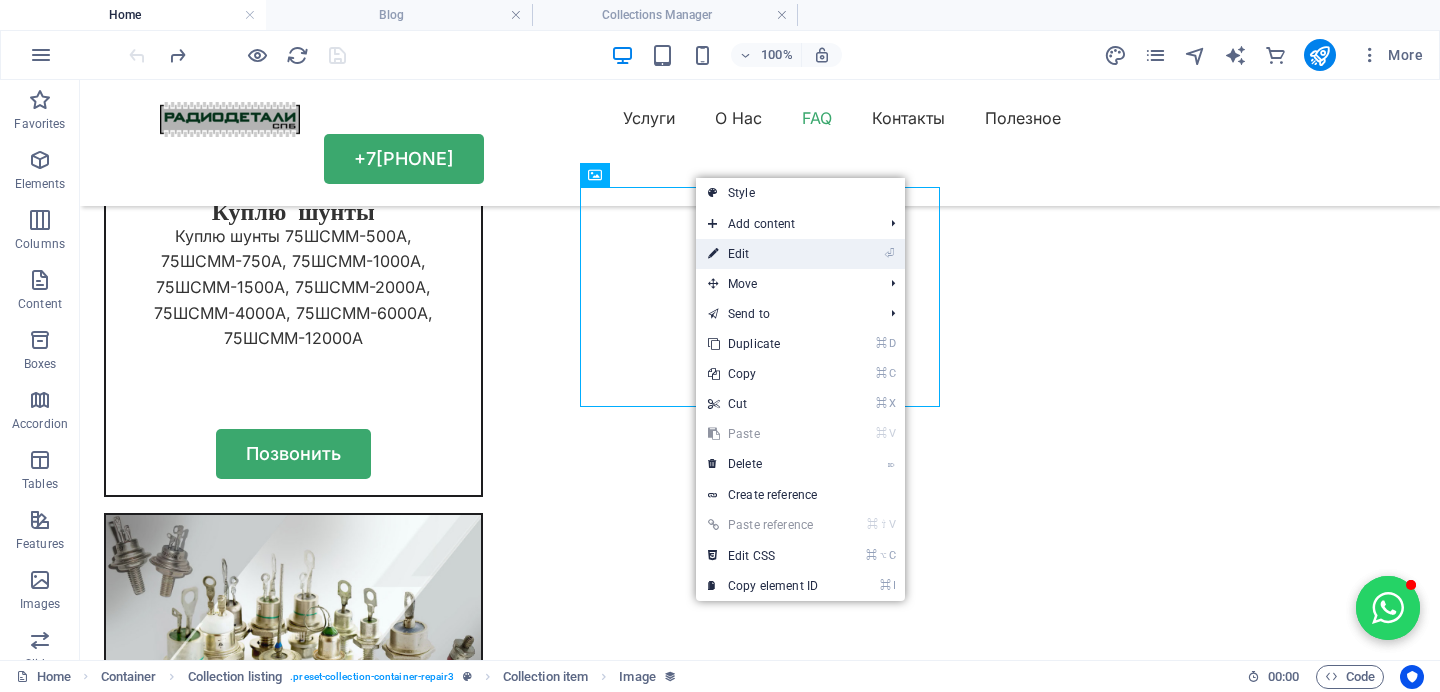 click on "⏎  Edit" at bounding box center (763, 254) 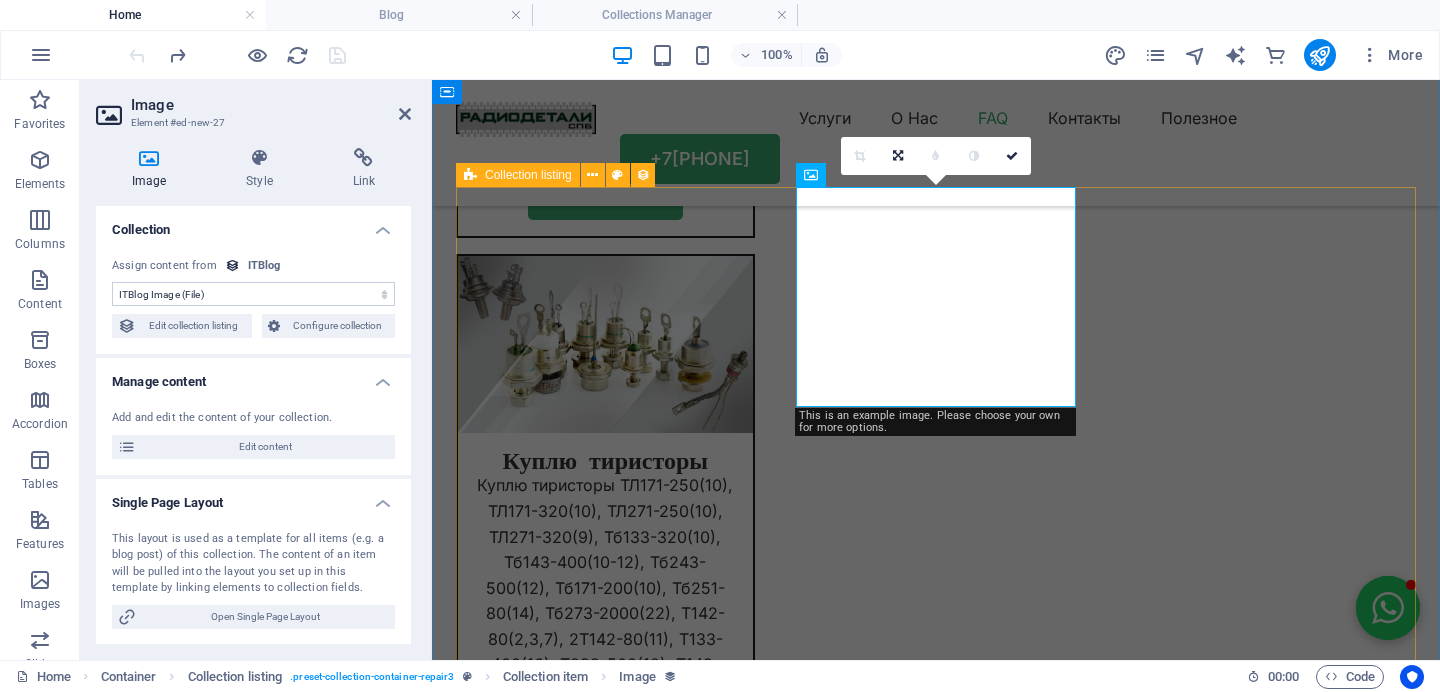 scroll, scrollTop: 10880, scrollLeft: 0, axis: vertical 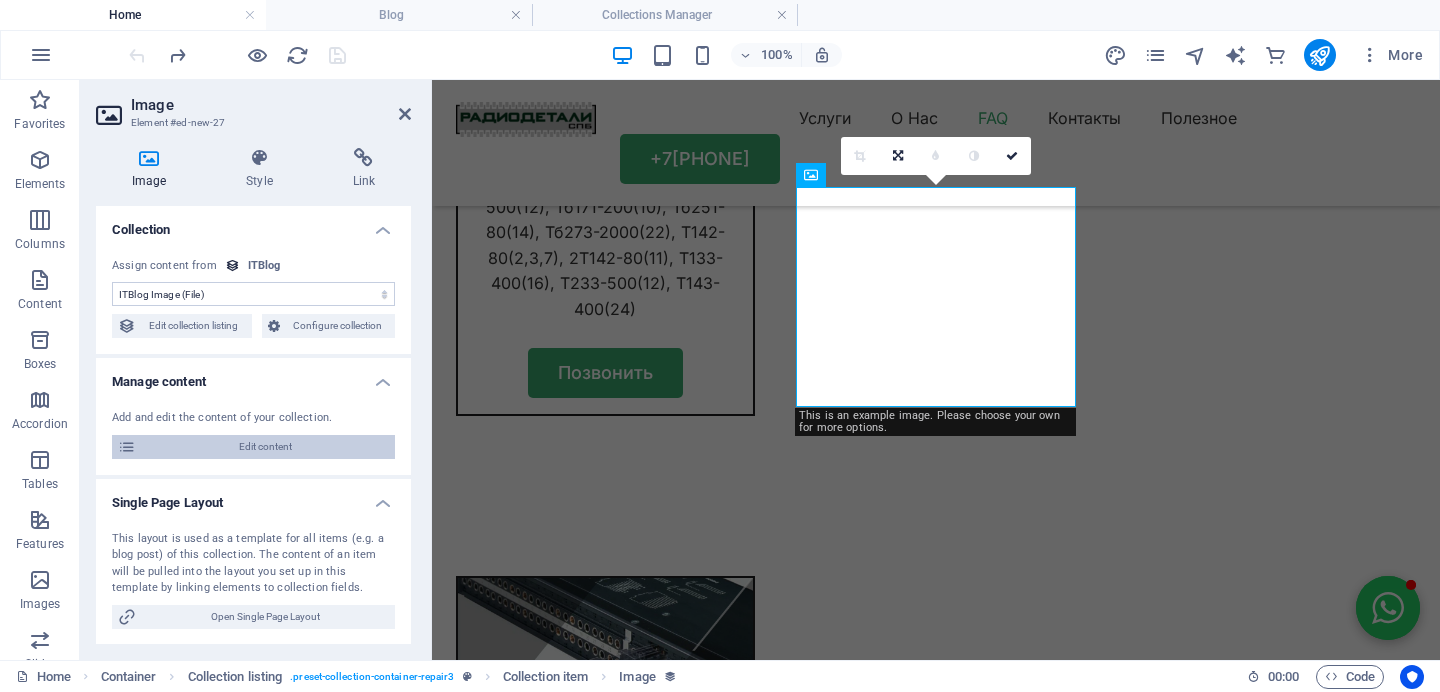 click on "Edit content" at bounding box center (265, 447) 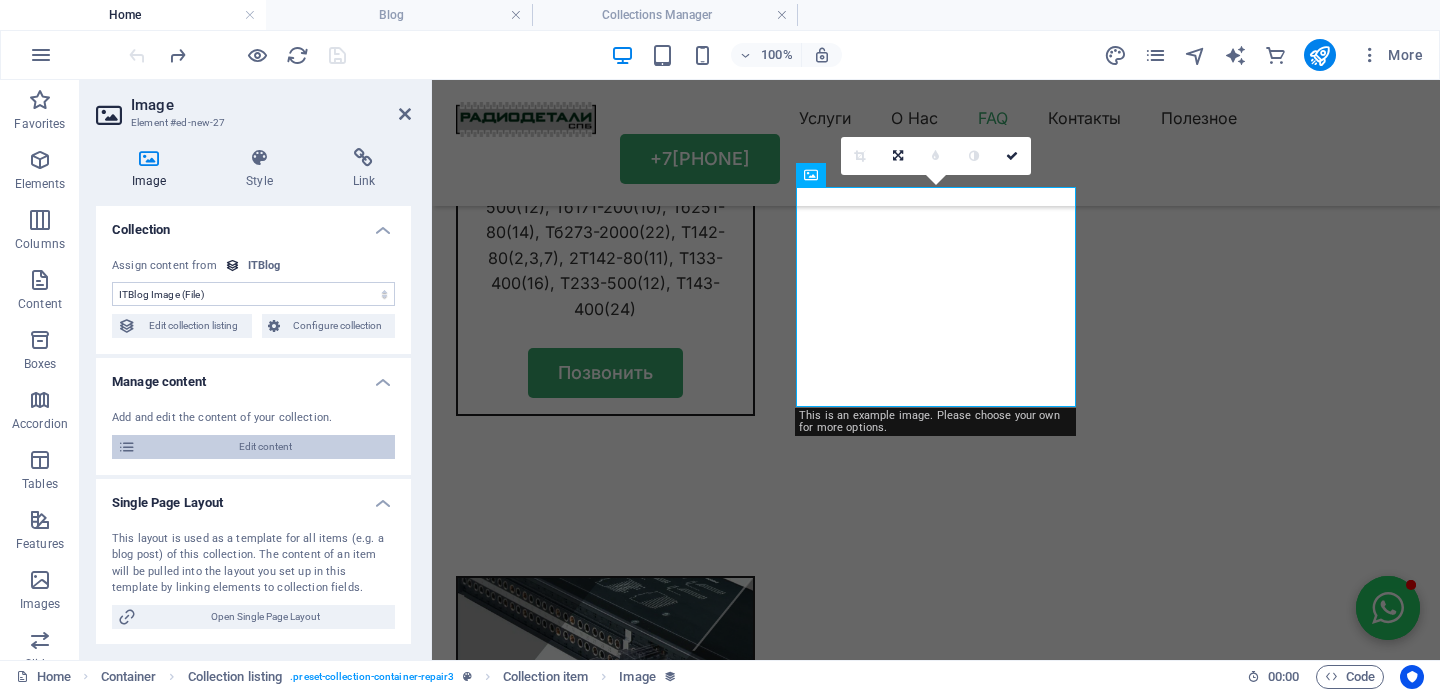 select on "Mobile" 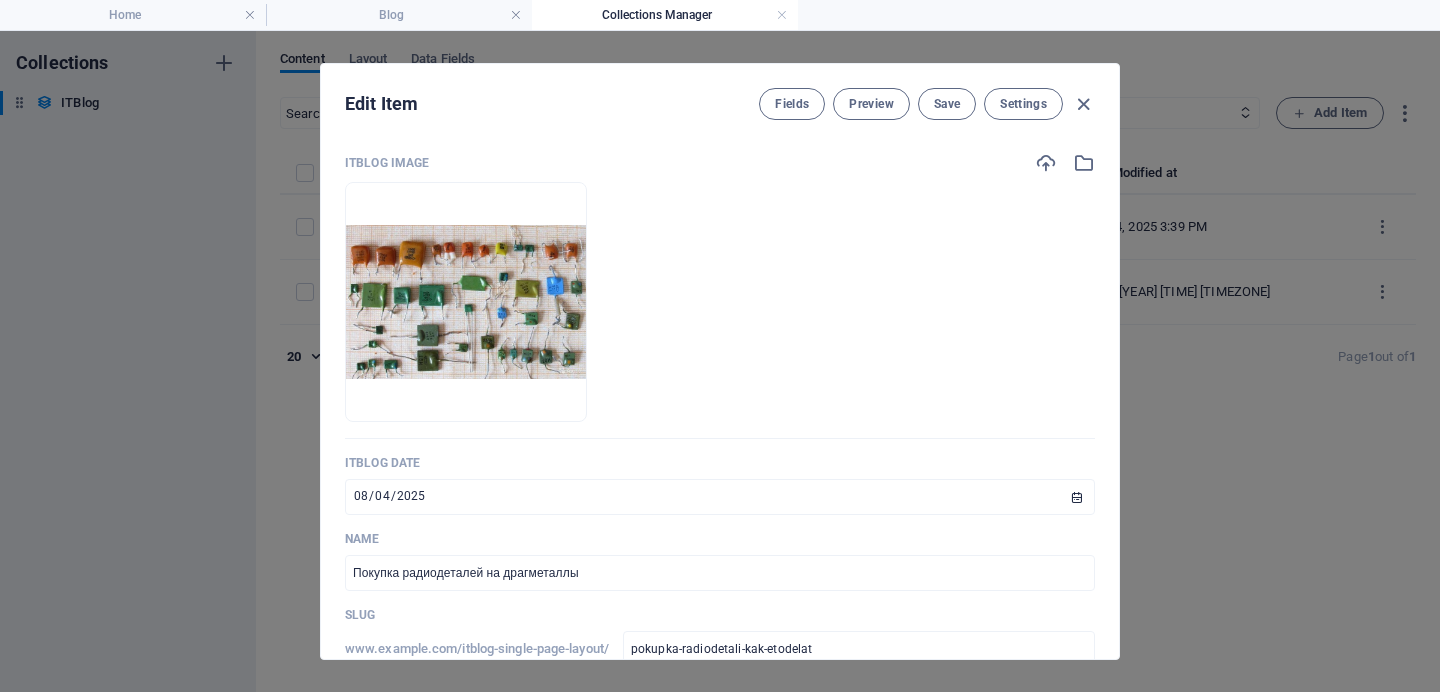 scroll, scrollTop: 0, scrollLeft: 0, axis: both 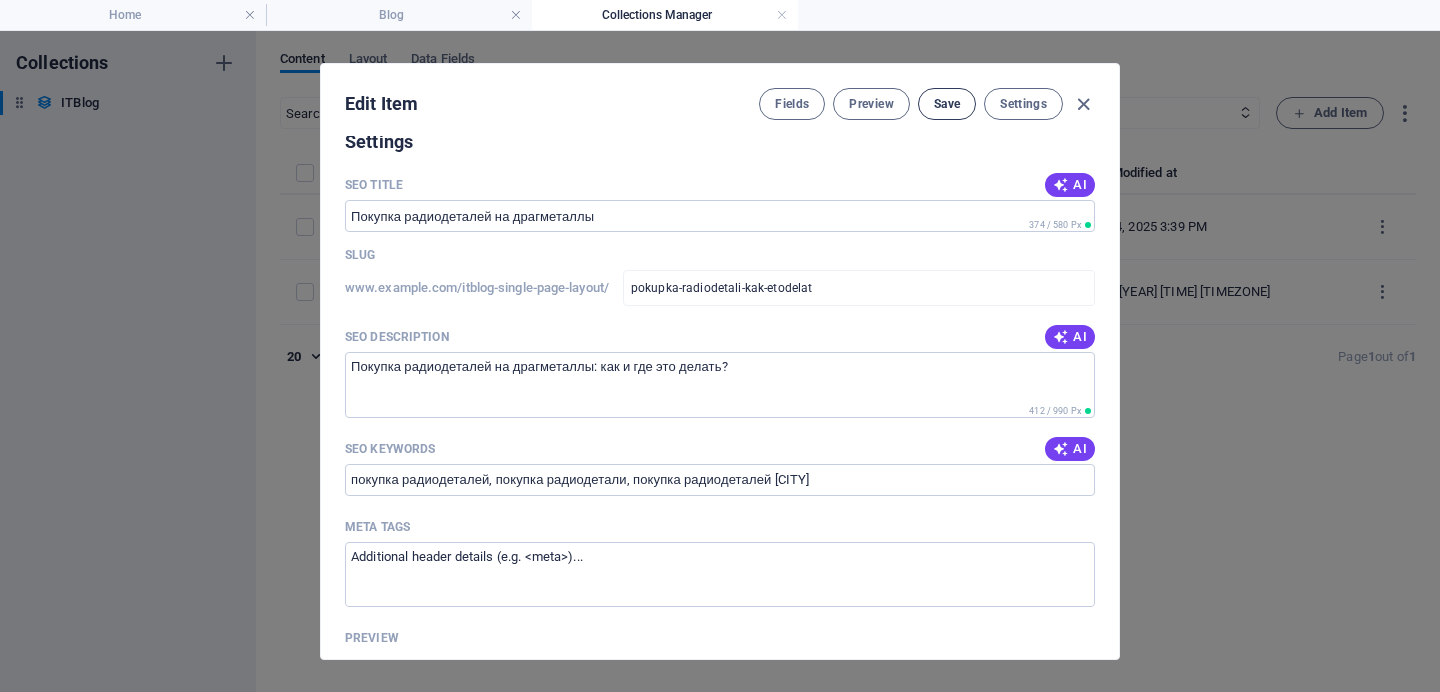 click on "Save" at bounding box center [947, 104] 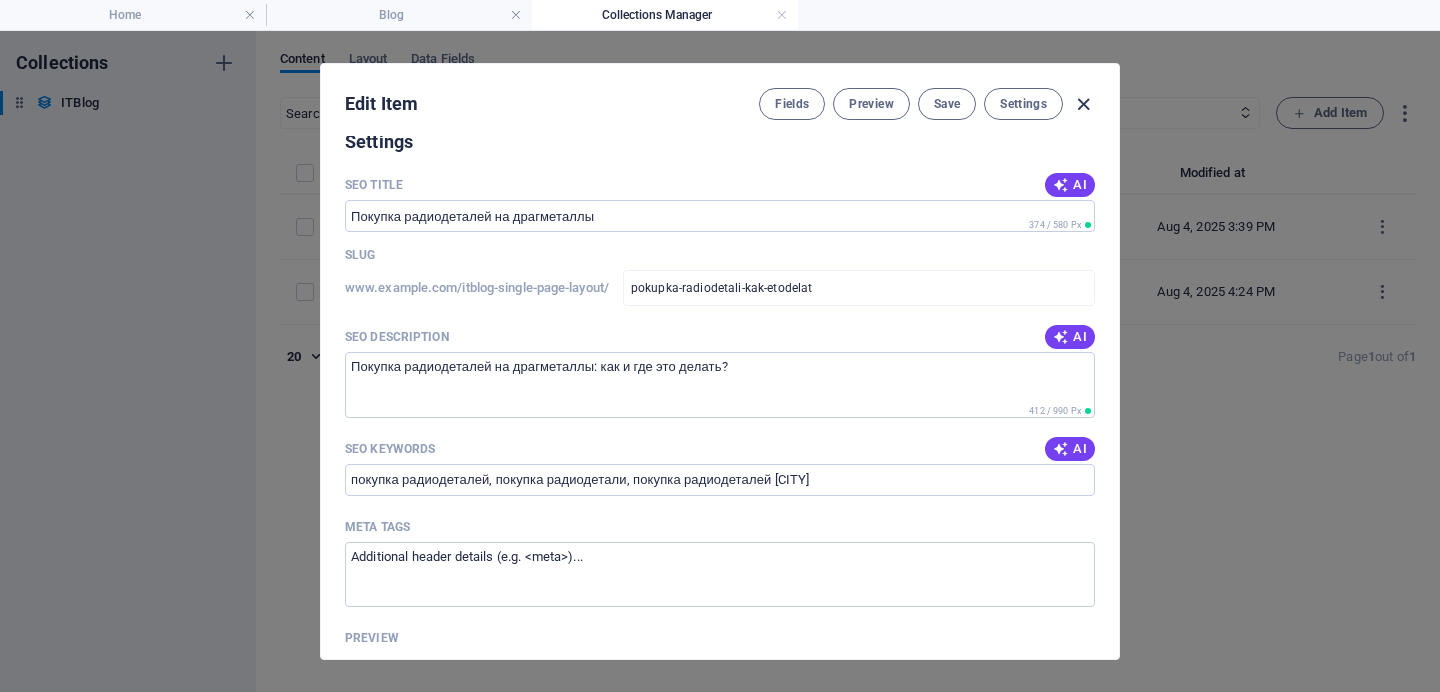 click at bounding box center (1083, 104) 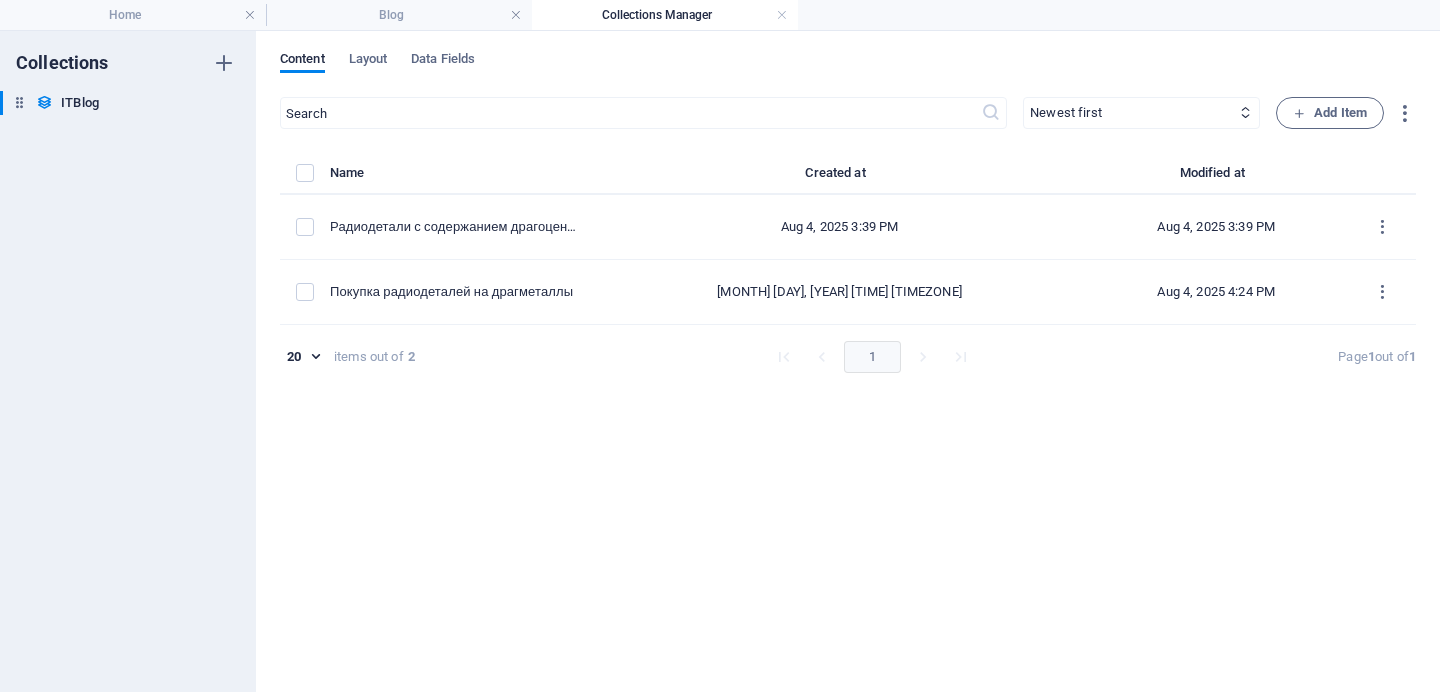 scroll, scrollTop: 1643, scrollLeft: 0, axis: vertical 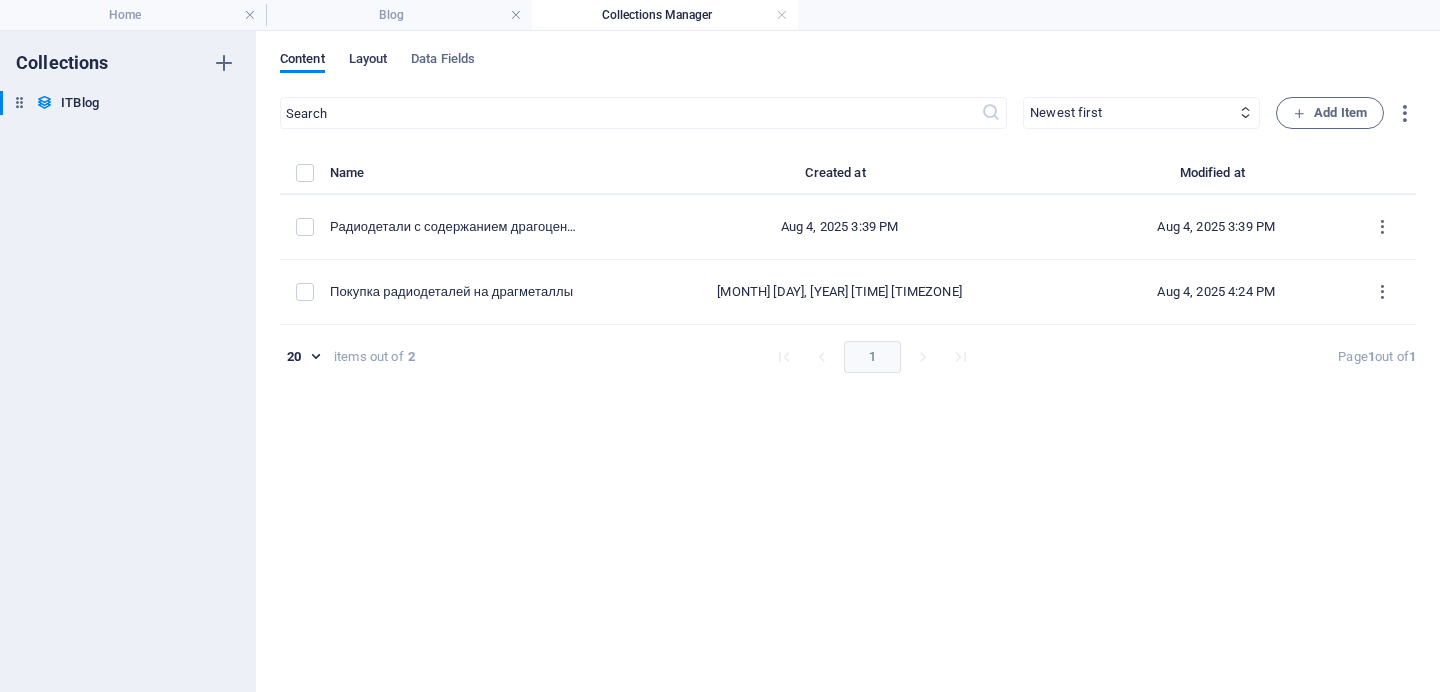 click on "Layout" at bounding box center [368, 61] 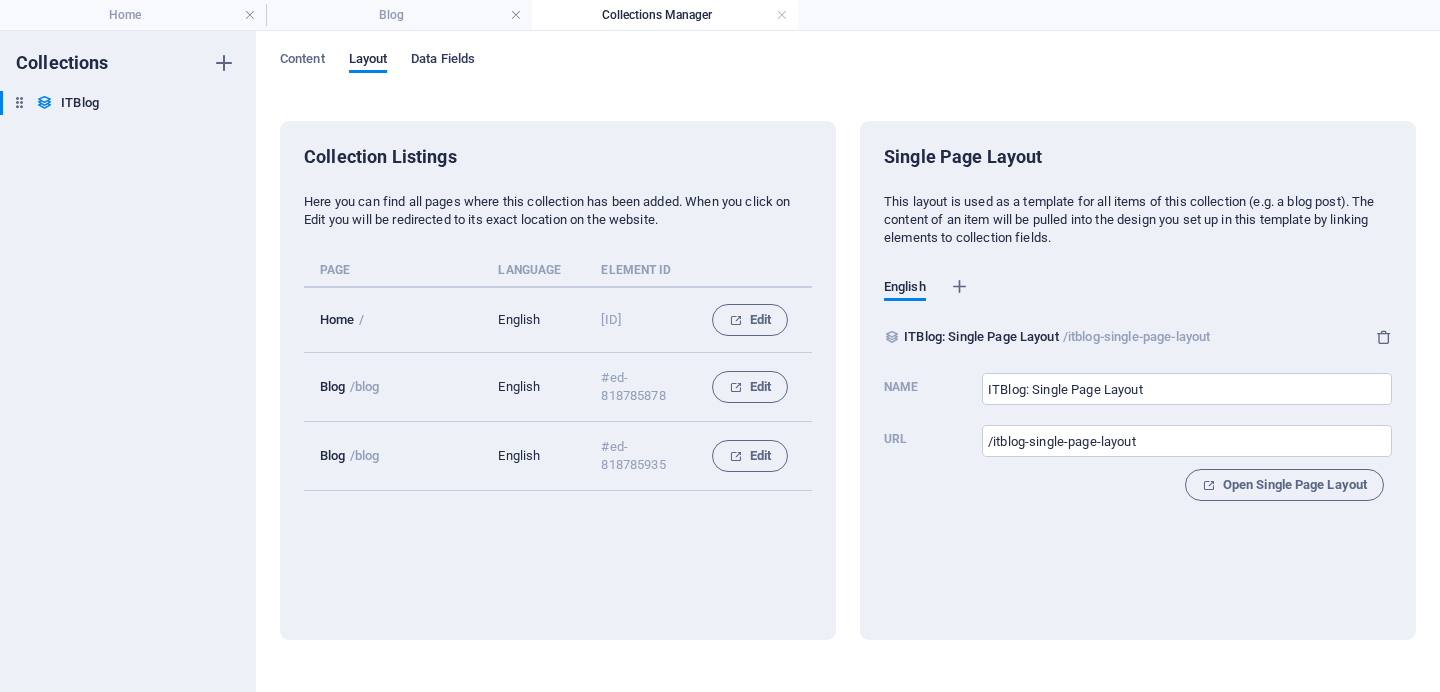 click on "Data Fields" at bounding box center [443, 61] 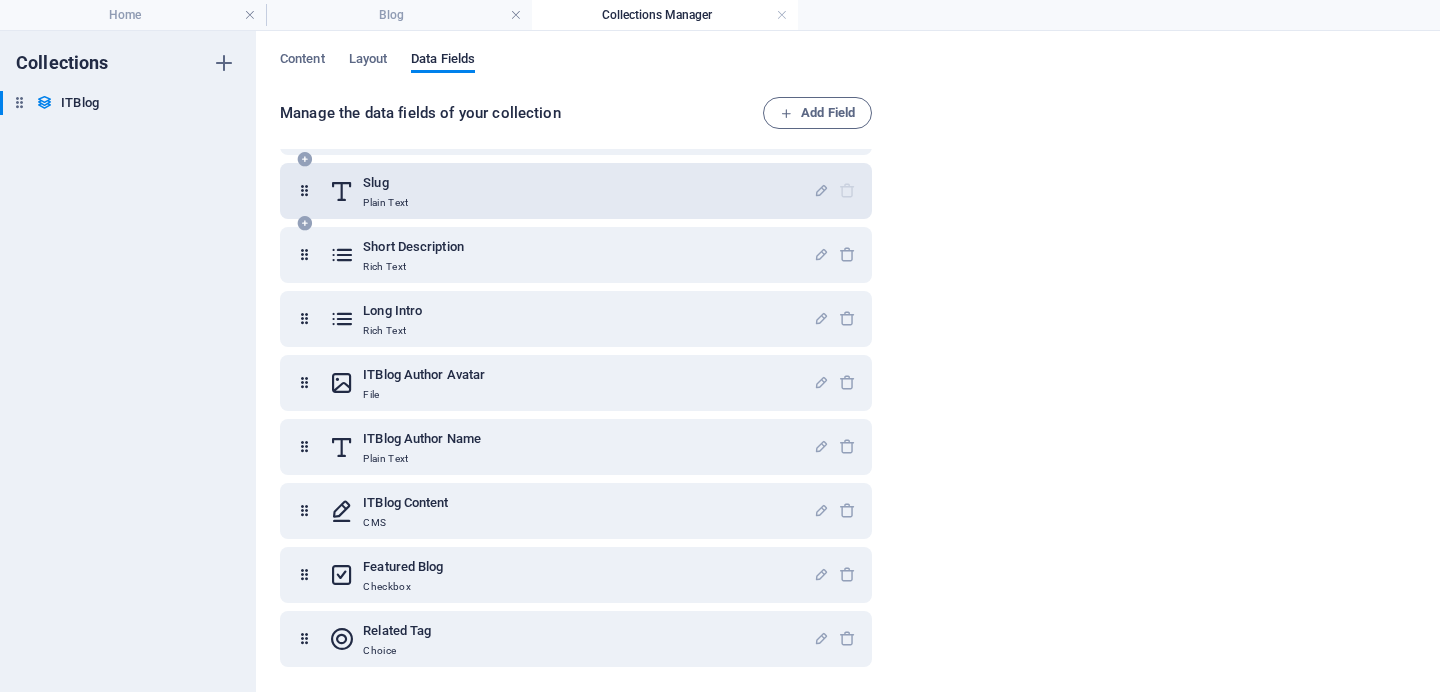 scroll, scrollTop: 0, scrollLeft: 0, axis: both 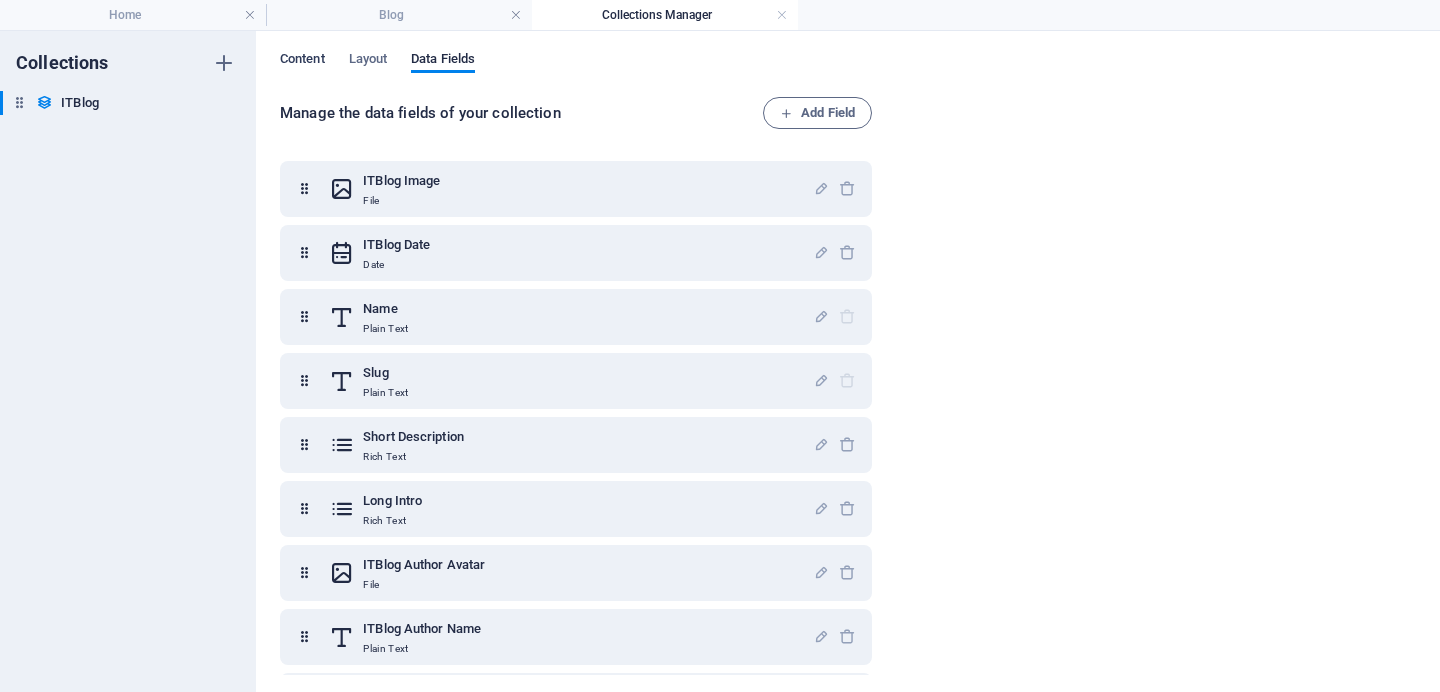 click on "Content" at bounding box center (302, 61) 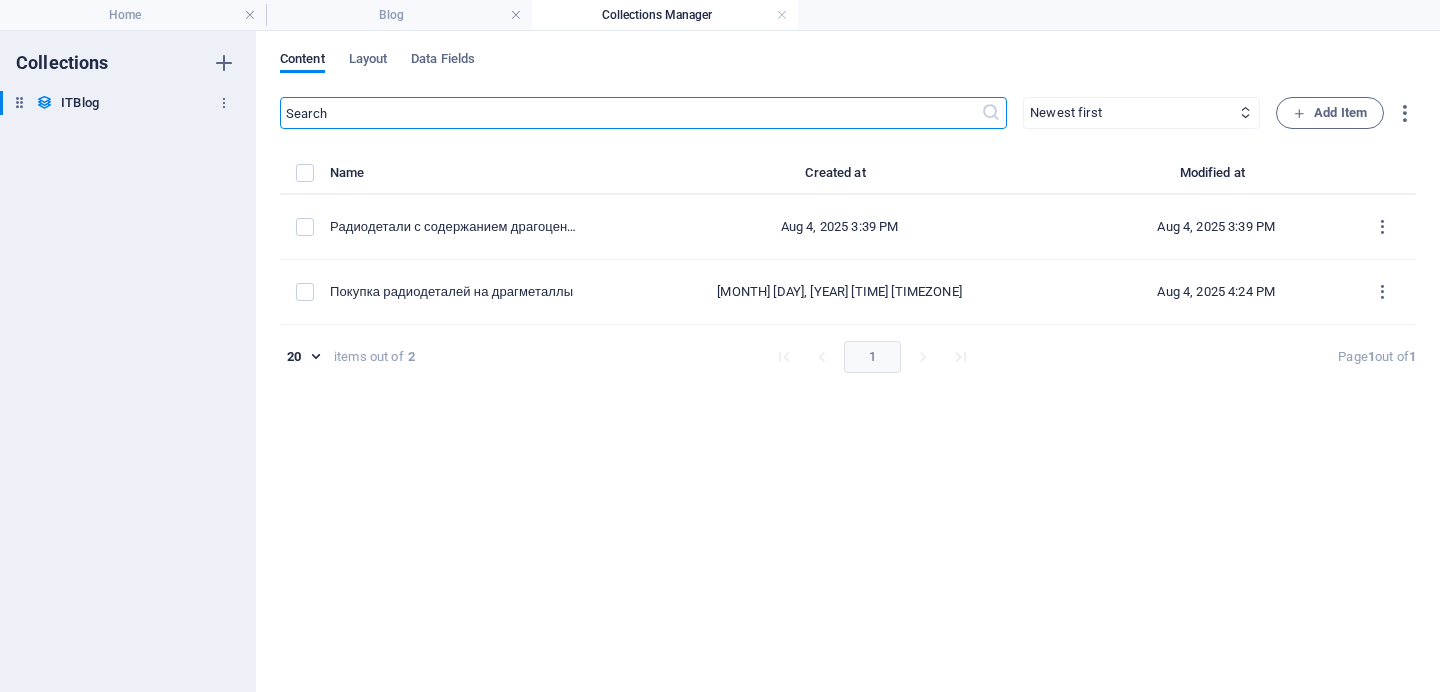 click on "ITBlog" at bounding box center [80, 103] 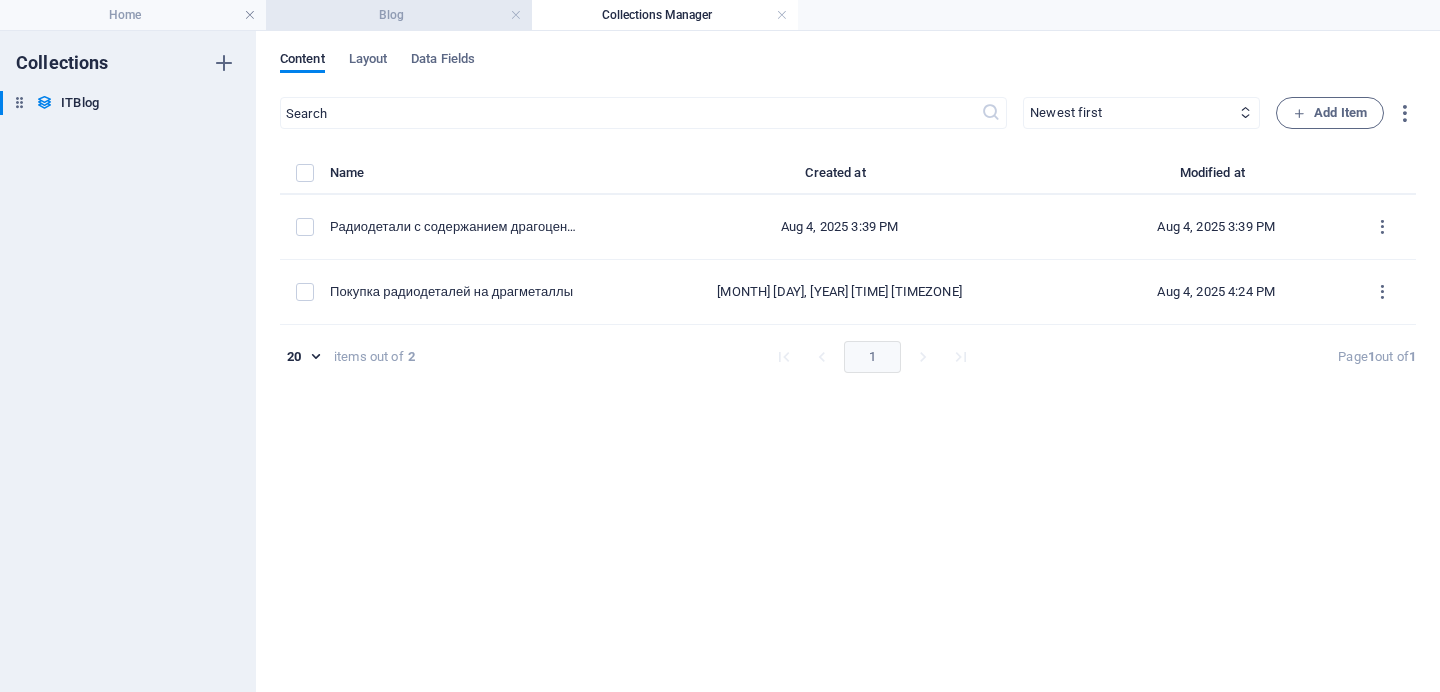 click on "Blog" at bounding box center (399, 15) 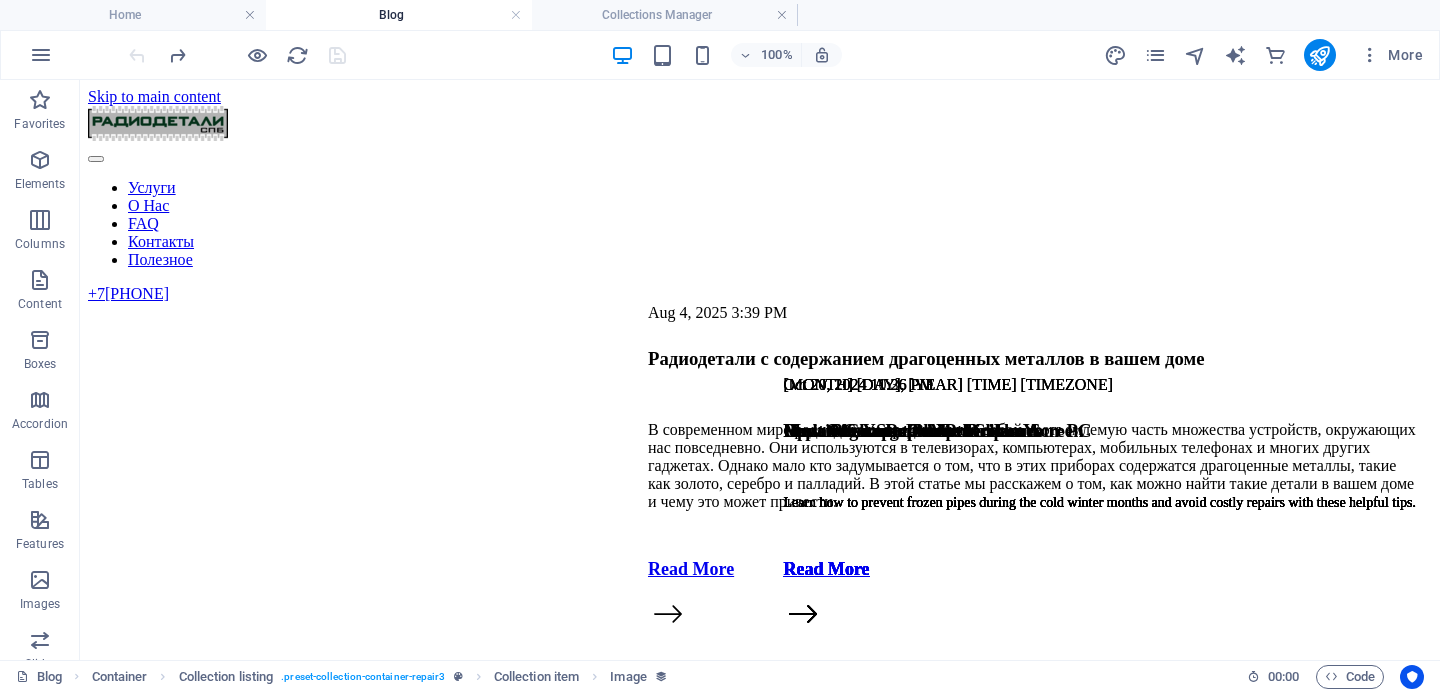 scroll, scrollTop: 1038, scrollLeft: 0, axis: vertical 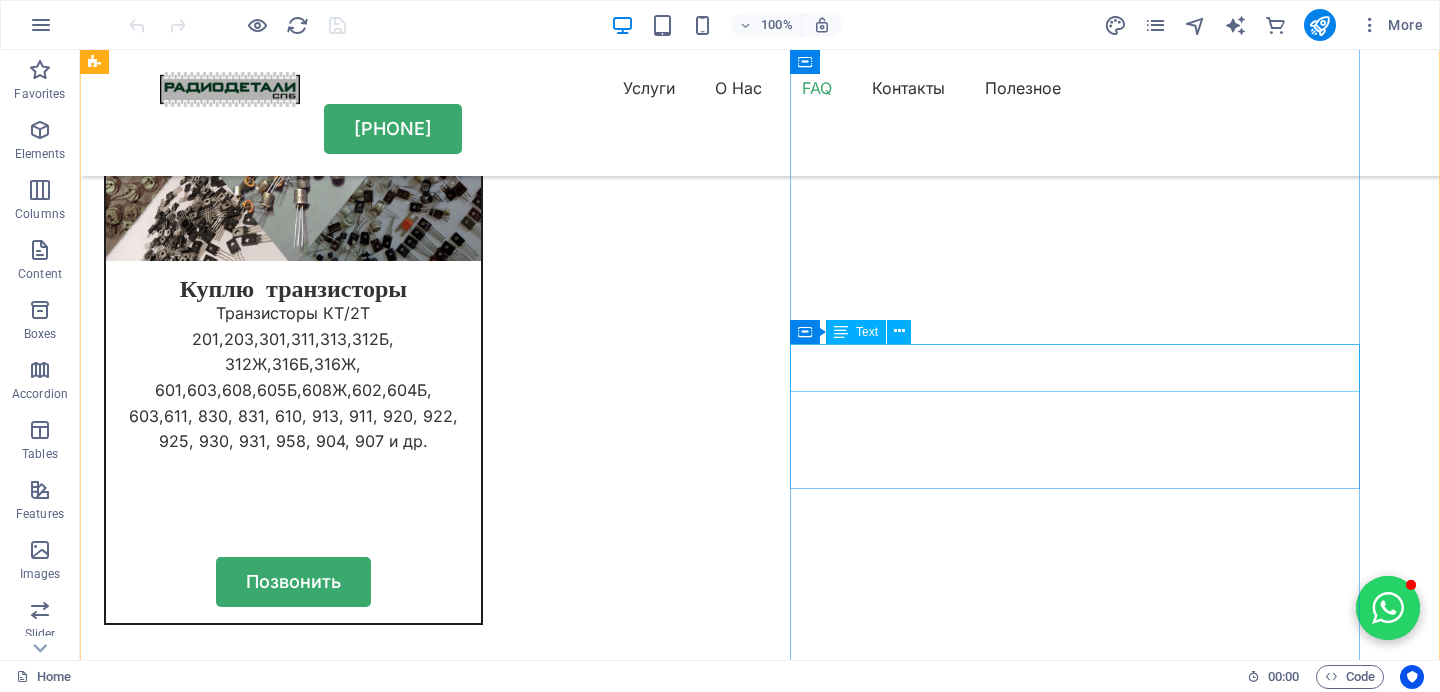 click on "Need More Help?" at bounding box center (389, 13933) 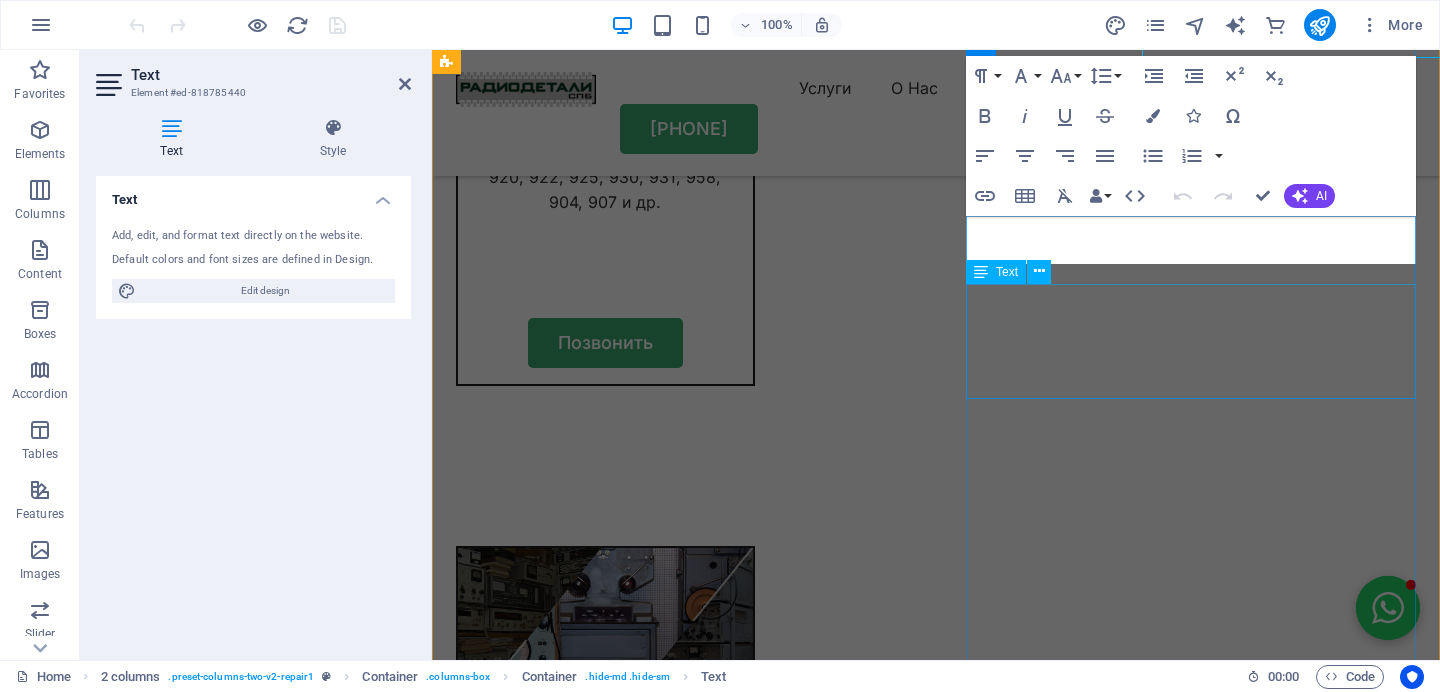 scroll, scrollTop: 9418, scrollLeft: 0, axis: vertical 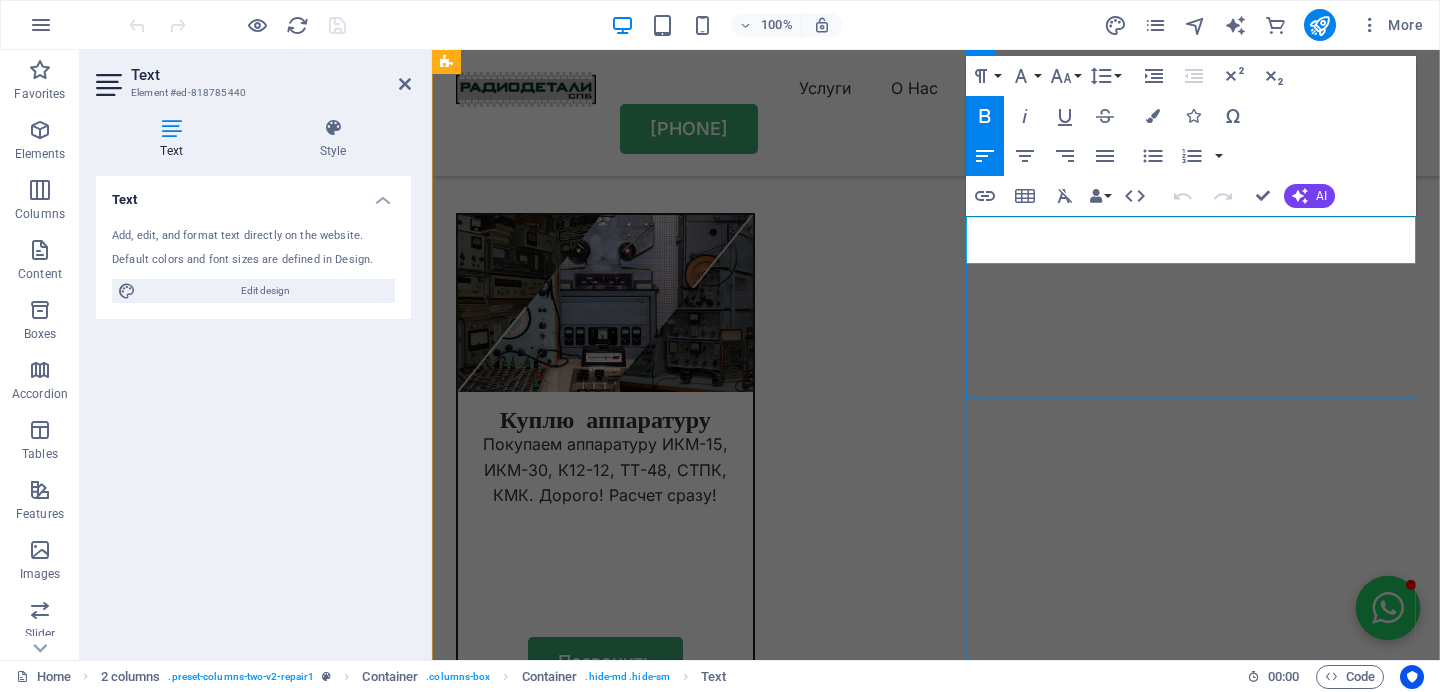 click on "Need More Help?" at bounding box center (581, 13844) 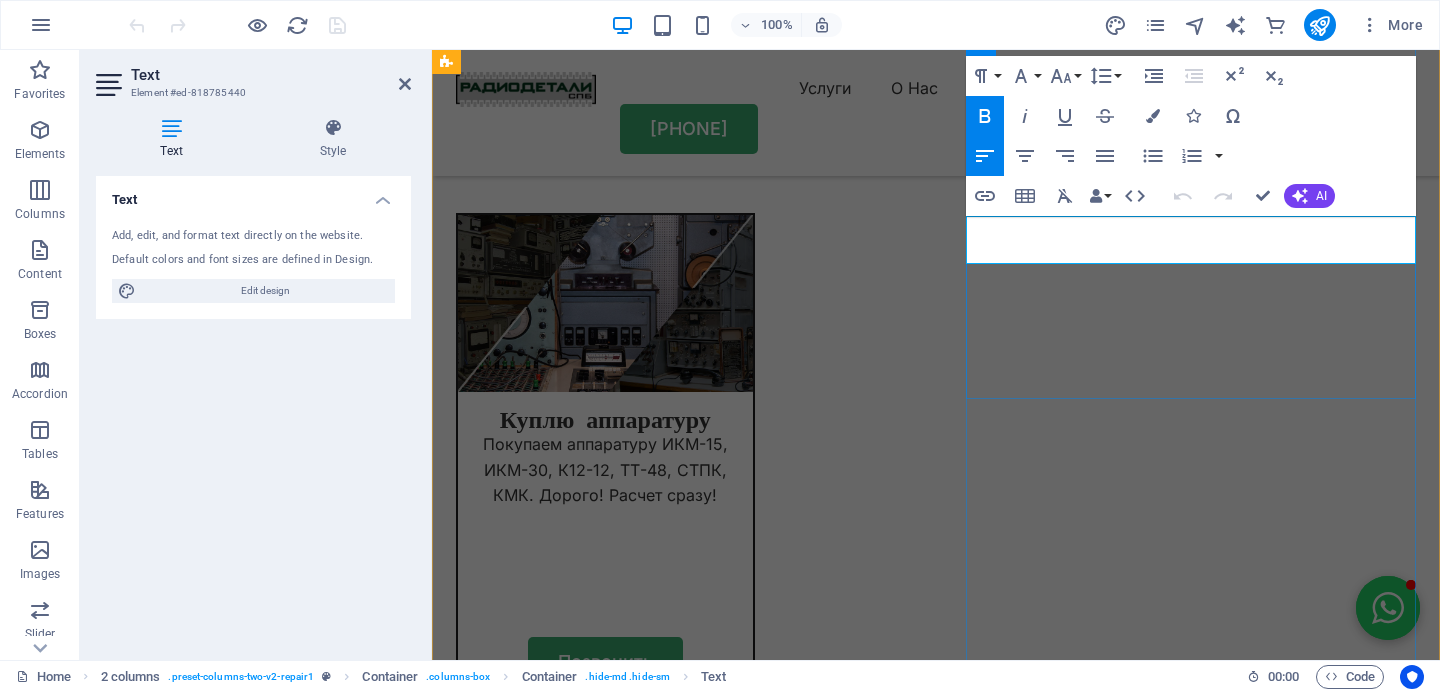 click on "Need More Help?" at bounding box center (581, 13844) 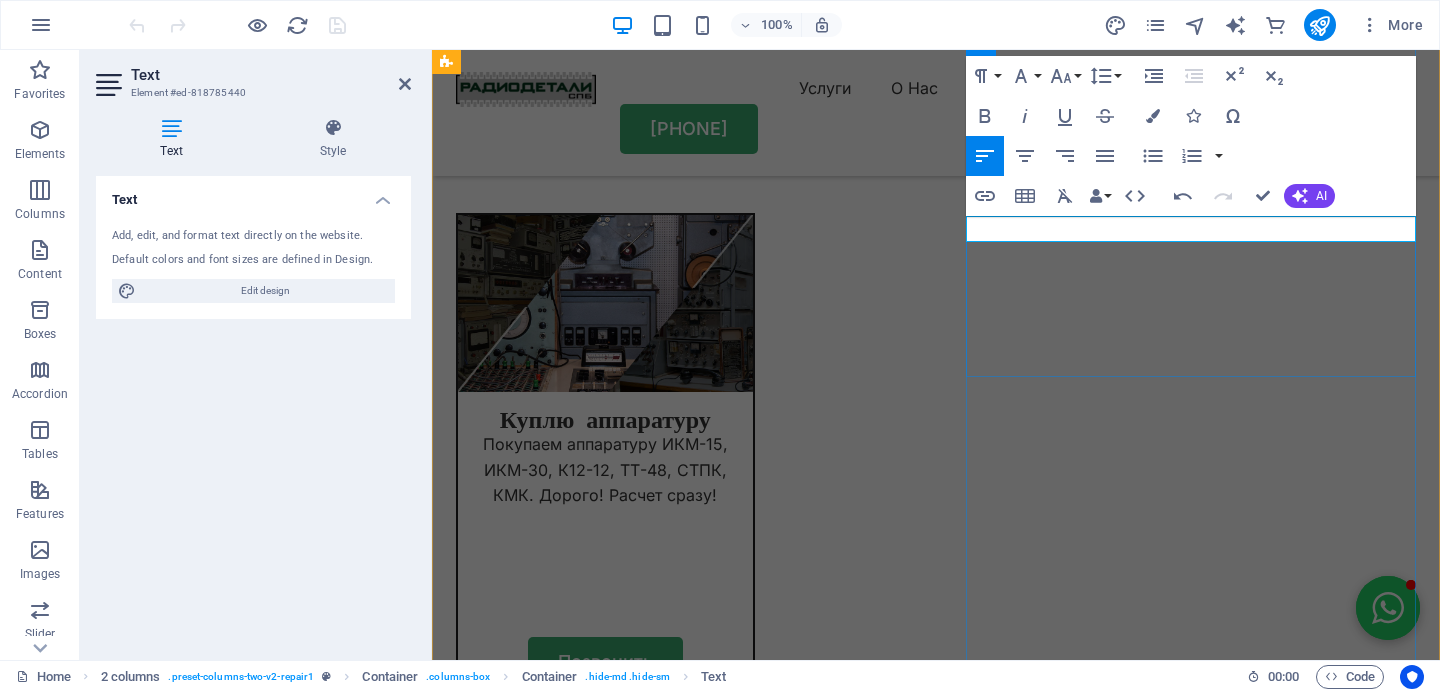 scroll, scrollTop: 0, scrollLeft: 7, axis: horizontal 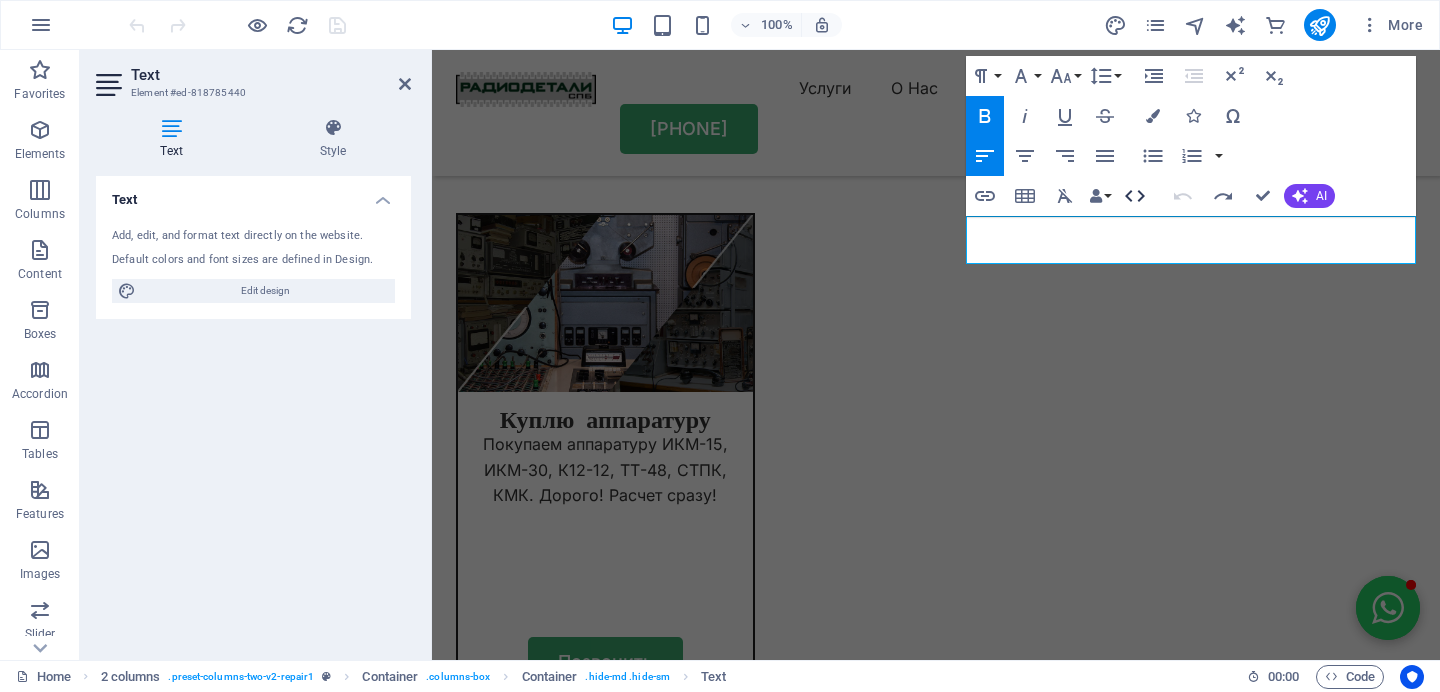 click 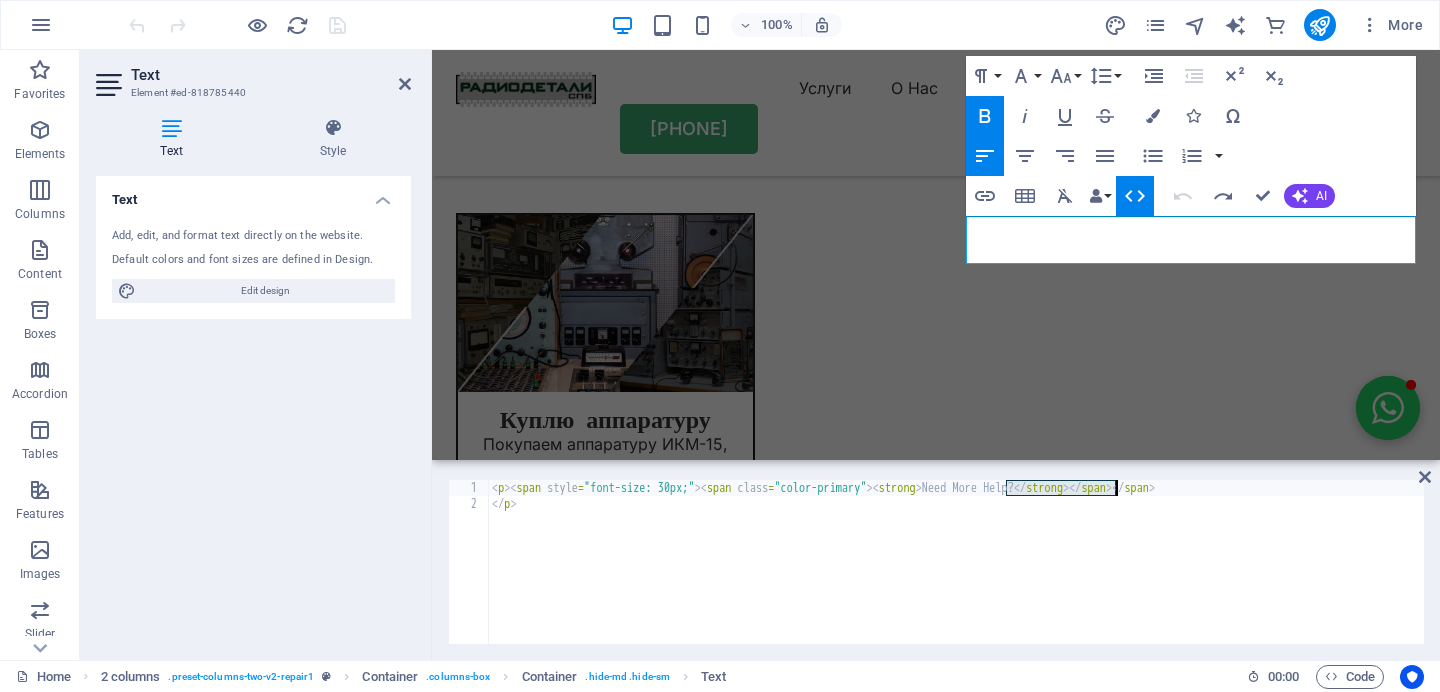 drag, startPoint x: 1009, startPoint y: 494, endPoint x: 1113, endPoint y: 493, distance: 104.00481 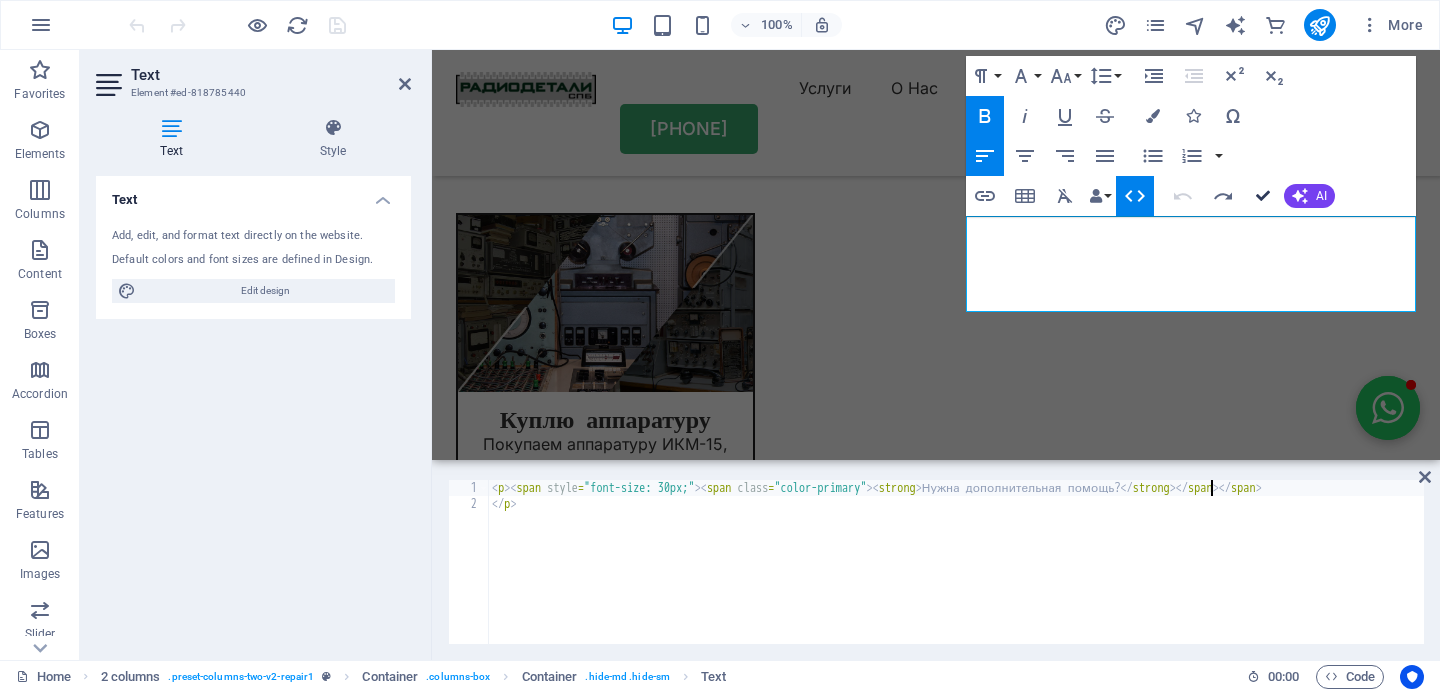 scroll, scrollTop: 9085, scrollLeft: 0, axis: vertical 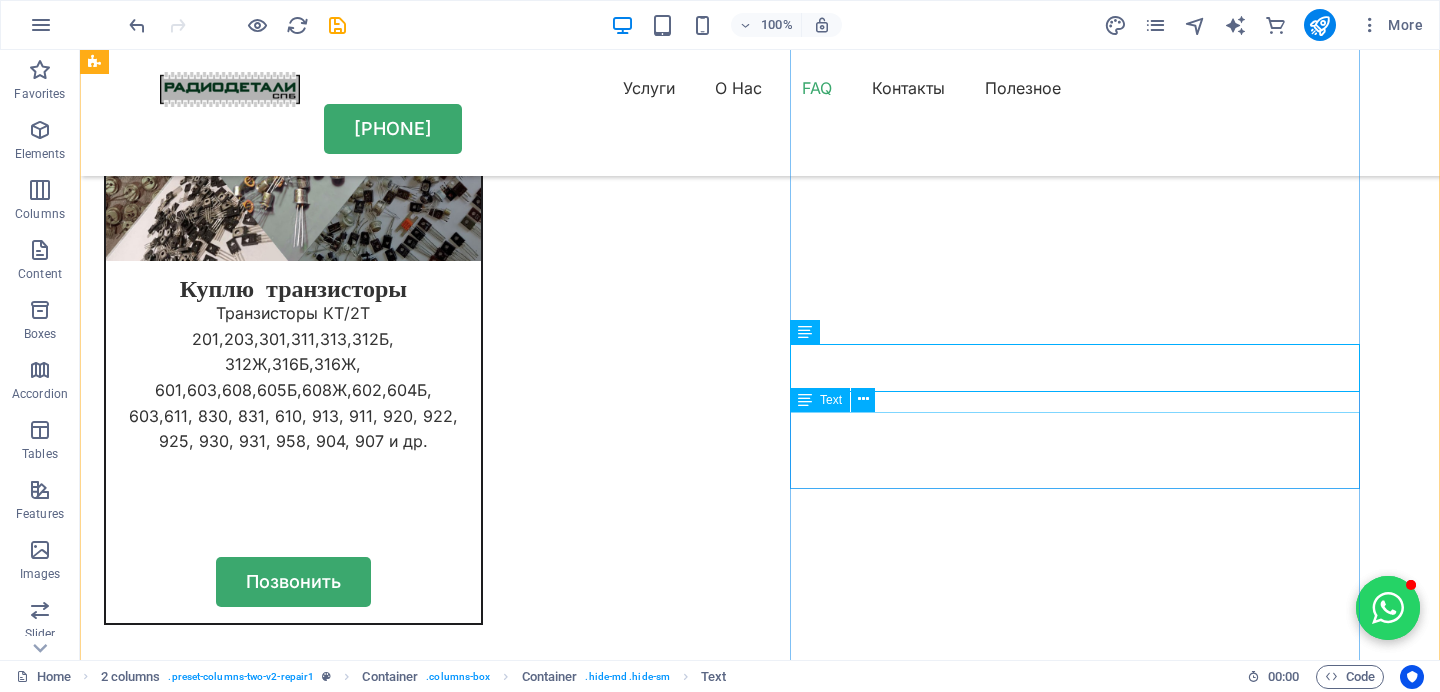 click on "Sem morbi netus mauris purus eros blandit tristique at maecenas. Eu tellus enim." at bounding box center (389, 14015) 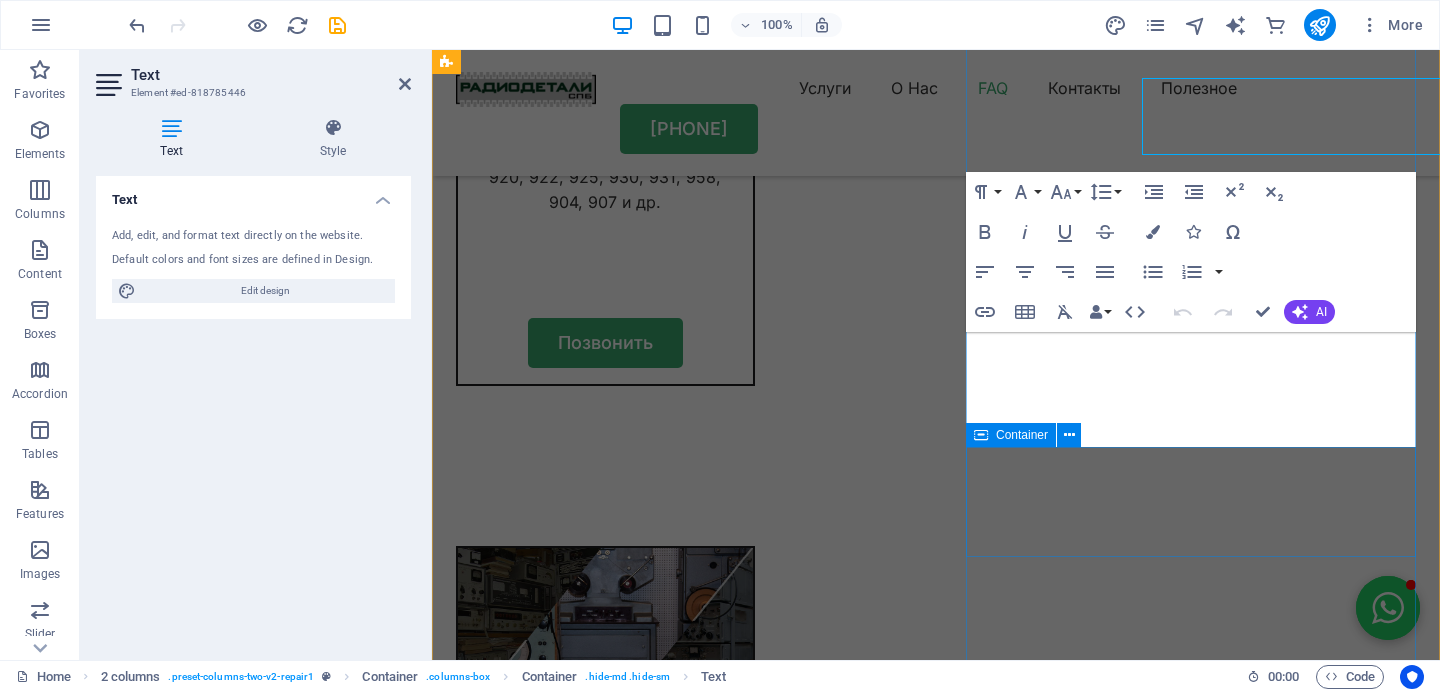 scroll, scrollTop: 9418, scrollLeft: 0, axis: vertical 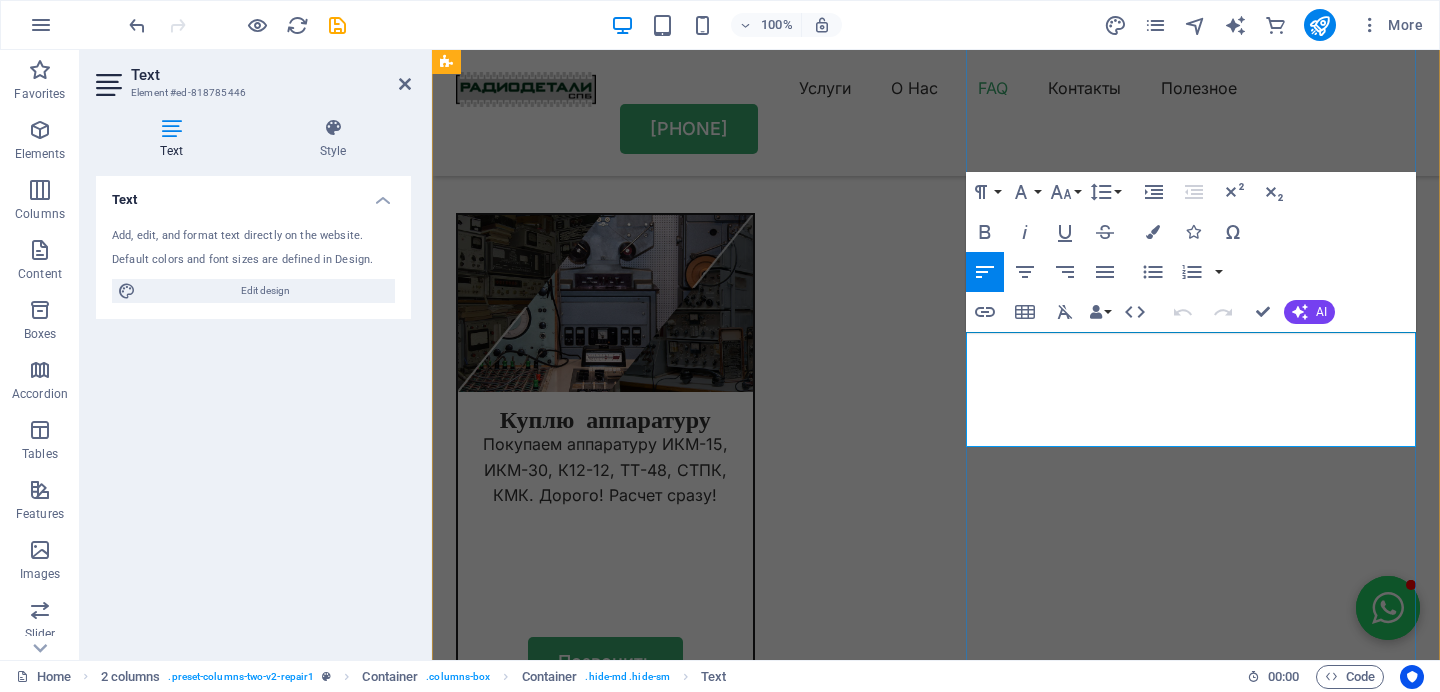 drag, startPoint x: 1068, startPoint y: 426, endPoint x: 971, endPoint y: 357, distance: 119.03781 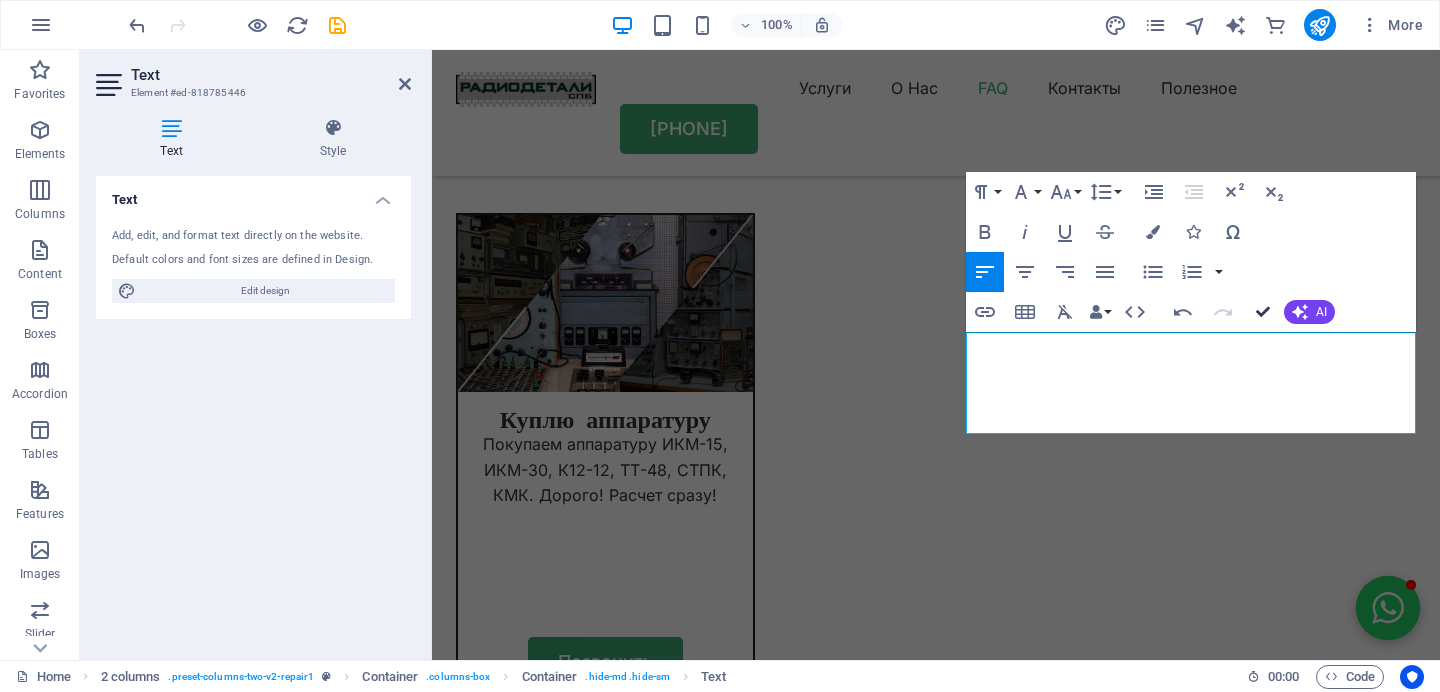 scroll, scrollTop: 9165, scrollLeft: 0, axis: vertical 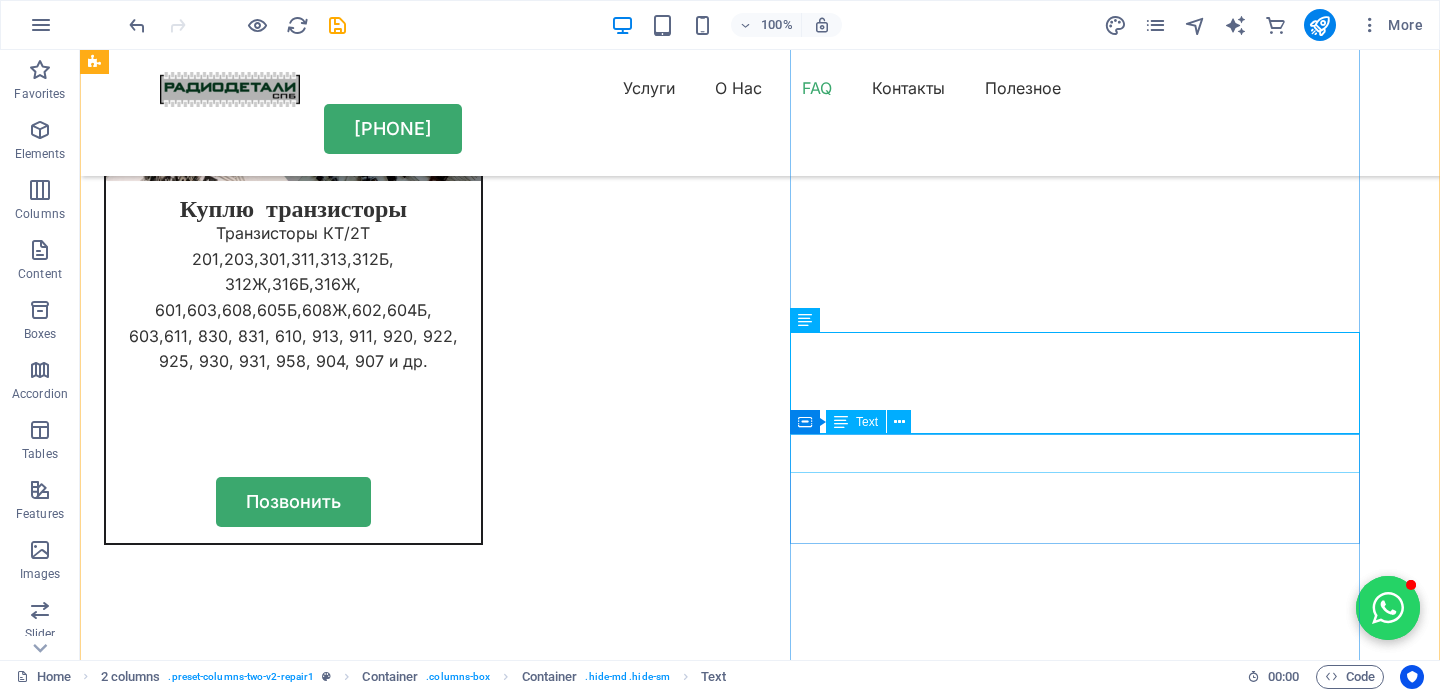 click on "Need More Help?" at bounding box center (389, 14018) 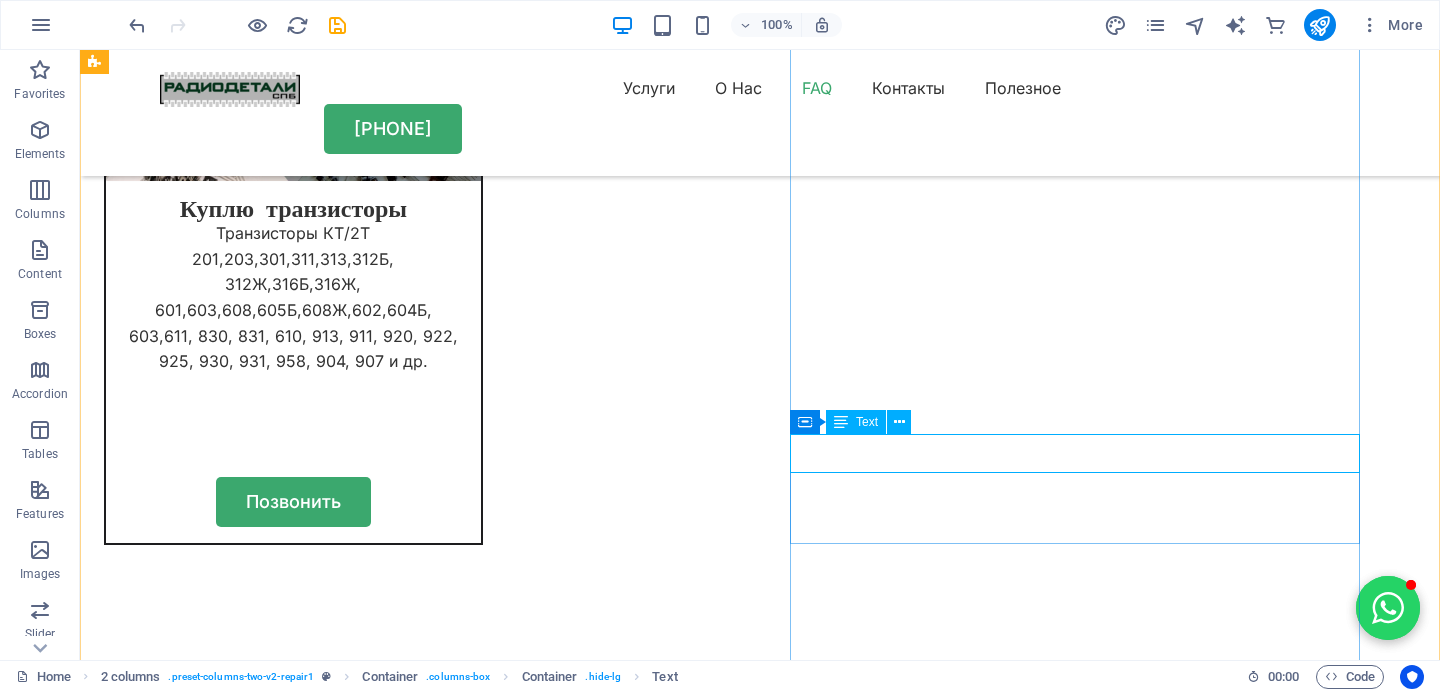 click on "Need More Help?" at bounding box center (389, 14018) 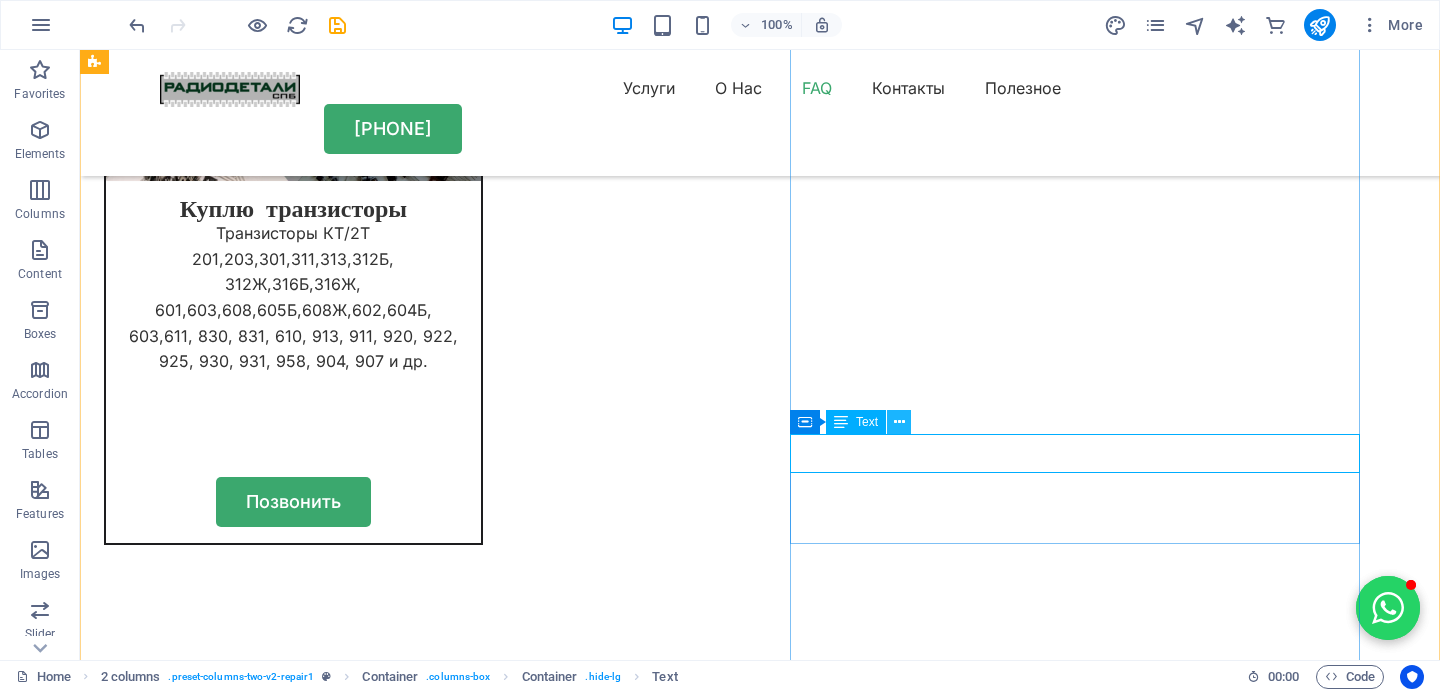 click at bounding box center (899, 422) 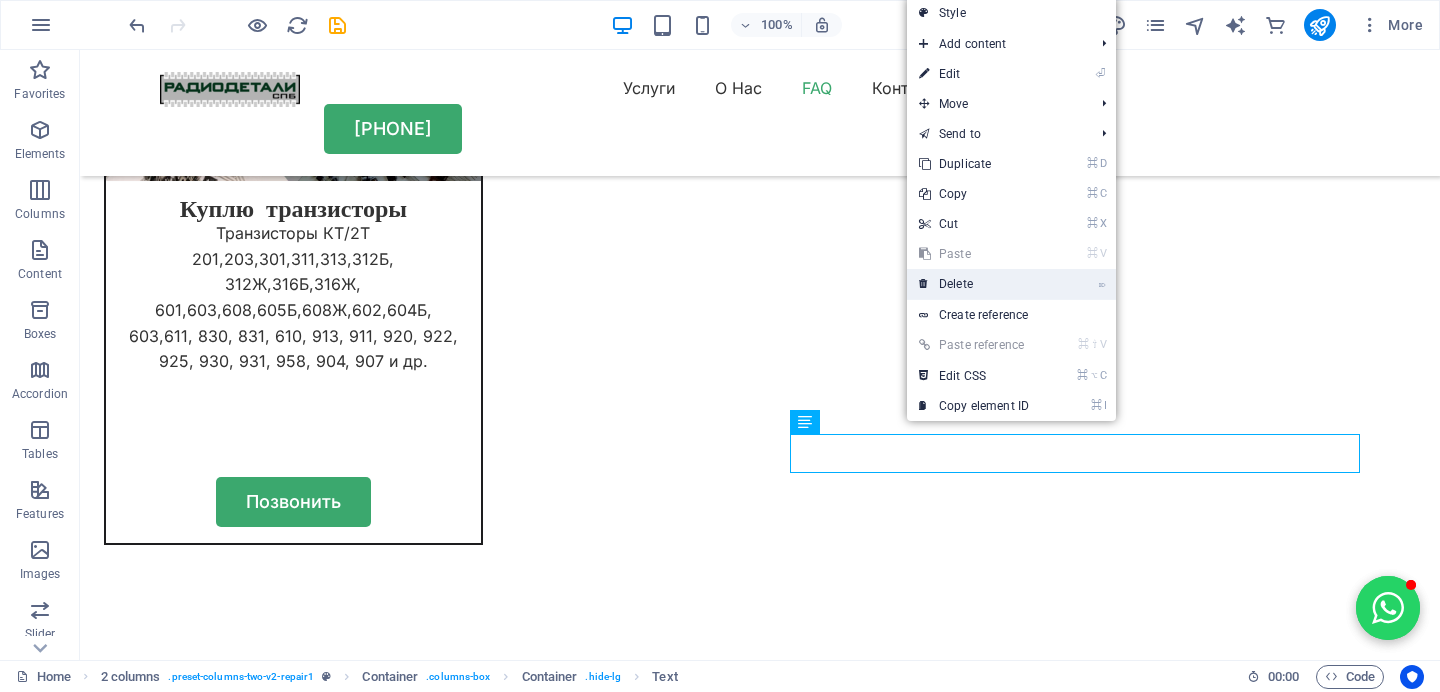 click on "⌦  Delete" at bounding box center [974, 284] 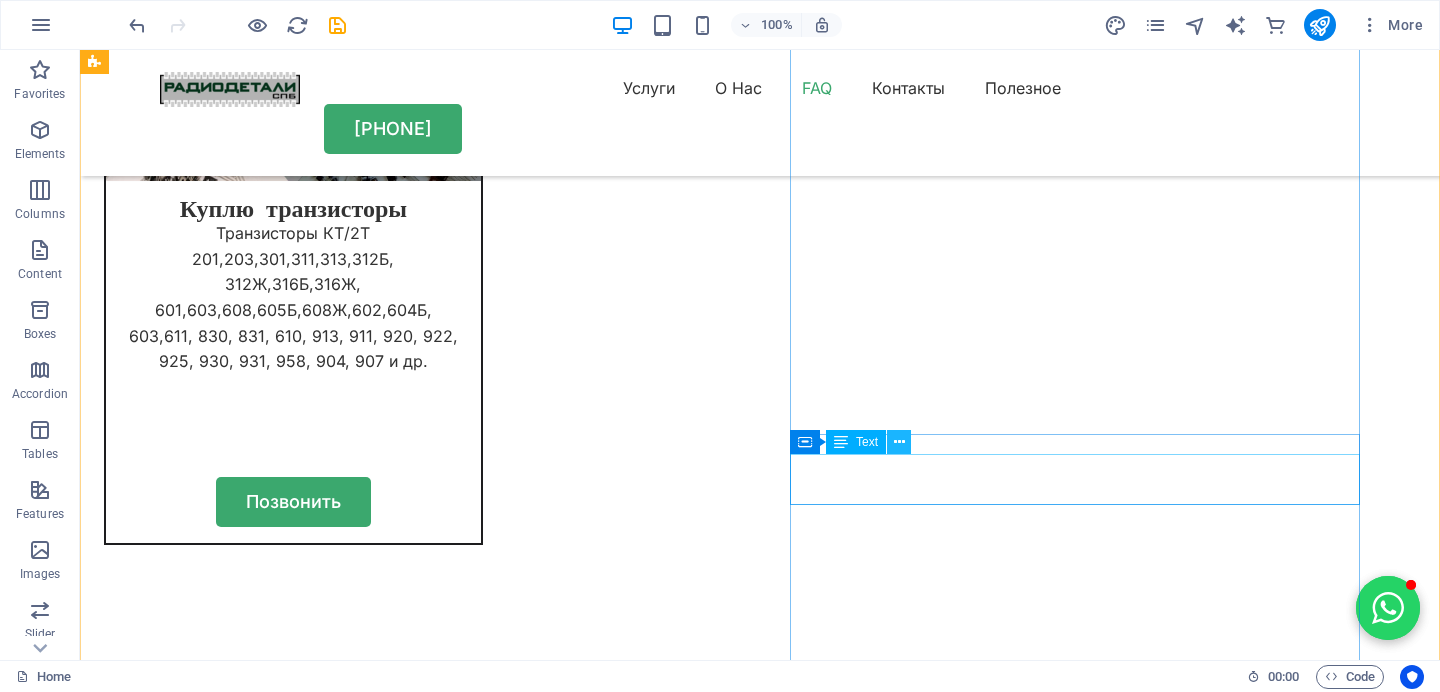 click at bounding box center (899, 442) 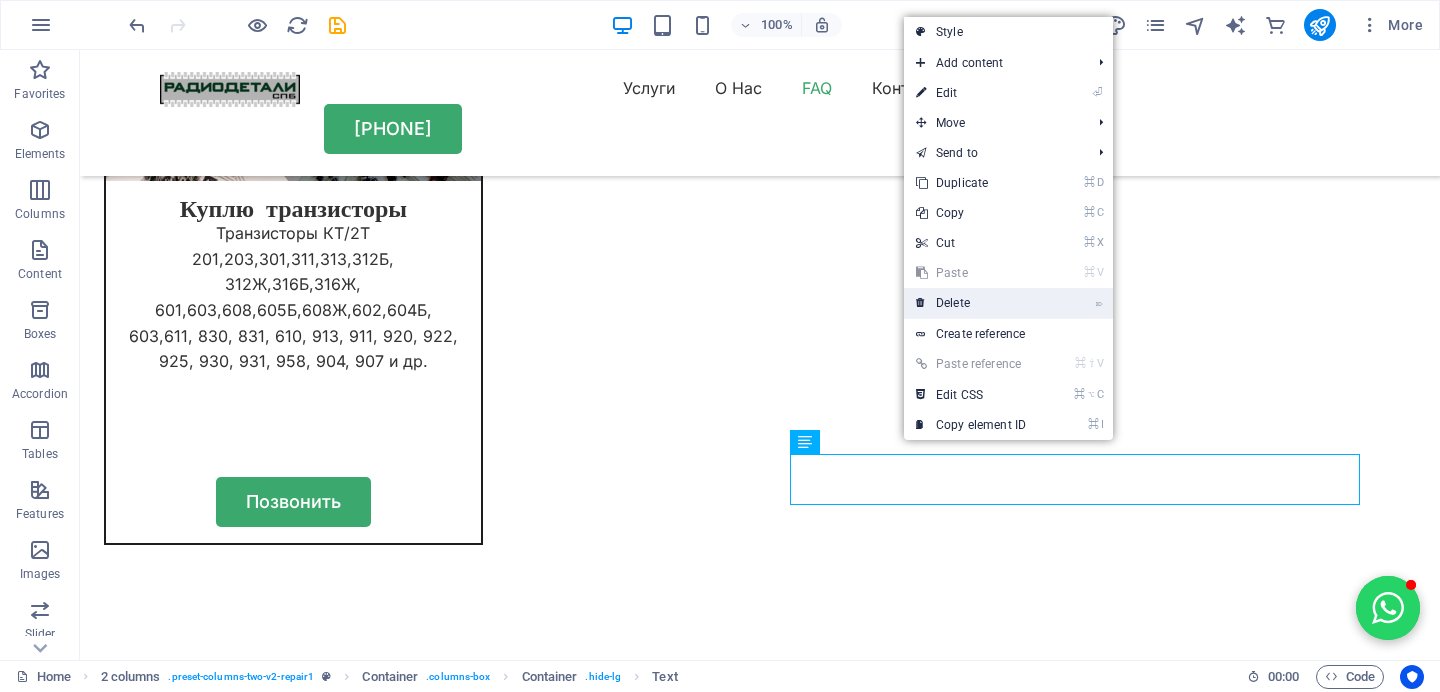 click on "⌦  Delete" at bounding box center [971, 303] 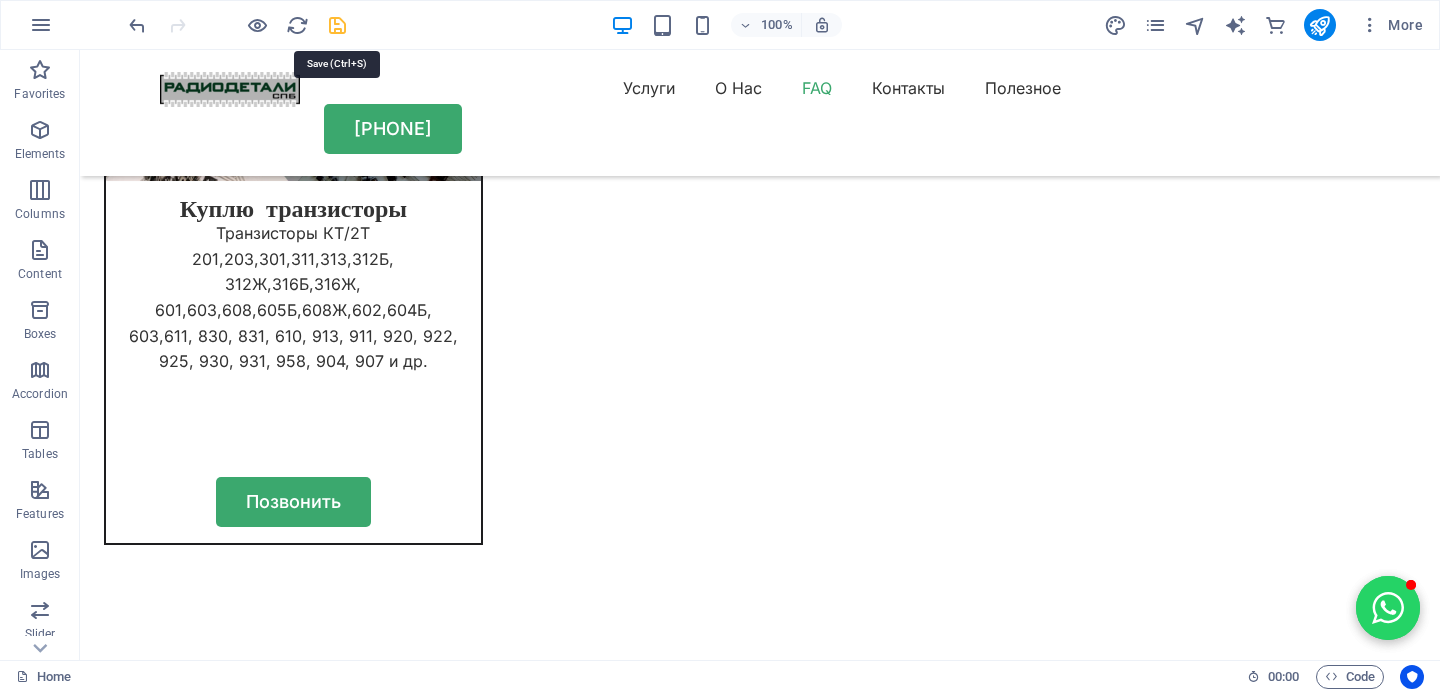 click at bounding box center [337, 25] 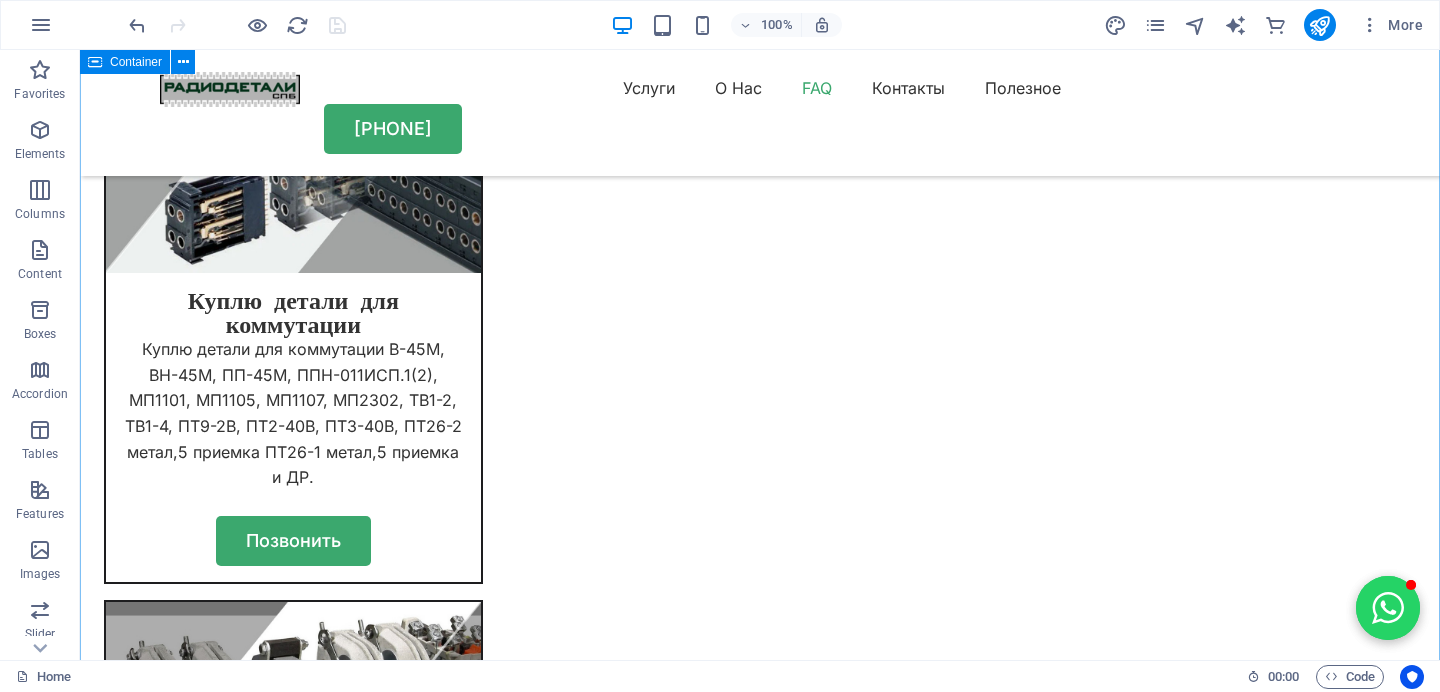 scroll, scrollTop: 11633, scrollLeft: 0, axis: vertical 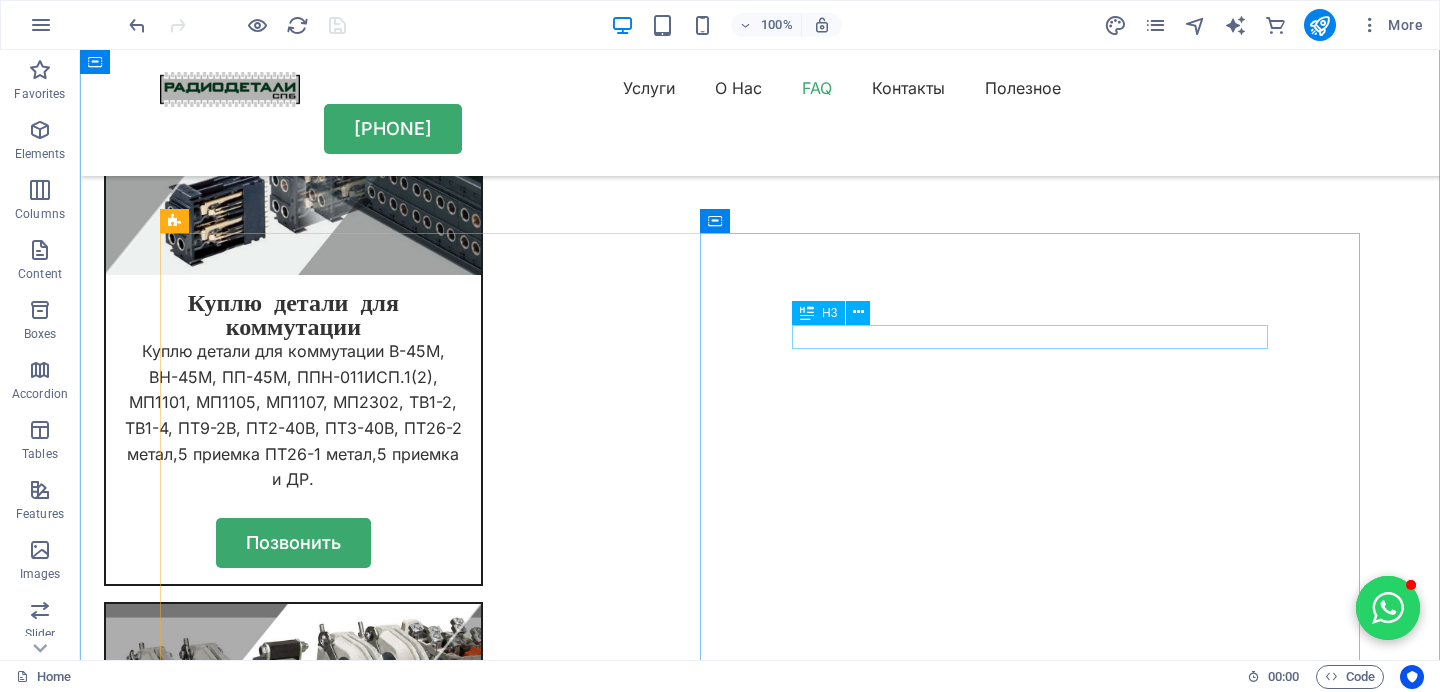 click on "Andrew D. Elliott" at bounding box center [760, 13611] 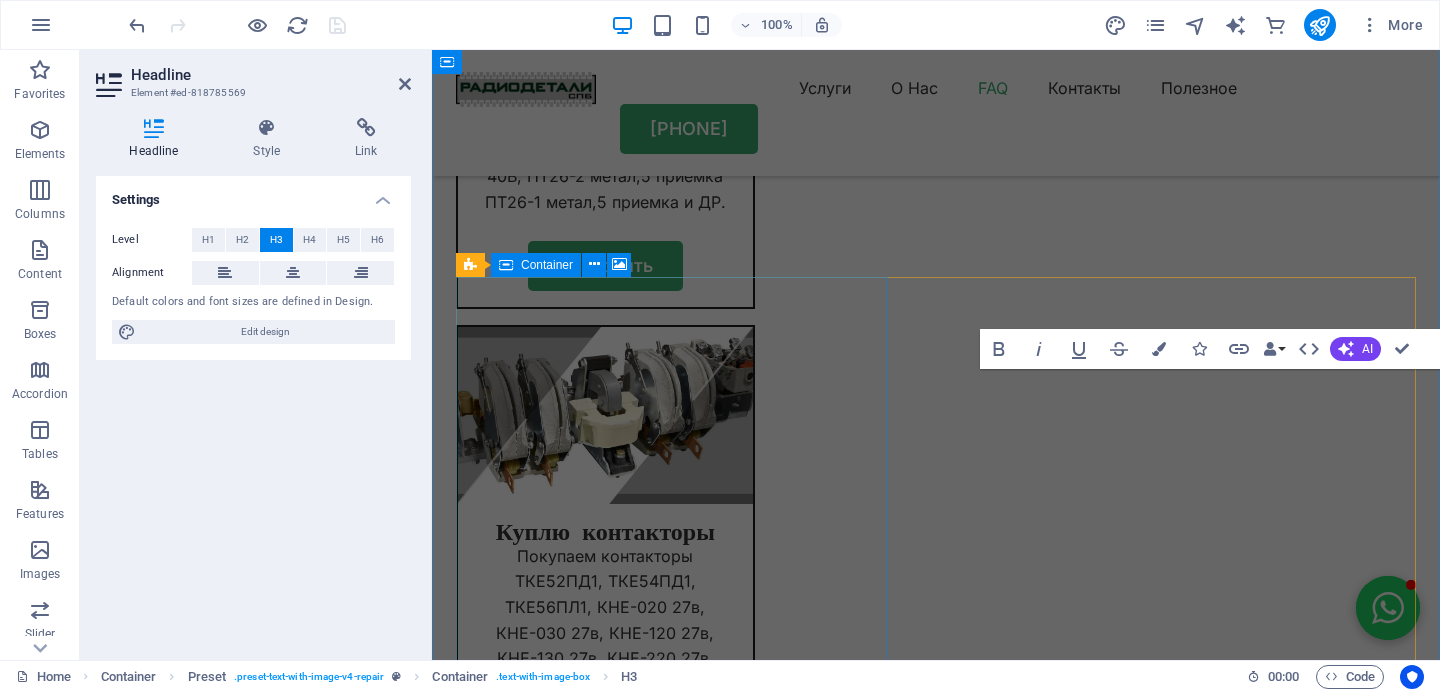 scroll, scrollTop: 12214, scrollLeft: 0, axis: vertical 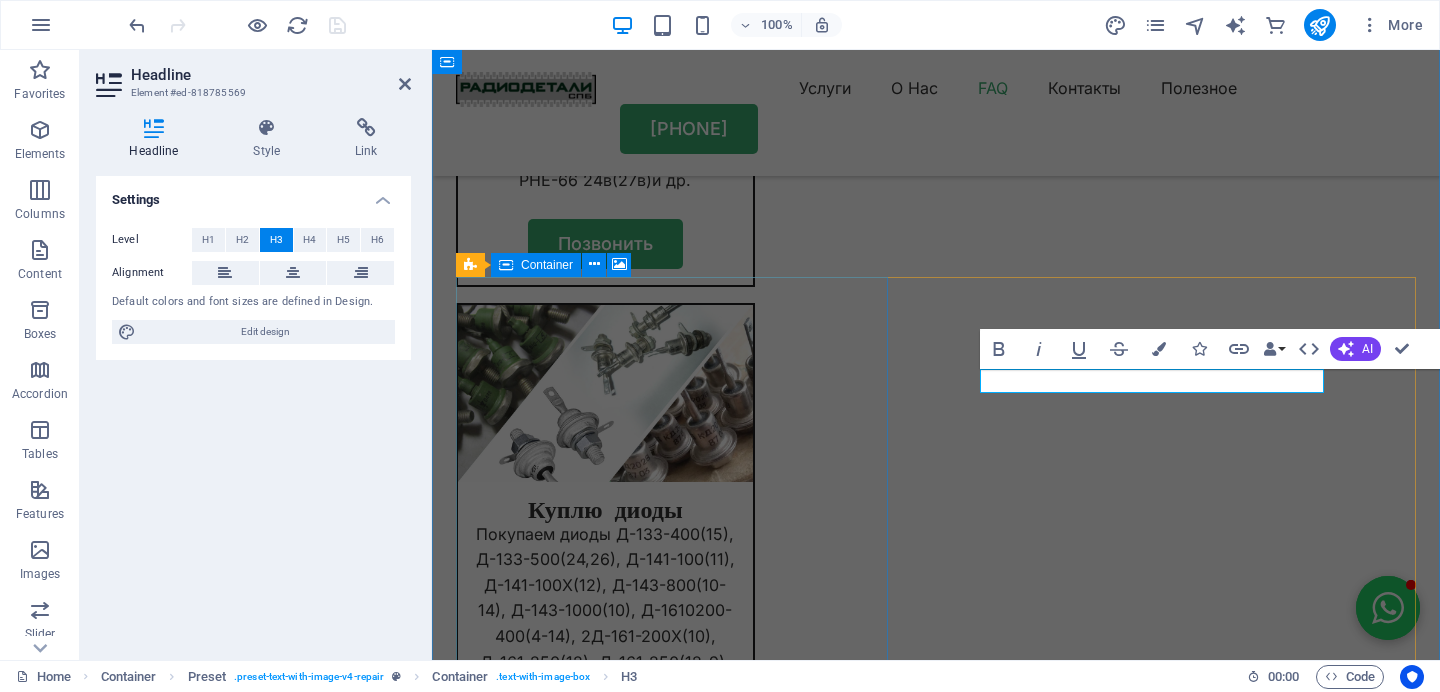 type 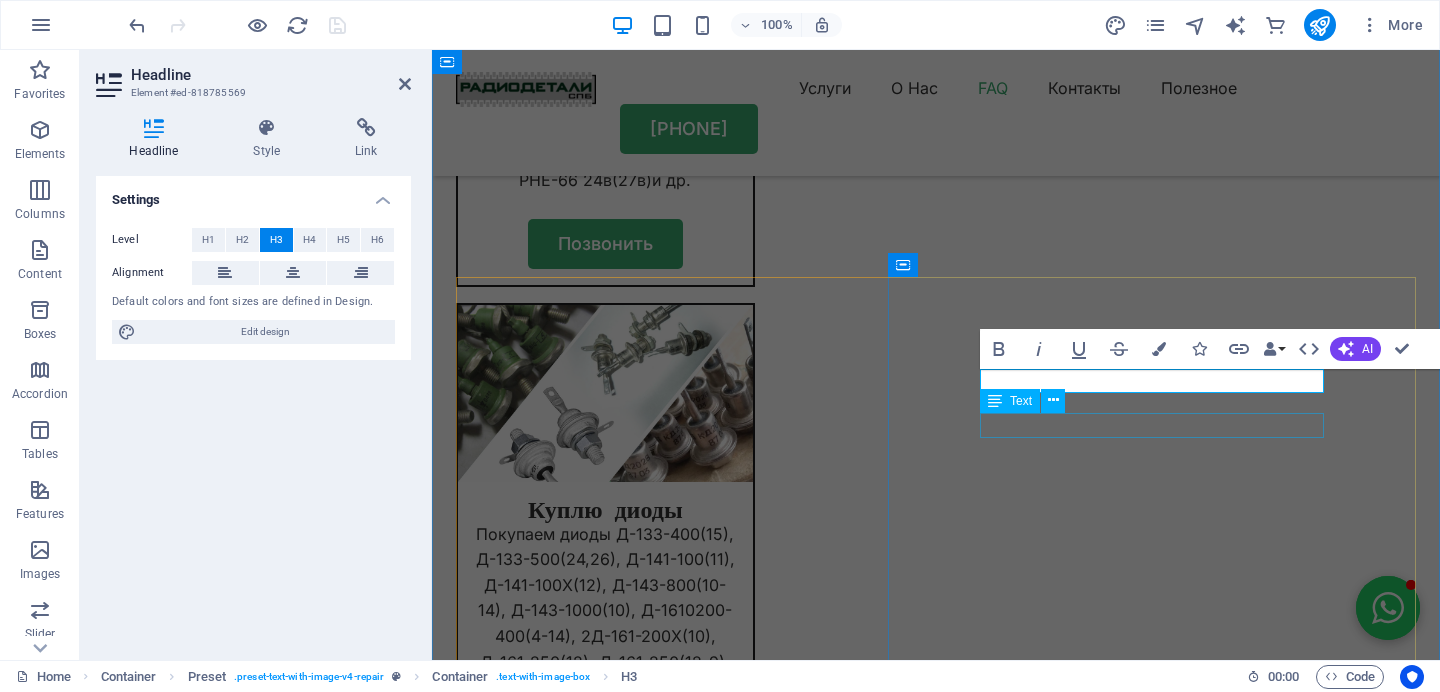 click on "Problem: Broken Phone Glass" at bounding box center [936, 13419] 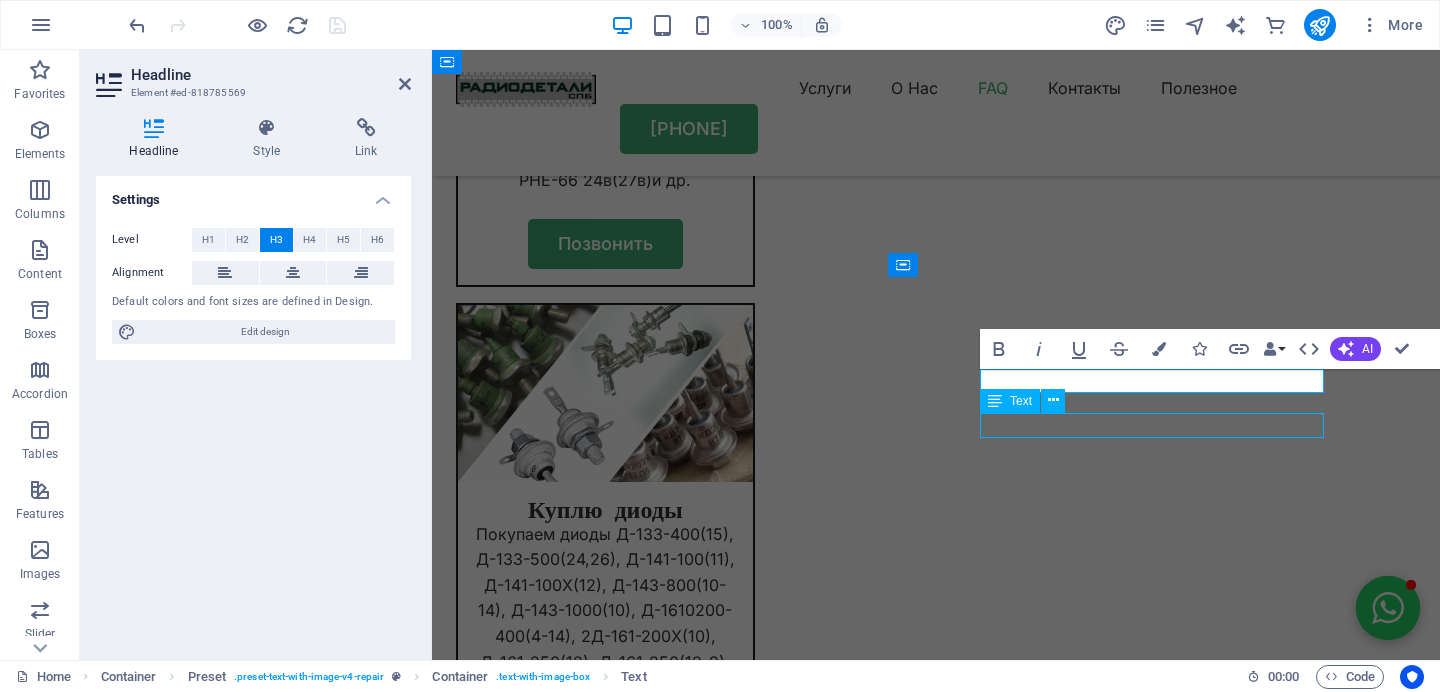click on "Problem: Broken Phone Glass" at bounding box center [936, 13419] 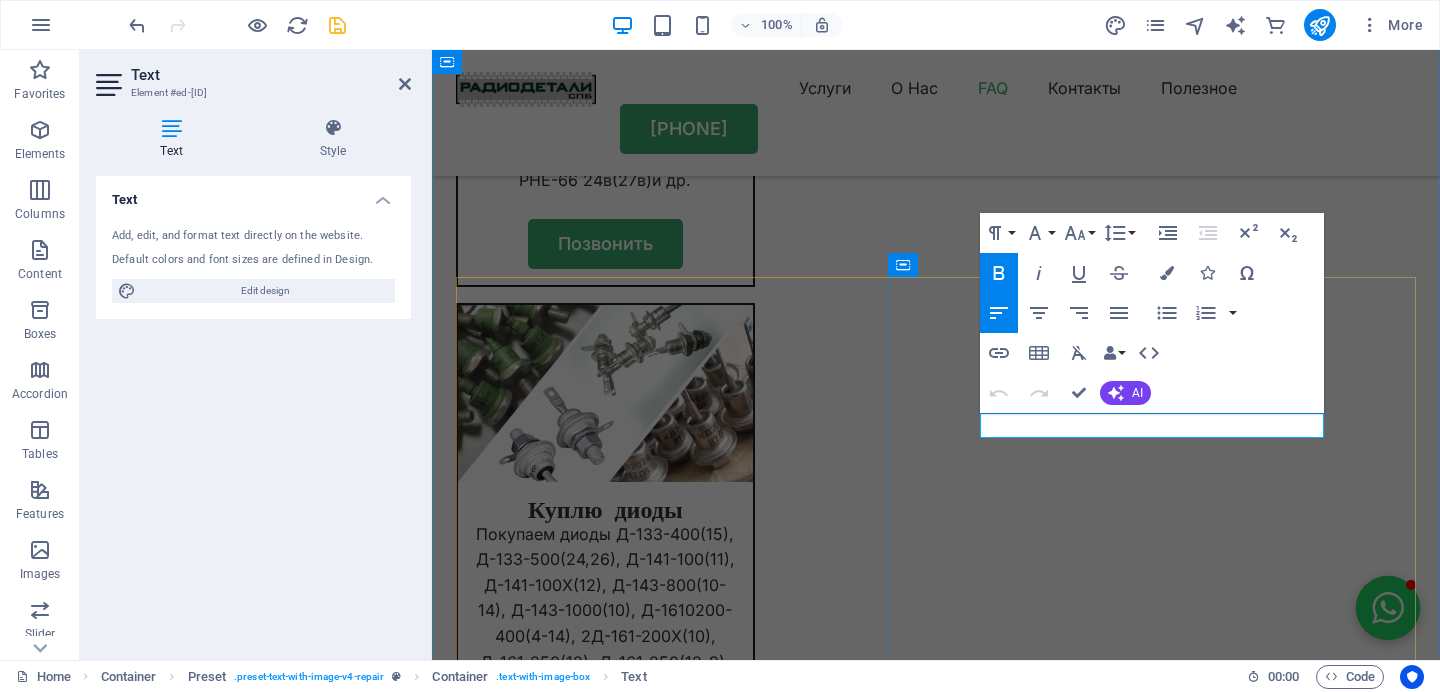 click on "Problem: Broken Phone Glass" at bounding box center (936, 13419) 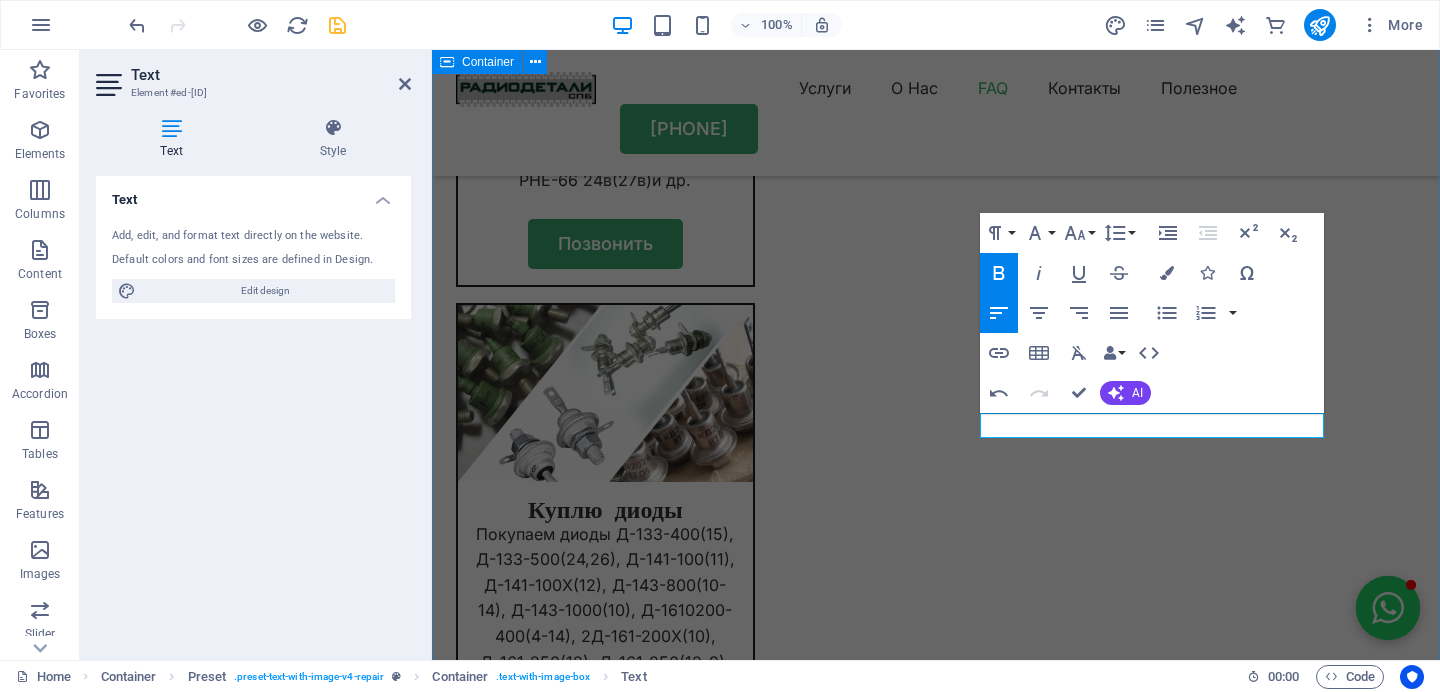 type 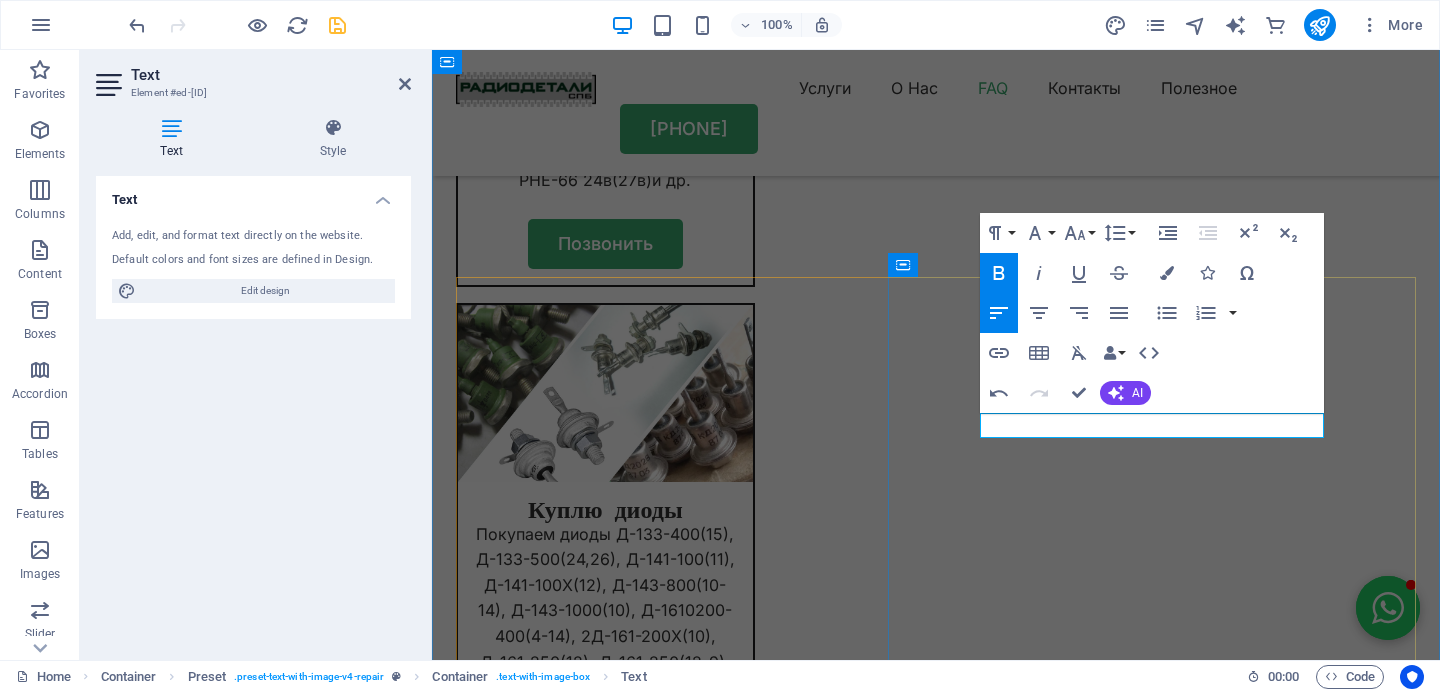 click on "Продал старый магнитафон" at bounding box center [661, 13418] 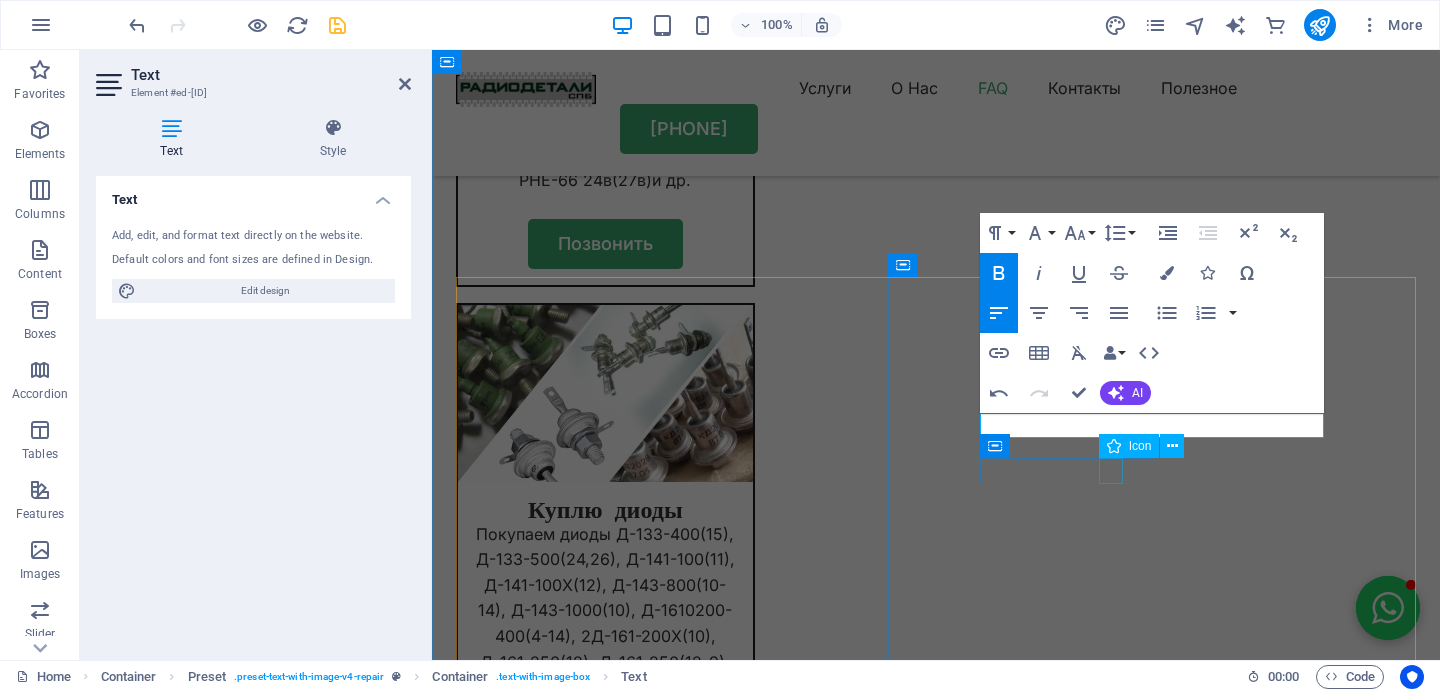 click at bounding box center [936, 13581] 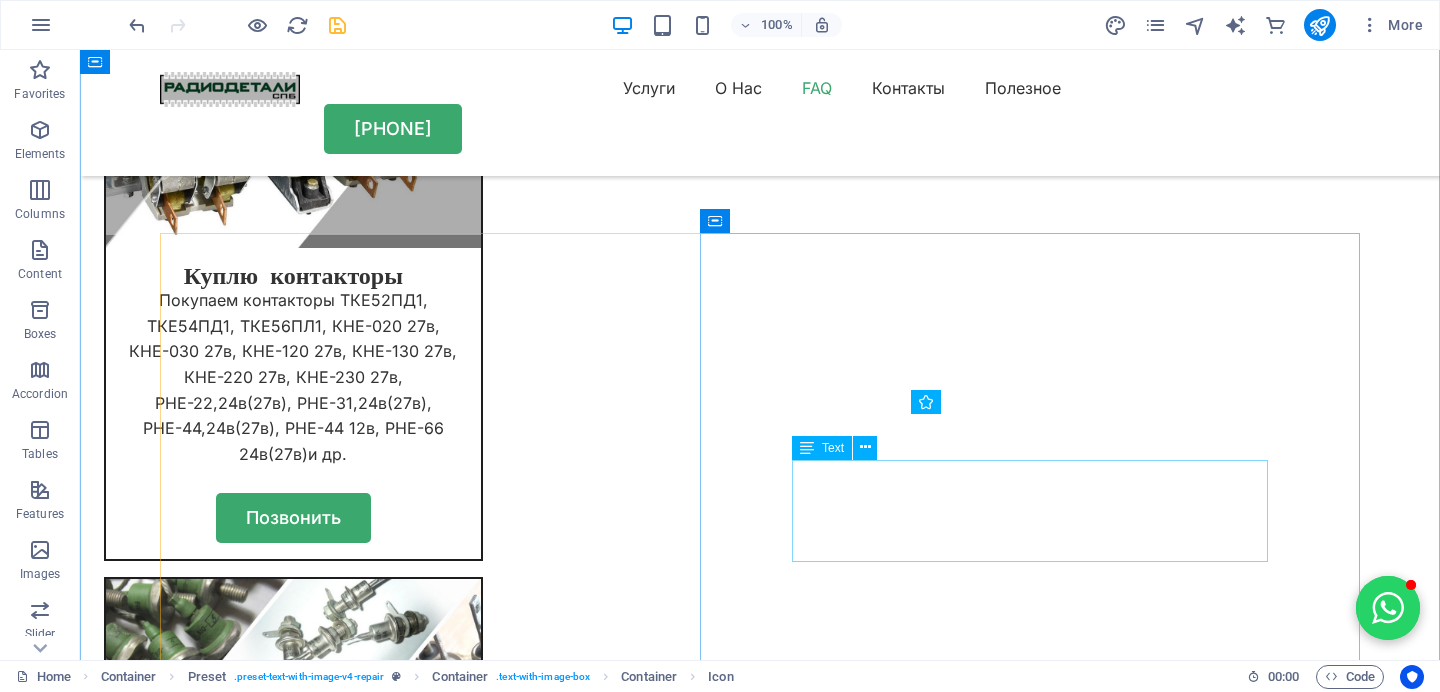 scroll, scrollTop: 11633, scrollLeft: 0, axis: vertical 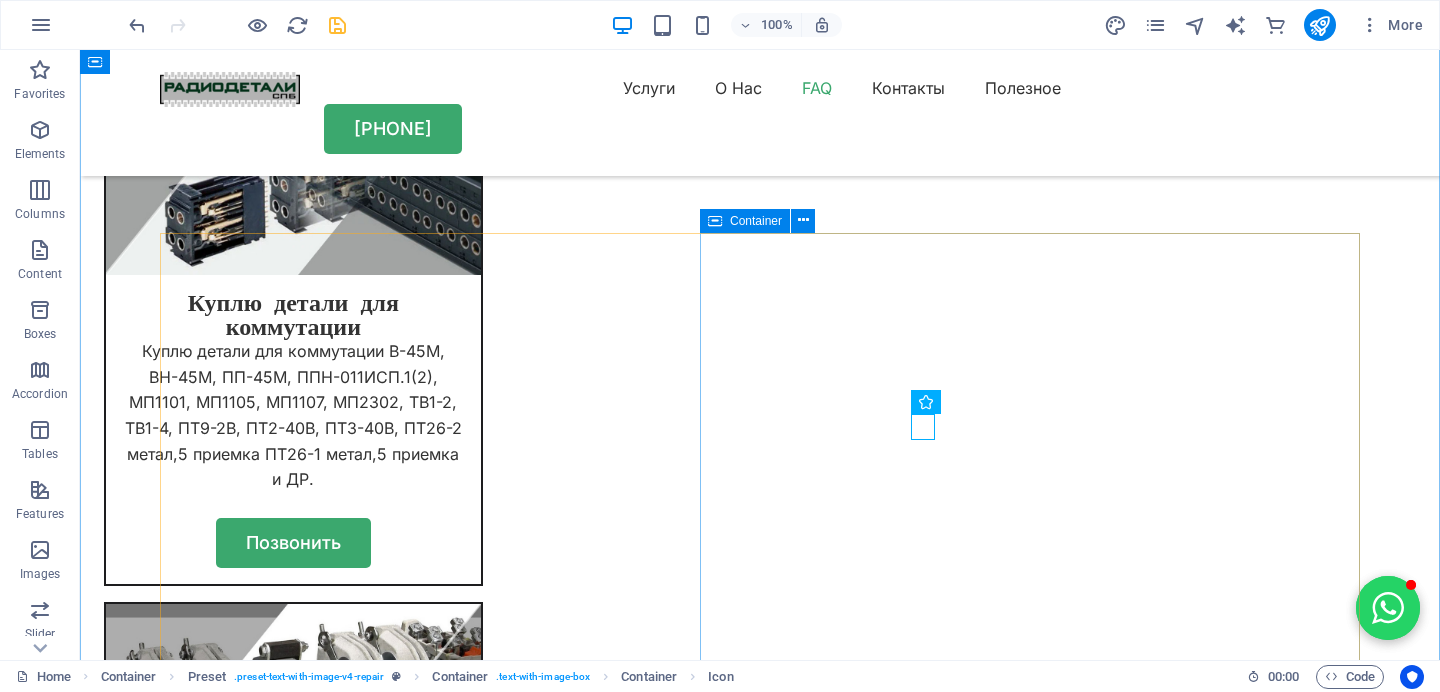click on "[FIRST] [LAST] Продал старый магнитофон СССР 4.5 Lorem ipsum dolor sit amet, consectetur adipiscing elit, sed do eiusmod tempor incididunt ut labore et dolore magna aliqua. Ut enim ad minim veniam, quis nostrud exercitation ullamco laboris." at bounding box center [760, 13764] 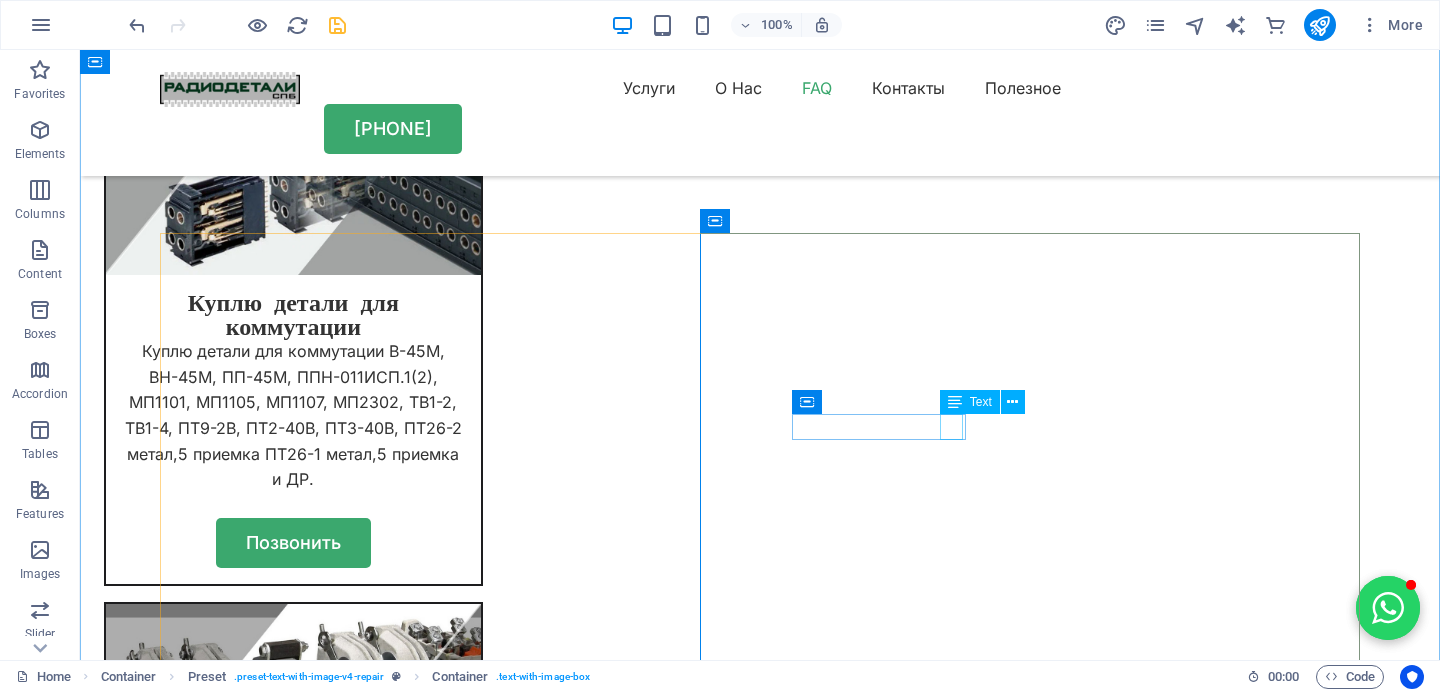 click on "4.5" at bounding box center [760, 13846] 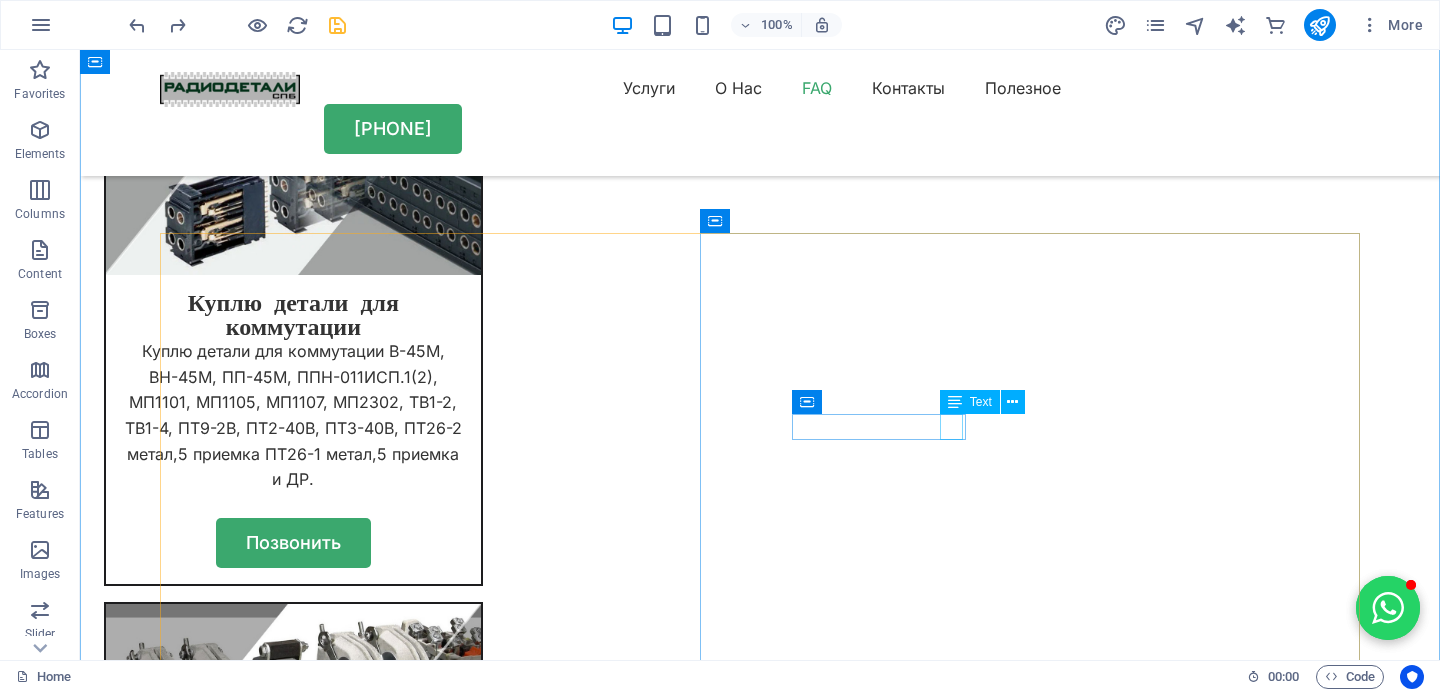 click on "4.5" at bounding box center (760, 13846) 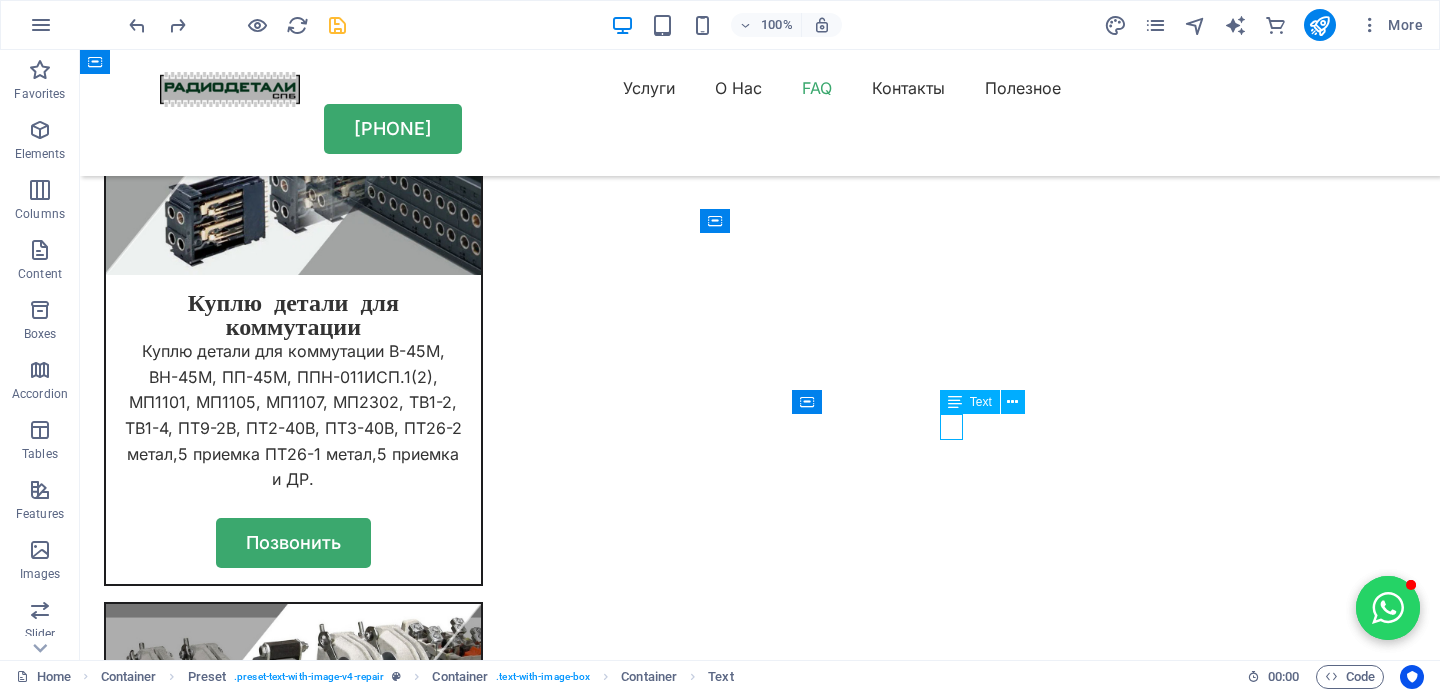 click on "4.5" at bounding box center [760, 13846] 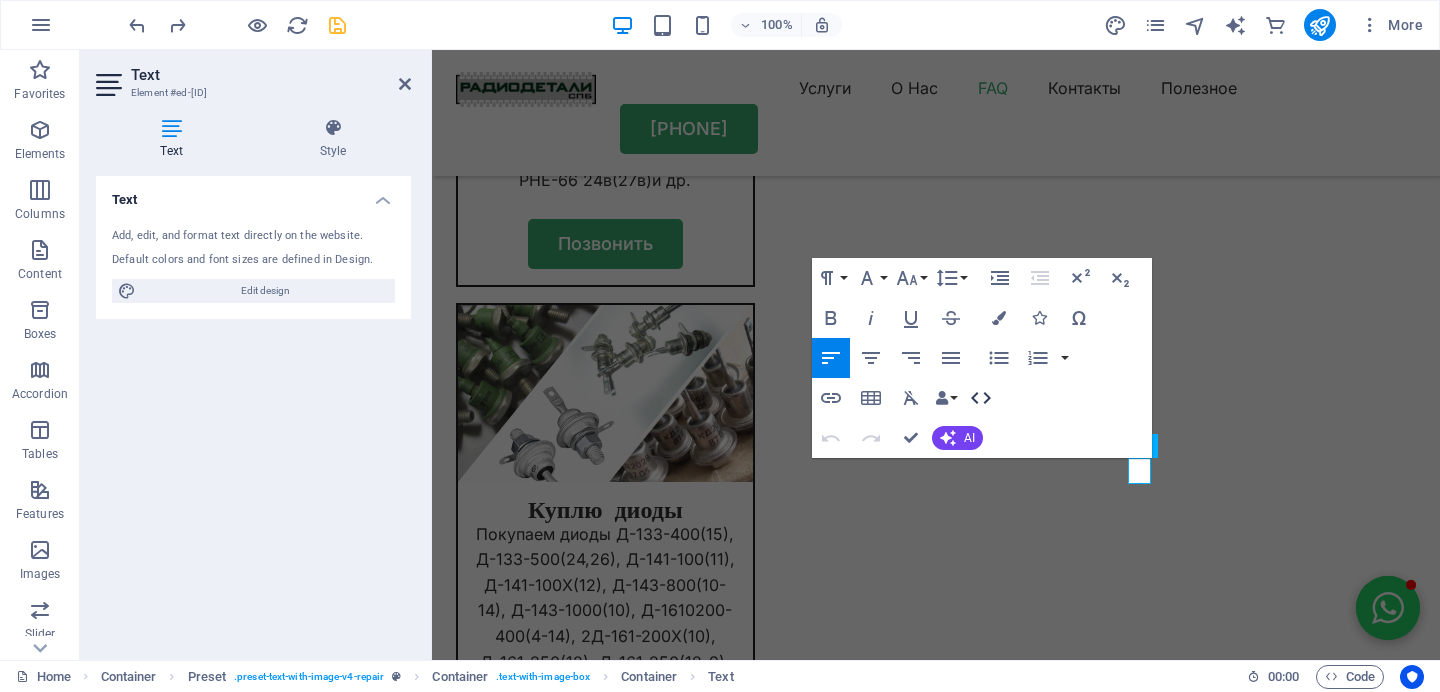 click 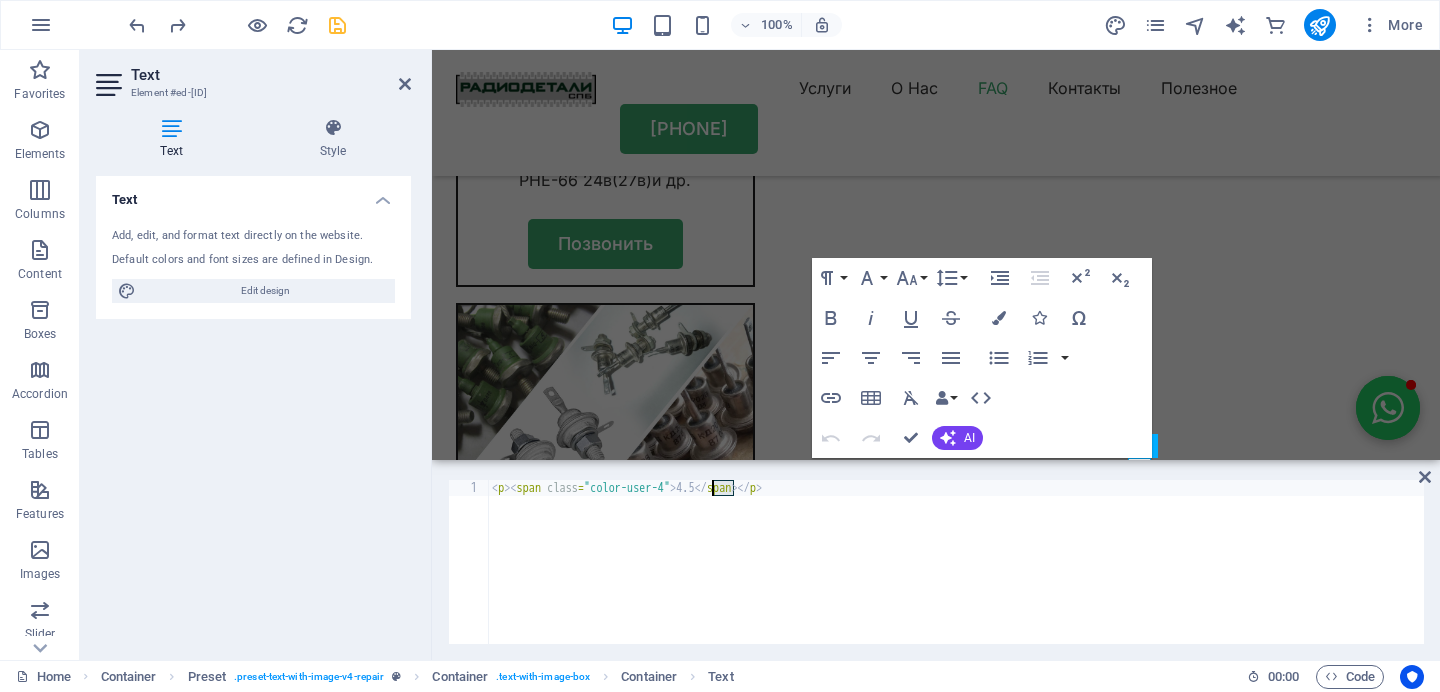 drag, startPoint x: 732, startPoint y: 490, endPoint x: 712, endPoint y: 490, distance: 20 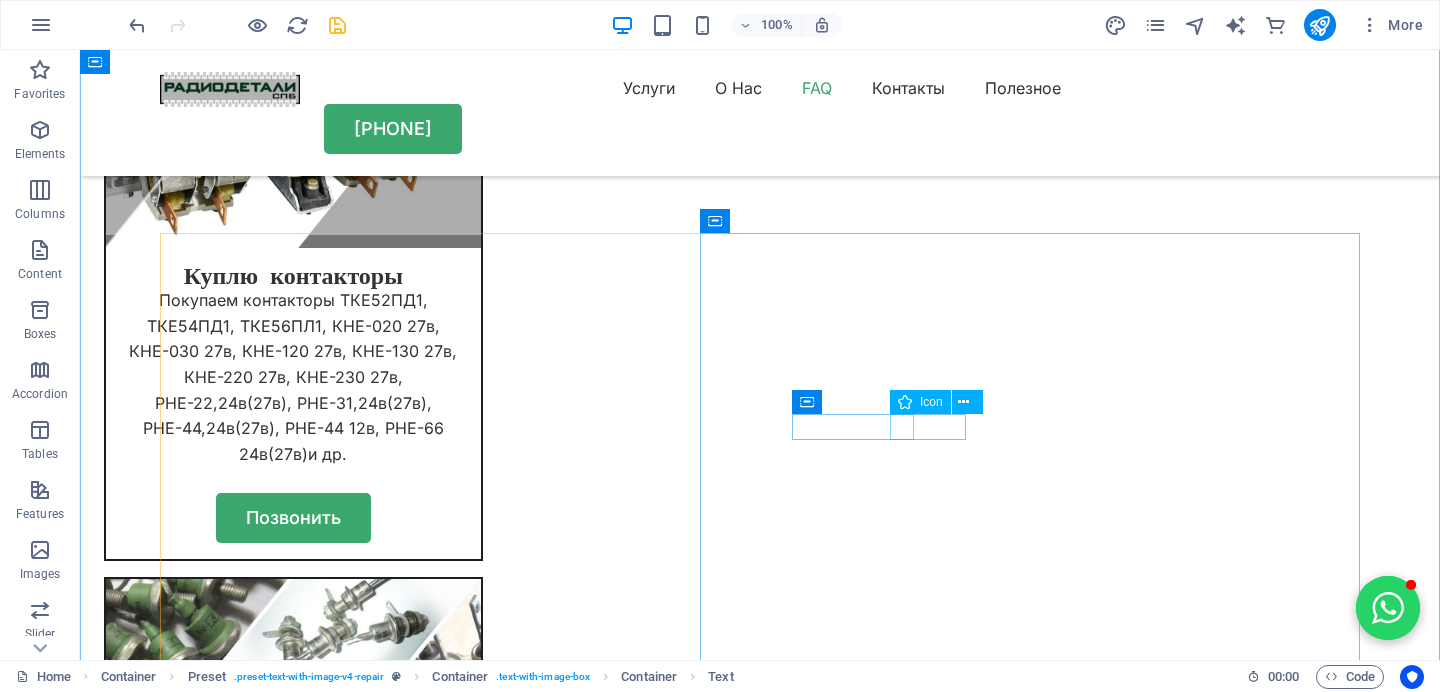 scroll, scrollTop: 11633, scrollLeft: 0, axis: vertical 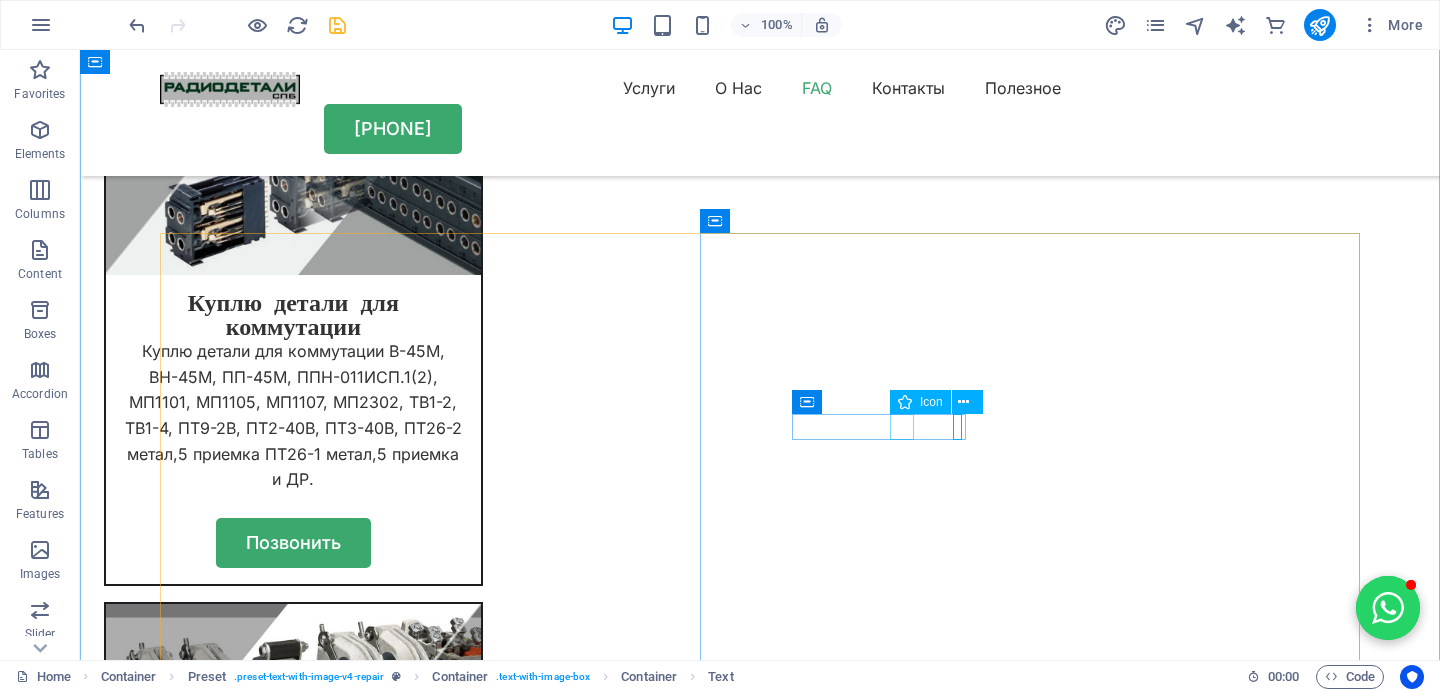 click at bounding box center (760, 13789) 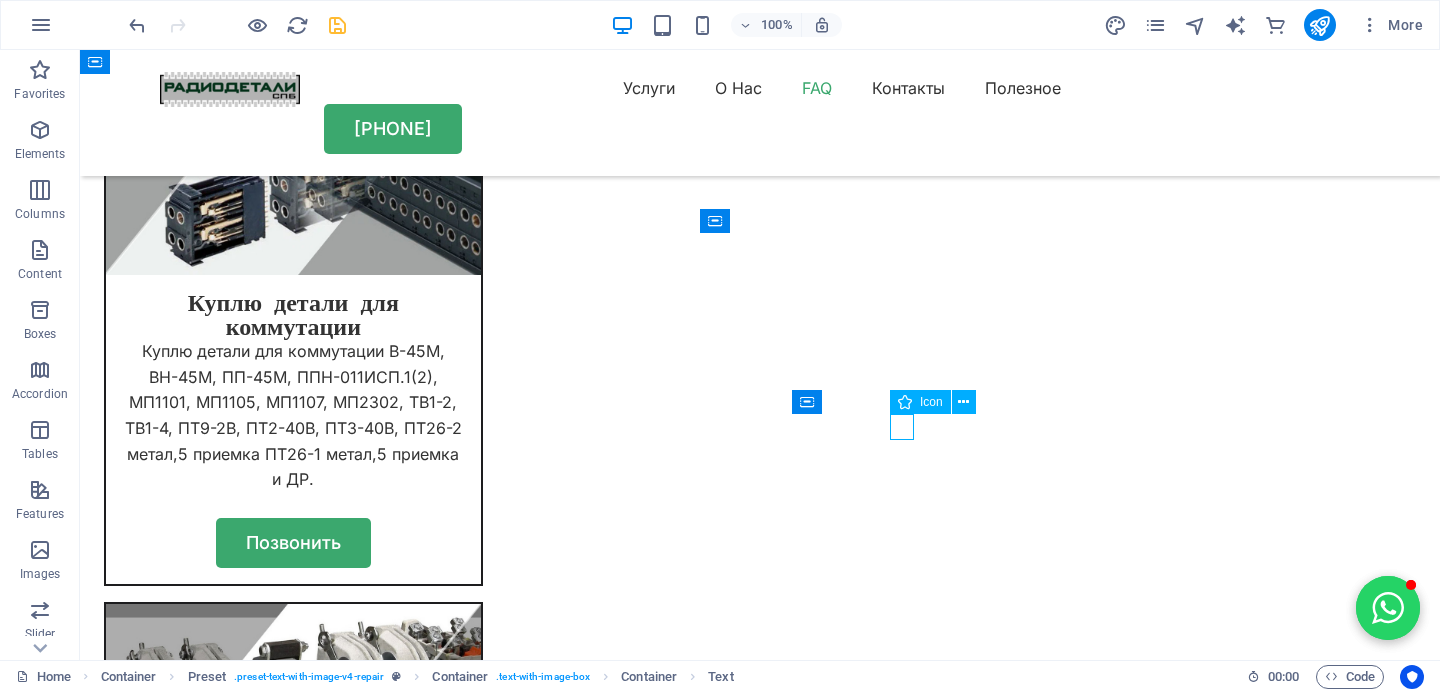 click at bounding box center [760, 13789] 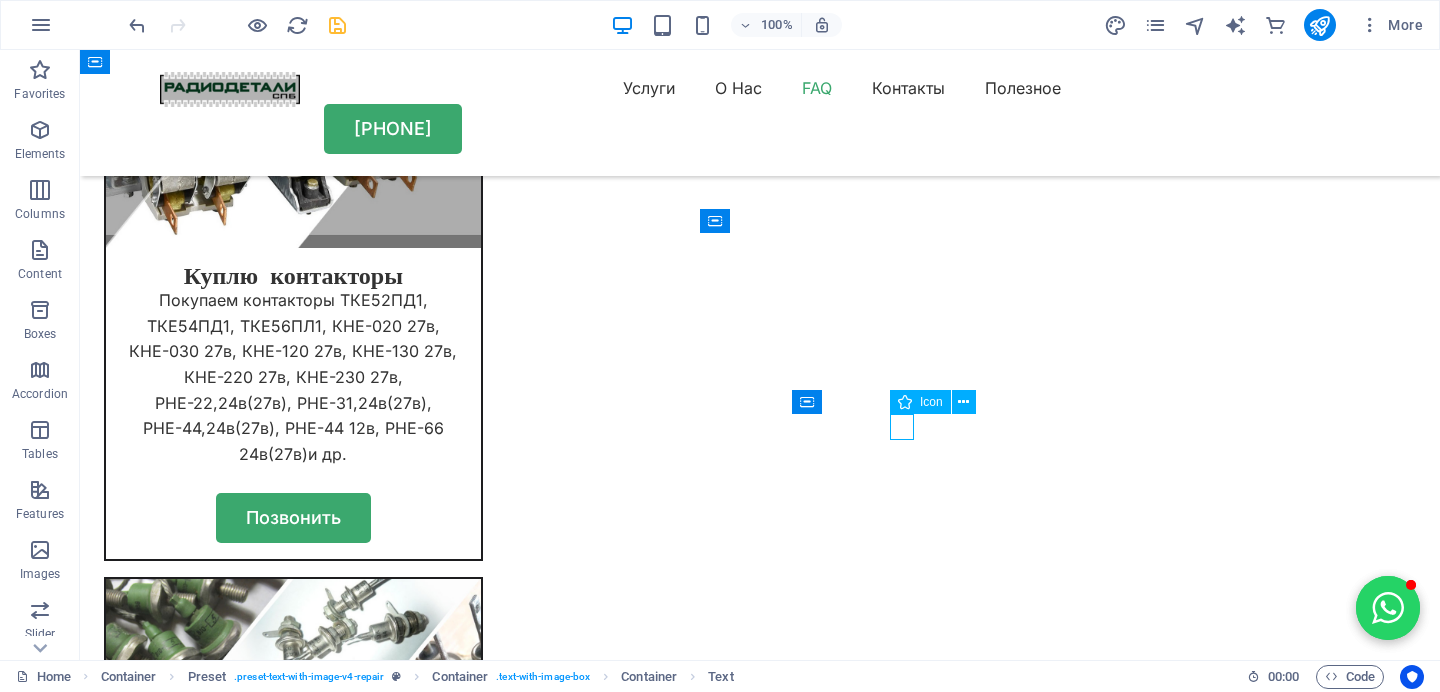 select on "xMidYMid" 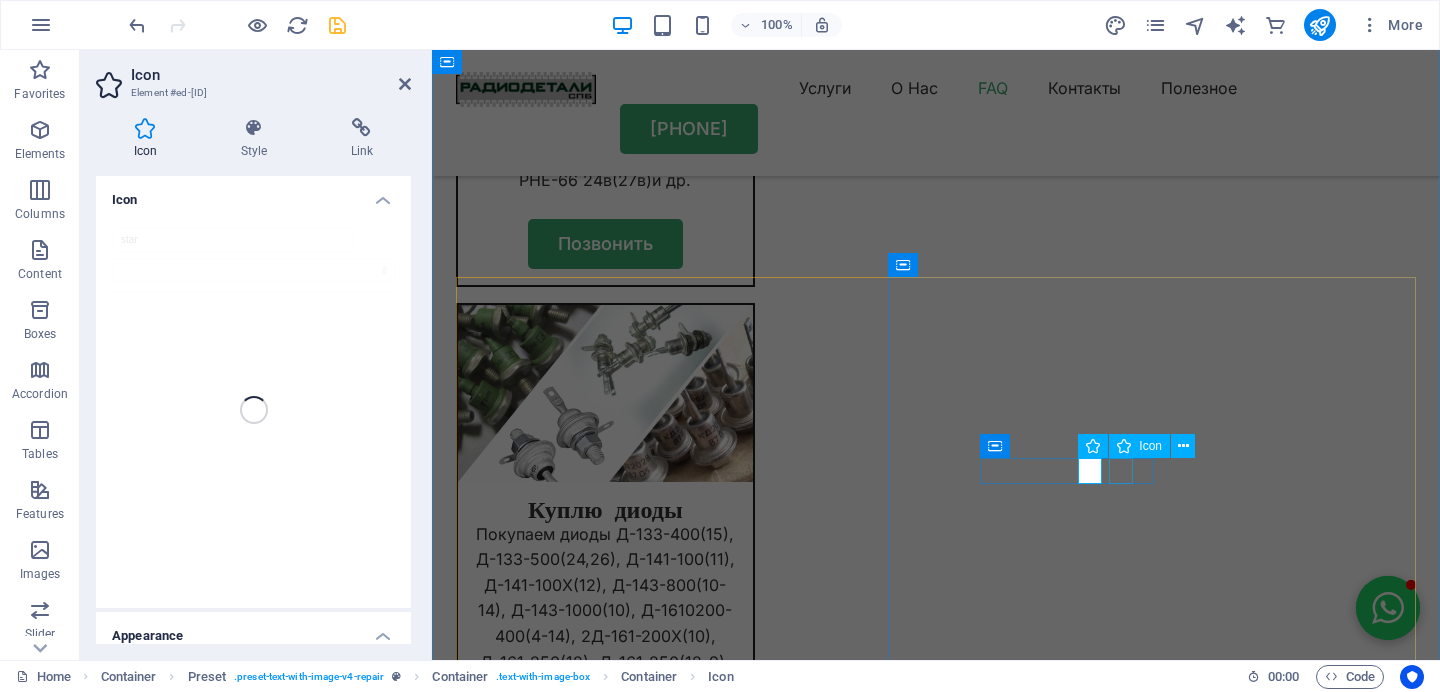 click at bounding box center [936, 13581] 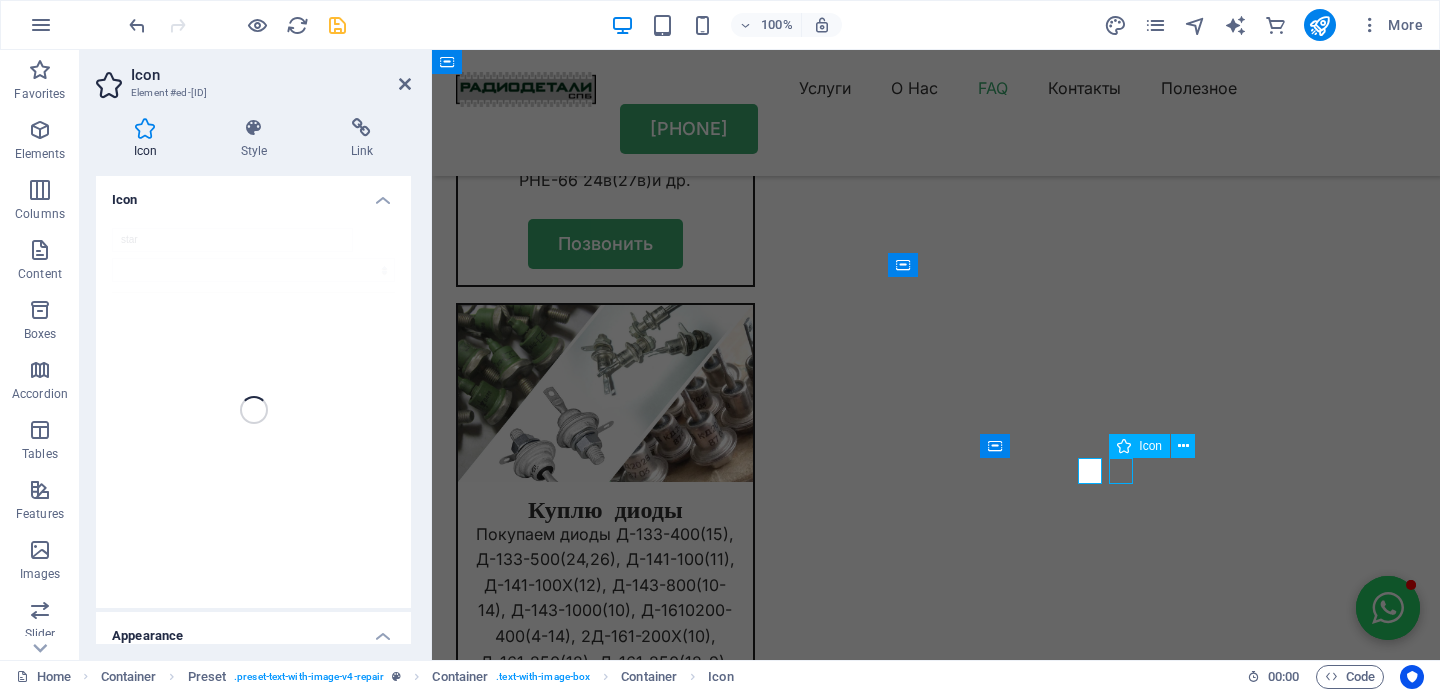 click at bounding box center (936, 13581) 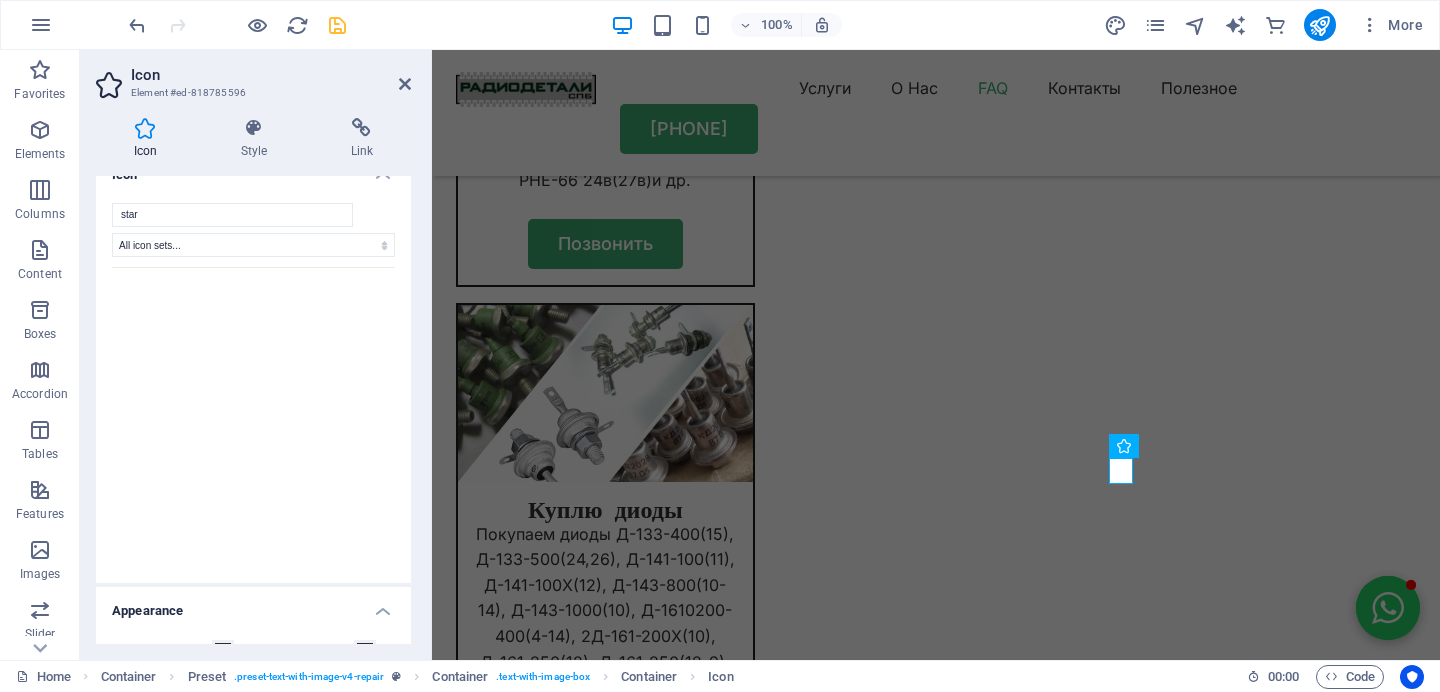 scroll, scrollTop: 18, scrollLeft: 0, axis: vertical 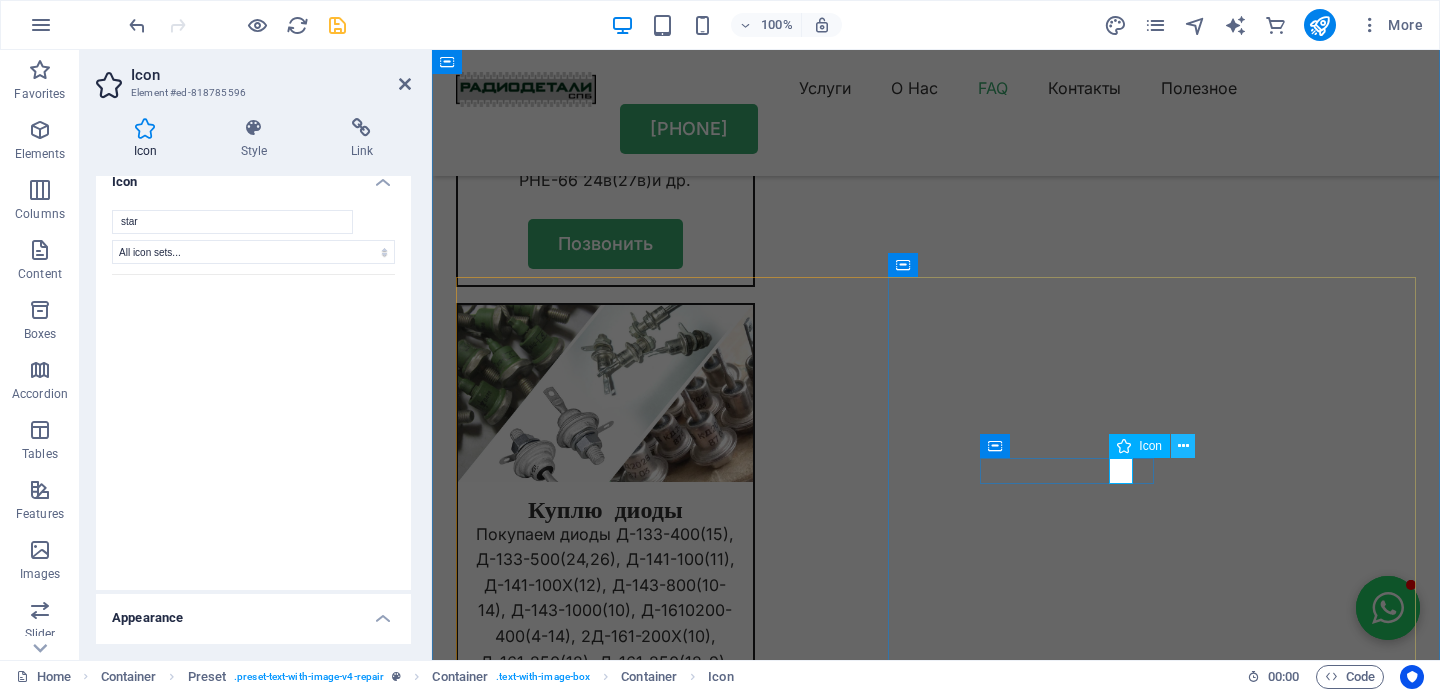 click at bounding box center [1183, 446] 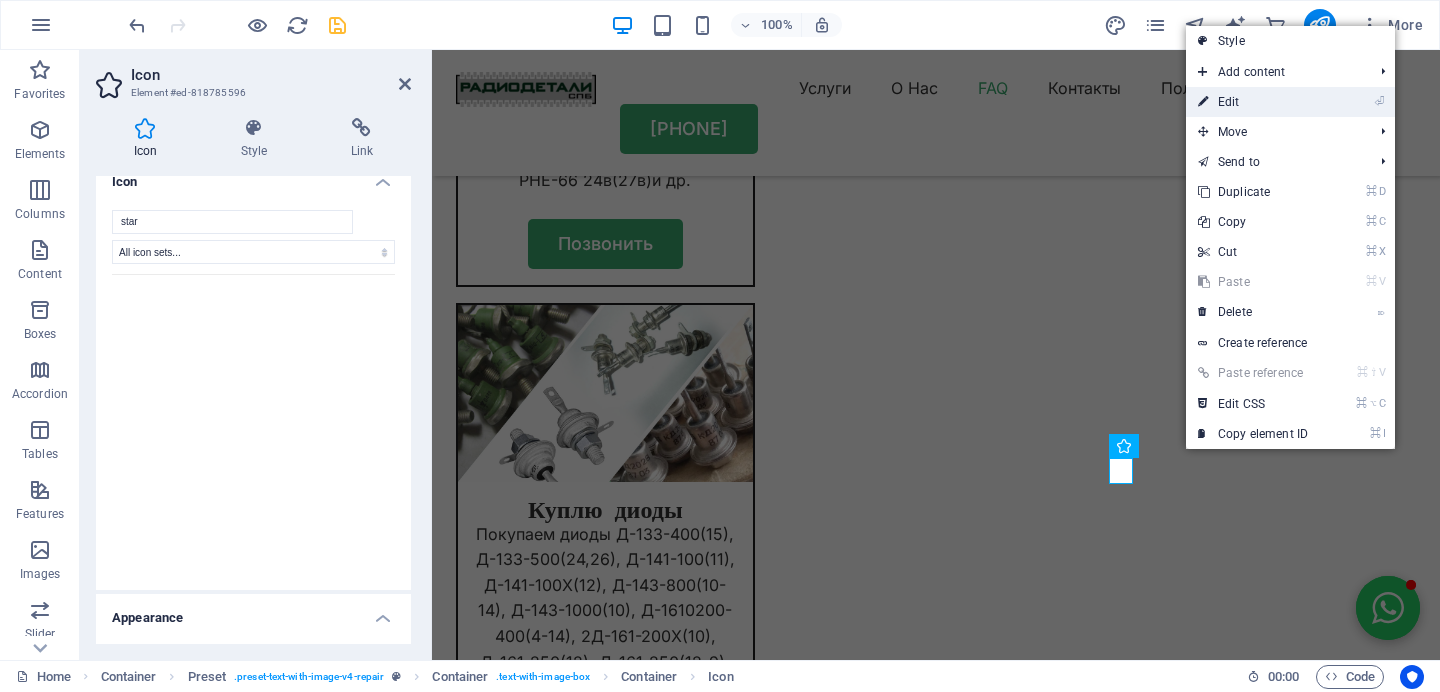 click on "⏎  Edit" at bounding box center [1253, 102] 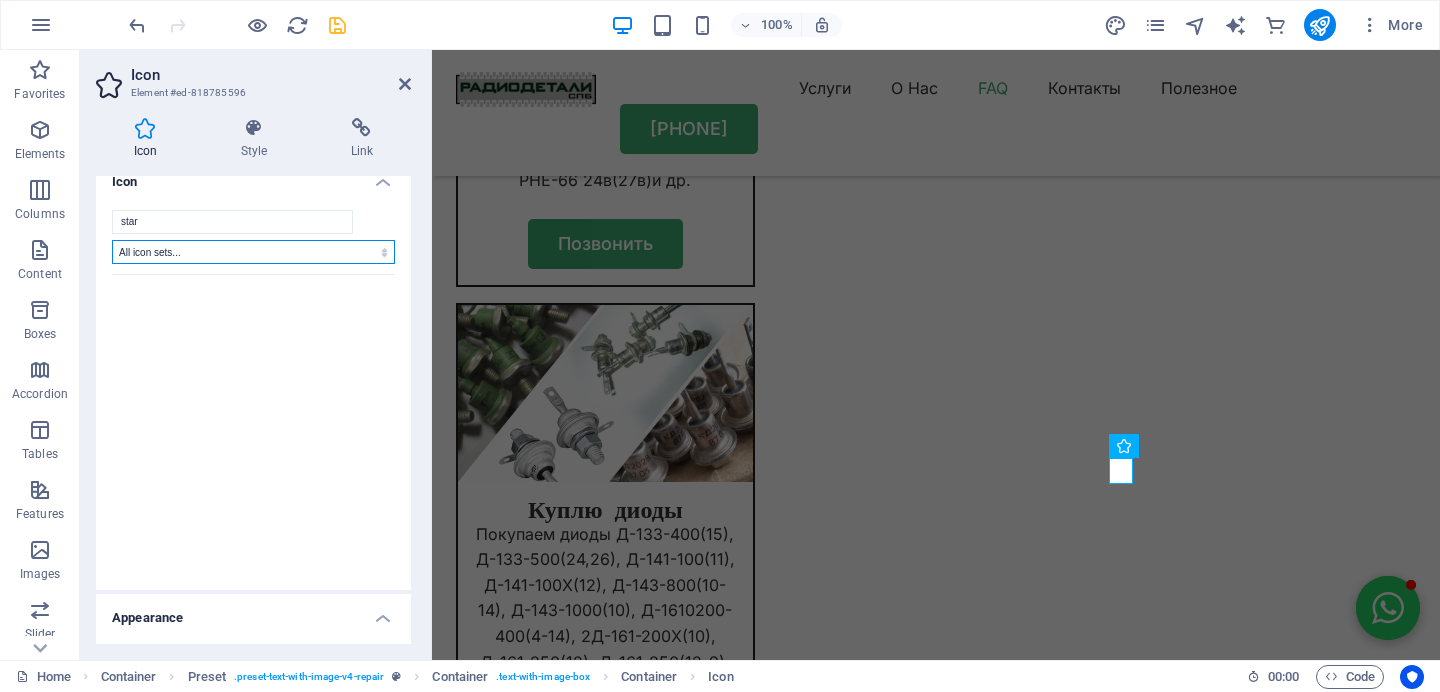 click on "All icon sets... IcoFont Ionicons FontAwesome Brands FontAwesome Duotone FontAwesome Solid FontAwesome Regular FontAwesome Light FontAwesome Thin FontAwesome Sharp Solid FontAwesome Sharp Regular FontAwesome Sharp Light FontAwesome Sharp Thin" at bounding box center (253, 252) 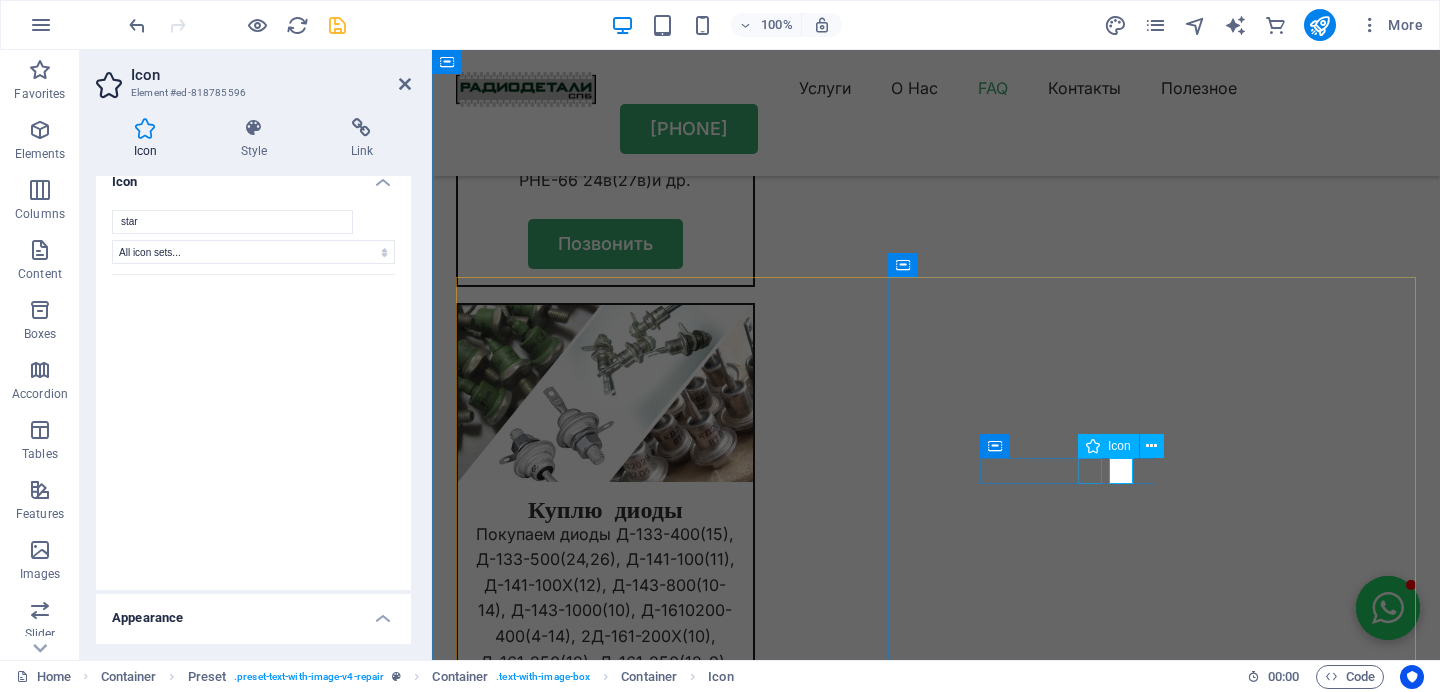 click at bounding box center (936, 13552) 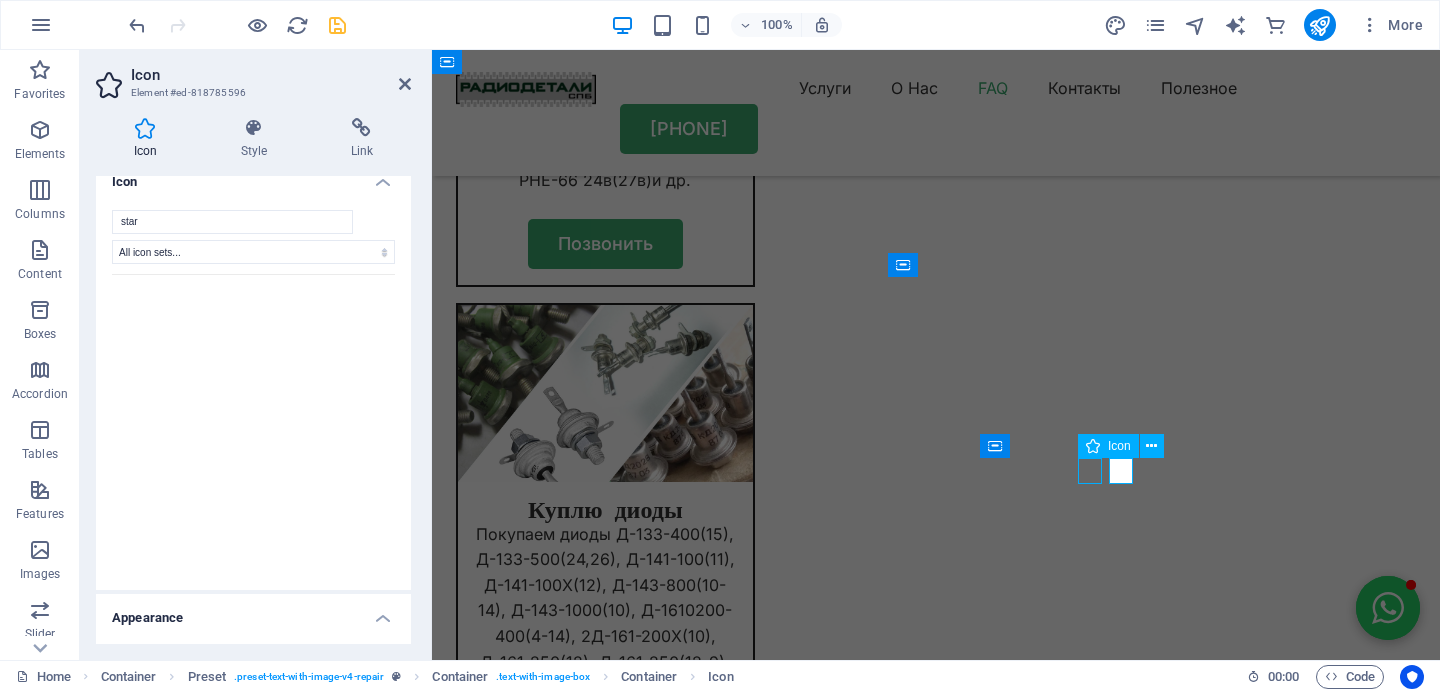 click at bounding box center [936, 13552] 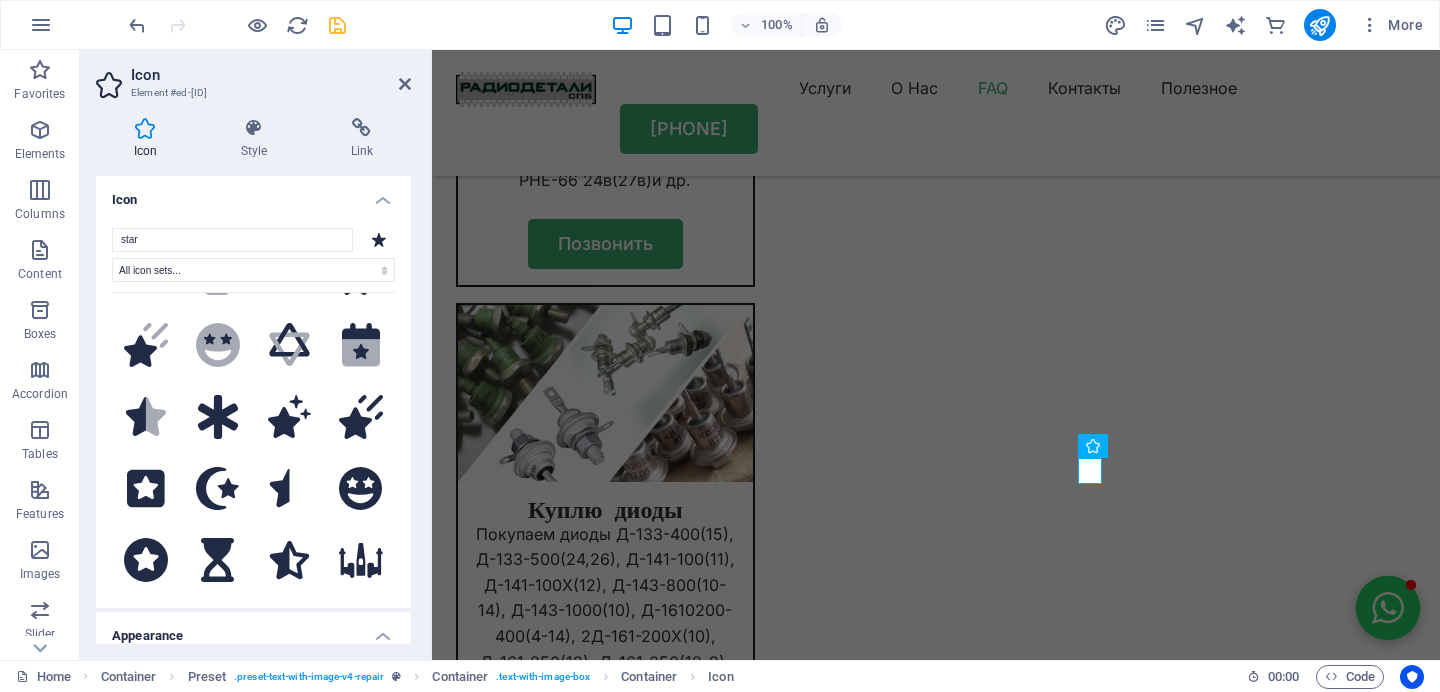 scroll, scrollTop: 849, scrollLeft: 0, axis: vertical 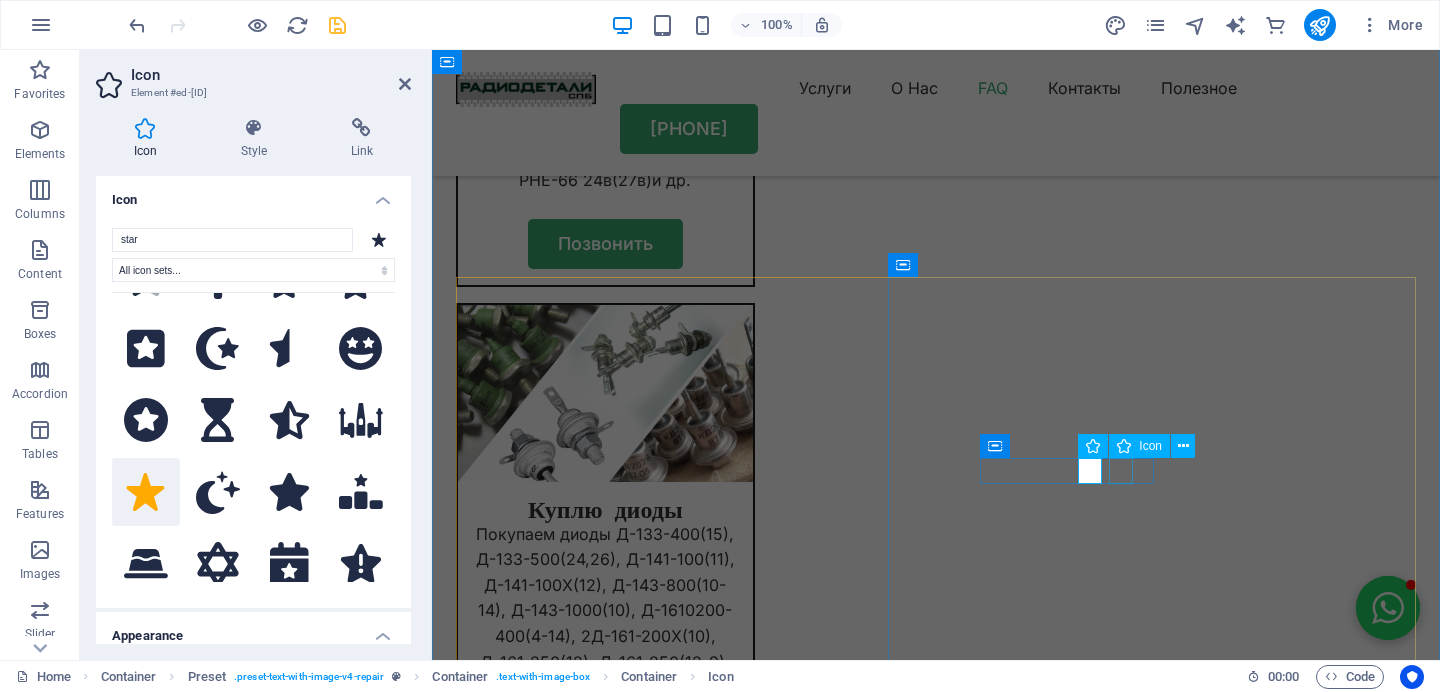 click at bounding box center [936, 13581] 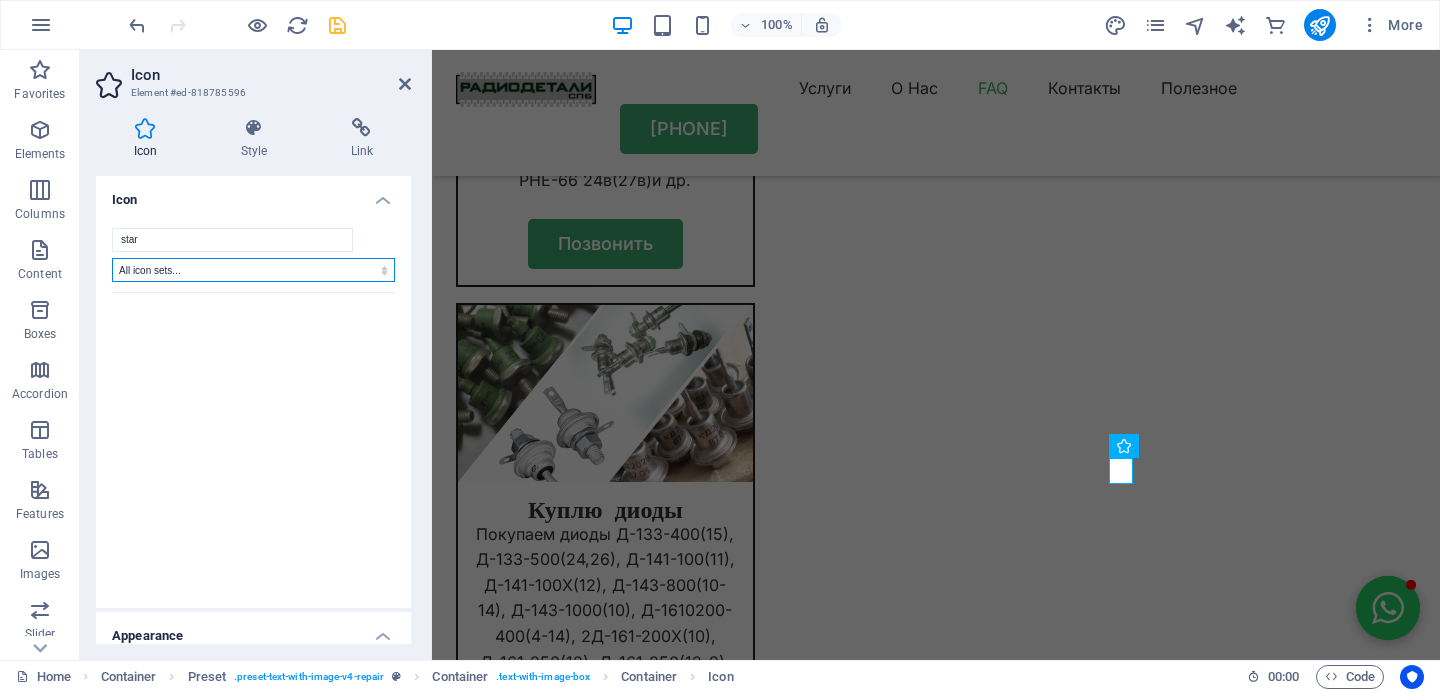 click on "All icon sets... IcoFont Ionicons FontAwesome Brands FontAwesome Duotone FontAwesome Solid FontAwesome Regular FontAwesome Light FontAwesome Thin FontAwesome Sharp Solid FontAwesome Sharp Regular FontAwesome Sharp Light FontAwesome Sharp Thin" at bounding box center [253, 270] 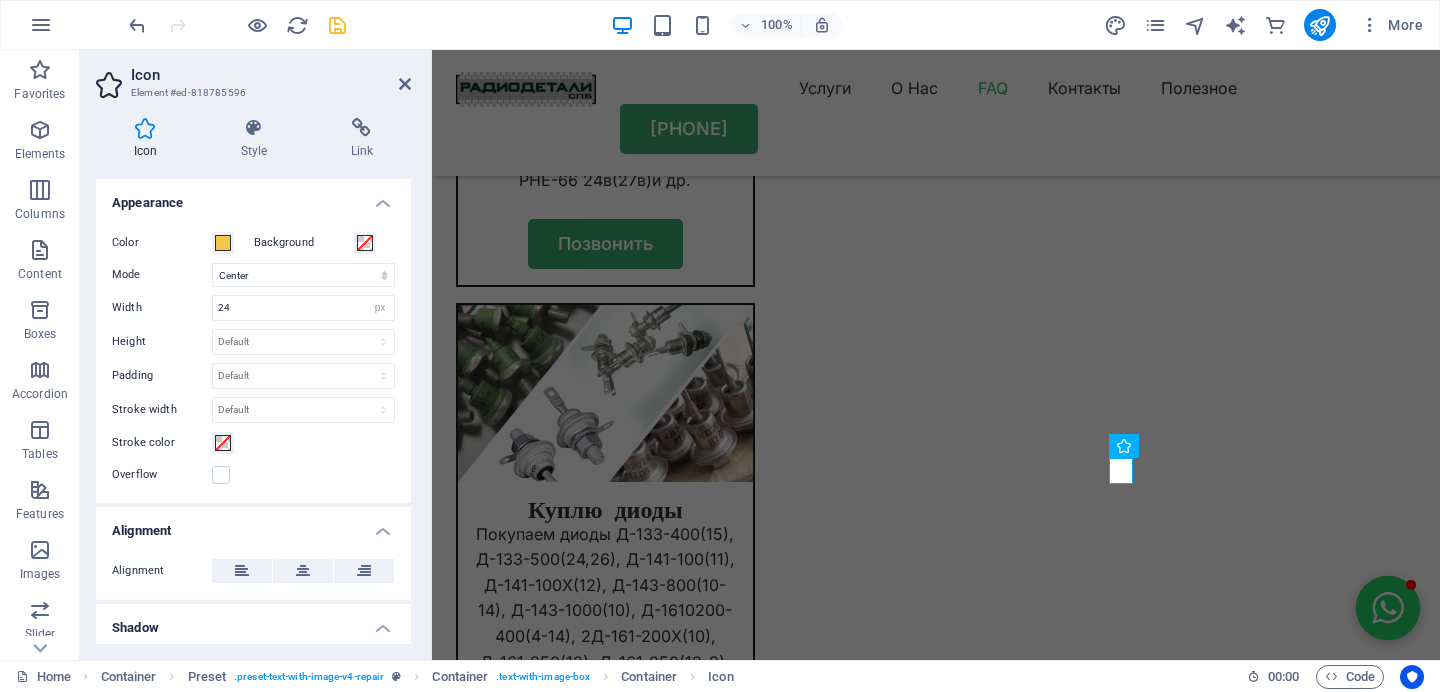 scroll, scrollTop: 581, scrollLeft: 0, axis: vertical 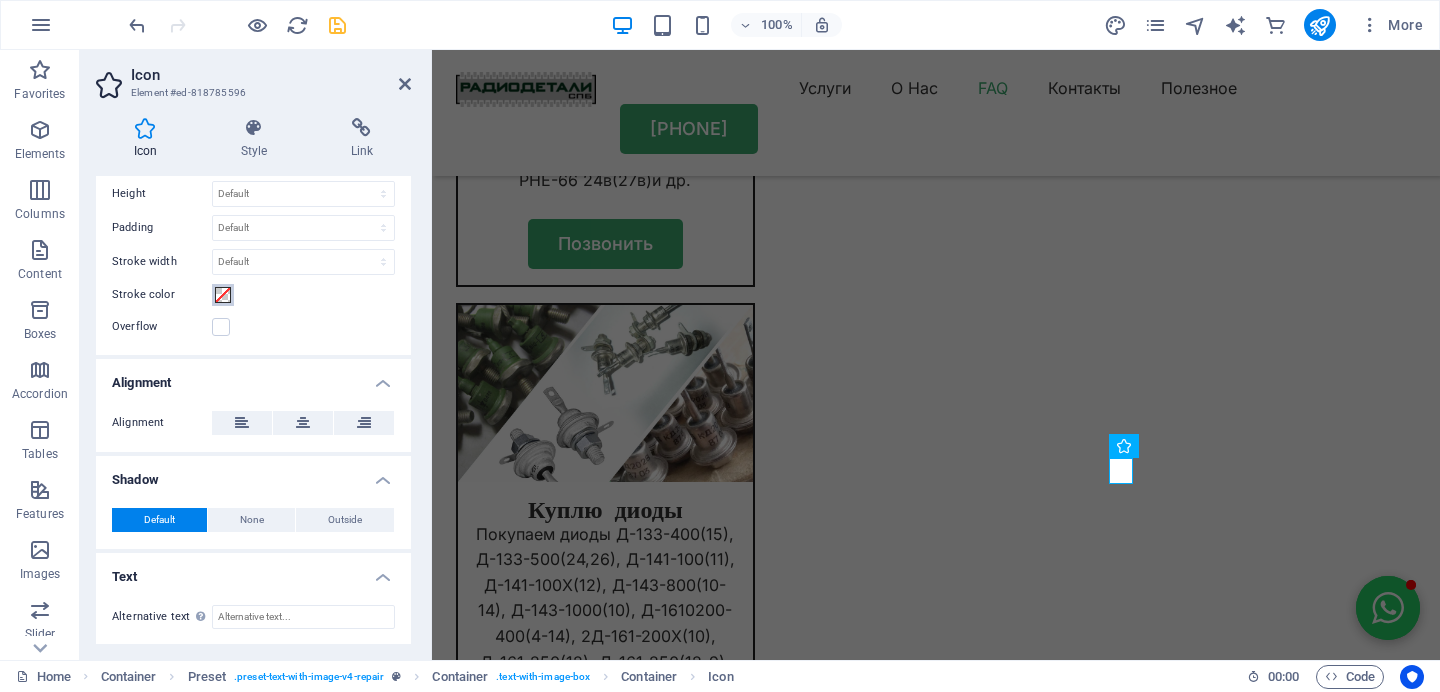 click on "Stroke color" at bounding box center [223, 295] 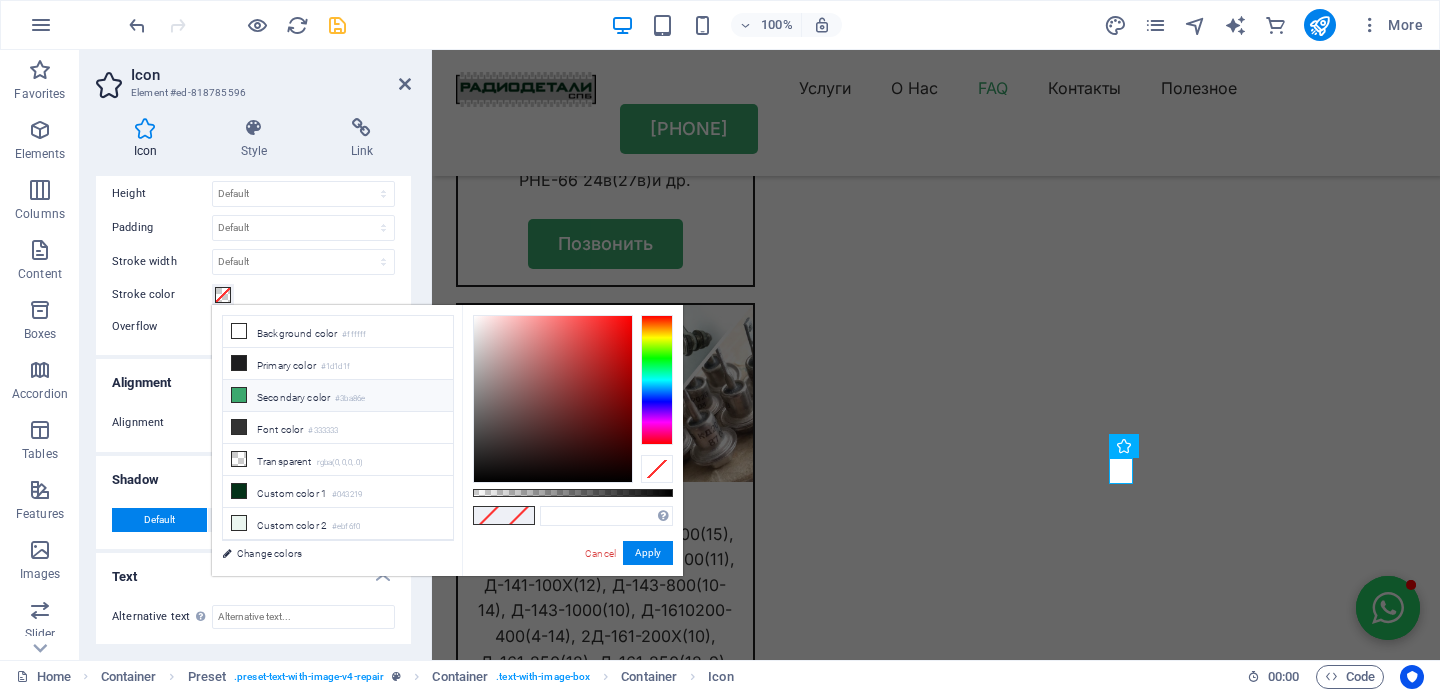 scroll, scrollTop: 55, scrollLeft: 0, axis: vertical 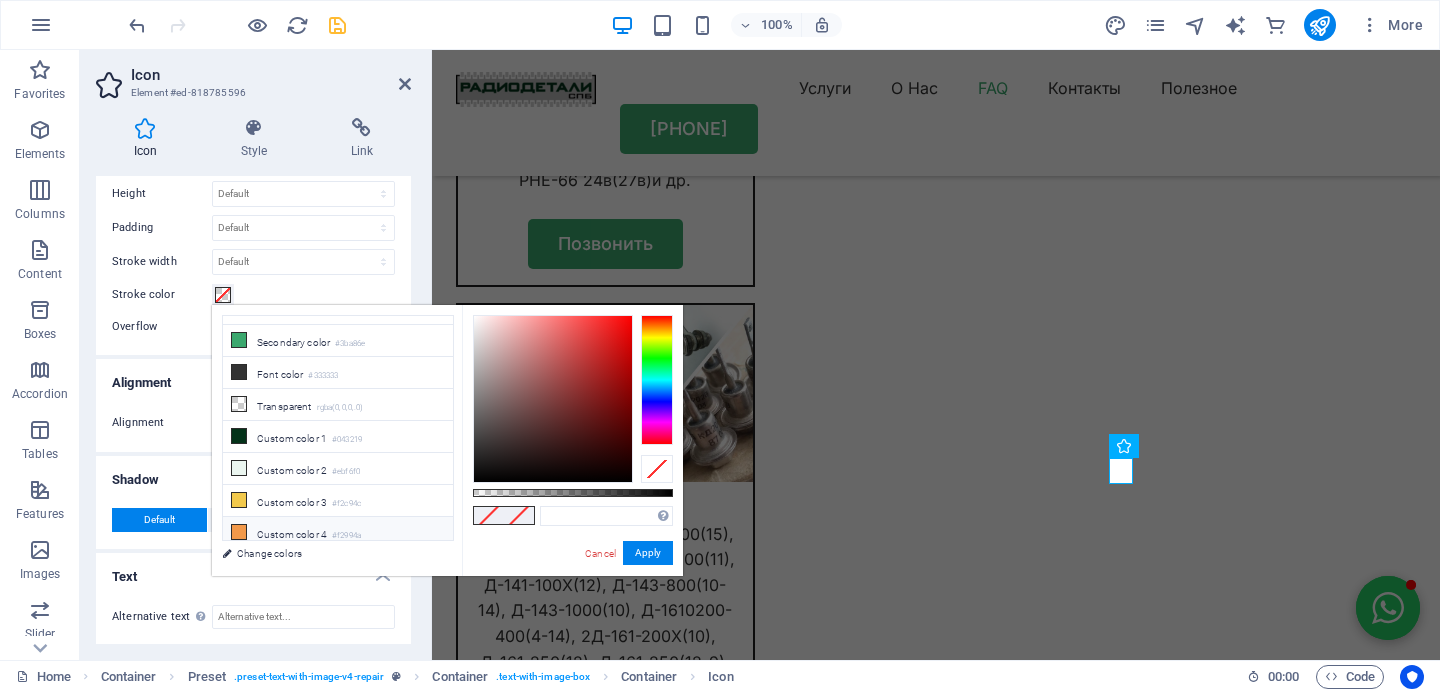 click at bounding box center [239, 532] 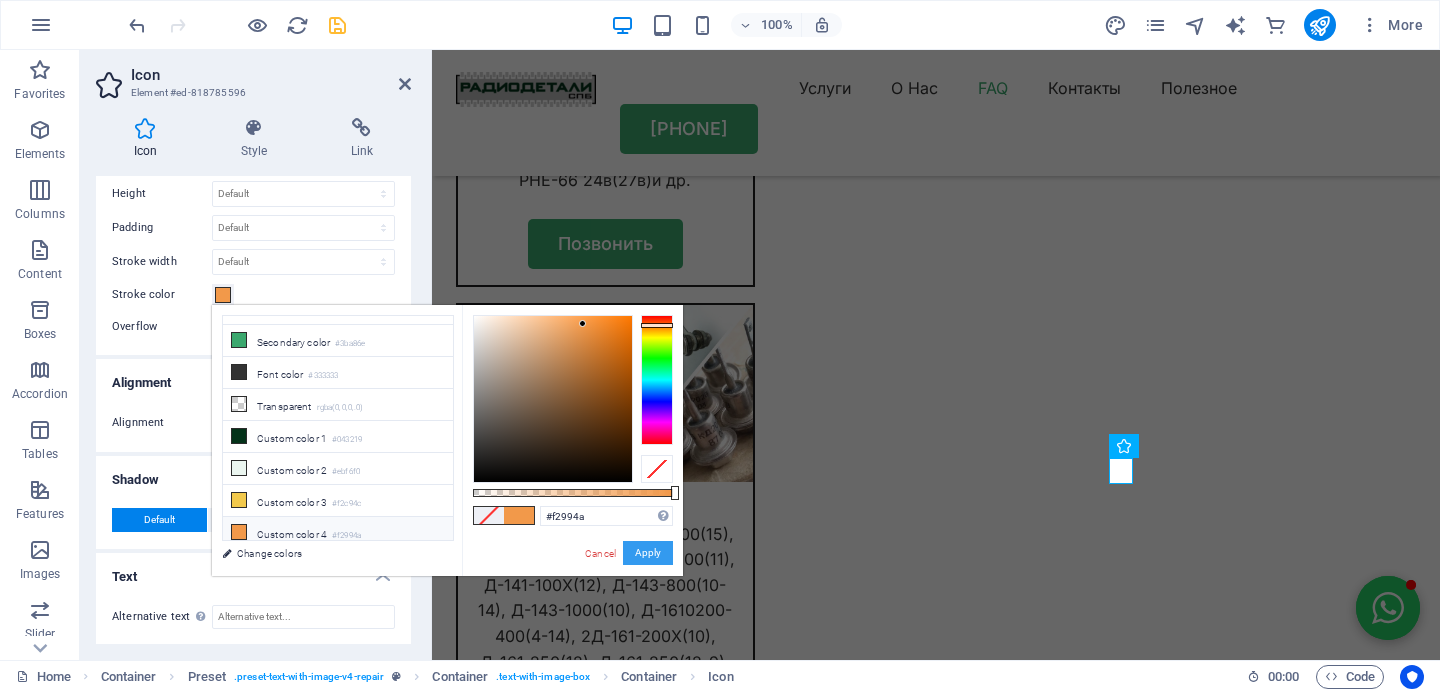 click on "Apply" at bounding box center [648, 553] 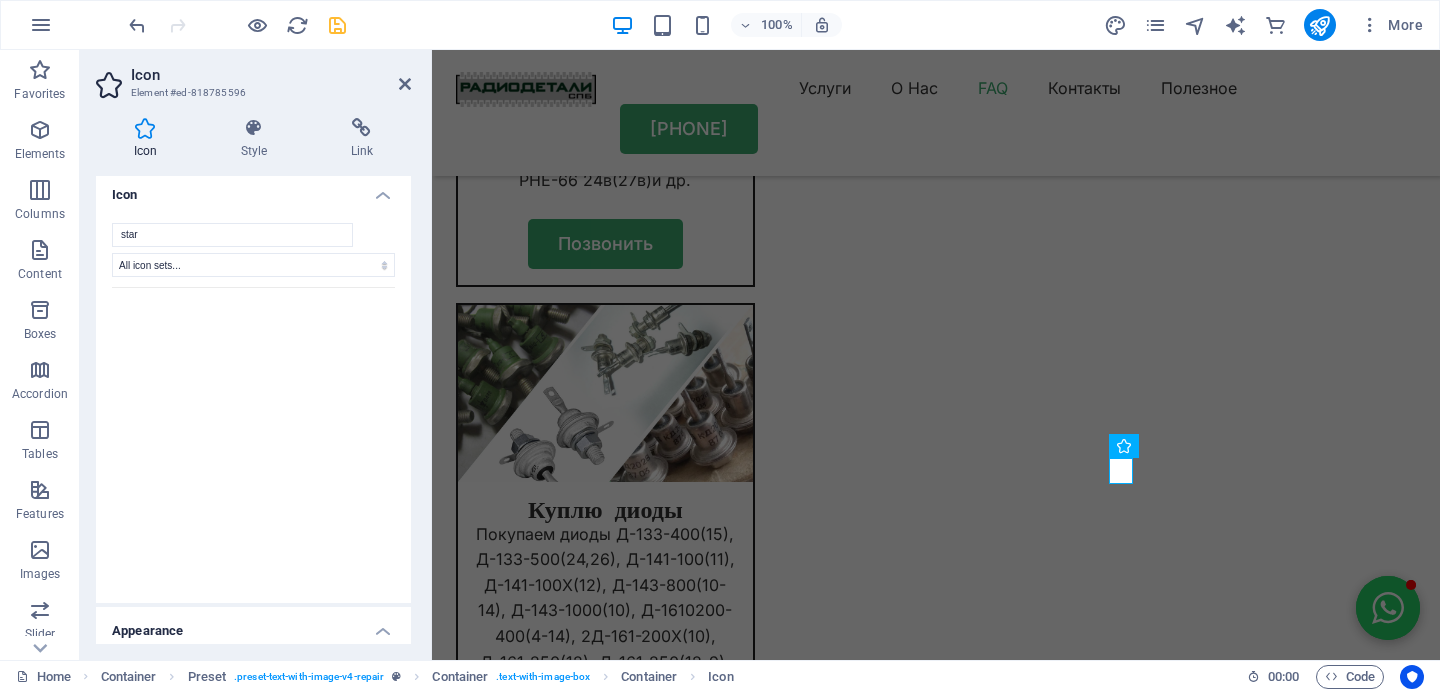 scroll, scrollTop: 0, scrollLeft: 0, axis: both 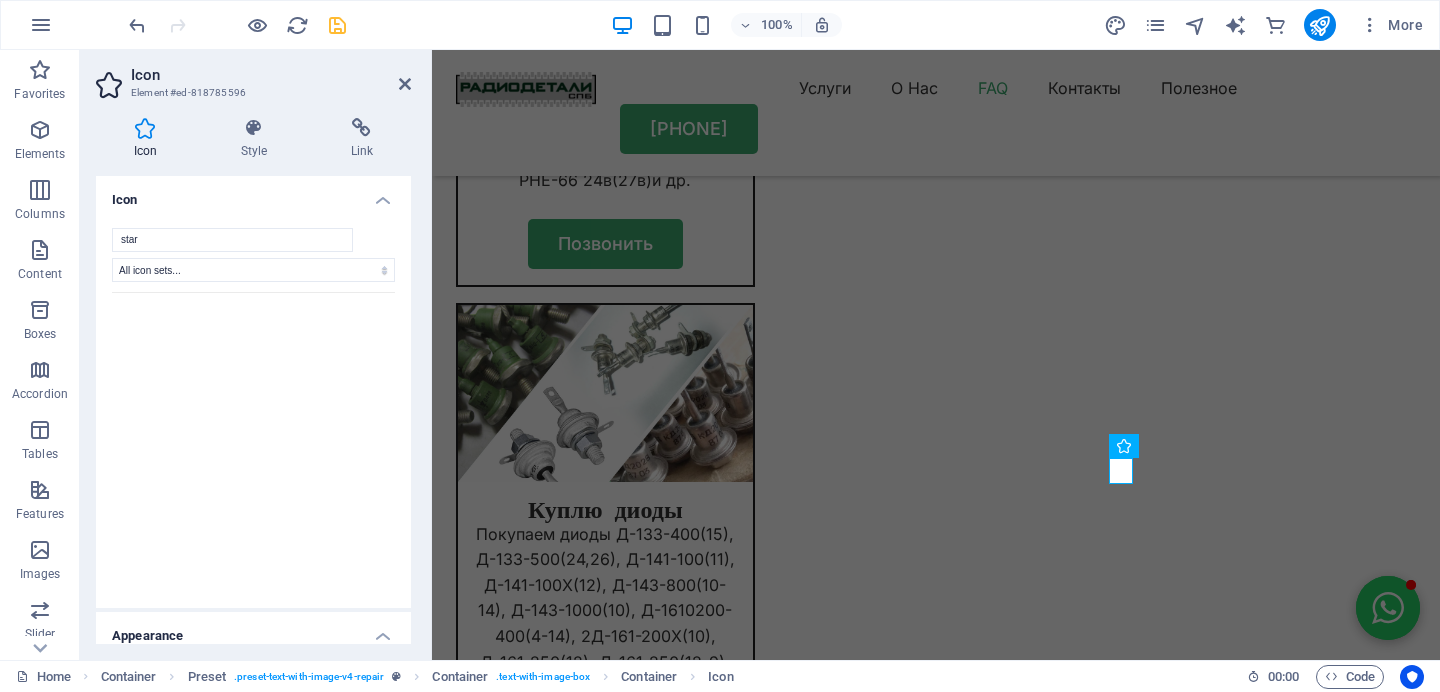 click on "Icon" at bounding box center [253, 194] 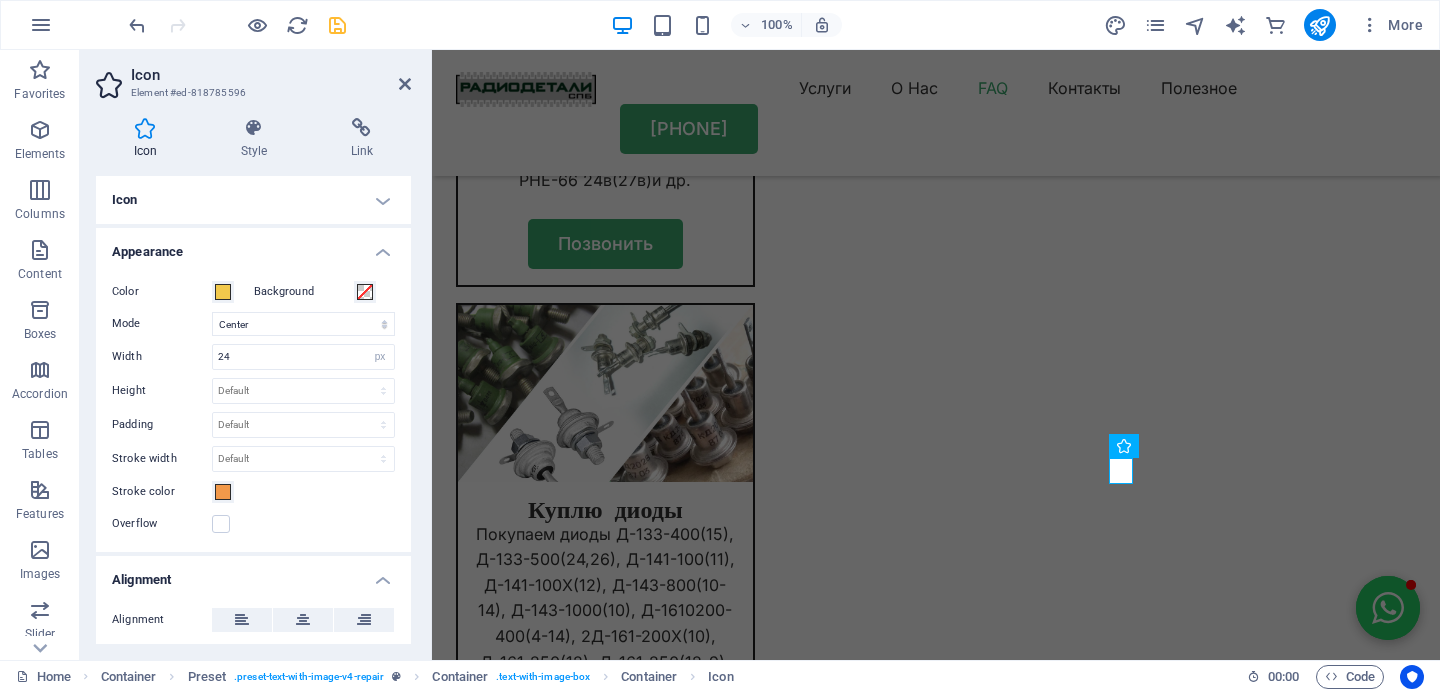 click at bounding box center [145, 128] 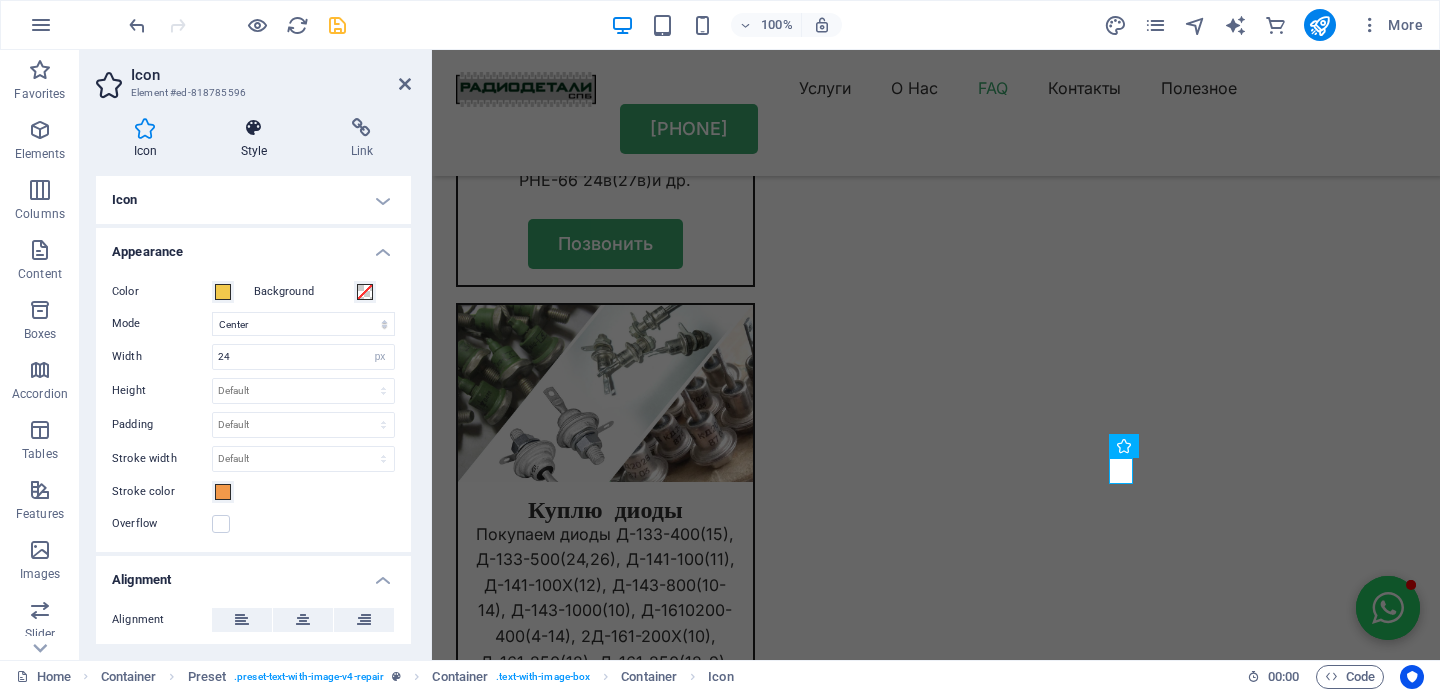 click at bounding box center (254, 128) 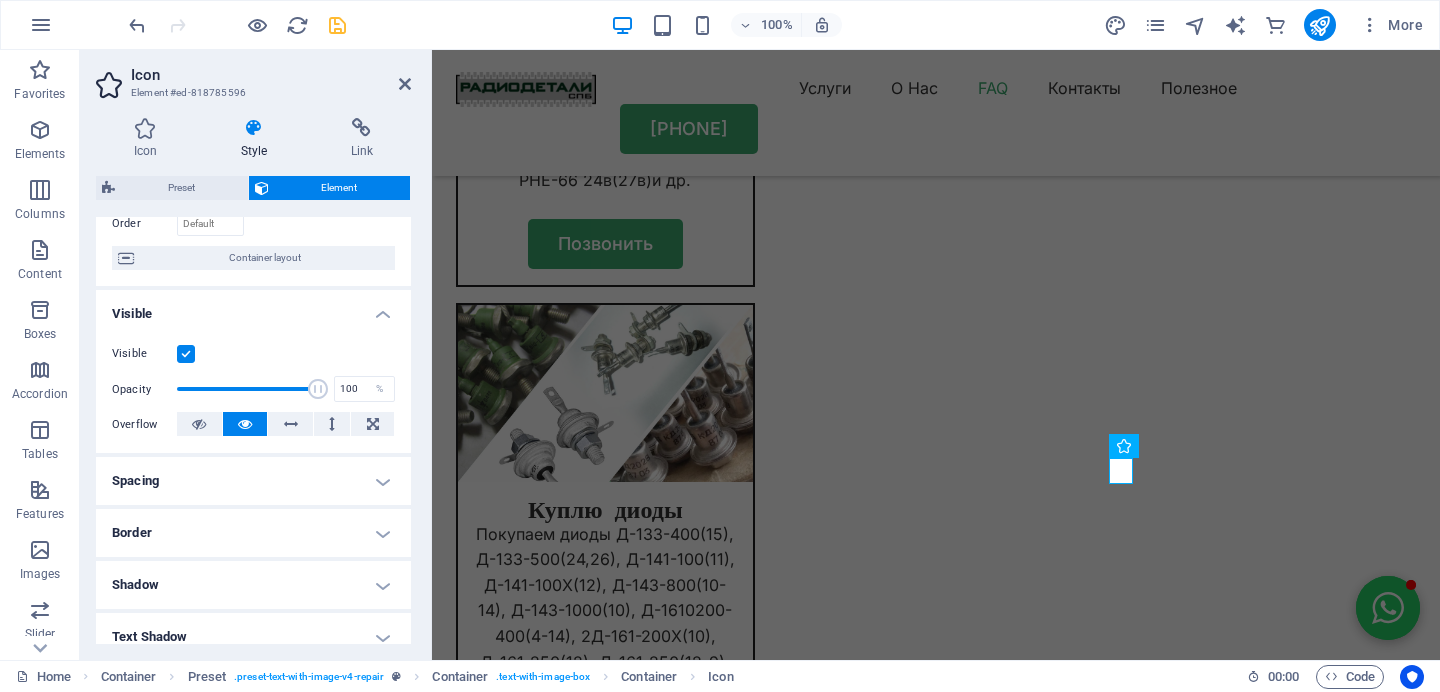 scroll, scrollTop: 0, scrollLeft: 0, axis: both 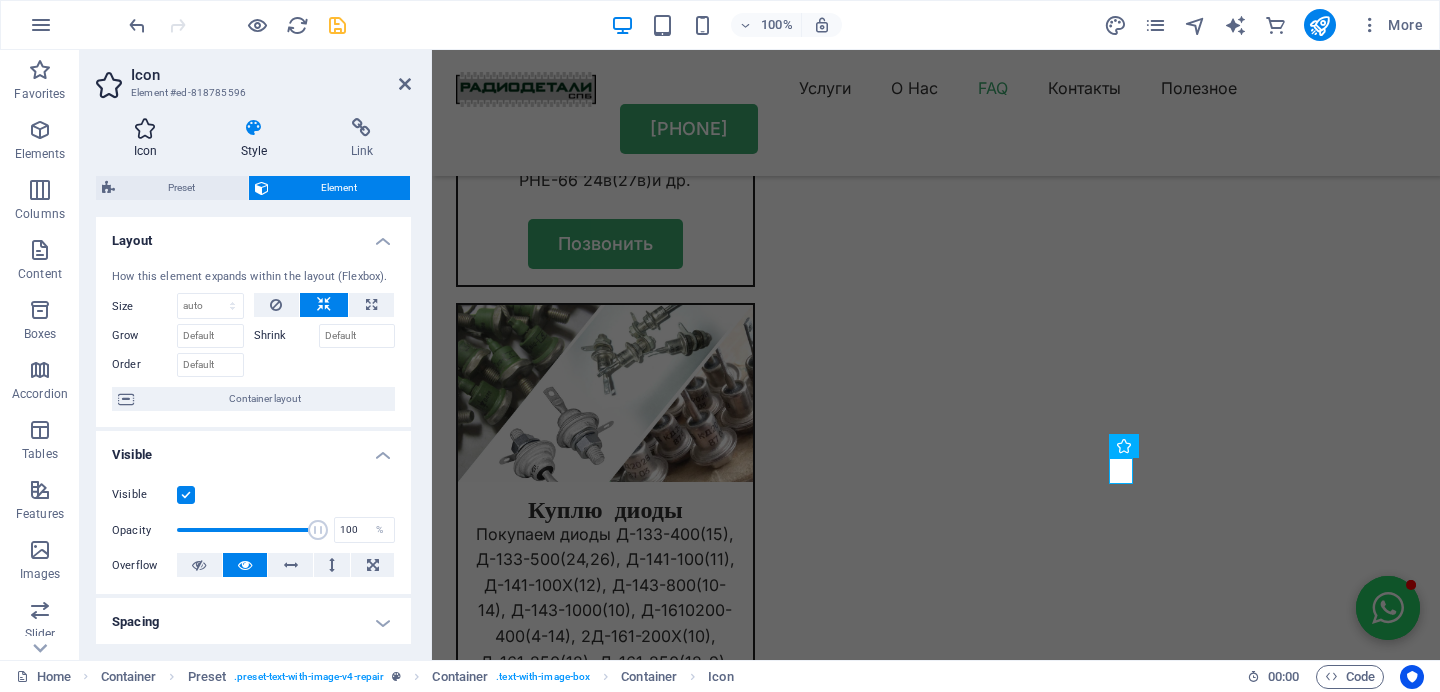 click at bounding box center [145, 128] 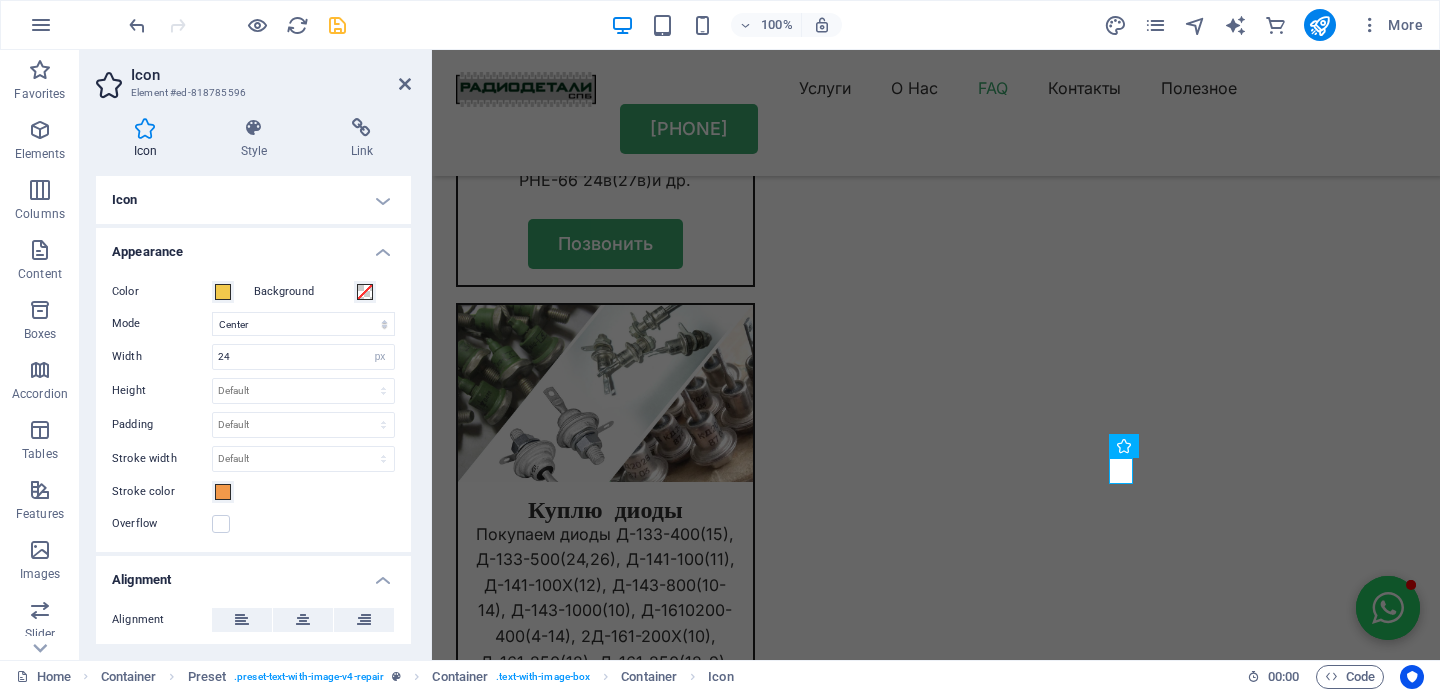scroll, scrollTop: 197, scrollLeft: 0, axis: vertical 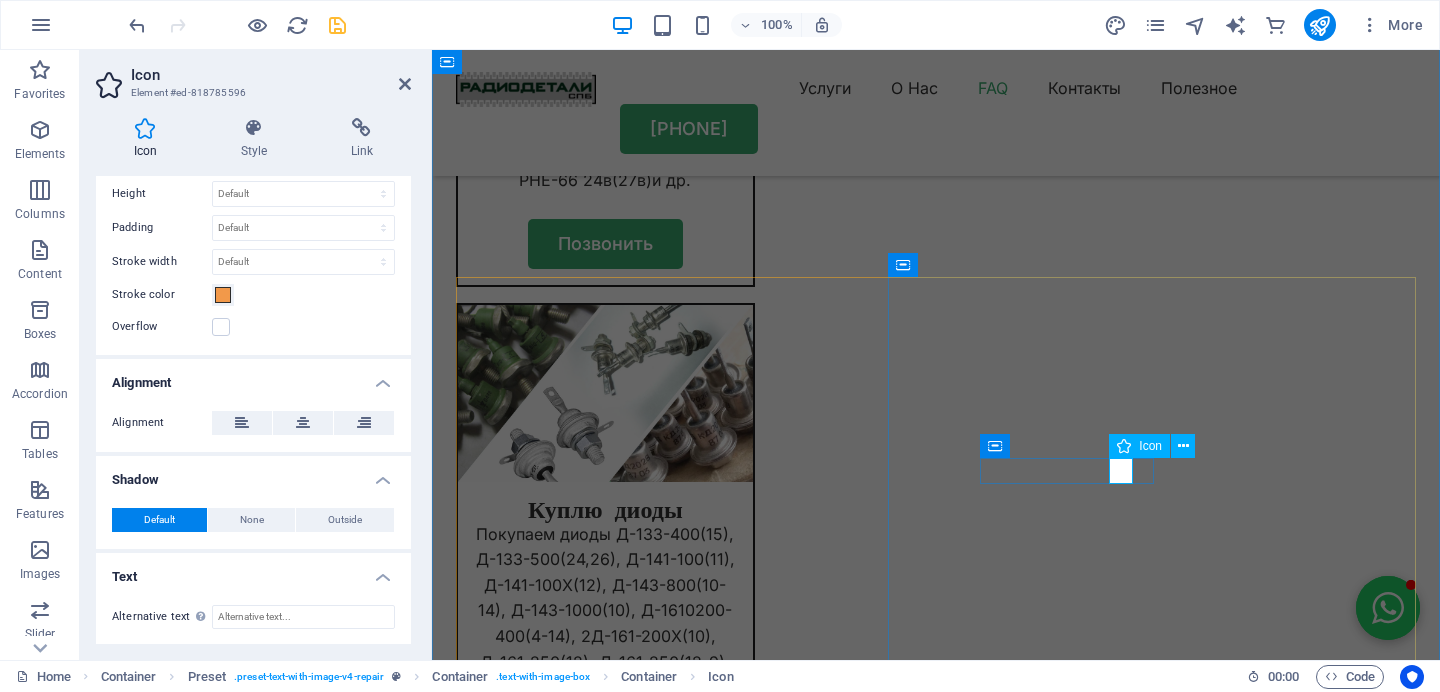 click at bounding box center (936, 13581) 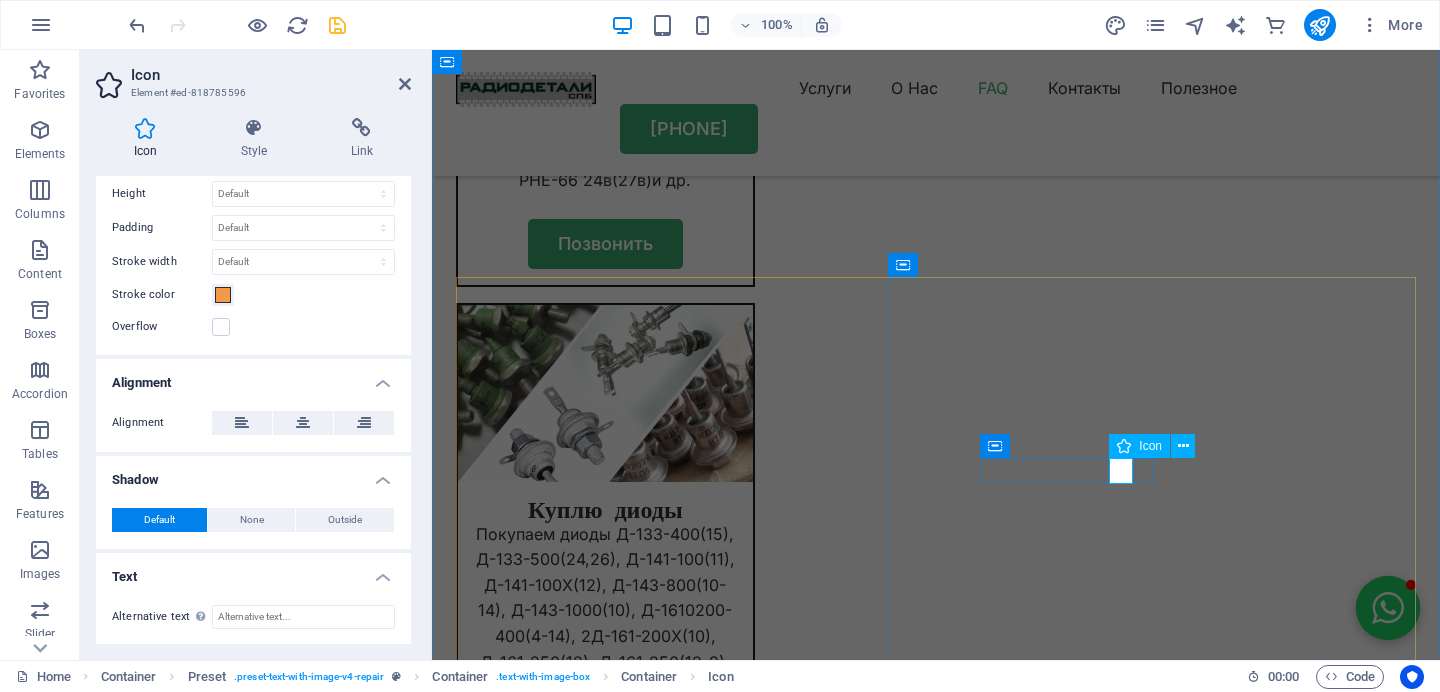 click on "Icon" at bounding box center (1158, 446) 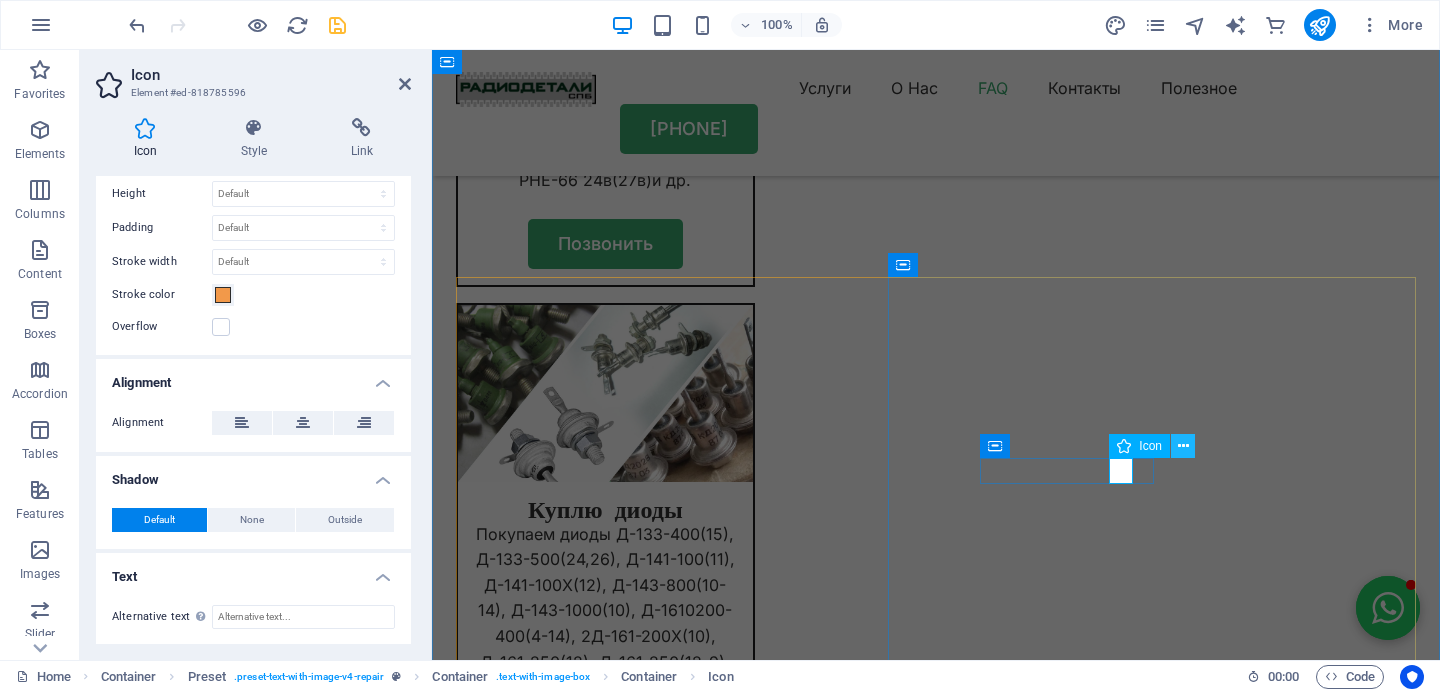 click at bounding box center (1183, 446) 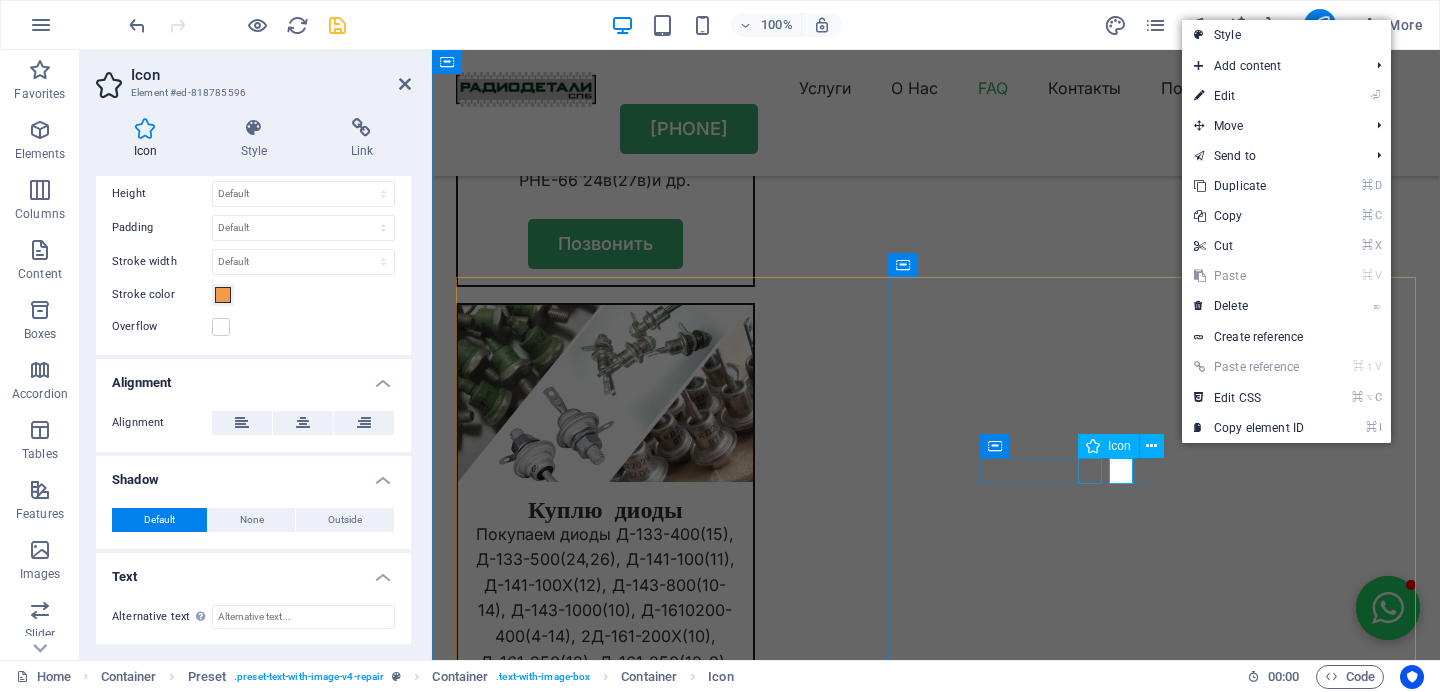 click at bounding box center (936, 13552) 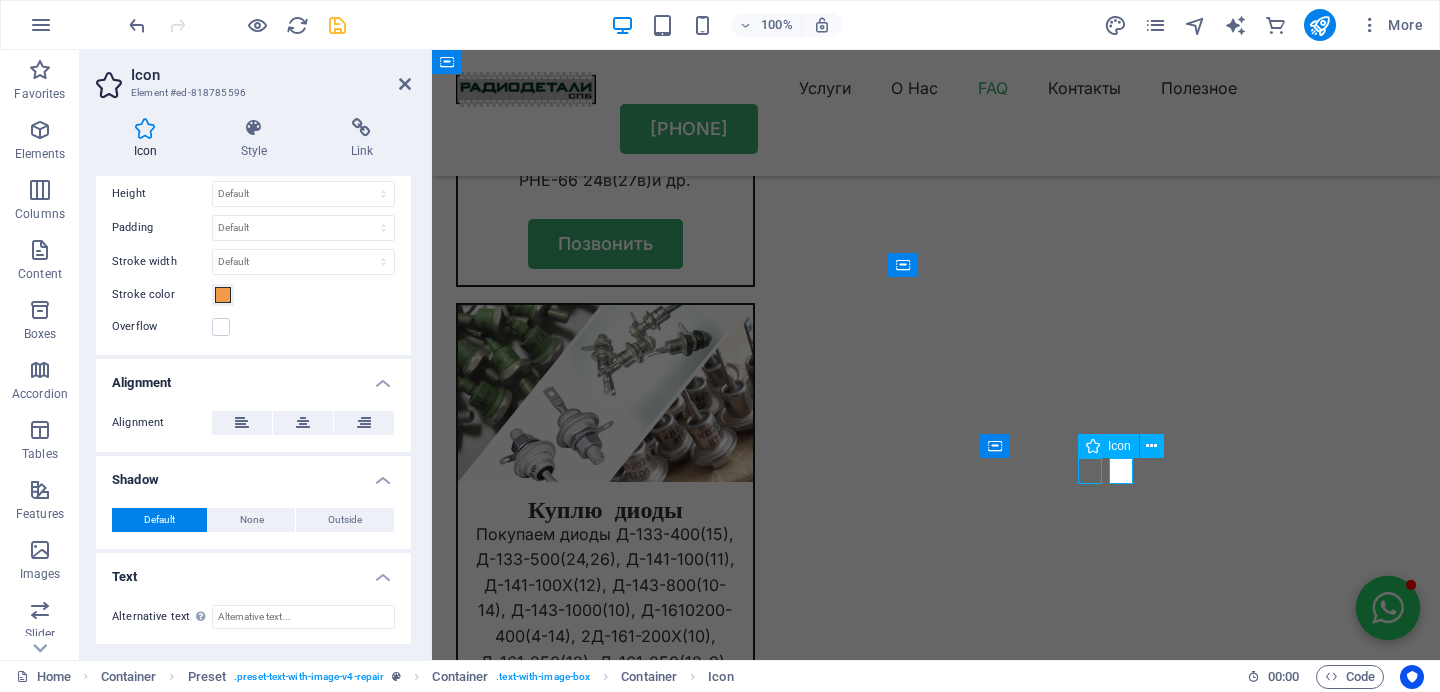 scroll, scrollTop: 11633, scrollLeft: 0, axis: vertical 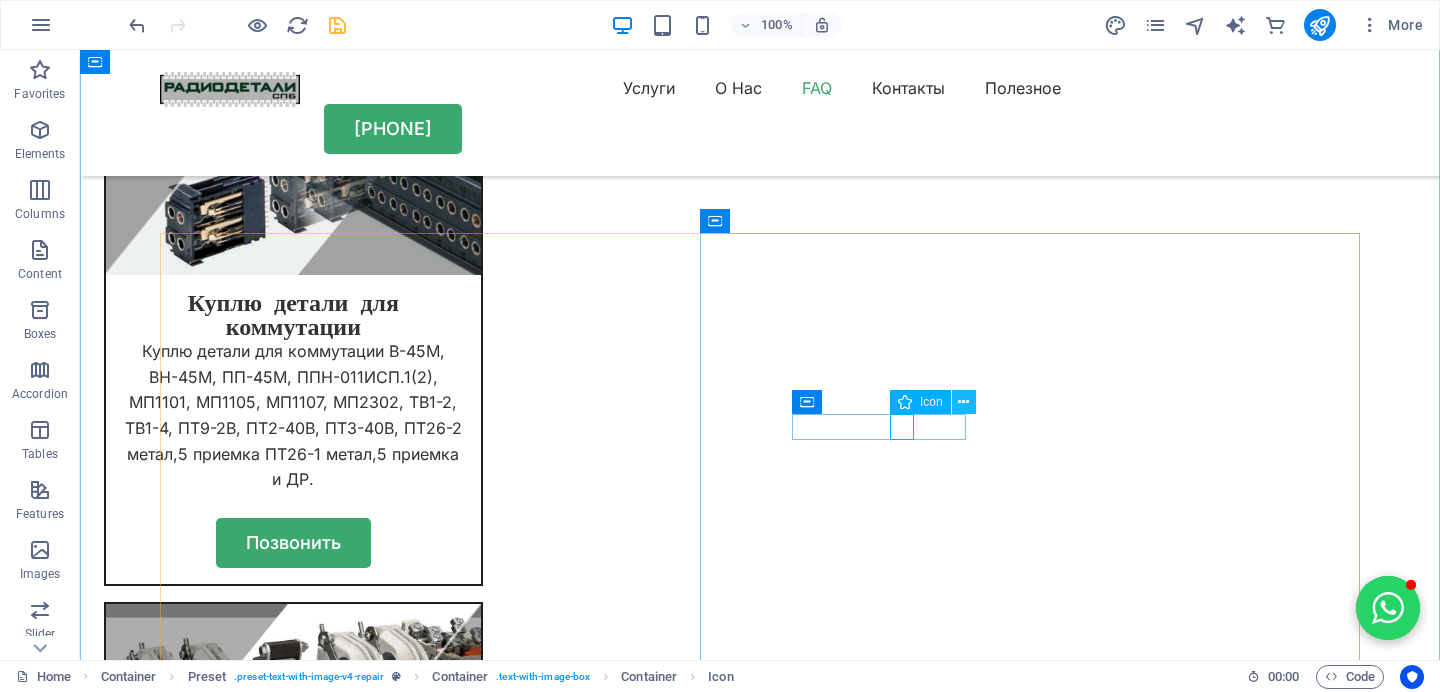 click at bounding box center (963, 402) 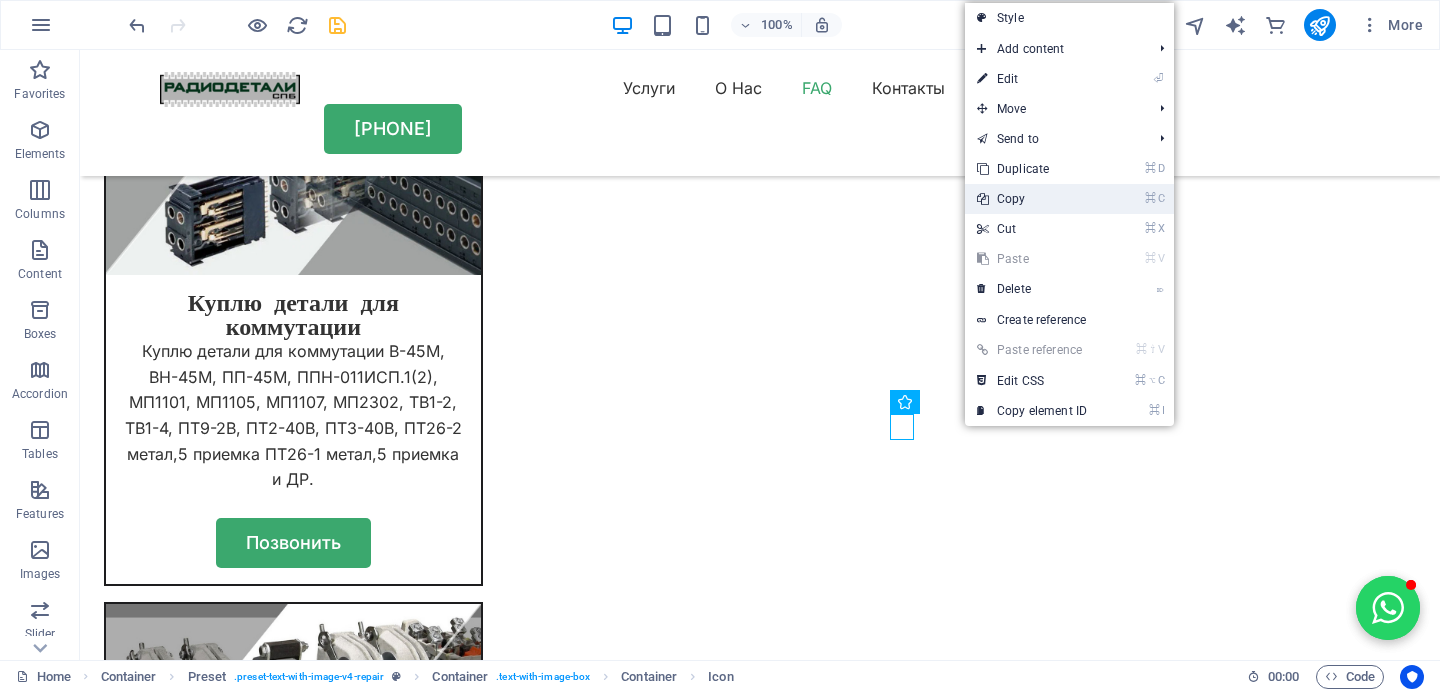 click on "⌘ C  Copy" at bounding box center (1032, 199) 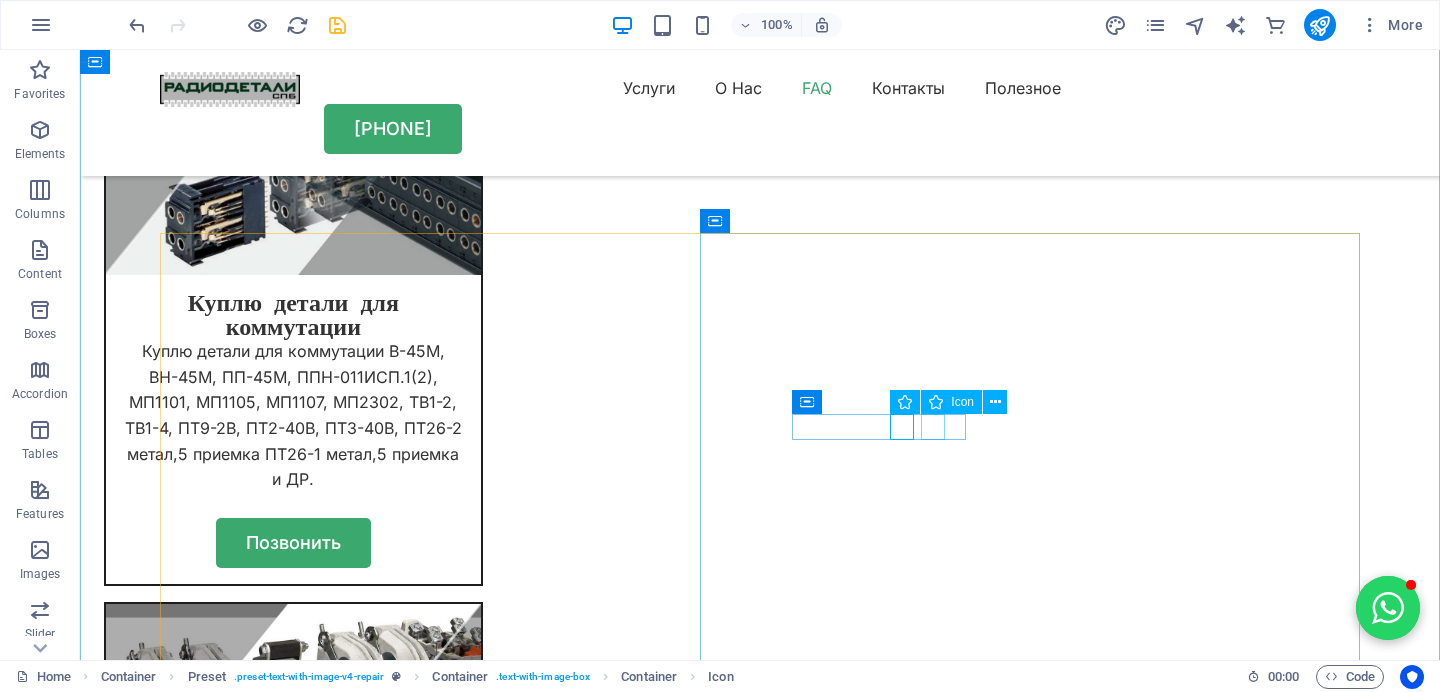 click at bounding box center [760, 13818] 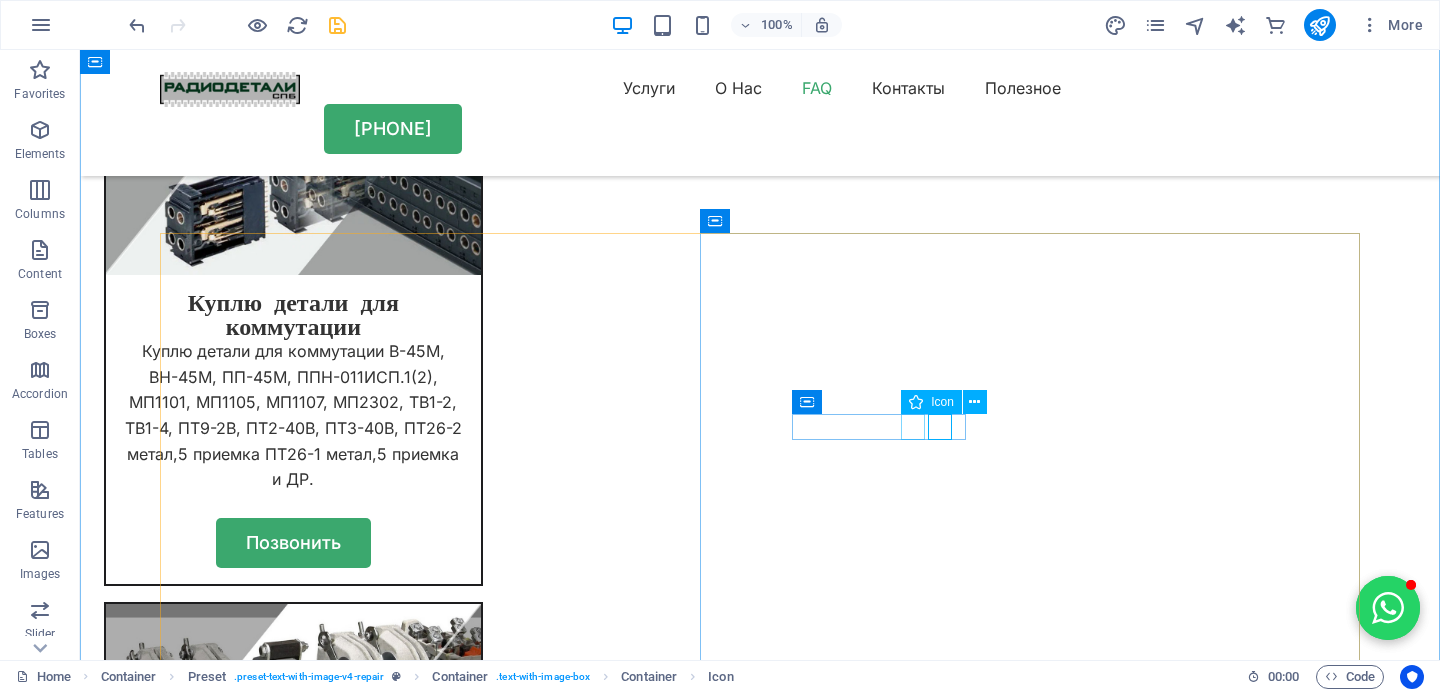 click at bounding box center (760, 13818) 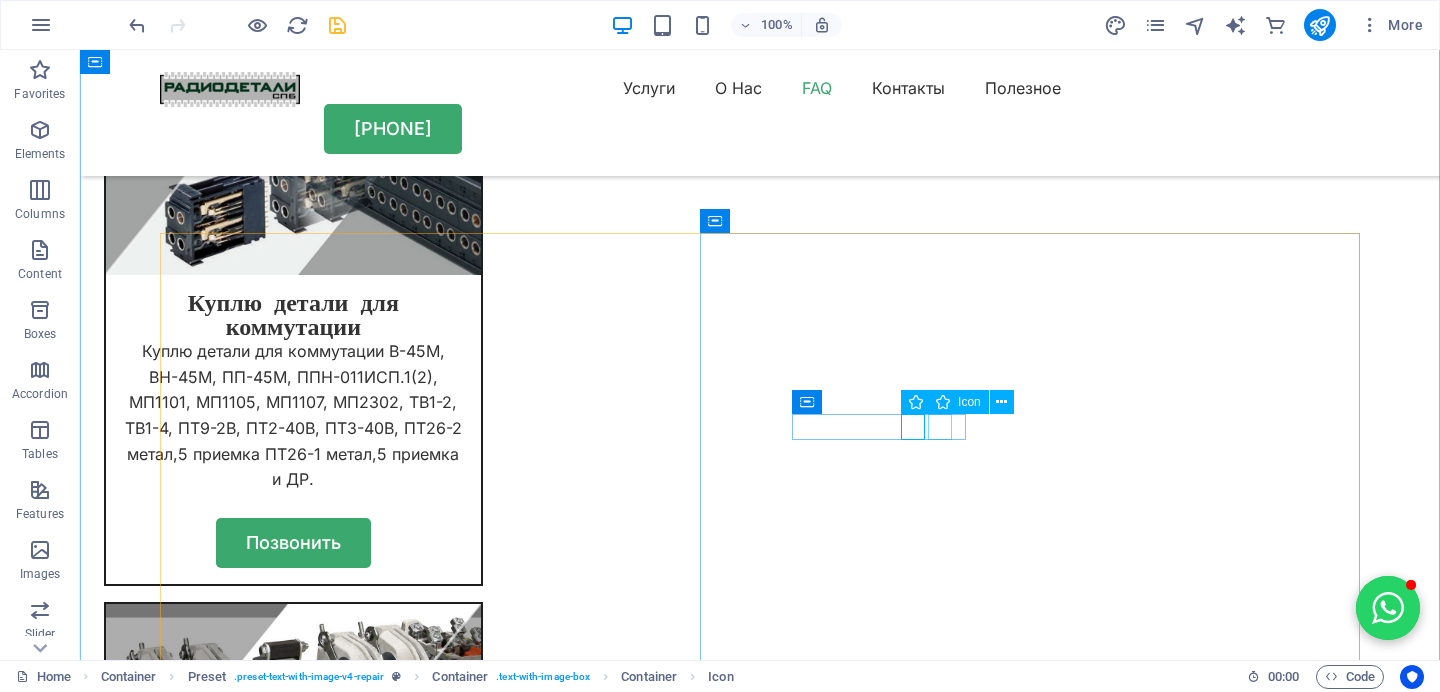 click on "Icon" at bounding box center (969, 402) 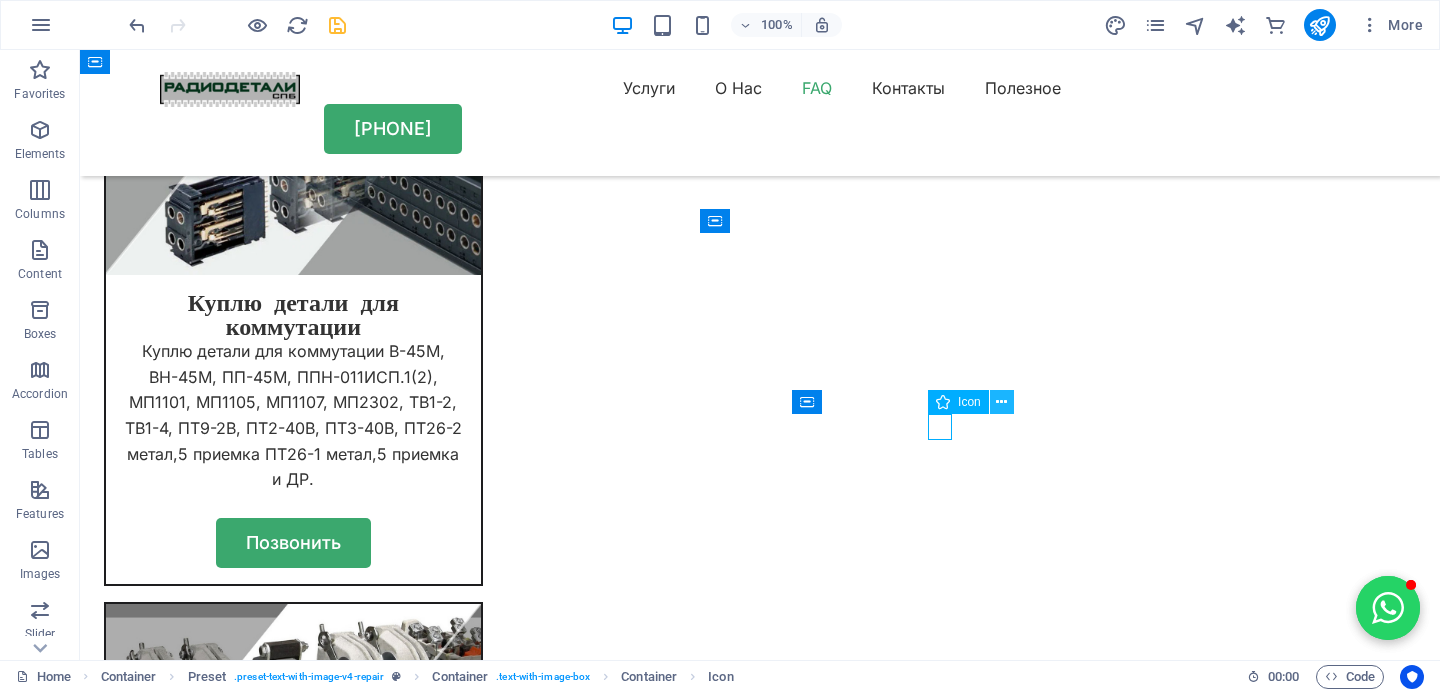 click at bounding box center (1002, 402) 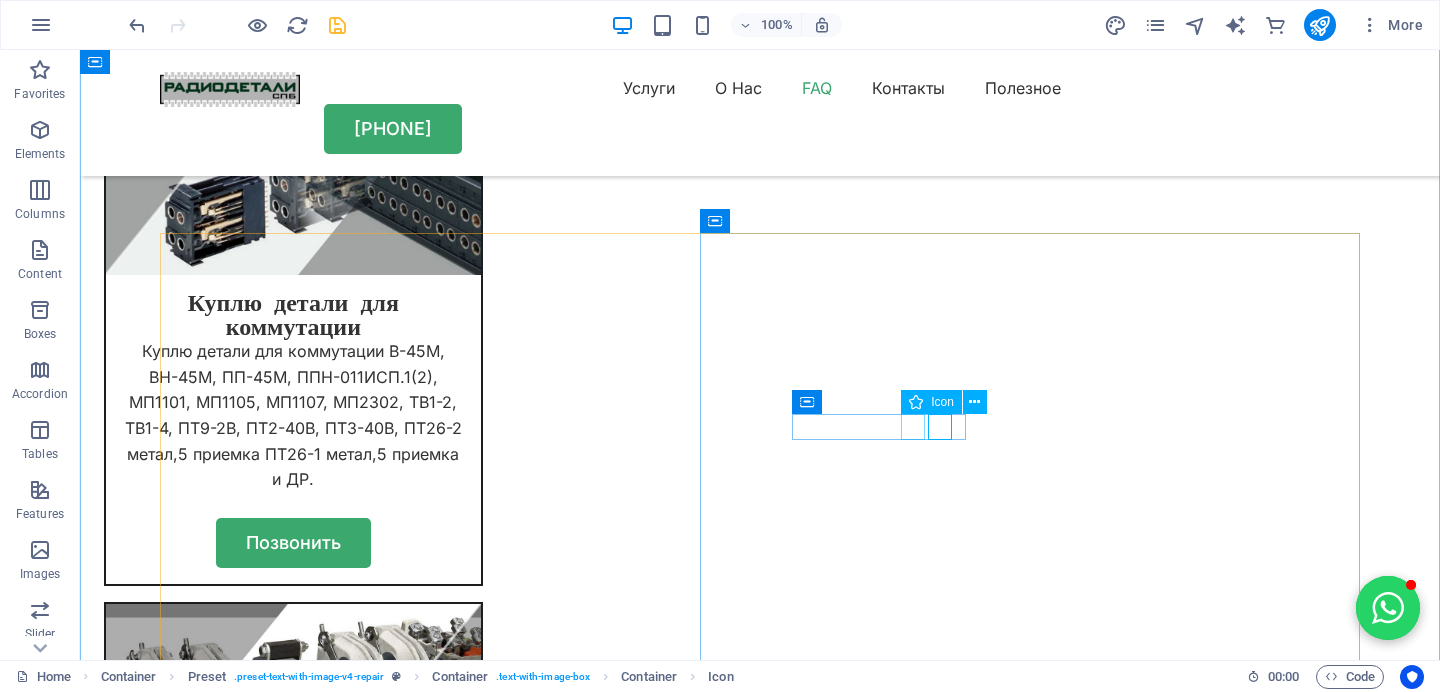 click at bounding box center (760, 13818) 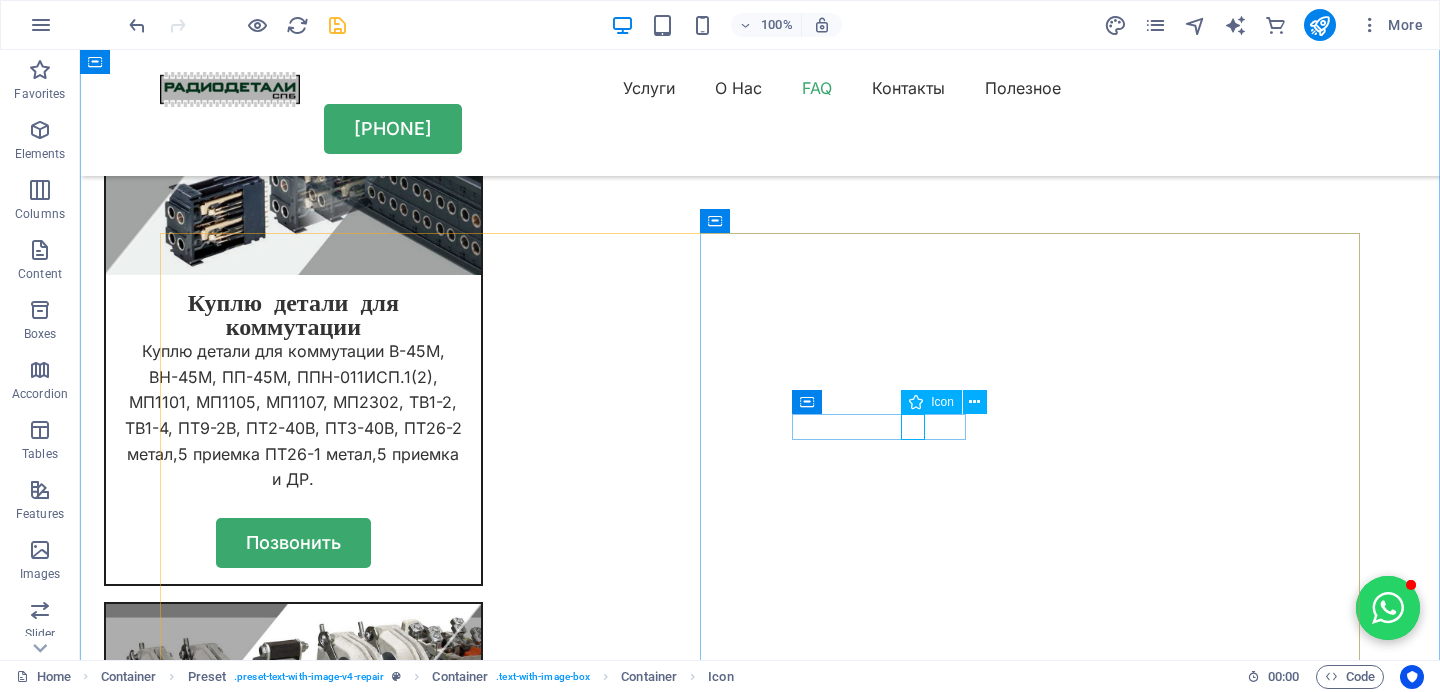 click at bounding box center [760, 13818] 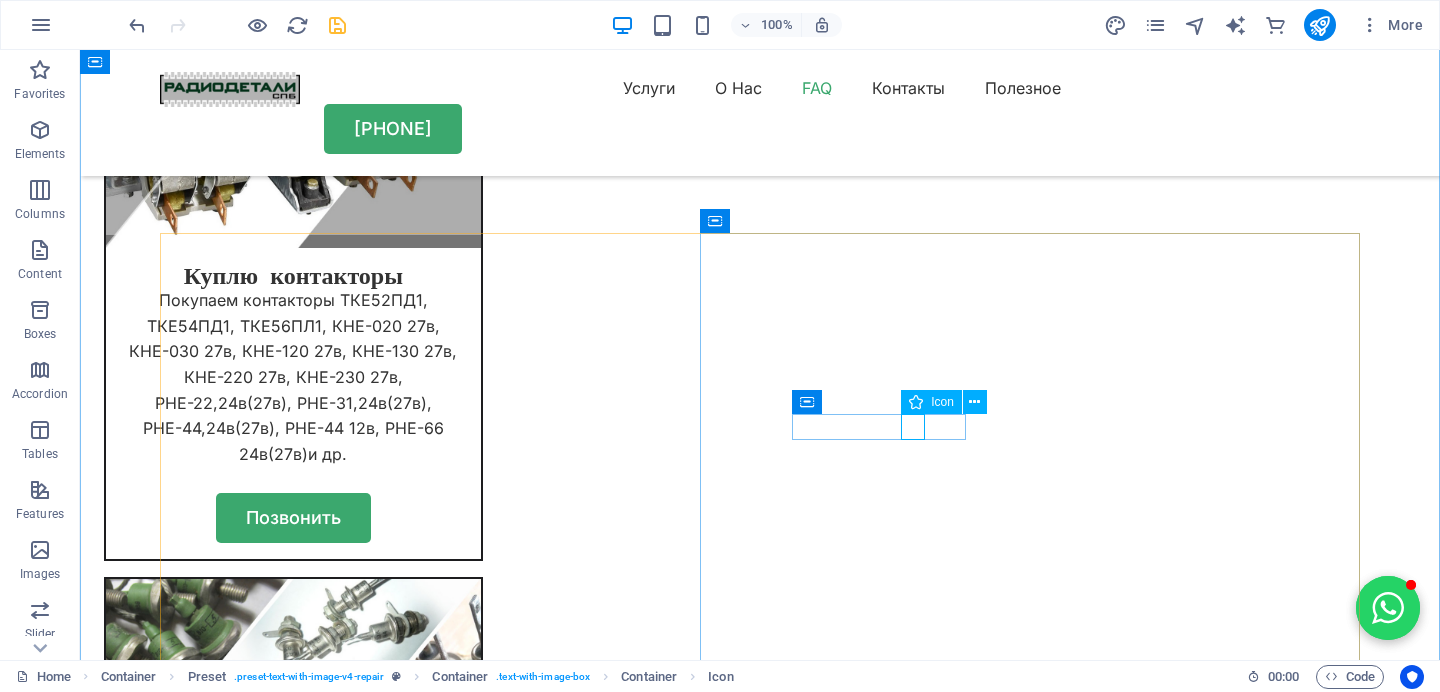 select on "xMidYMid" 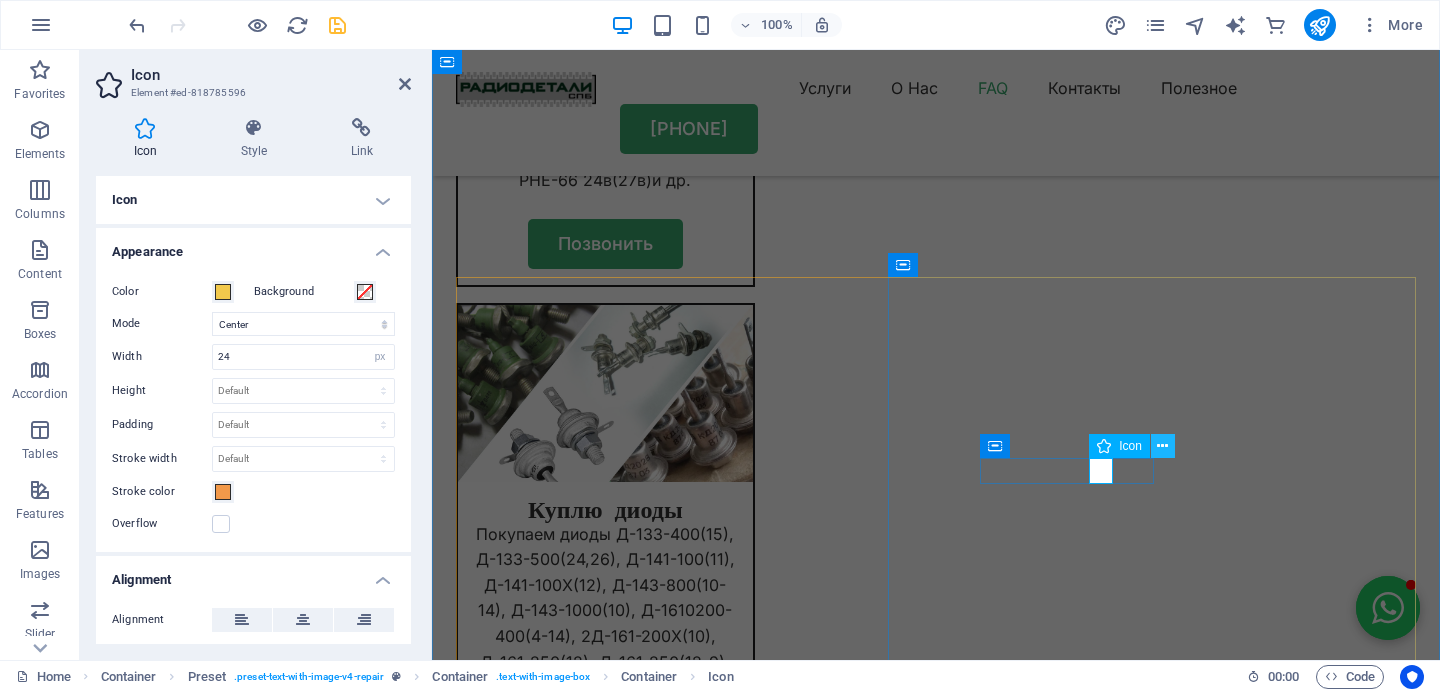 click at bounding box center (1162, 446) 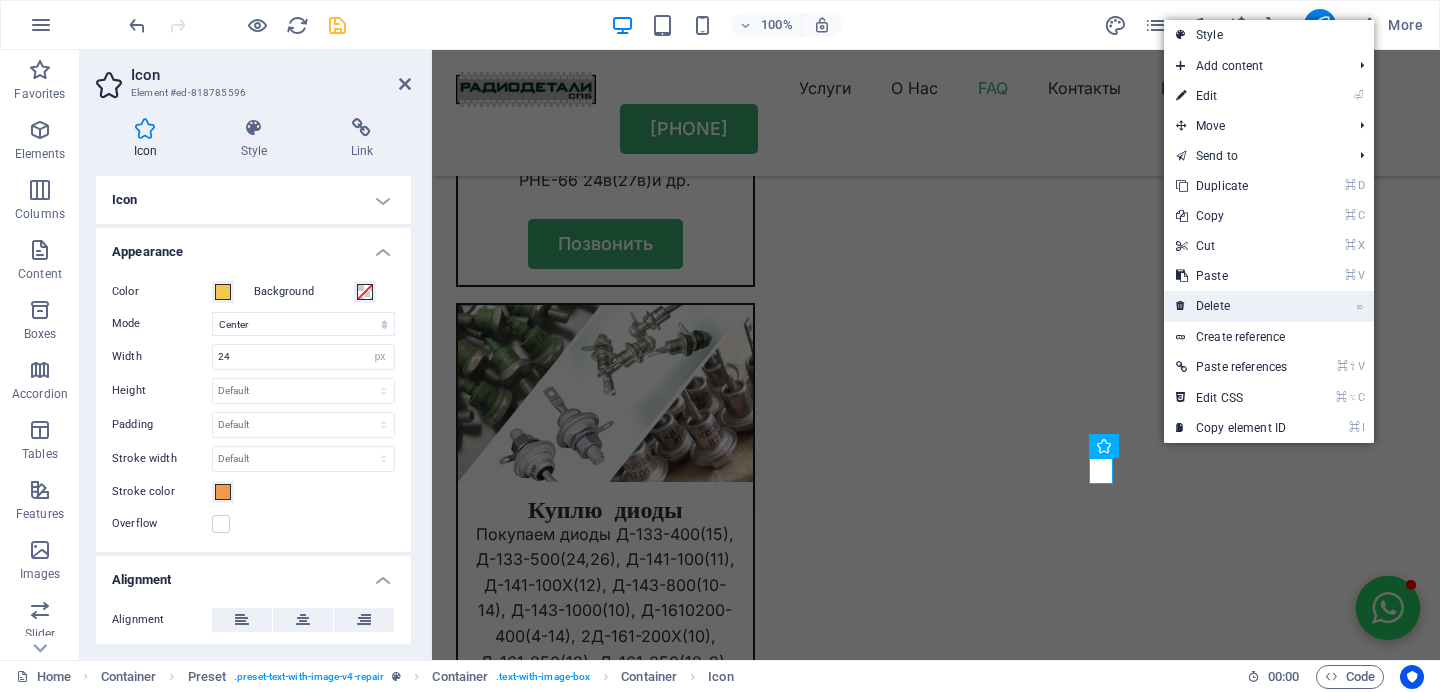 click on "⌦  Delete" at bounding box center (1231, 306) 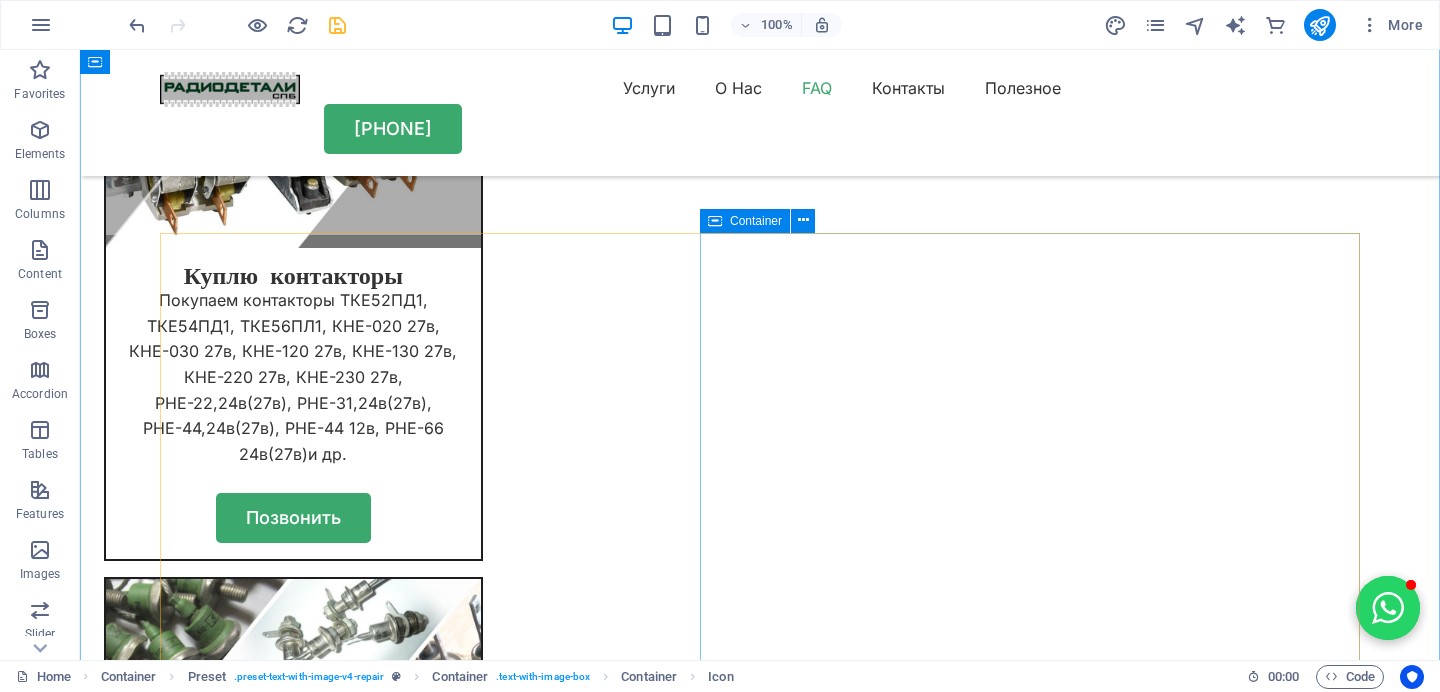 scroll, scrollTop: 11633, scrollLeft: 0, axis: vertical 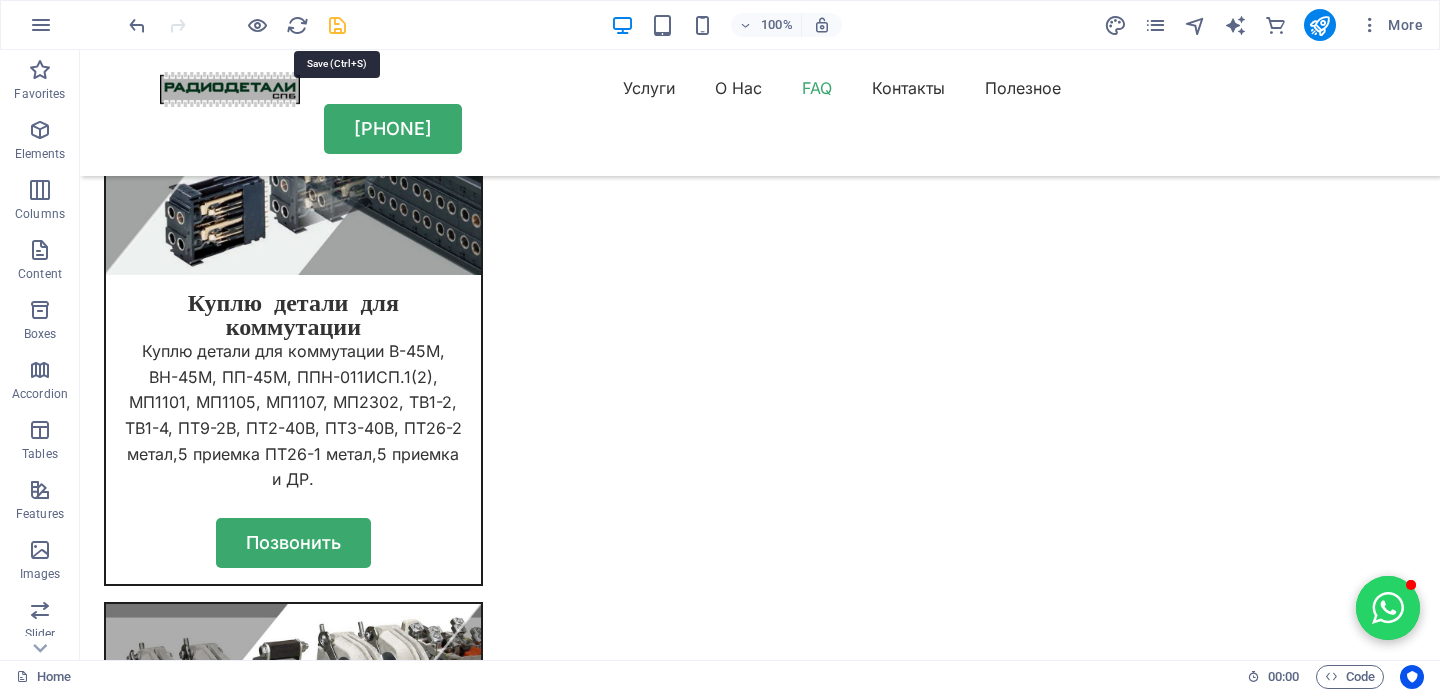 click at bounding box center (337, 25) 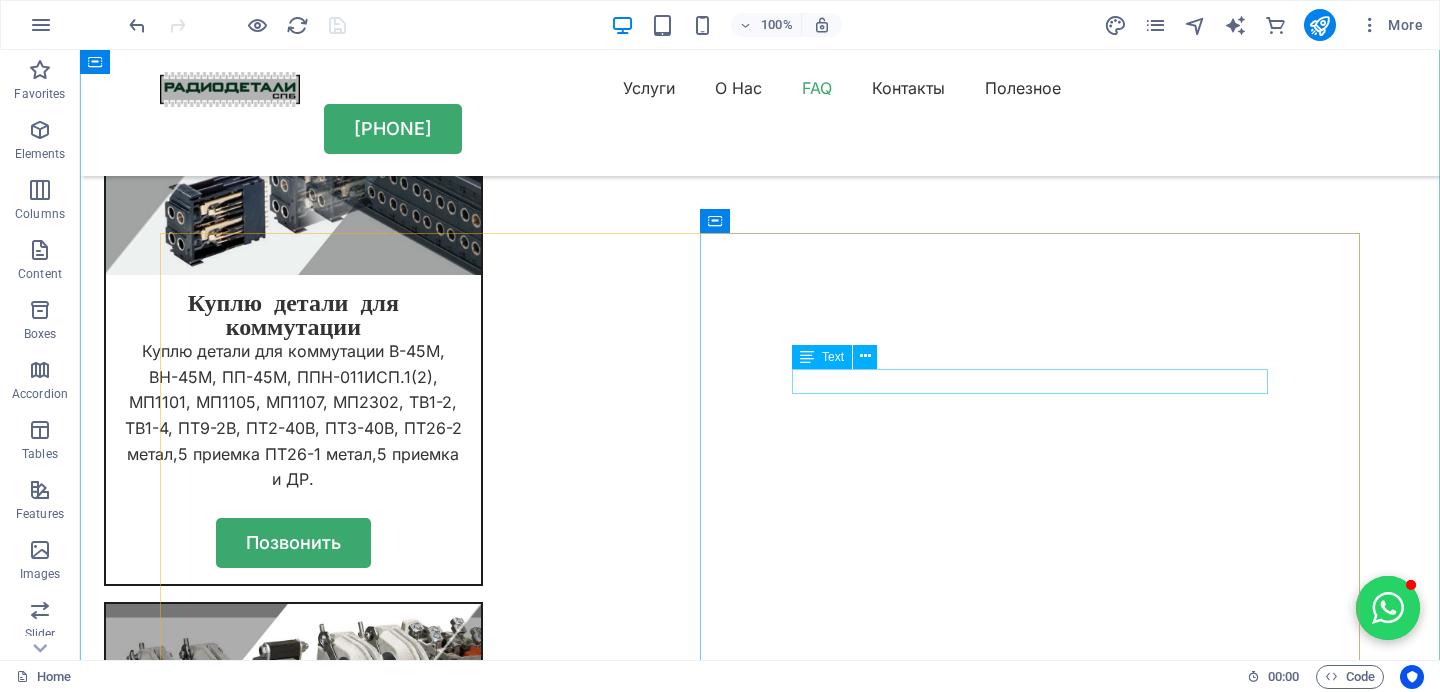 click on "Продал старый магнитофон СССР" at bounding box center (760, 13656) 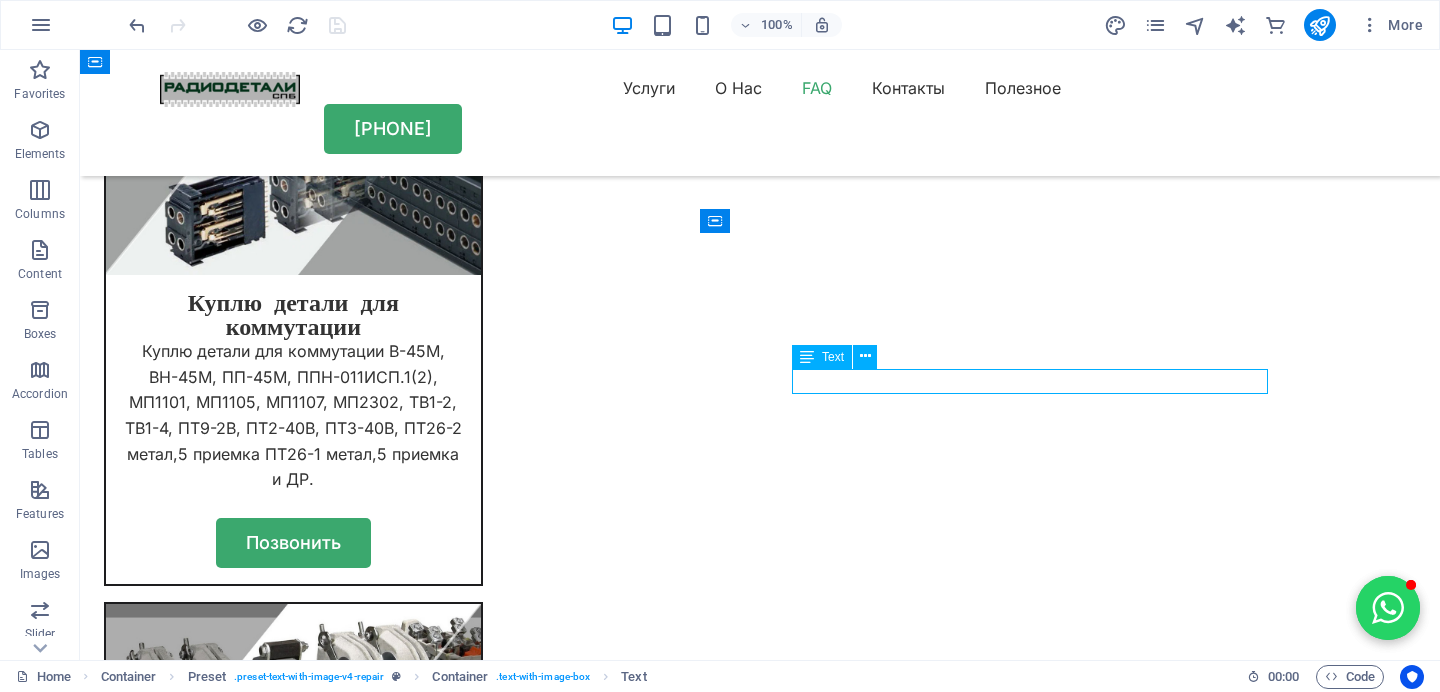 click on "Продал старый магнитофон СССР" at bounding box center (760, 13656) 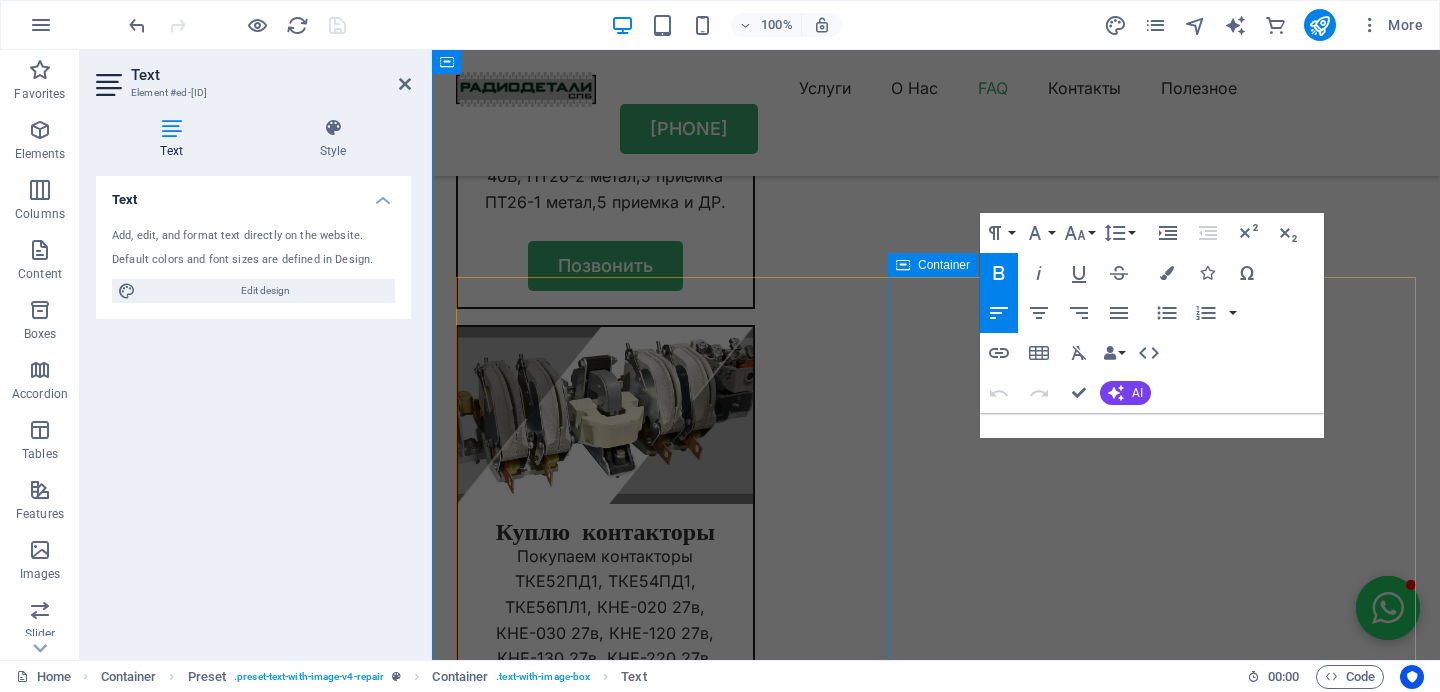 scroll, scrollTop: 12214, scrollLeft: 0, axis: vertical 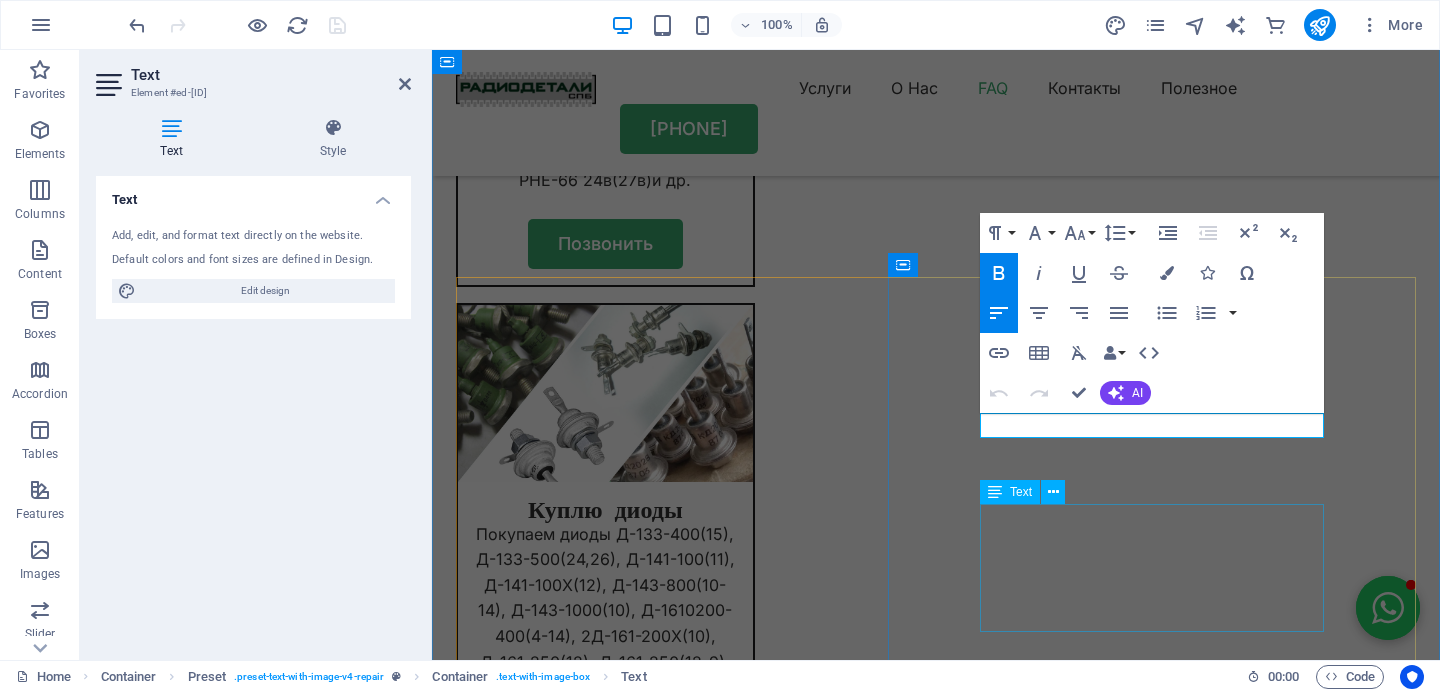 click on "Lorem ipsum dolor sit amet, consectetur adipiscing elit, sed do eiusmod tempor incididunt ut labore et dolore magna aliqua. Ut enim ad minim veniam, quis nostrud exercitation ullamco laboris." at bounding box center [936, 13666] 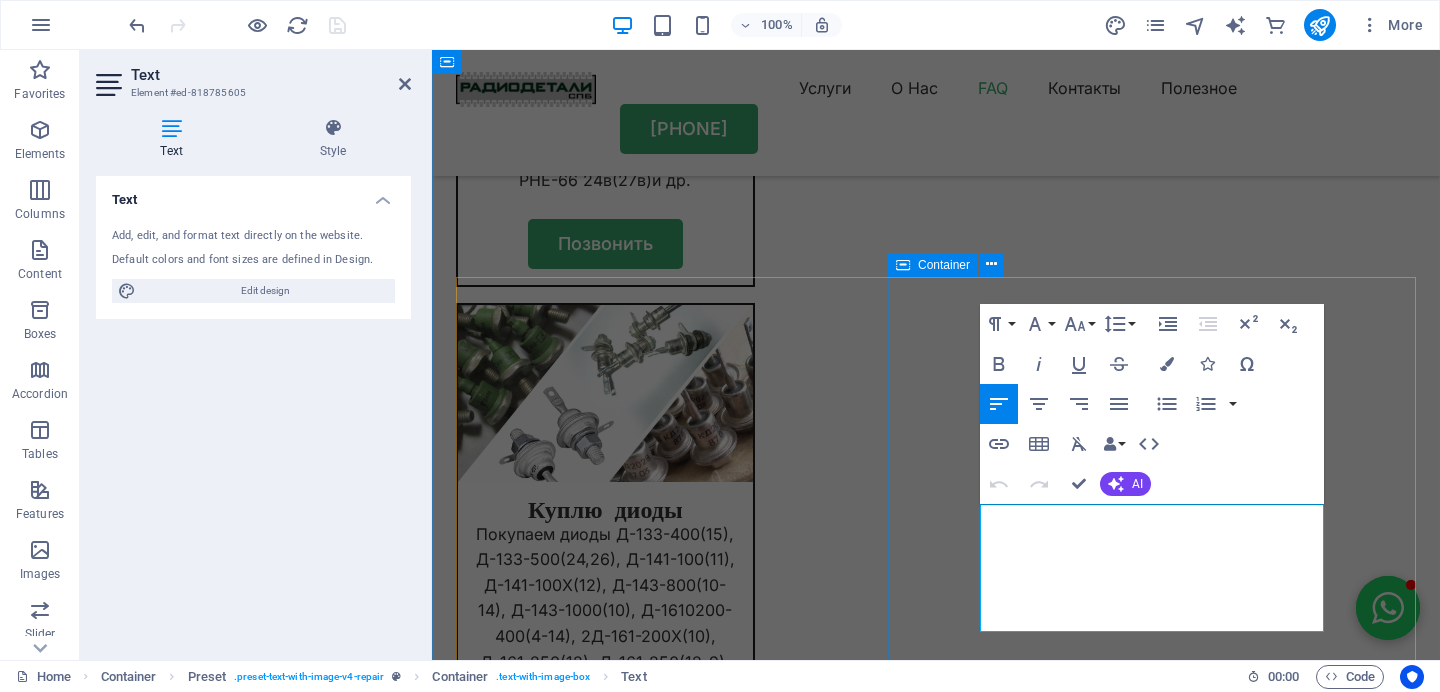 drag, startPoint x: 1201, startPoint y: 622, endPoint x: 975, endPoint y: 514, distance: 250.47954 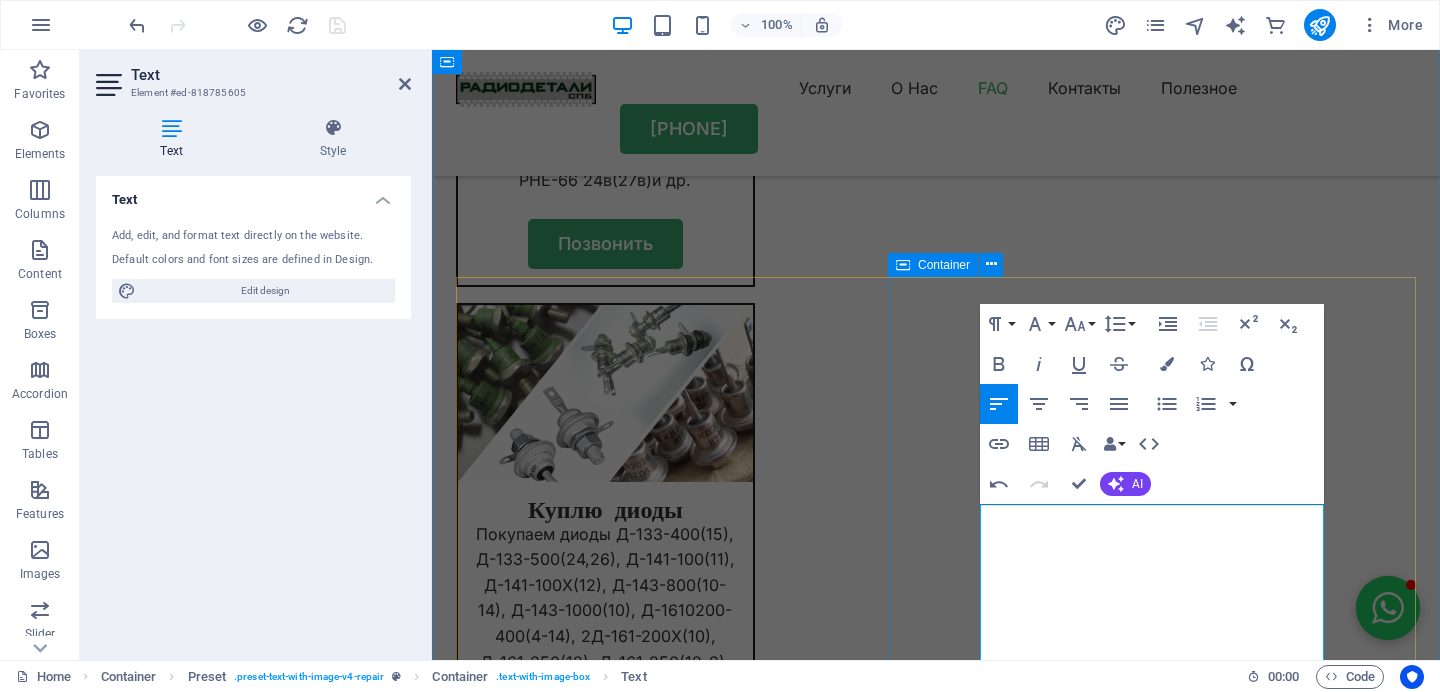 scroll, scrollTop: 4876, scrollLeft: 3, axis: both 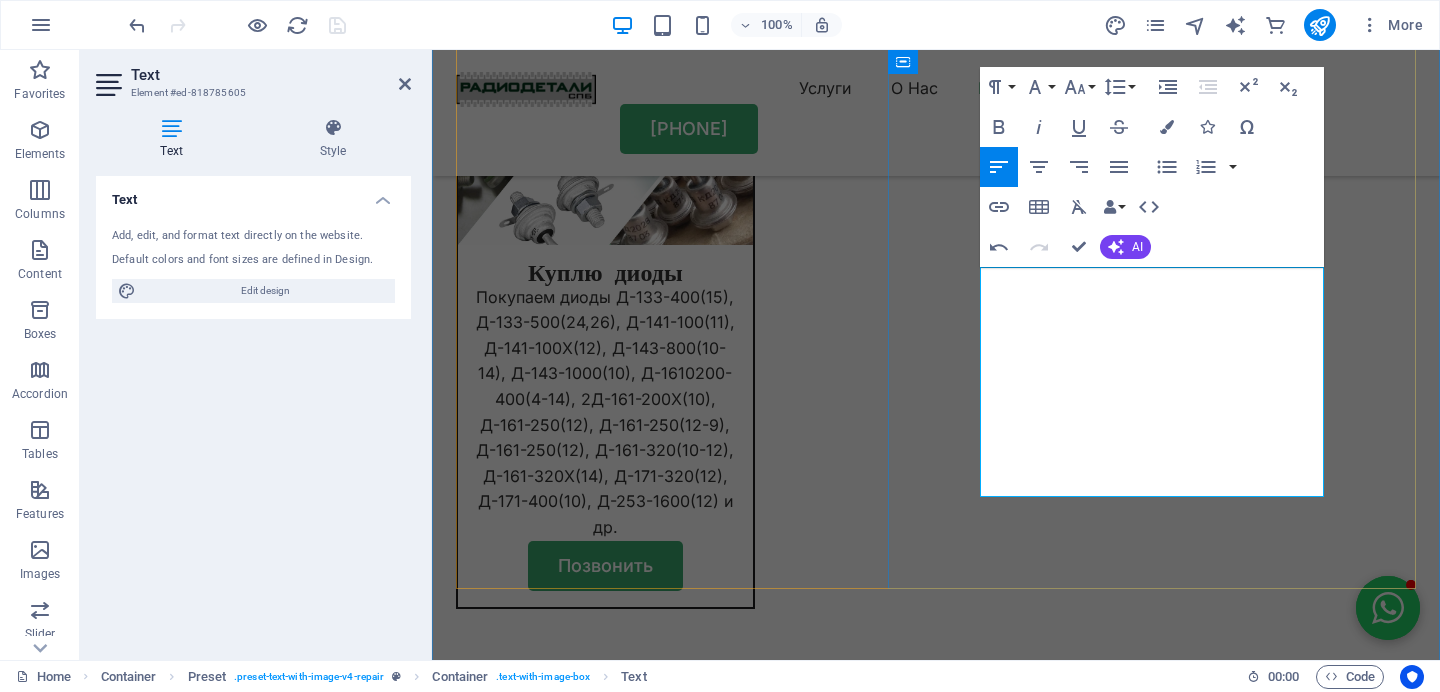 click on "Недавно мне пришлось распрощаться со своим старым магнитофоном времен СССР, и я хочу поделиться своим опытом. Этот магнитофон был не просто музыкальным устройством, а целой эпохой в моей жизни. Он хранил в себе множество воспоминаний, связанных с любимыми песнями и дорогими моментами." at bounding box center (936, 13455) 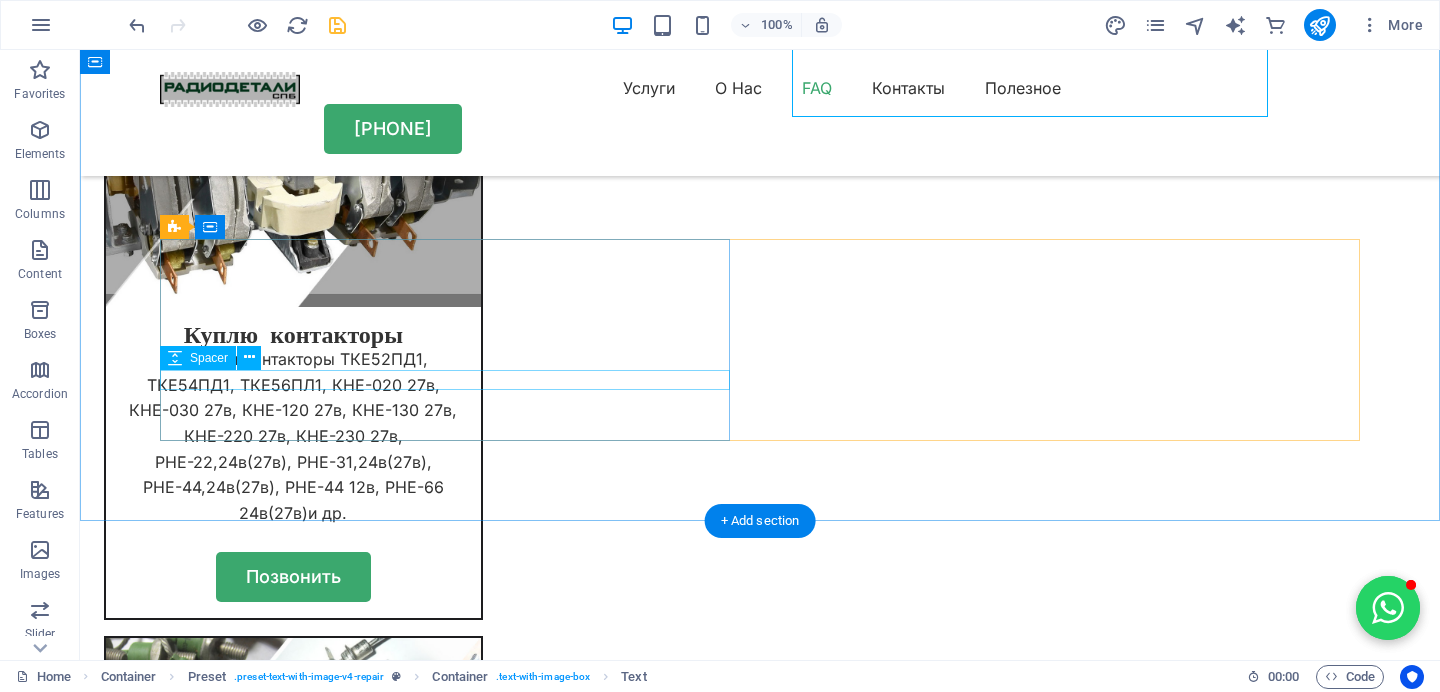 scroll, scrollTop: 12144, scrollLeft: 0, axis: vertical 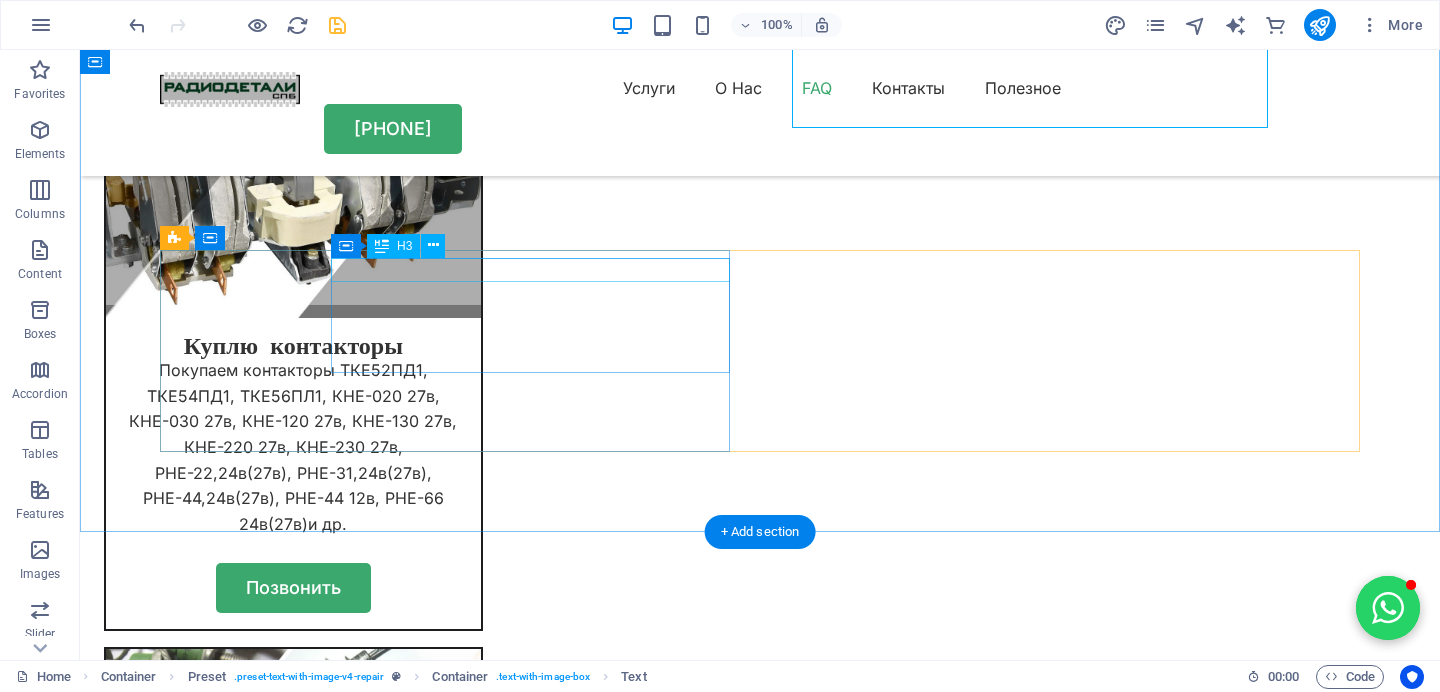 click on "Lisa C. Packer" at bounding box center (445, 14375) 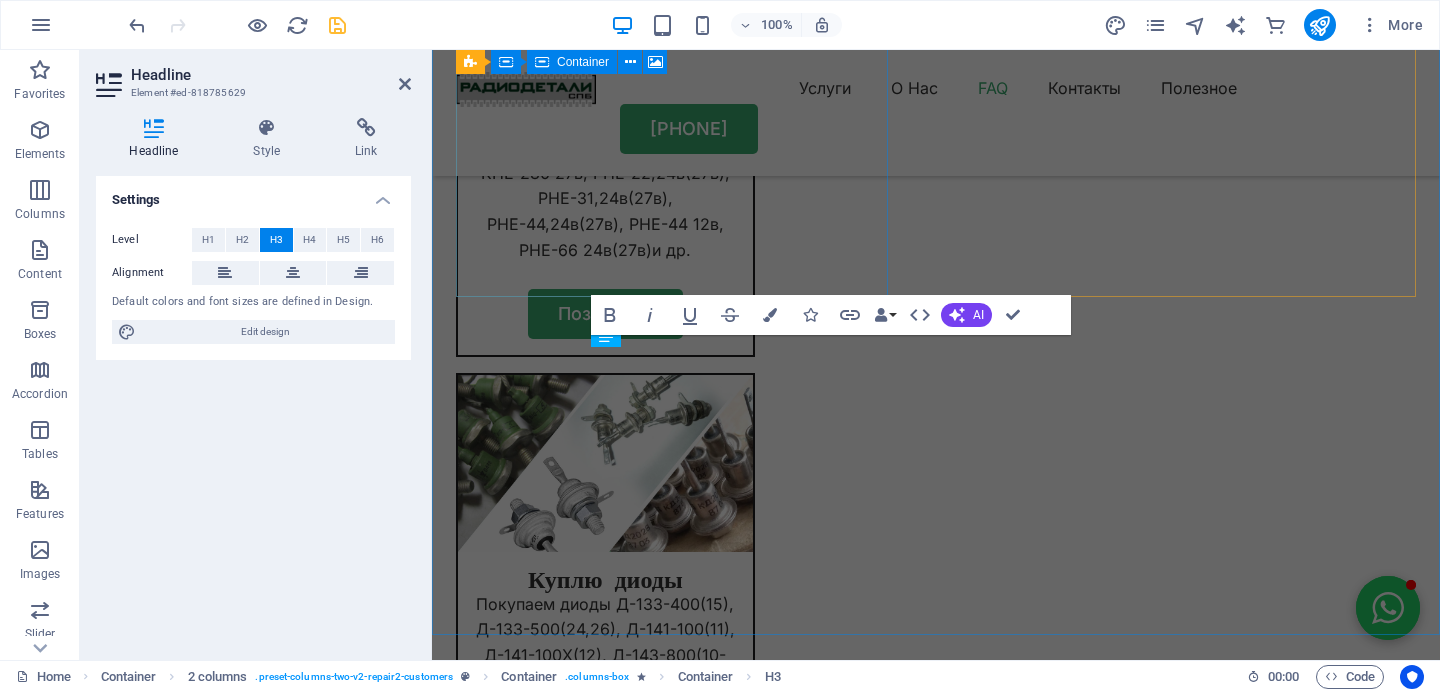 scroll, scrollTop: 12769, scrollLeft: 0, axis: vertical 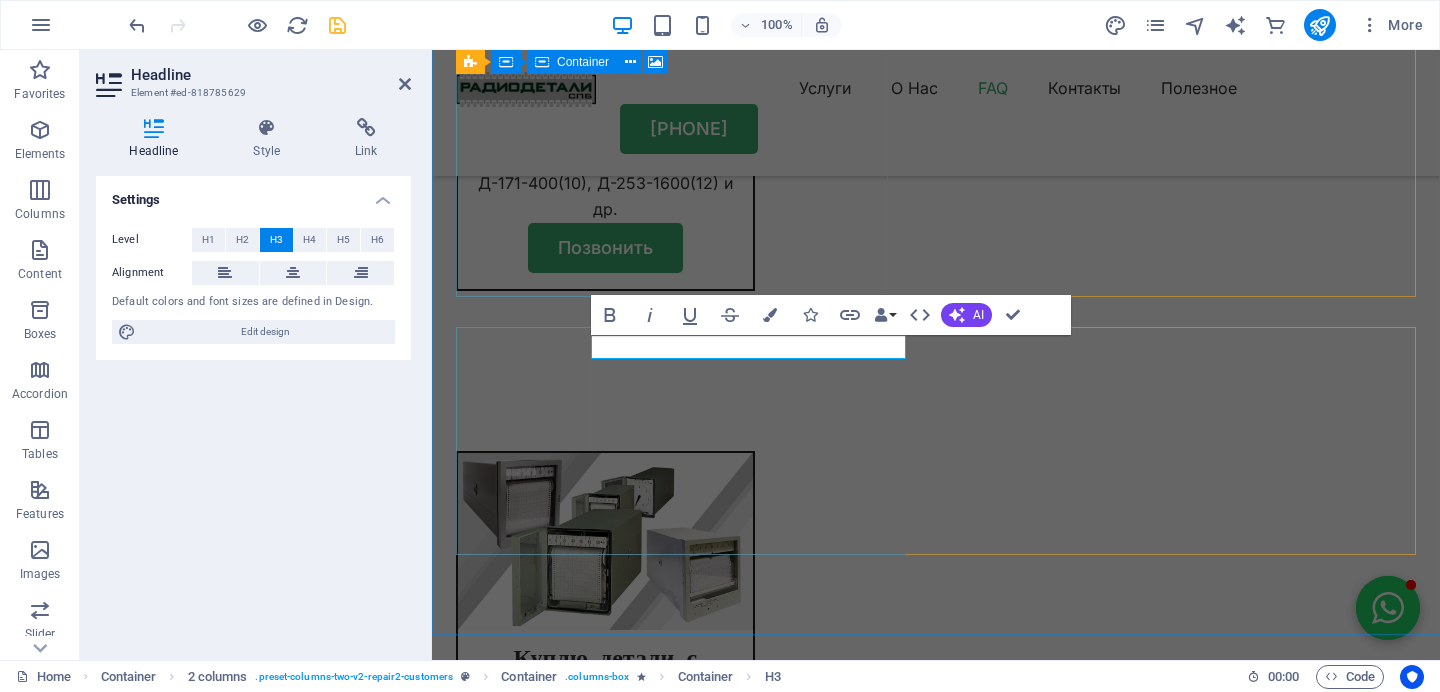 type 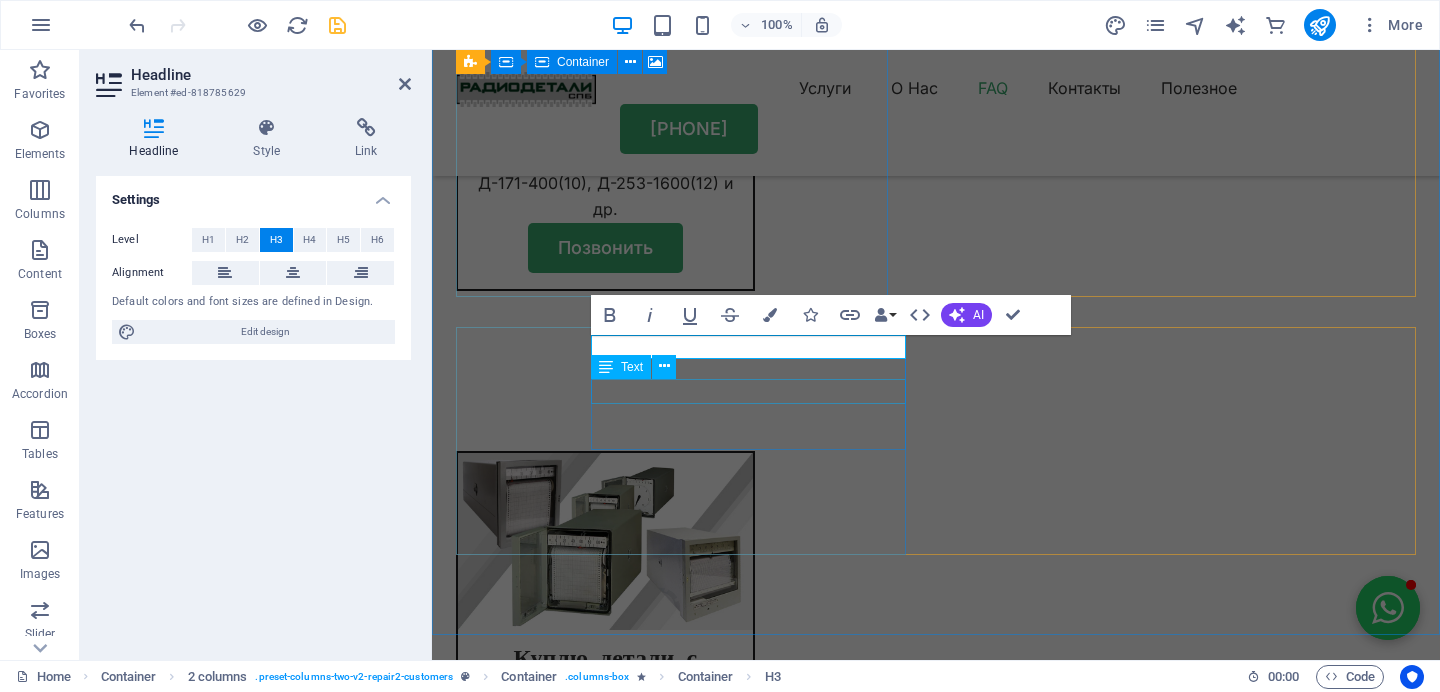 click on "Problem : Data Recovery needed" at bounding box center (681, 14216) 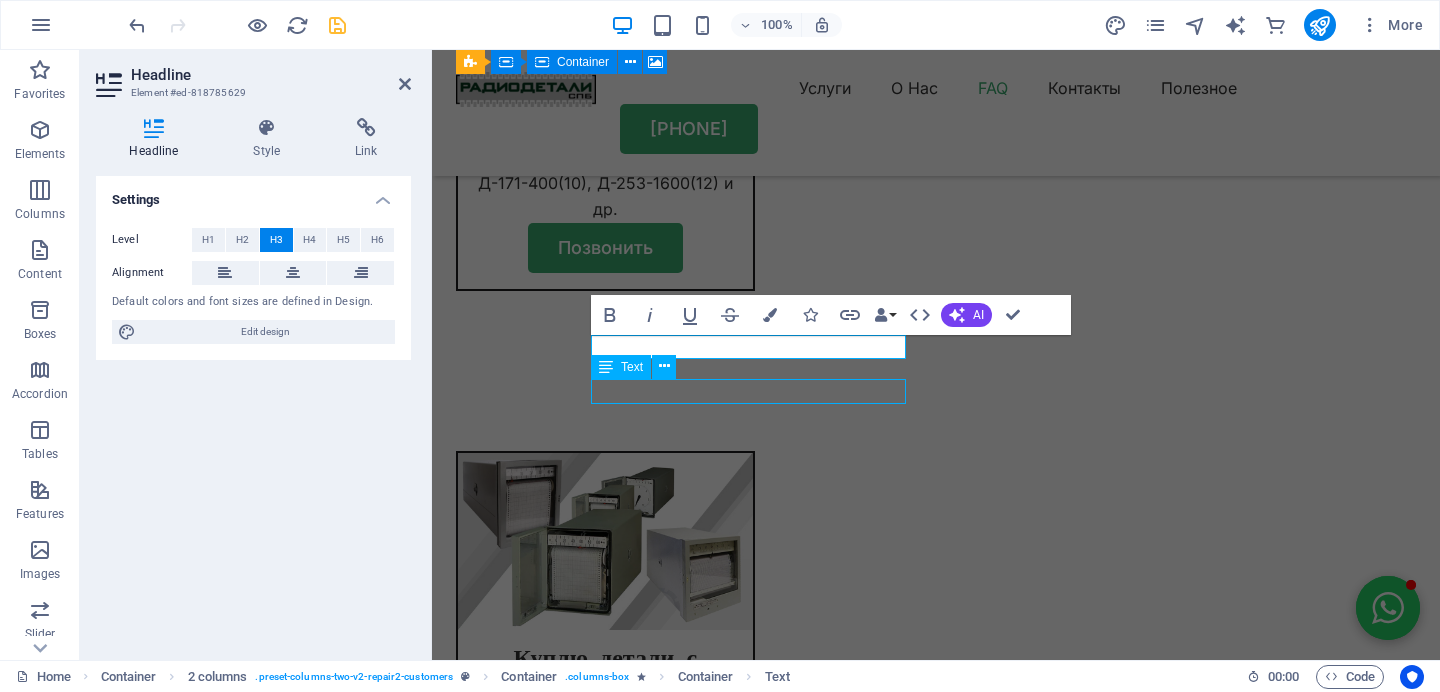 click on "Problem : Data Recovery needed" at bounding box center [681, 14216] 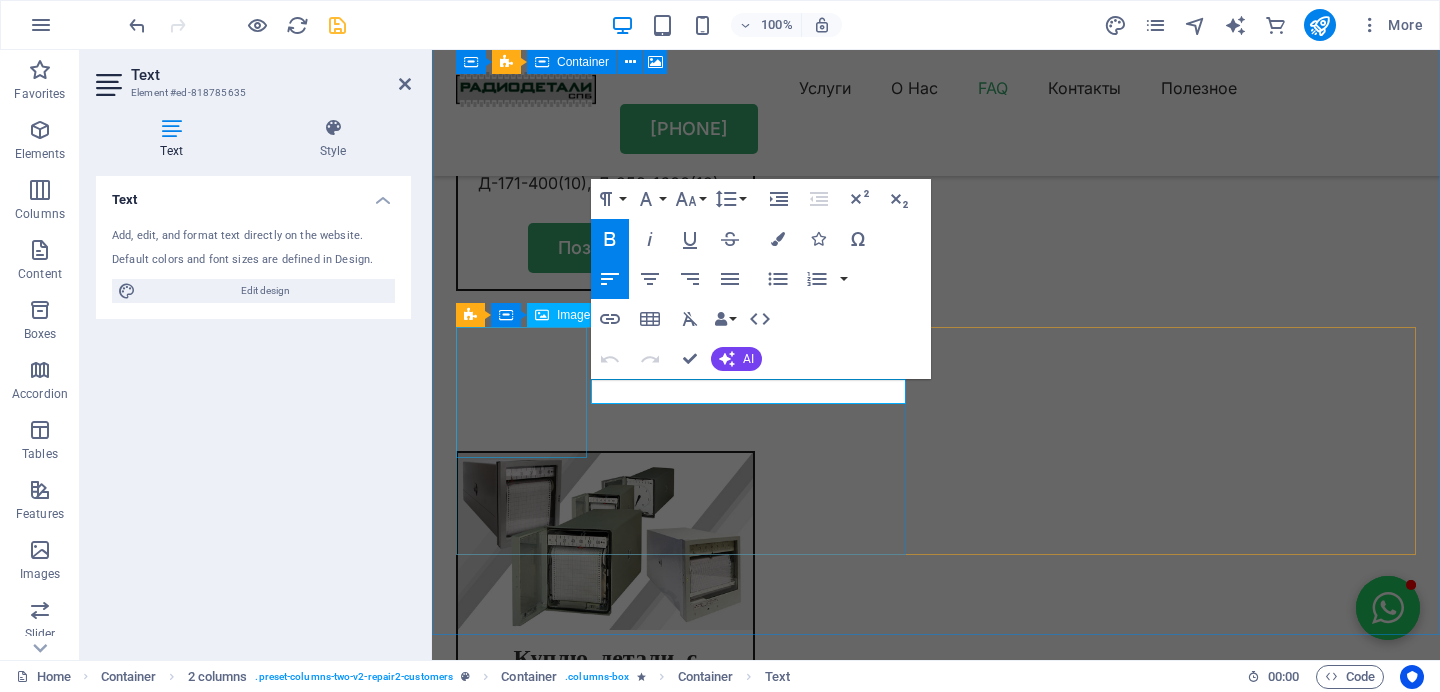 drag, startPoint x: 849, startPoint y: 392, endPoint x: 568, endPoint y: 396, distance: 281.02847 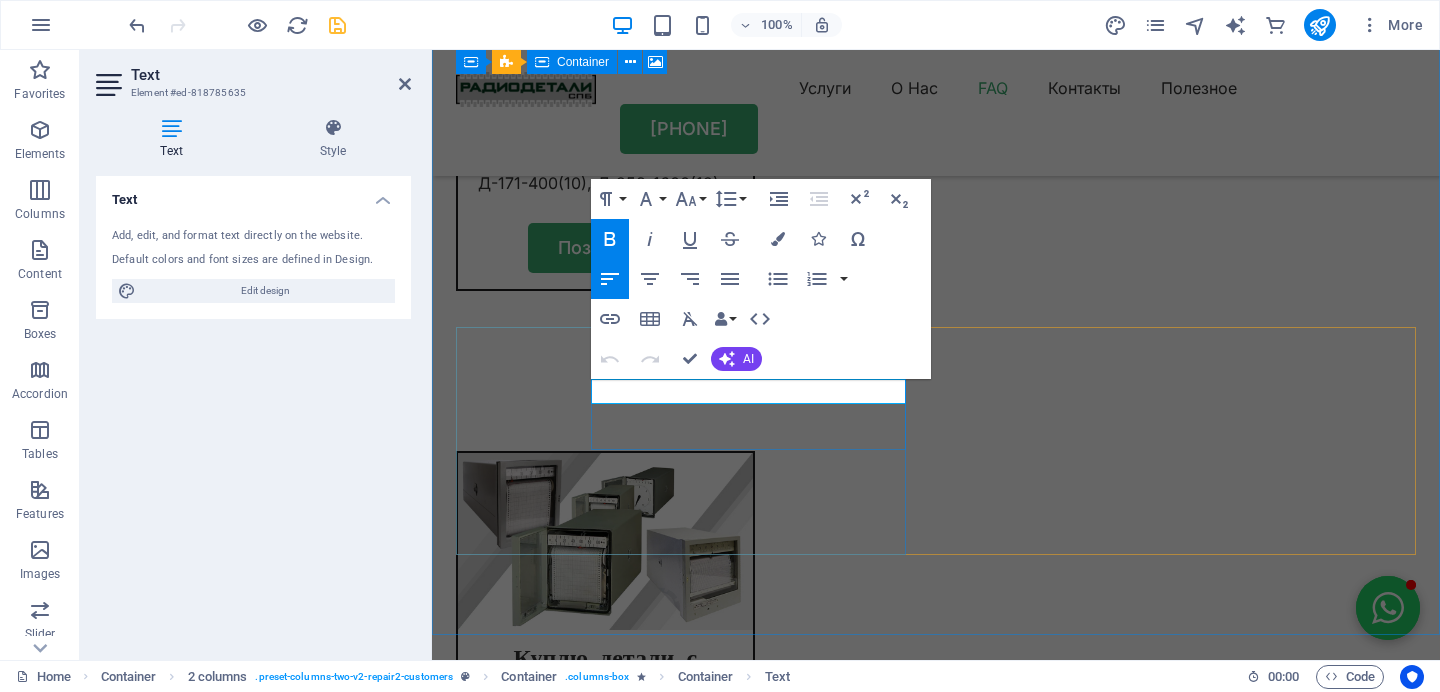 type 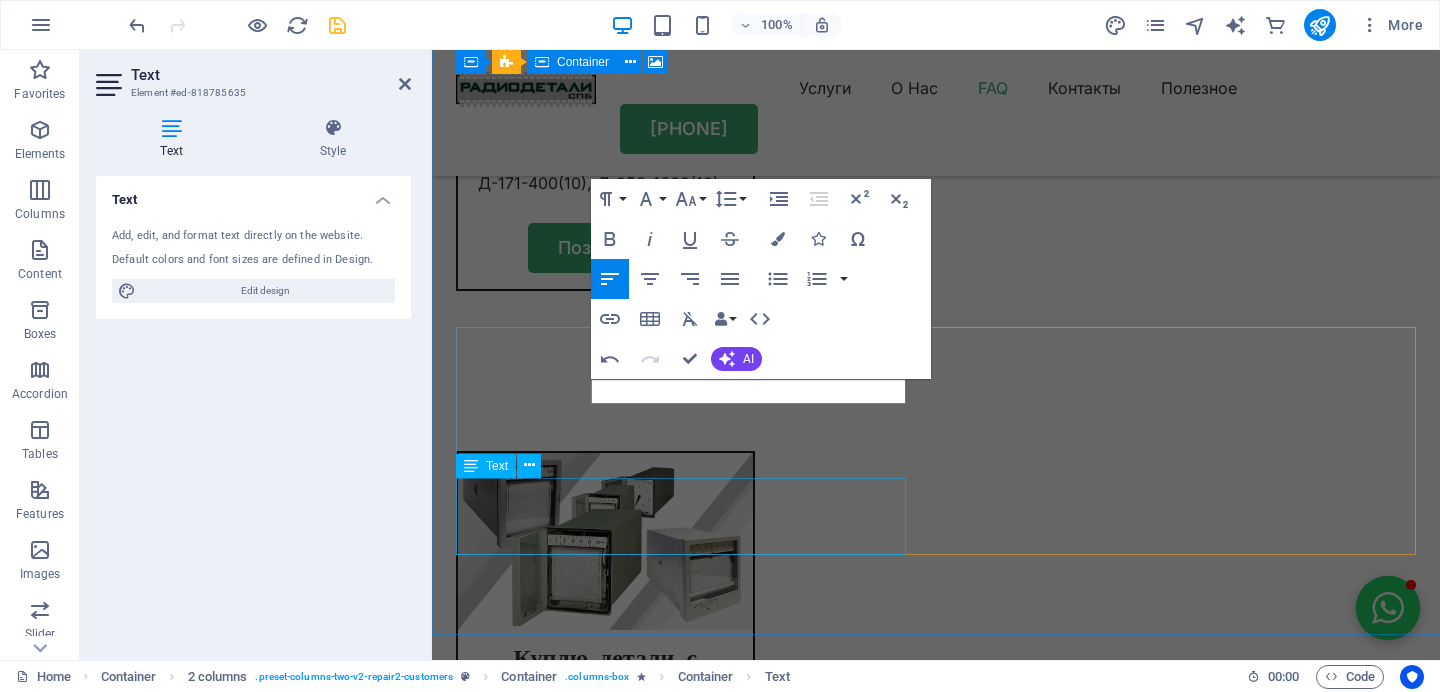 click on "Lorem ipsum dolor sit amet, consectetur adipiscing elit, sed do eiusmod tempor incididunt ut labore et dolore magna aliqua." at bounding box center (681, 14477) 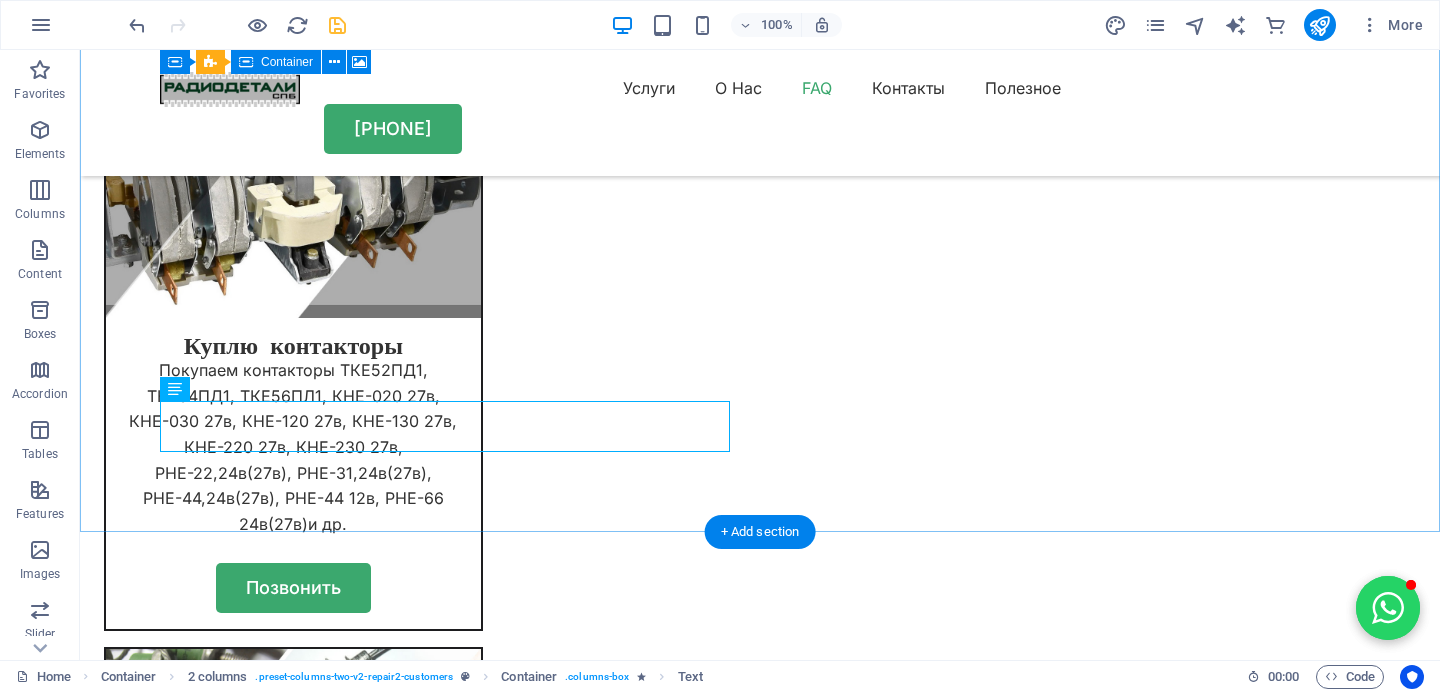click on "Отзывы клиентов Что говорят клиенты о нас Андрей Еловкин Продал старый магнитофон СССР 5 Недавно мне пришлось распрощаться со своим старым магнитофоном времен СССР, и я хочу поделиться своим опытом. Этот магнитофон был не просто музыкальным устройством, а целой эпохой в моей жизни. Он хранил в себе множество воспоминаний, связанных с любимыми песнями и дорогими моментами. Обратился к ребятам они купили и дали хорошую цену! Drop content here or  Add elements  Paste clipboard Лиза Продала свой старый комп. 4.5 Lorem ipsum dolor sit amet, consectetur adipiscing elit, sed do eiusmod tempor incididunt ut labore et dolore magna aliqua. 4.5" at bounding box center [760, 14010] 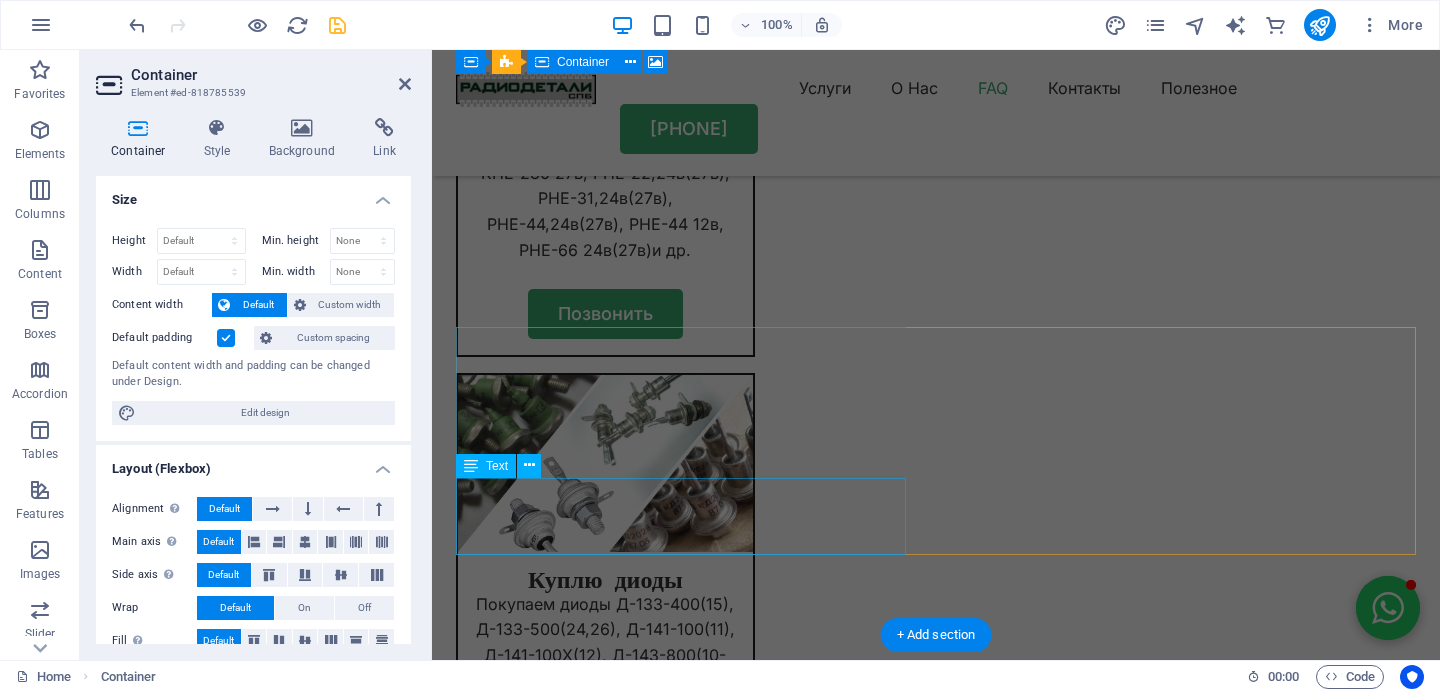 scroll, scrollTop: 12769, scrollLeft: 0, axis: vertical 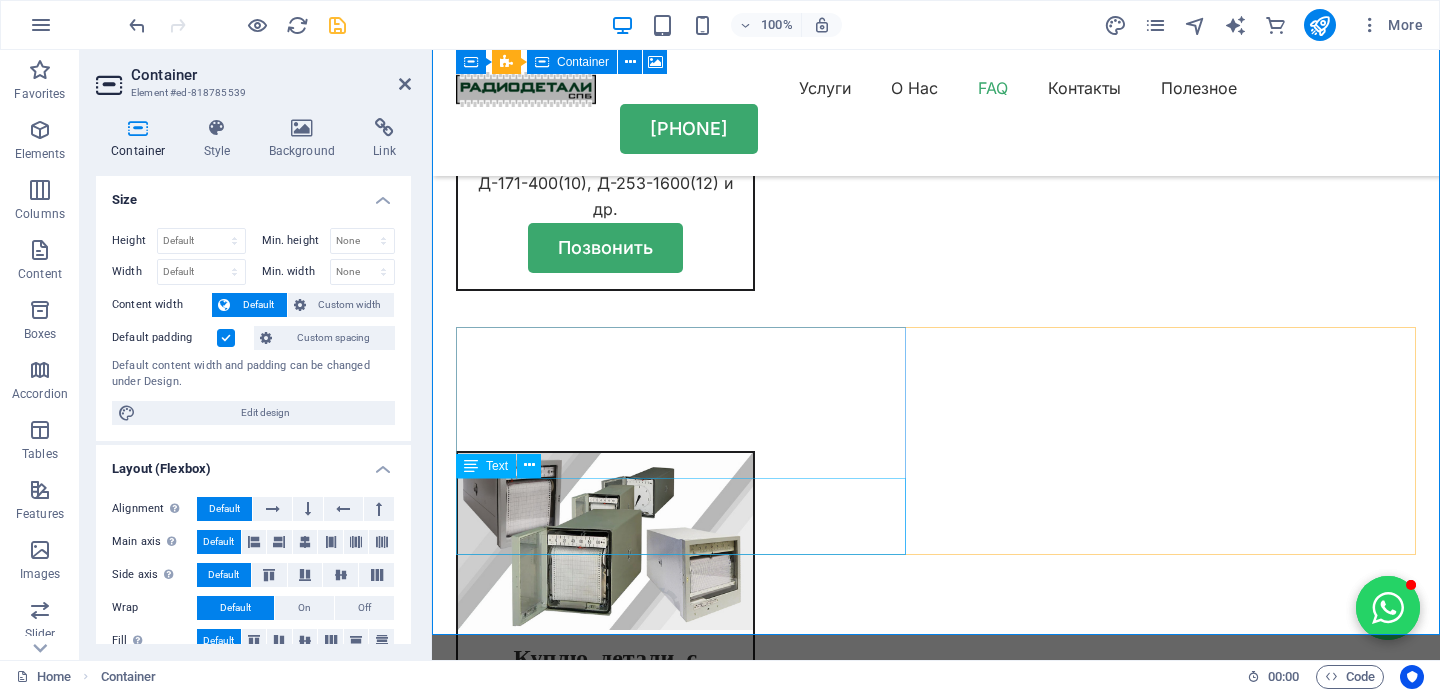 click on "Lorem ipsum dolor sit amet, consectetur adipiscing elit, sed do eiusmod tempor incididunt ut labore et dolore magna aliqua." at bounding box center (681, 14400) 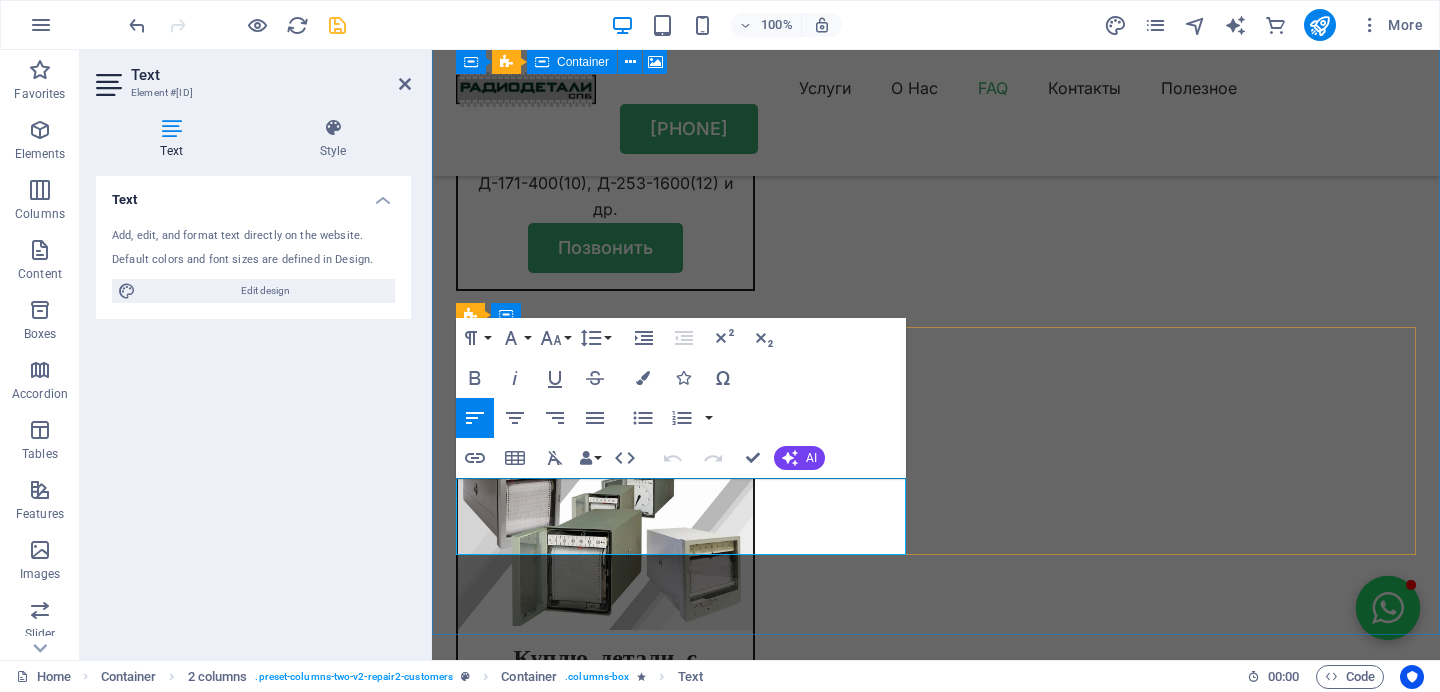 drag, startPoint x: 513, startPoint y: 541, endPoint x: 458, endPoint y: 491, distance: 74.330345 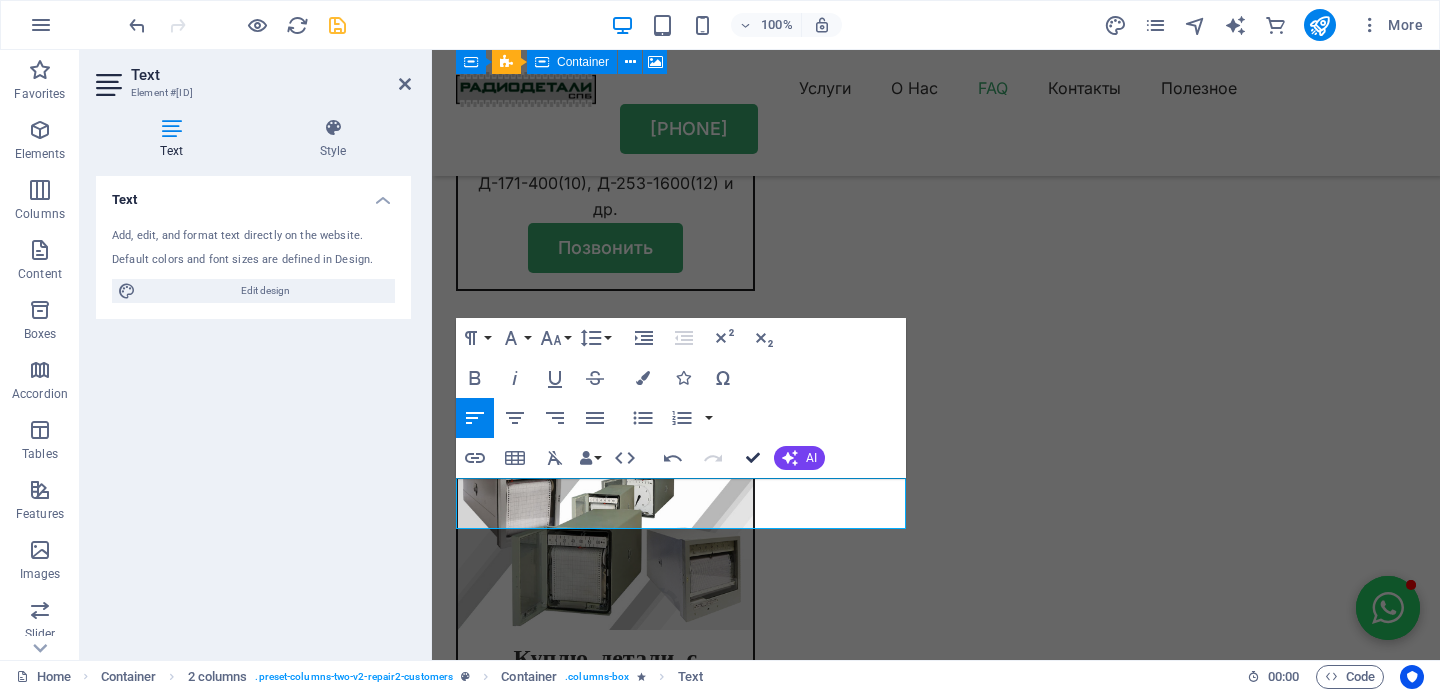 scroll, scrollTop: 12067, scrollLeft: 0, axis: vertical 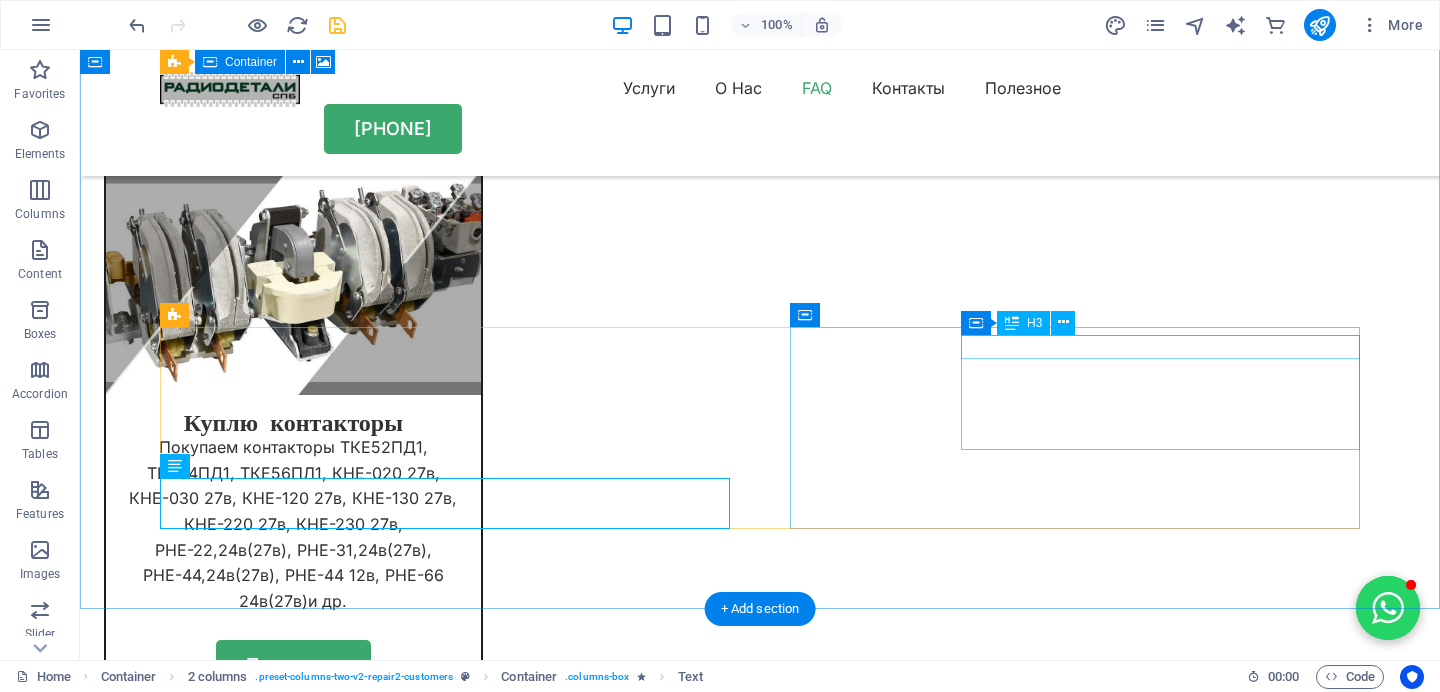 click on "Jerry T. Johnson" at bounding box center [445, 14944] 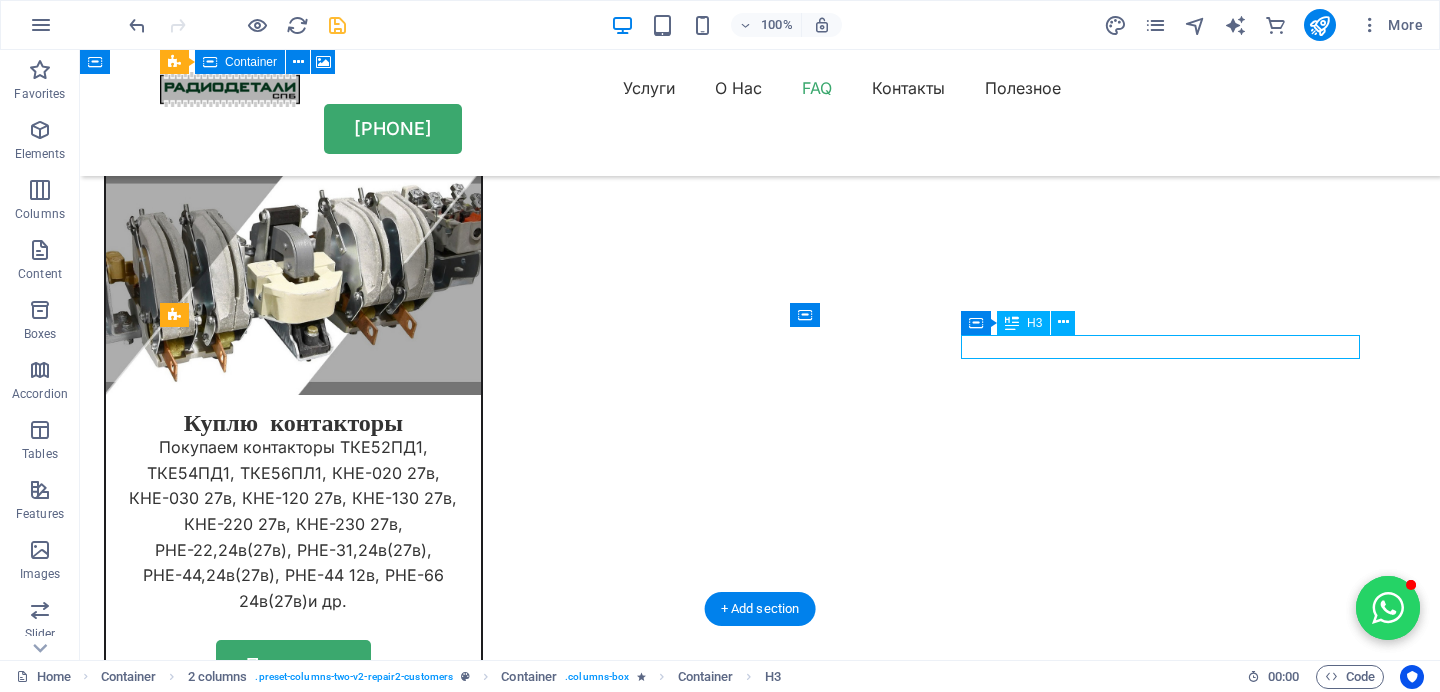 click on "Jerry T. Johnson" at bounding box center [445, 14944] 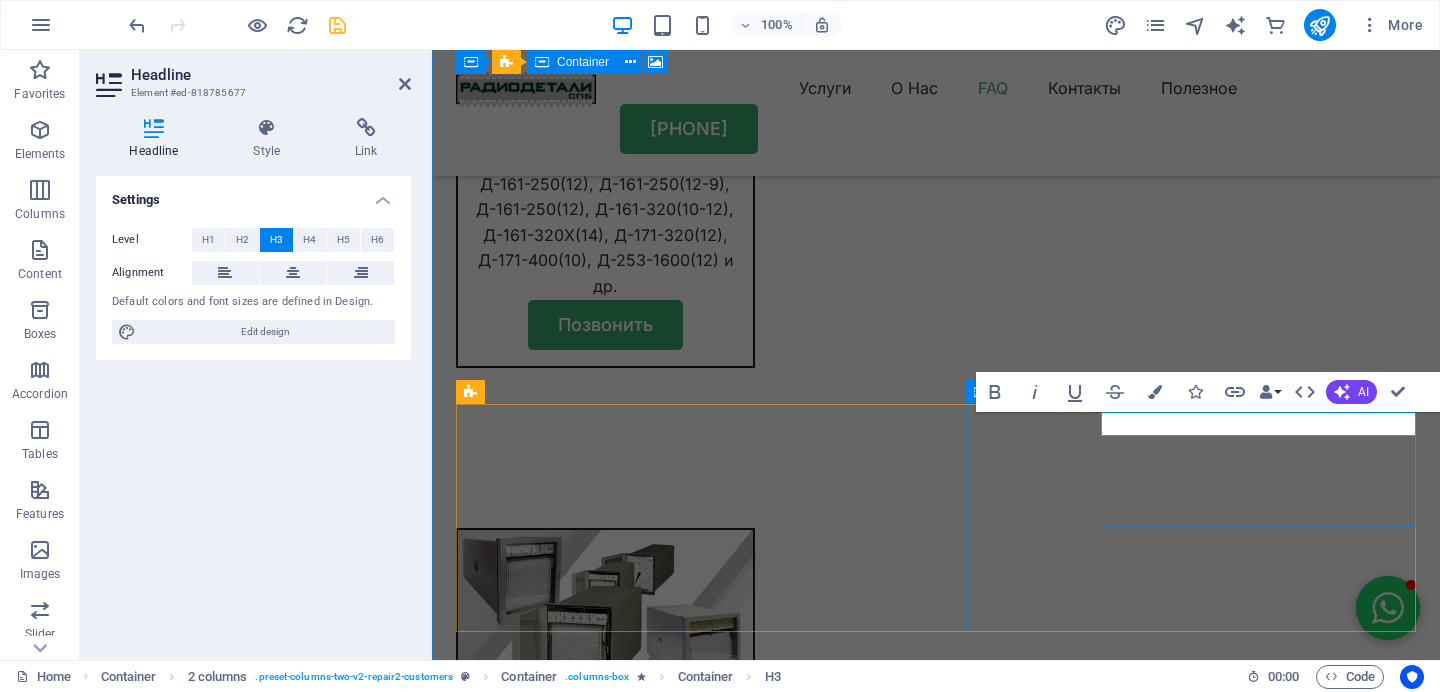 type 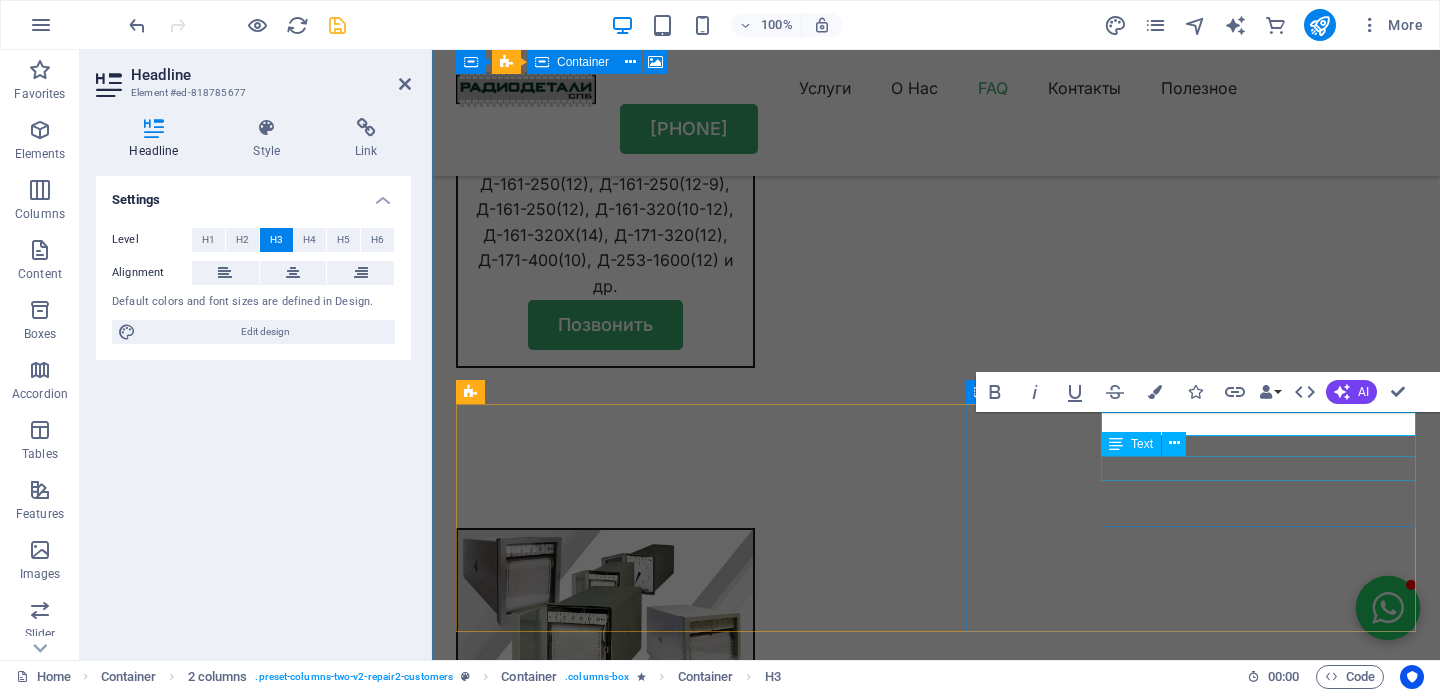 click on "Problem : Laptop didn't start" at bounding box center (681, 14785) 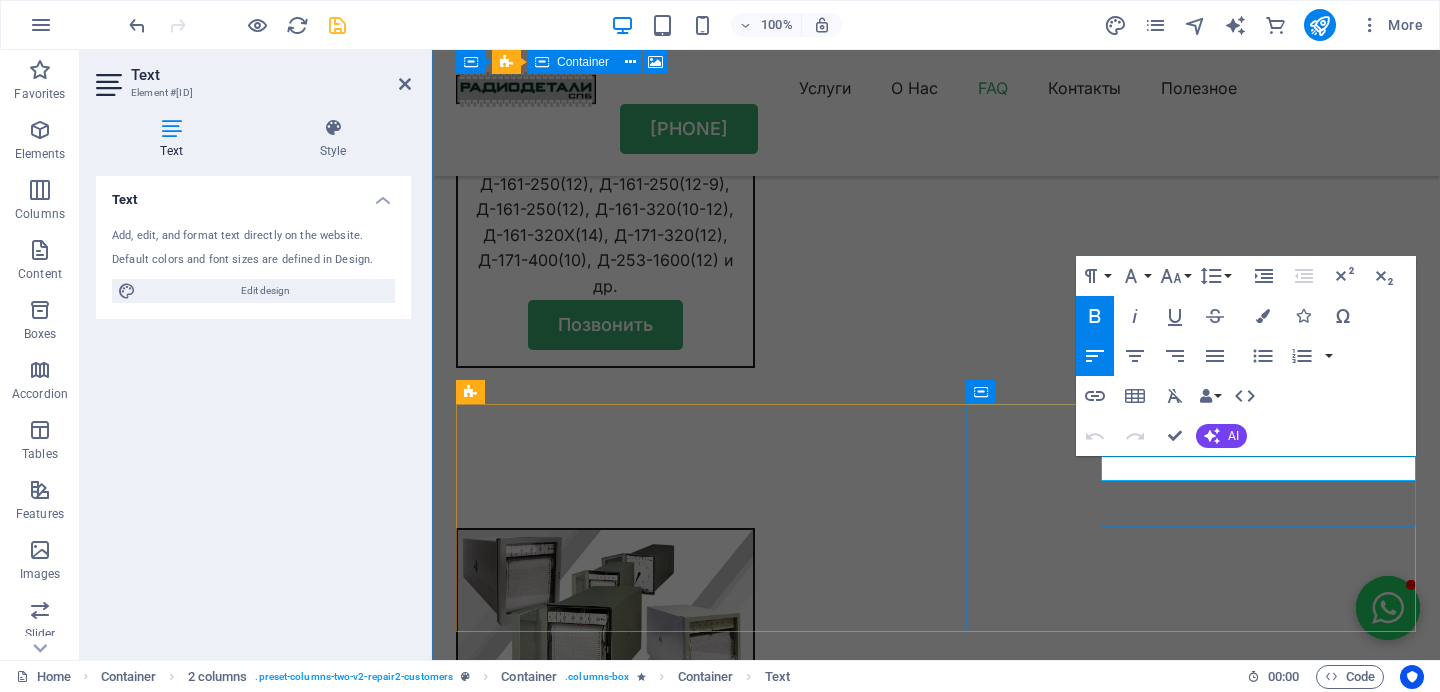 click on "Problem : Laptop didn't start" at bounding box center [567, 14707] 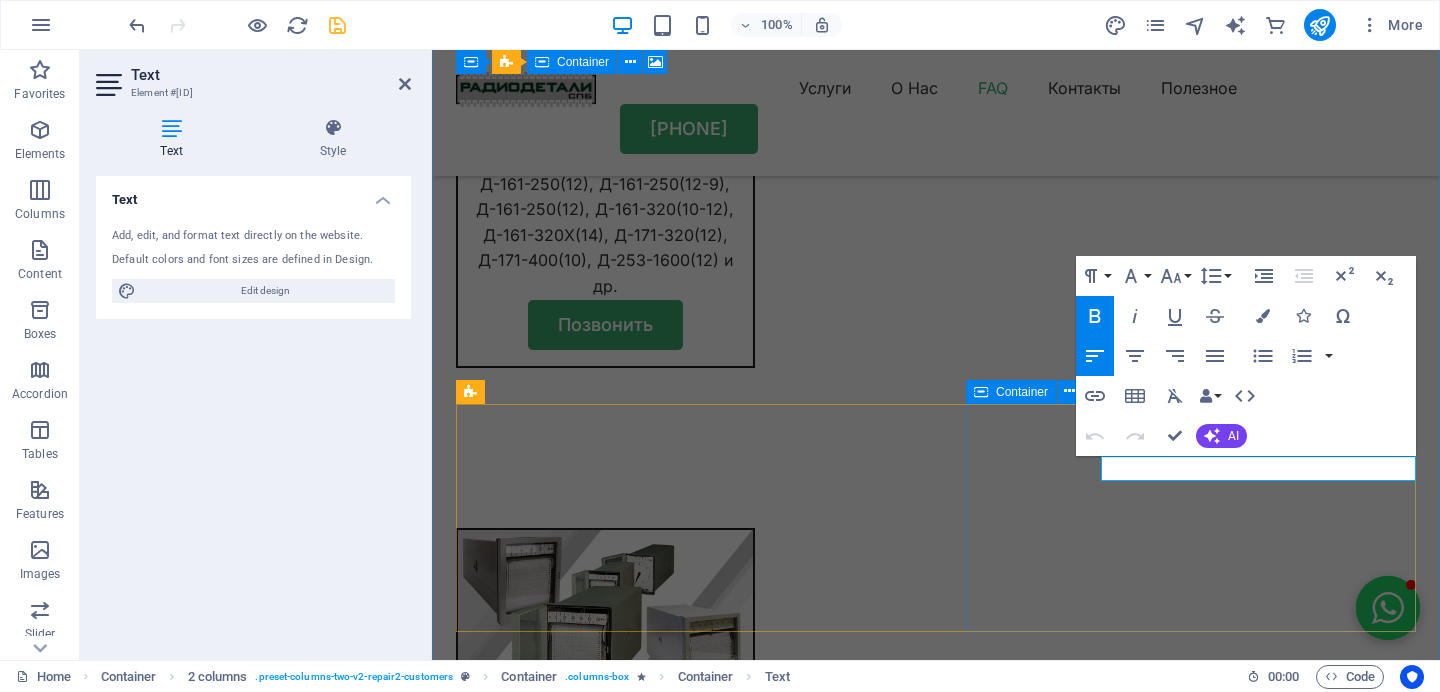 drag, startPoint x: 1337, startPoint y: 471, endPoint x: 1099, endPoint y: 460, distance: 238.25406 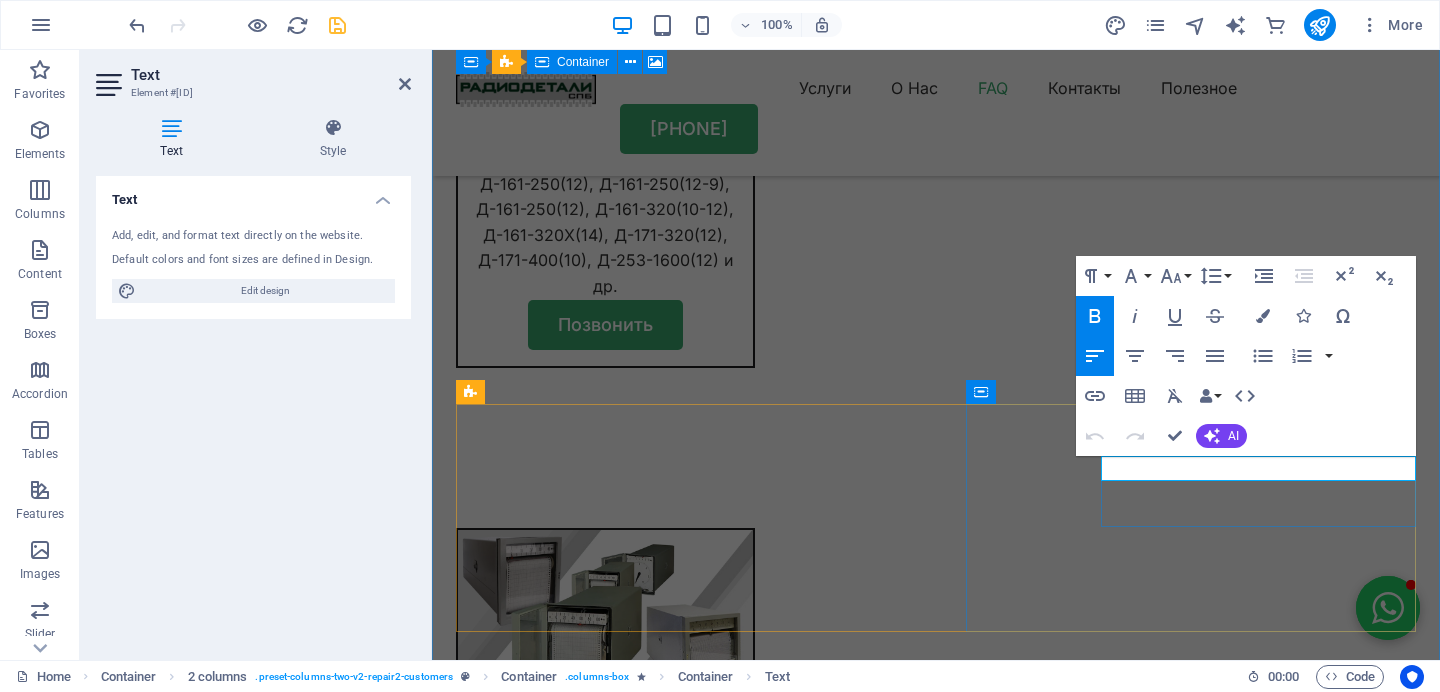 type 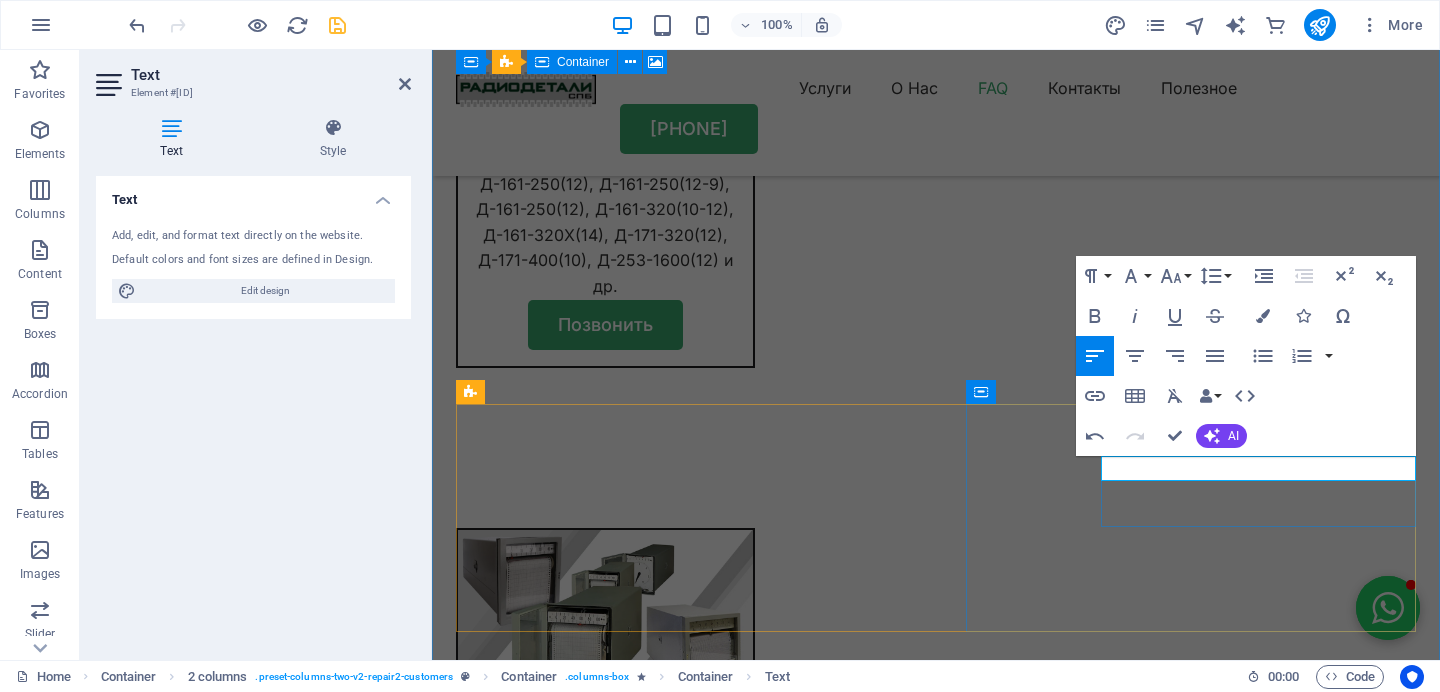 click on "Продала мартеринскую плату" at bounding box center [681, 14785] 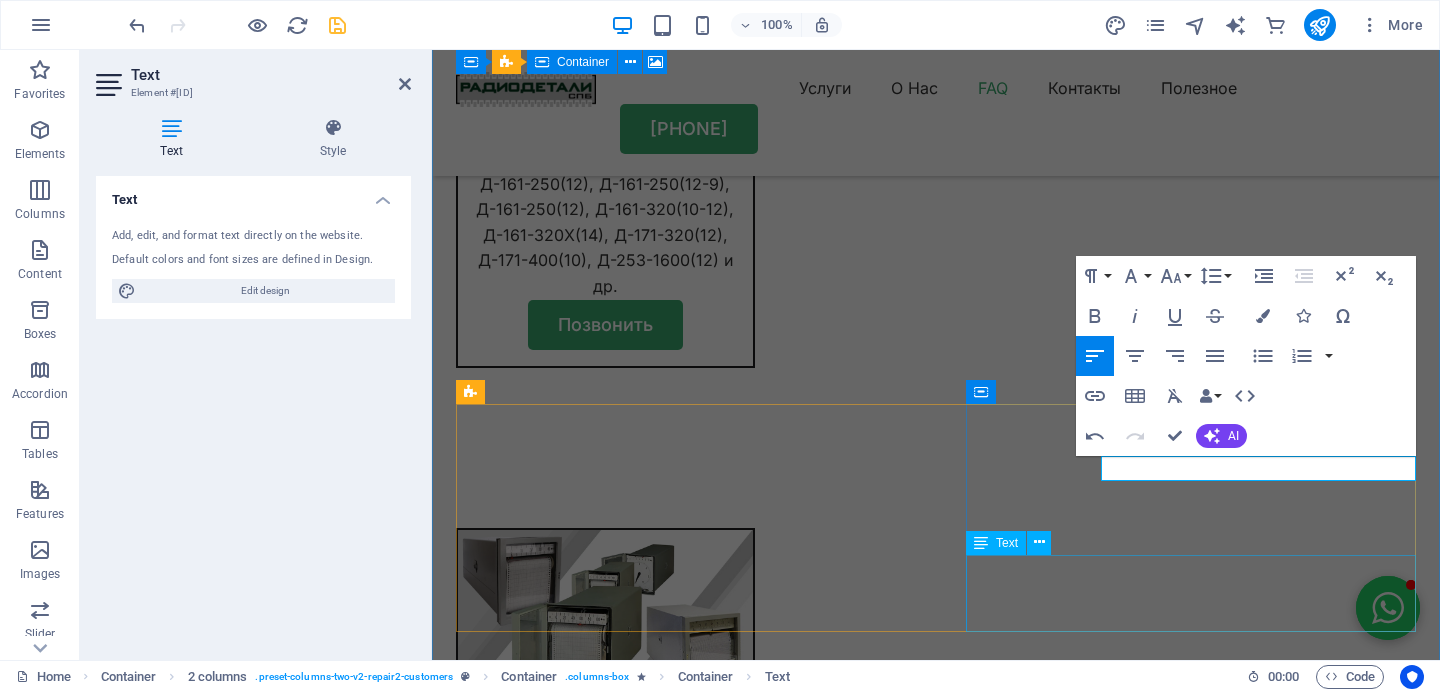 click on "Lorem ipsum dolor sit amet, consectetur adipiscing elit, sed do eiusmod tempor incididunt ut labore et dolore magna aliqua." at bounding box center (681, 15046) 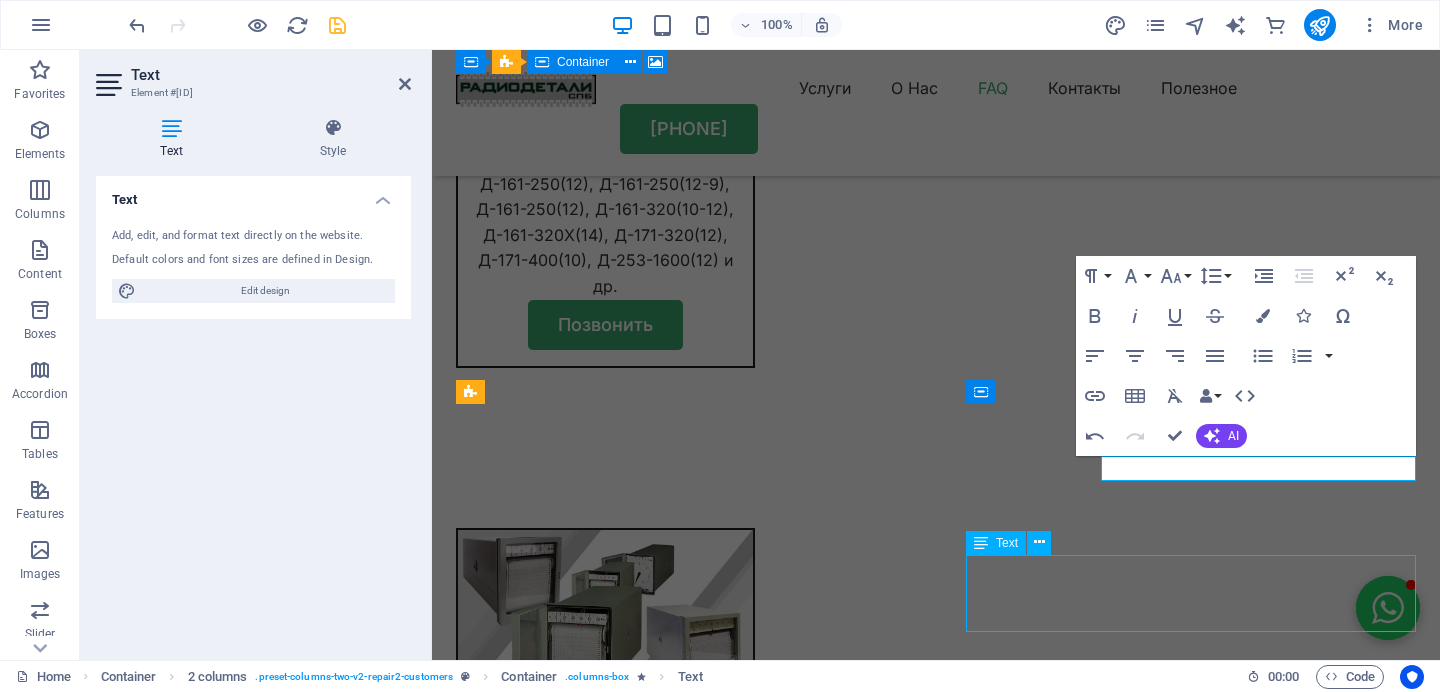 scroll, scrollTop: 12067, scrollLeft: 0, axis: vertical 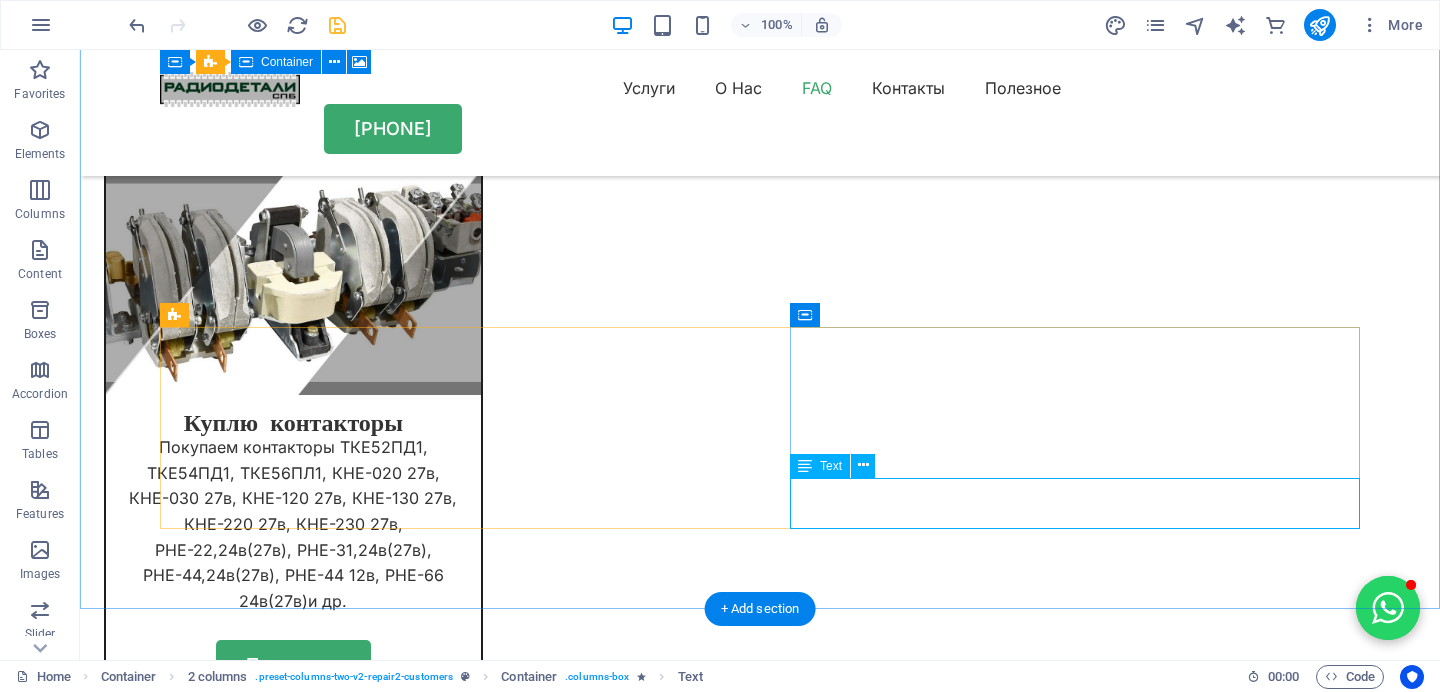 click on "Lorem ipsum dolor sit amet, consectetur adipiscing elit, sed do eiusmod tempor incididunt ut labore et dolore magna aliqua." at bounding box center (445, 15237) 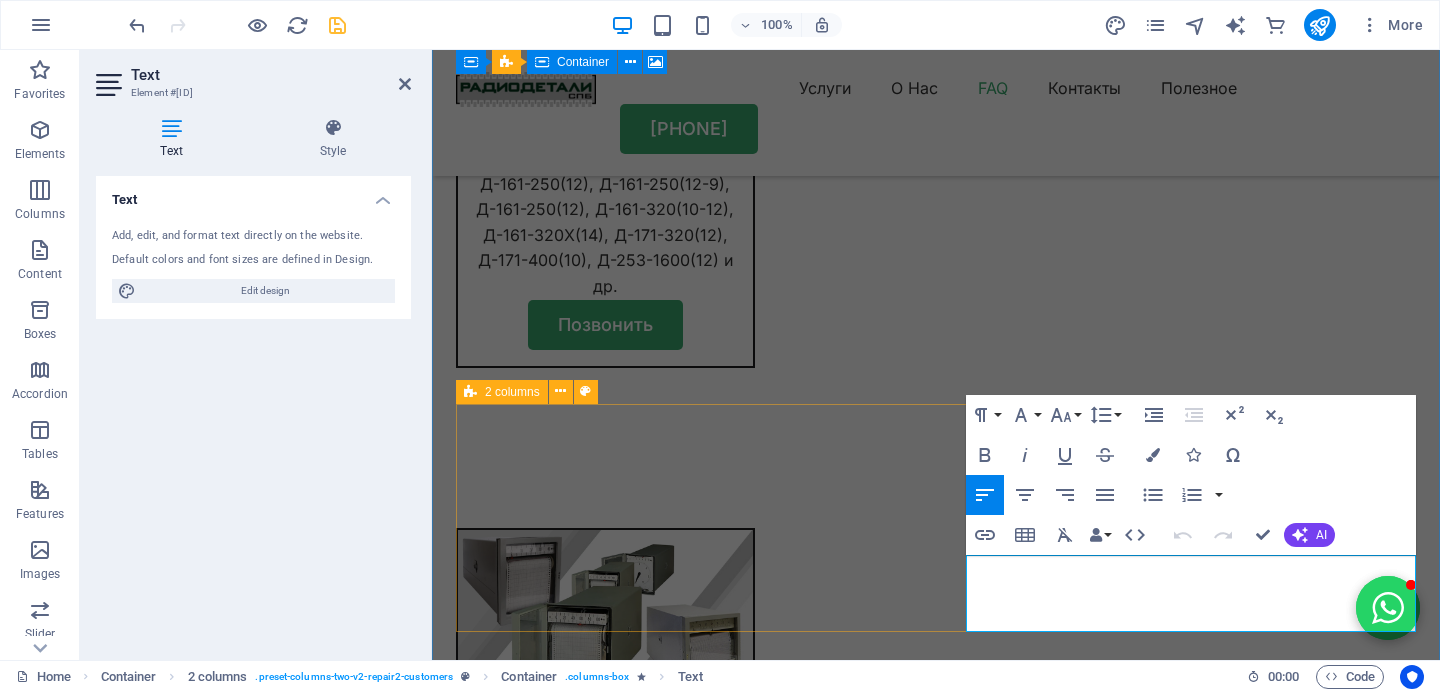 drag, startPoint x: 1020, startPoint y: 614, endPoint x: 963, endPoint y: 565, distance: 75.16648 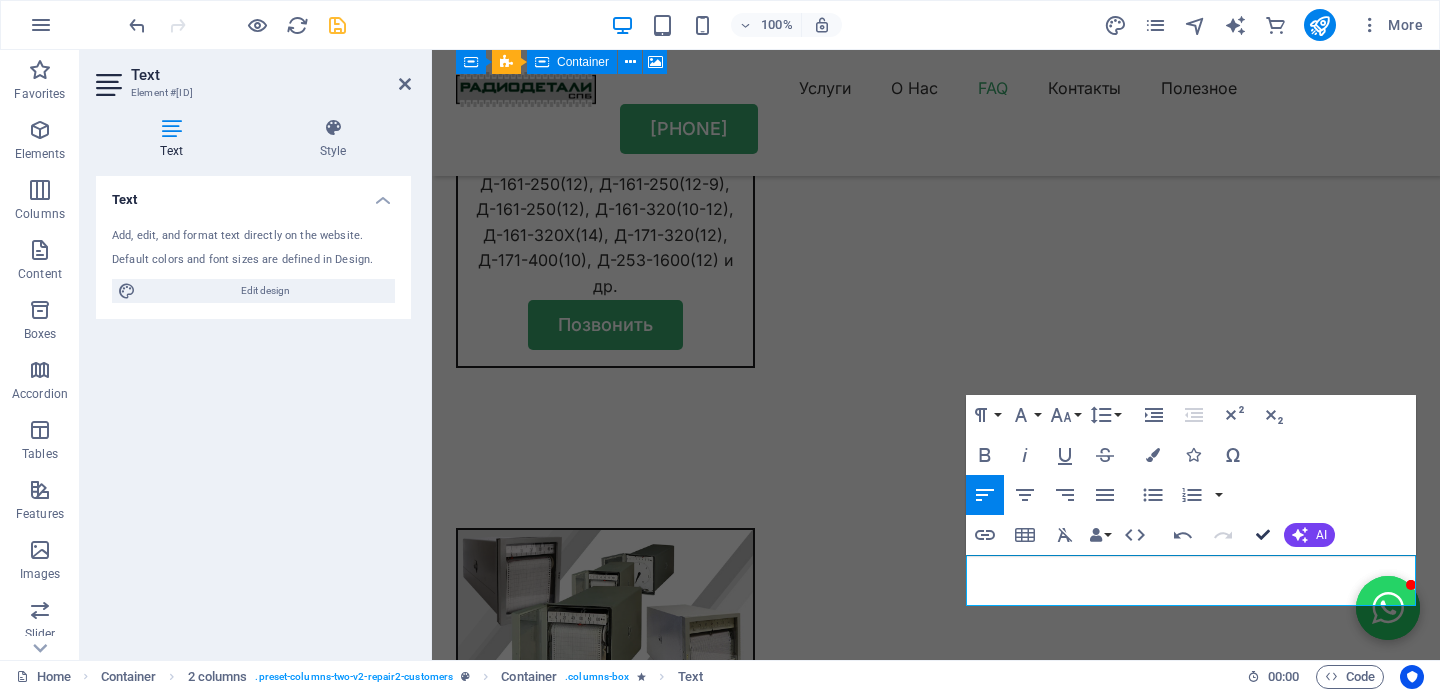 scroll, scrollTop: 11990, scrollLeft: 0, axis: vertical 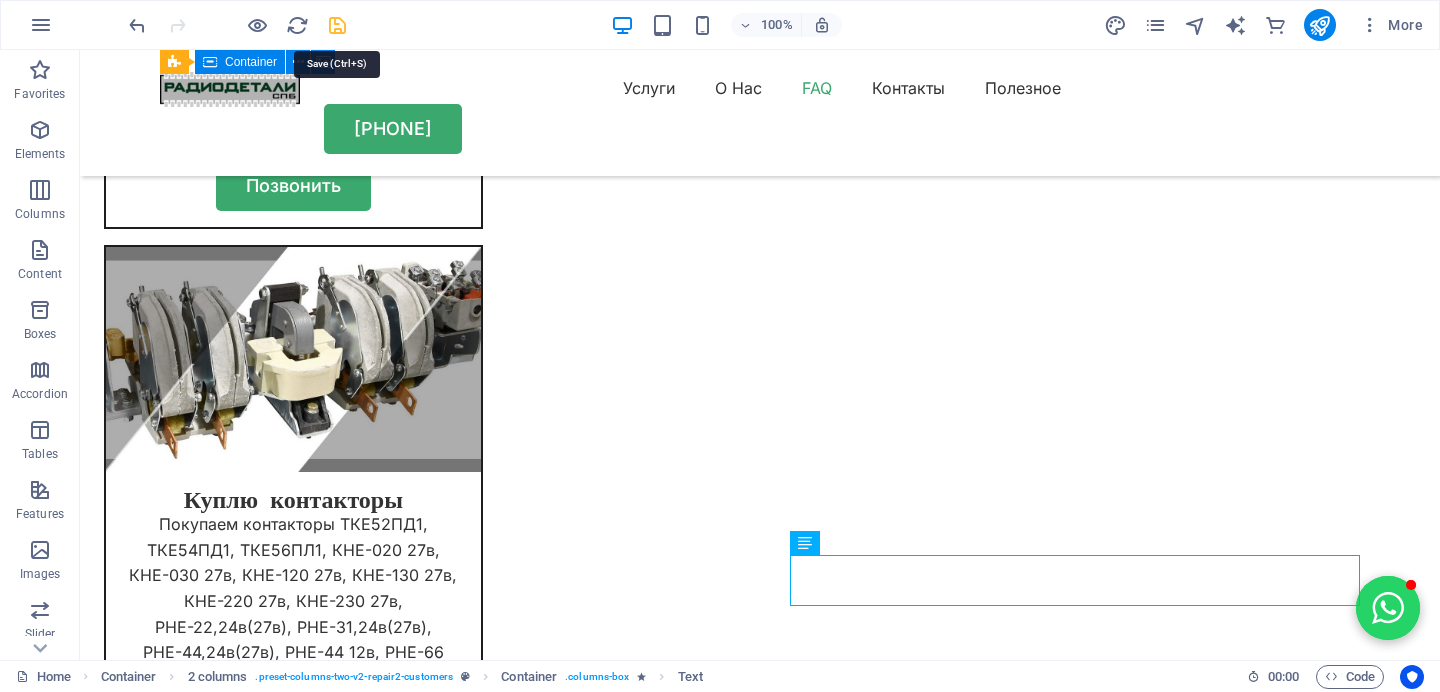 click at bounding box center [337, 25] 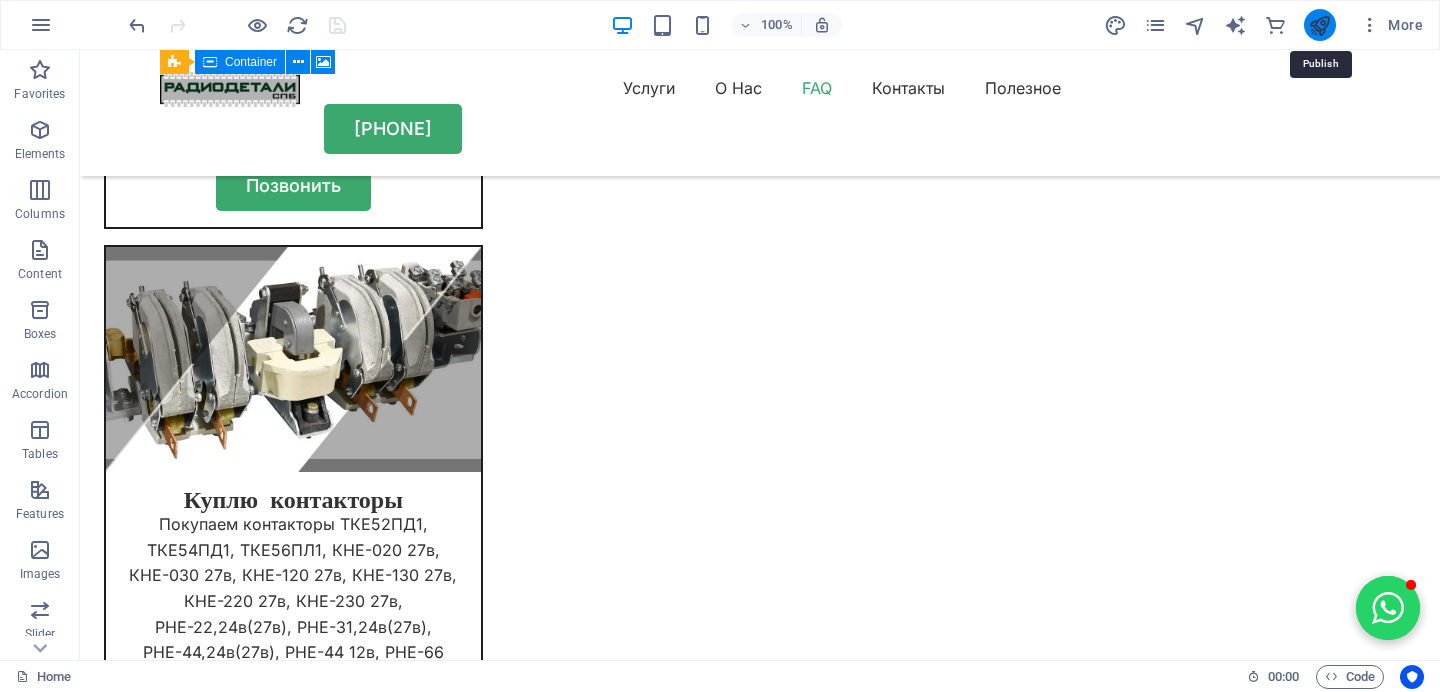click at bounding box center [1319, 25] 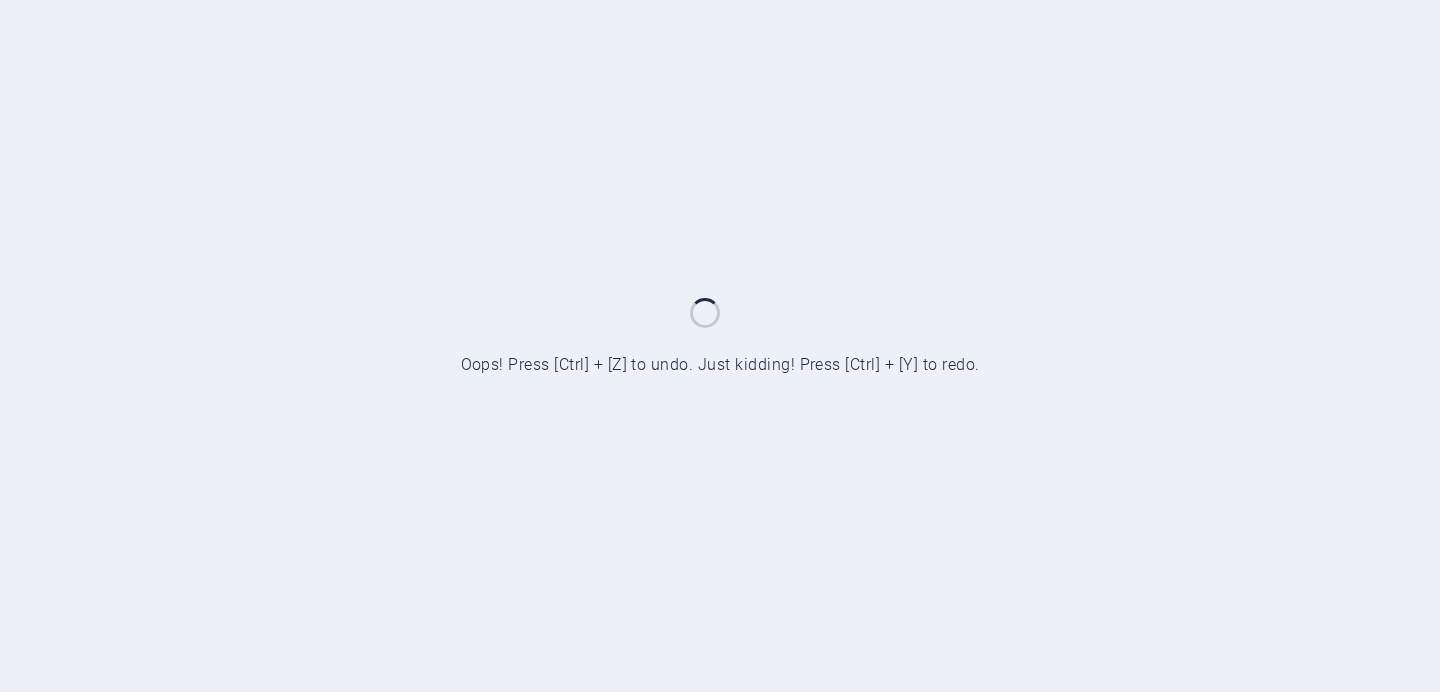 scroll, scrollTop: 0, scrollLeft: 0, axis: both 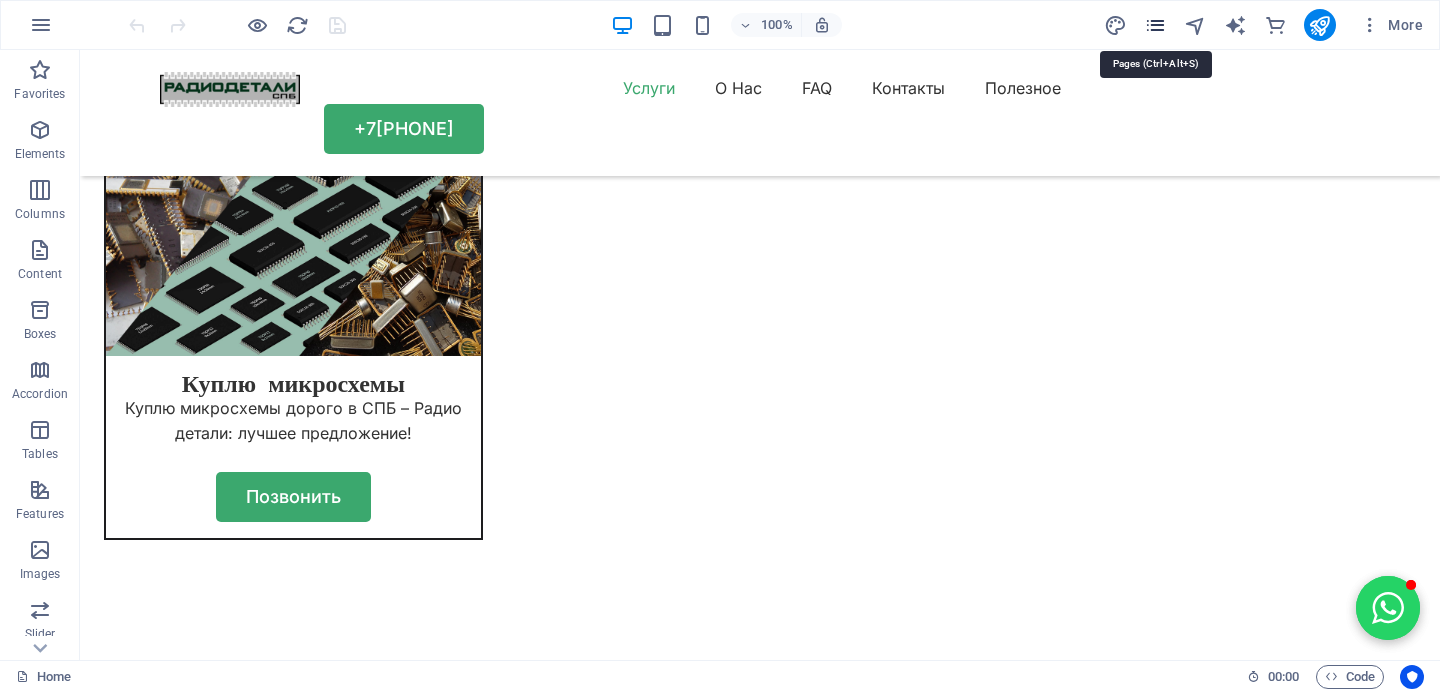 click at bounding box center [1155, 25] 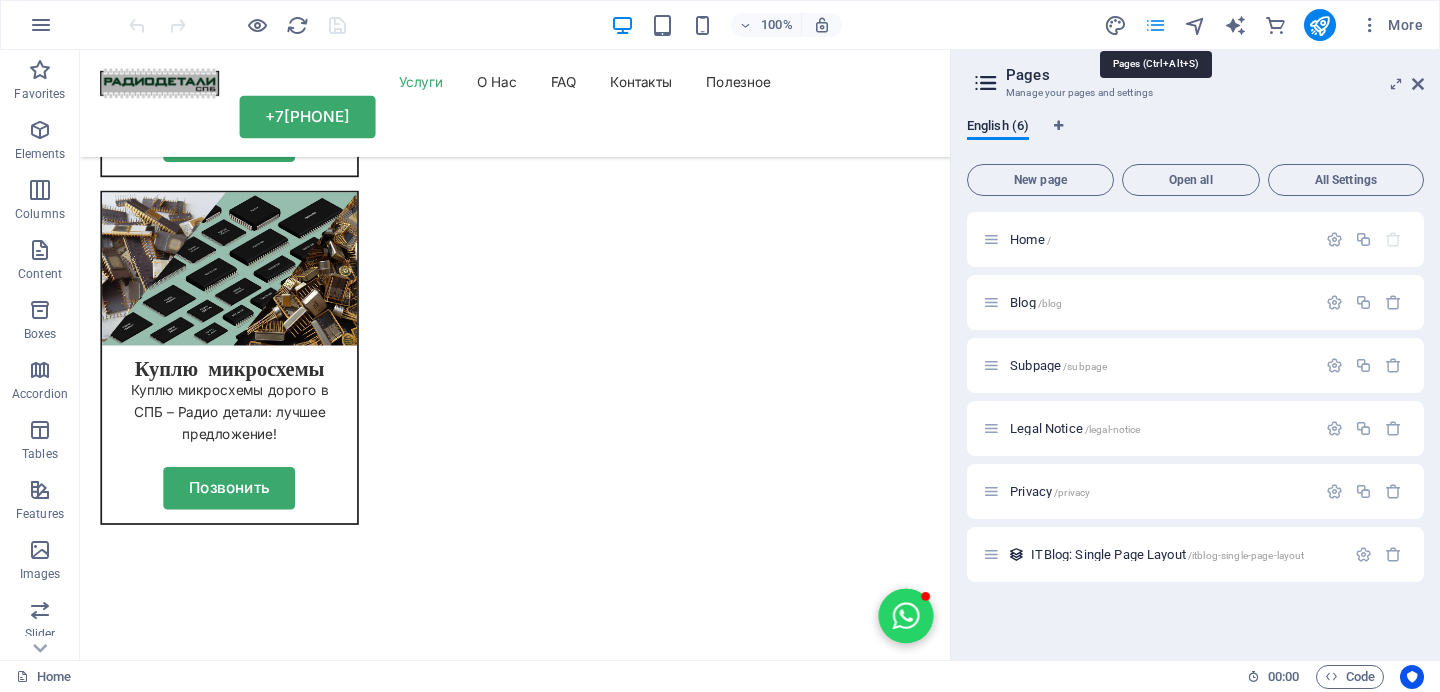 scroll, scrollTop: 2249, scrollLeft: 0, axis: vertical 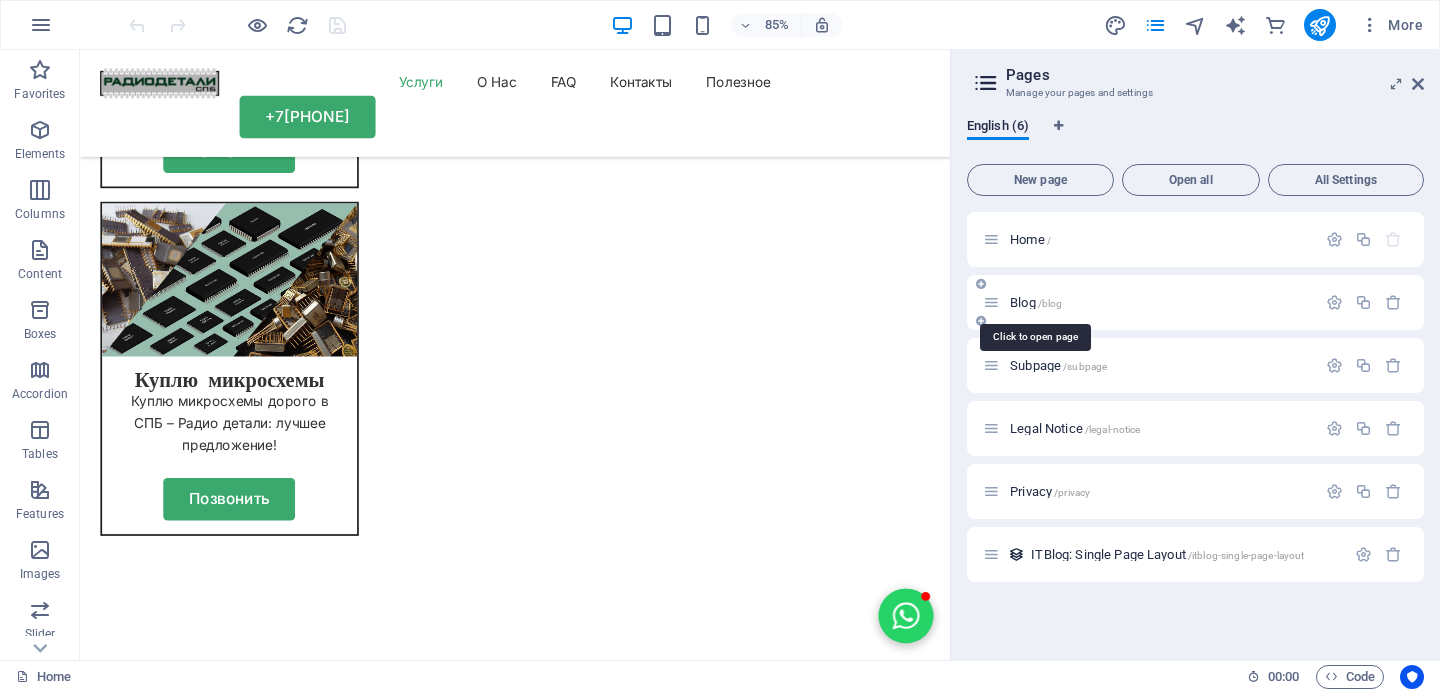 click on "/blog" at bounding box center (1050, 303) 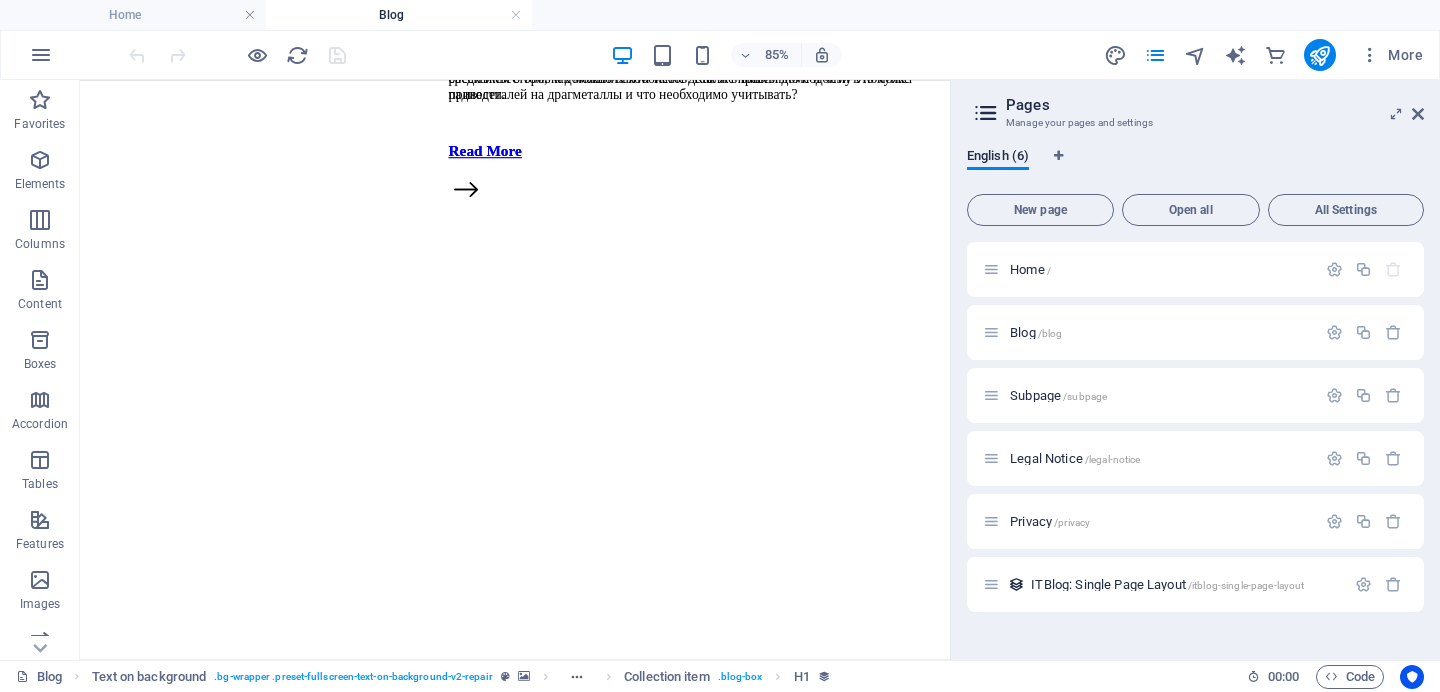scroll, scrollTop: 512, scrollLeft: 0, axis: vertical 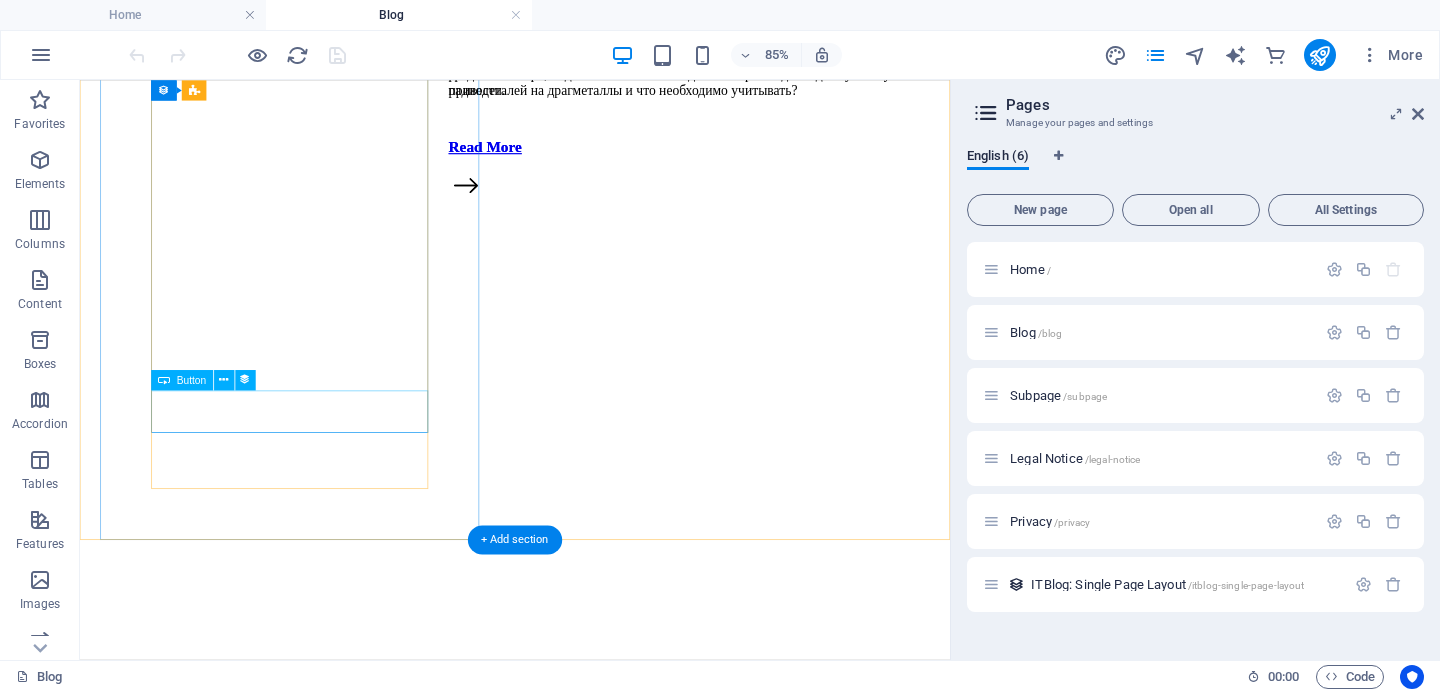 click on "Read More" at bounding box center (592, 990) 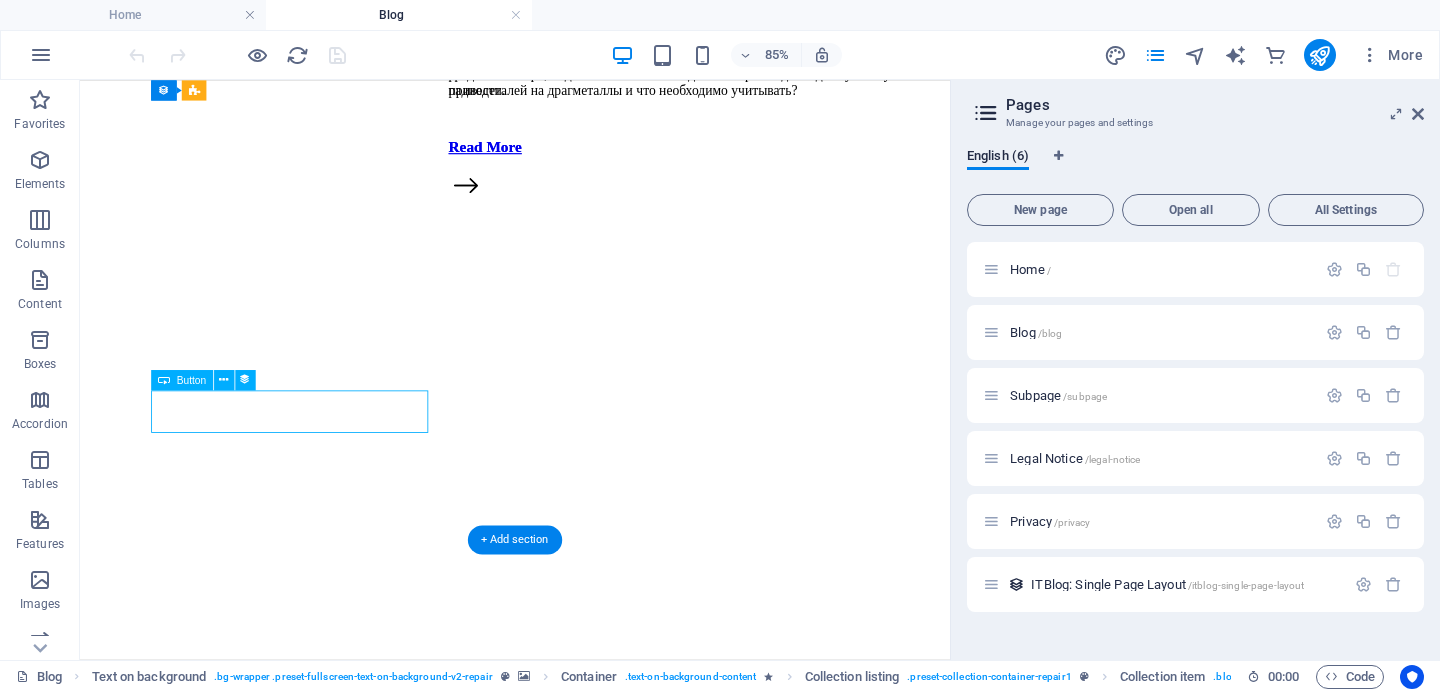 click on "Read More" at bounding box center [592, 990] 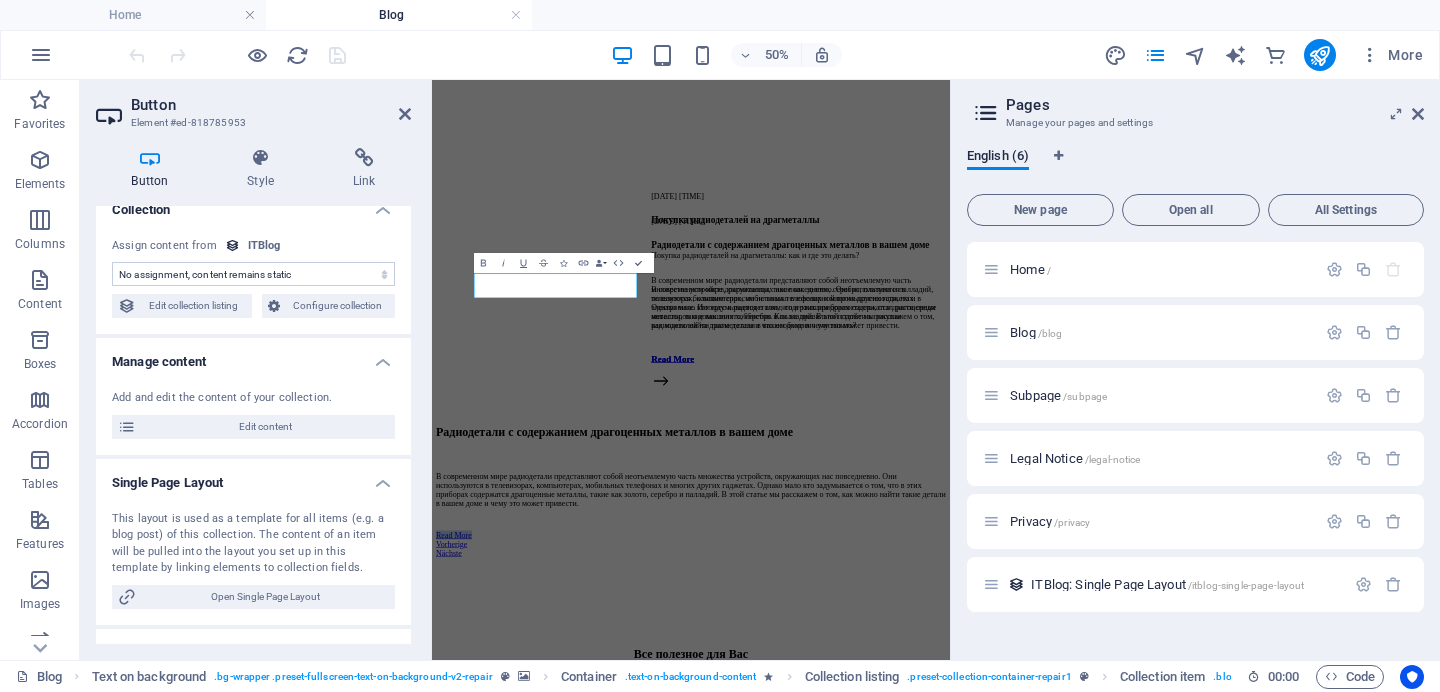scroll, scrollTop: 0, scrollLeft: 0, axis: both 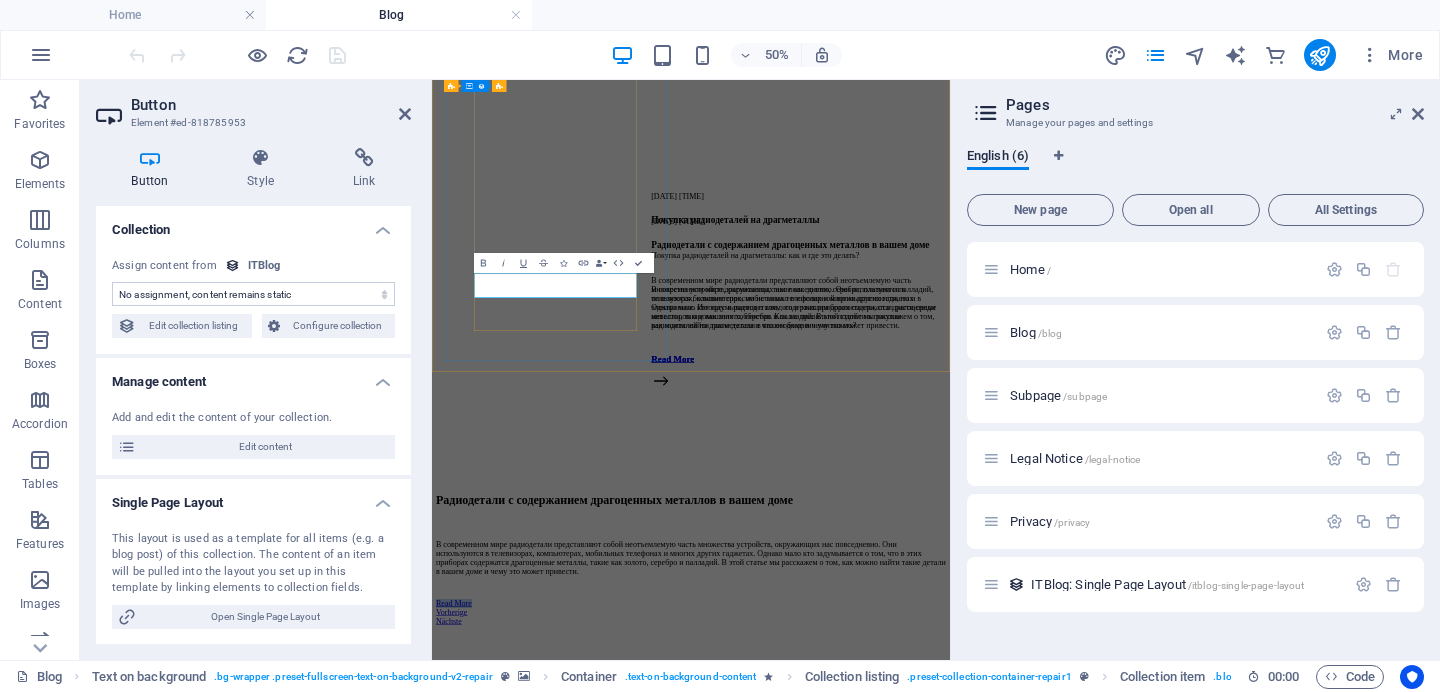 type 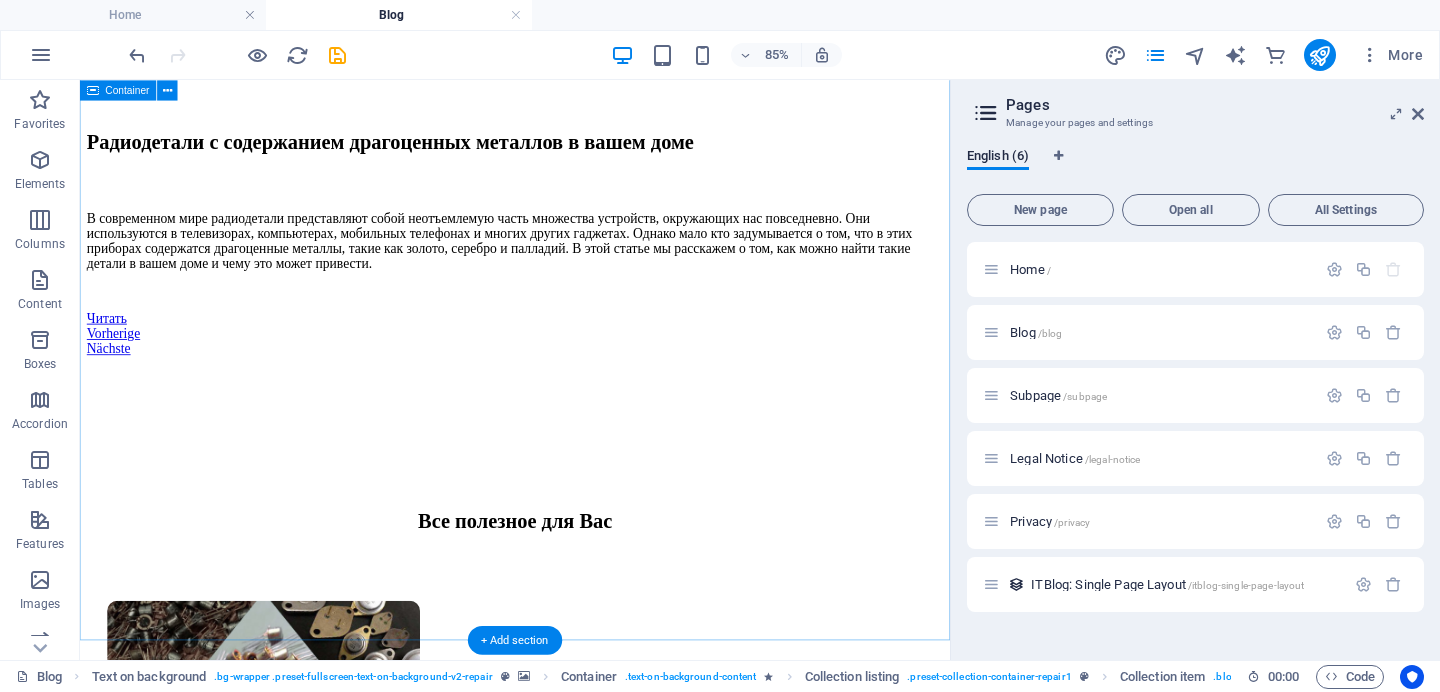 scroll, scrollTop: 1267, scrollLeft: 0, axis: vertical 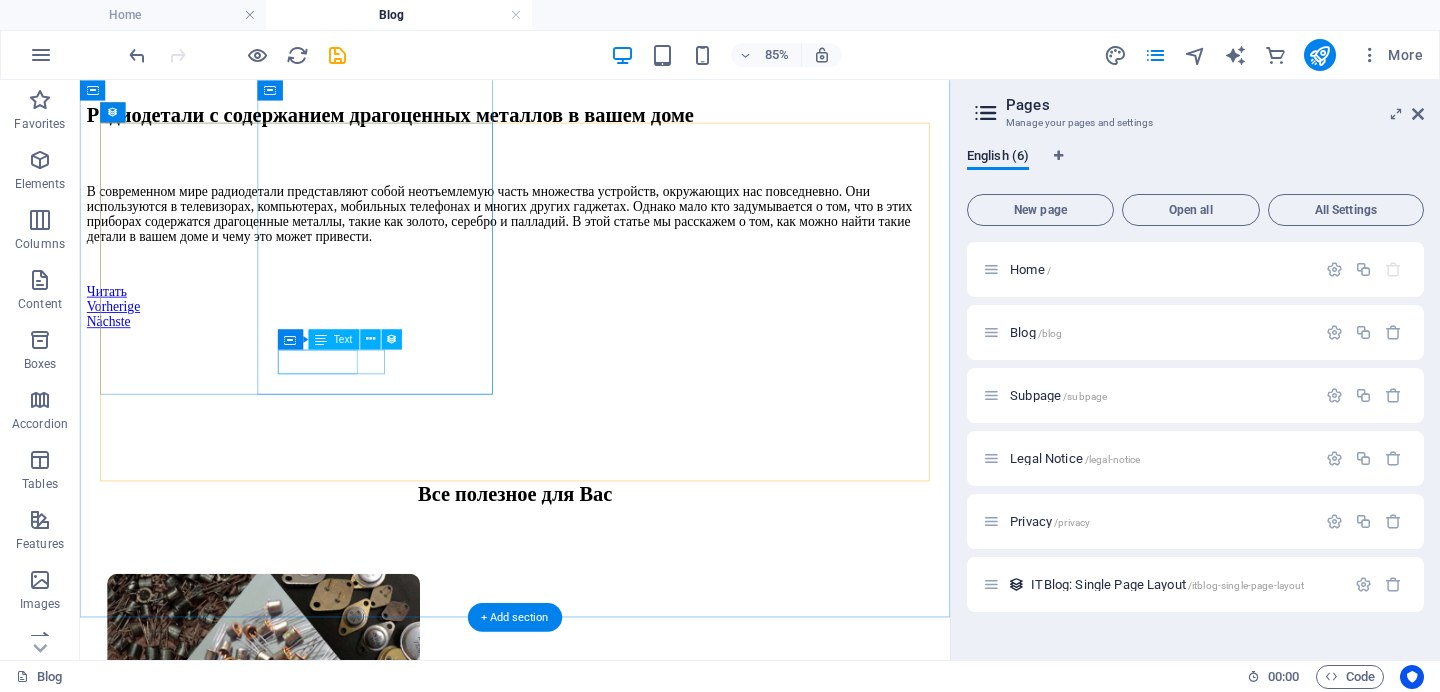 click on "Read More" at bounding box center (797, -596) 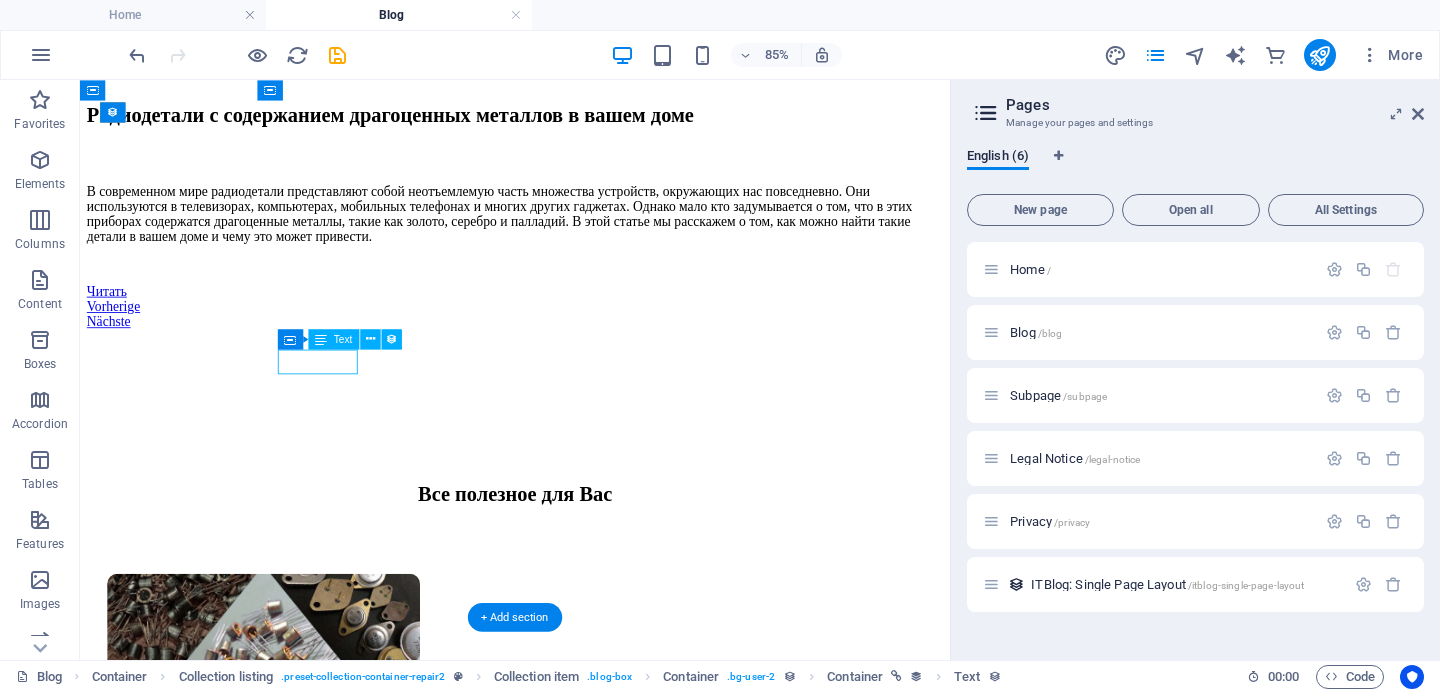 click on "Read More" at bounding box center [797, -596] 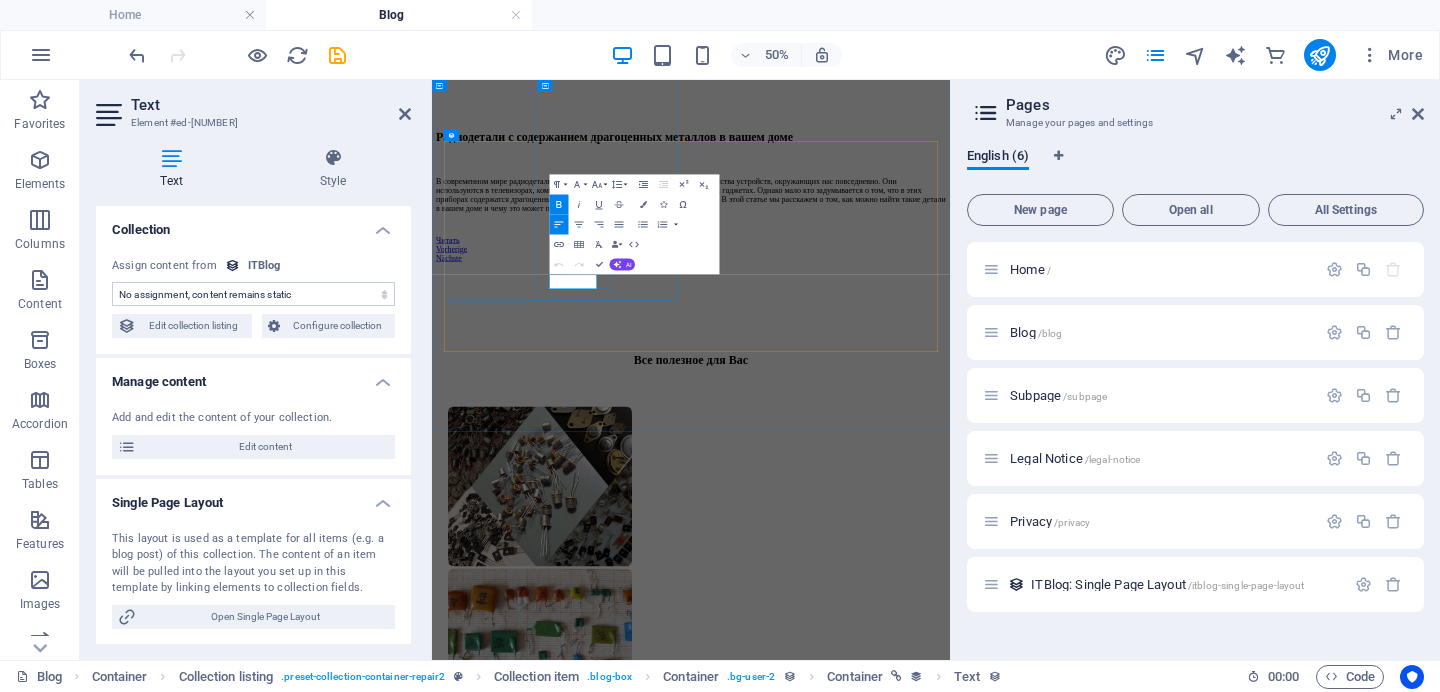 click on "Read More" at bounding box center (913, -89) 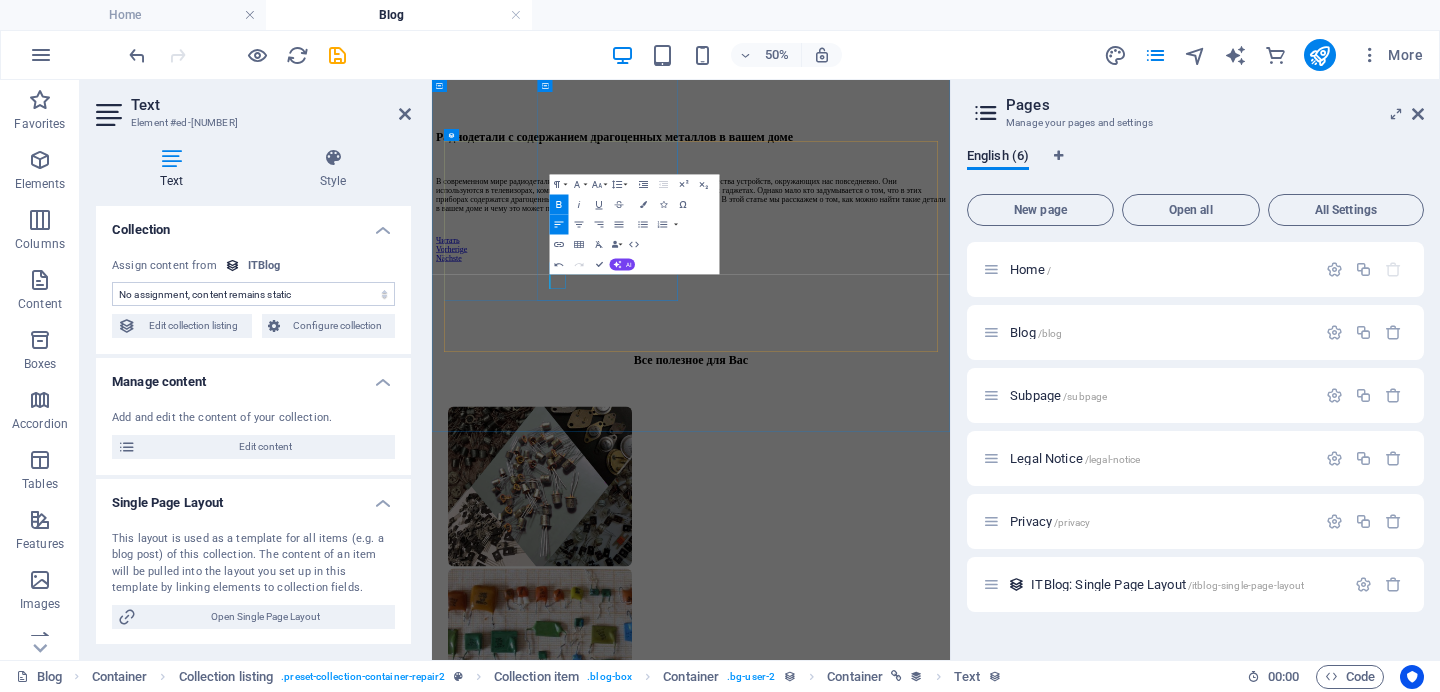 type 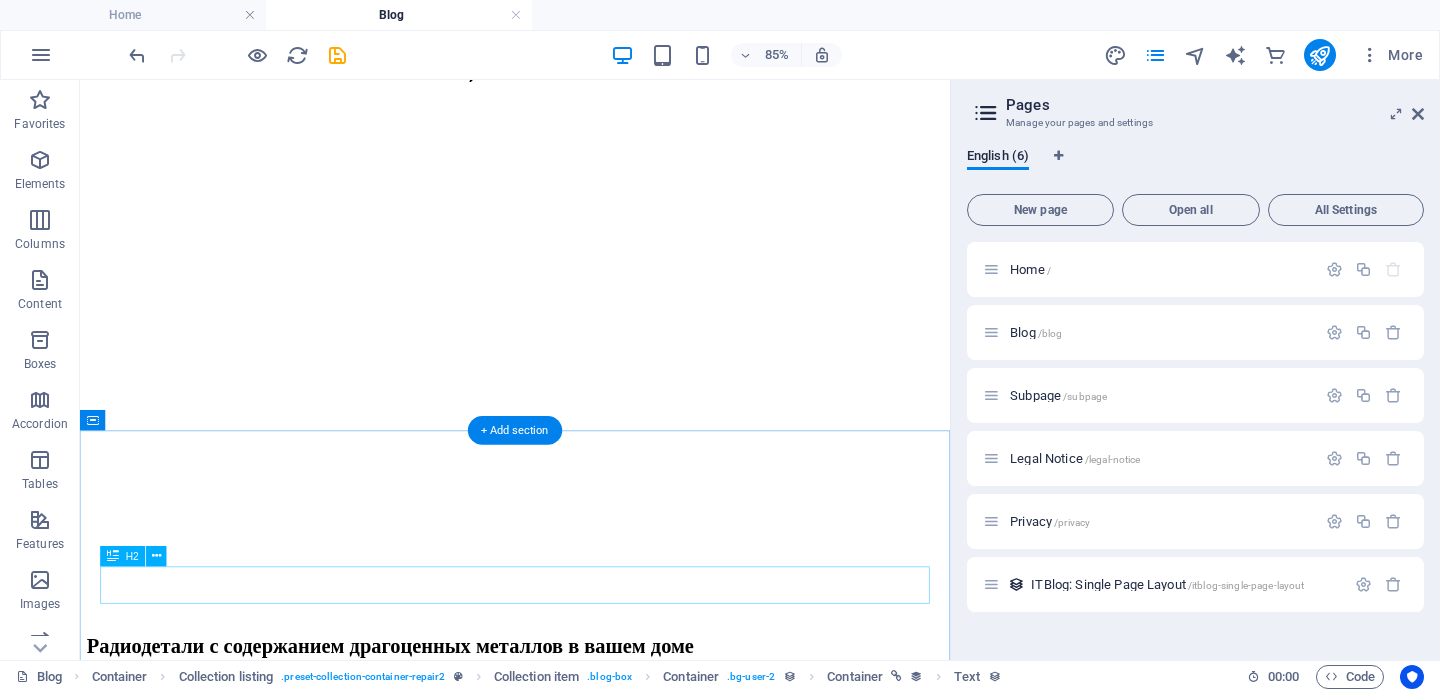 scroll, scrollTop: 641, scrollLeft: 0, axis: vertical 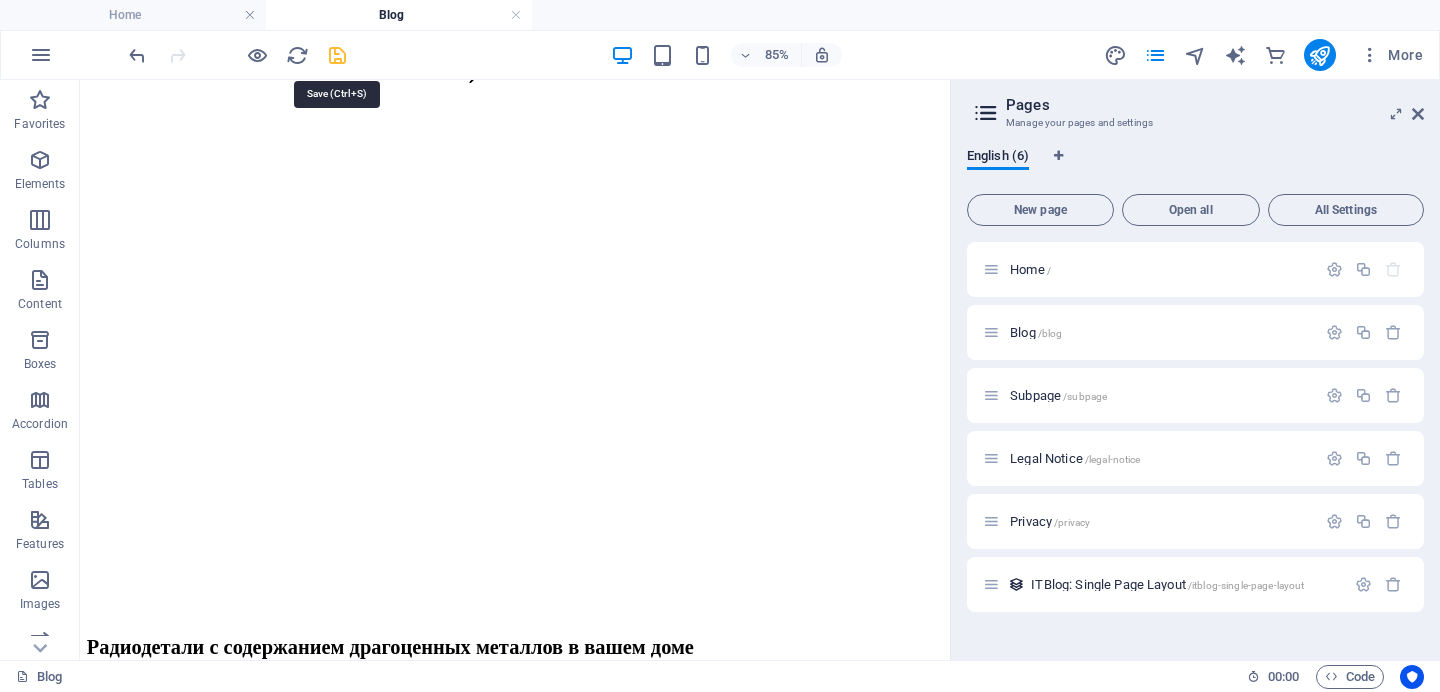 click at bounding box center (337, 55) 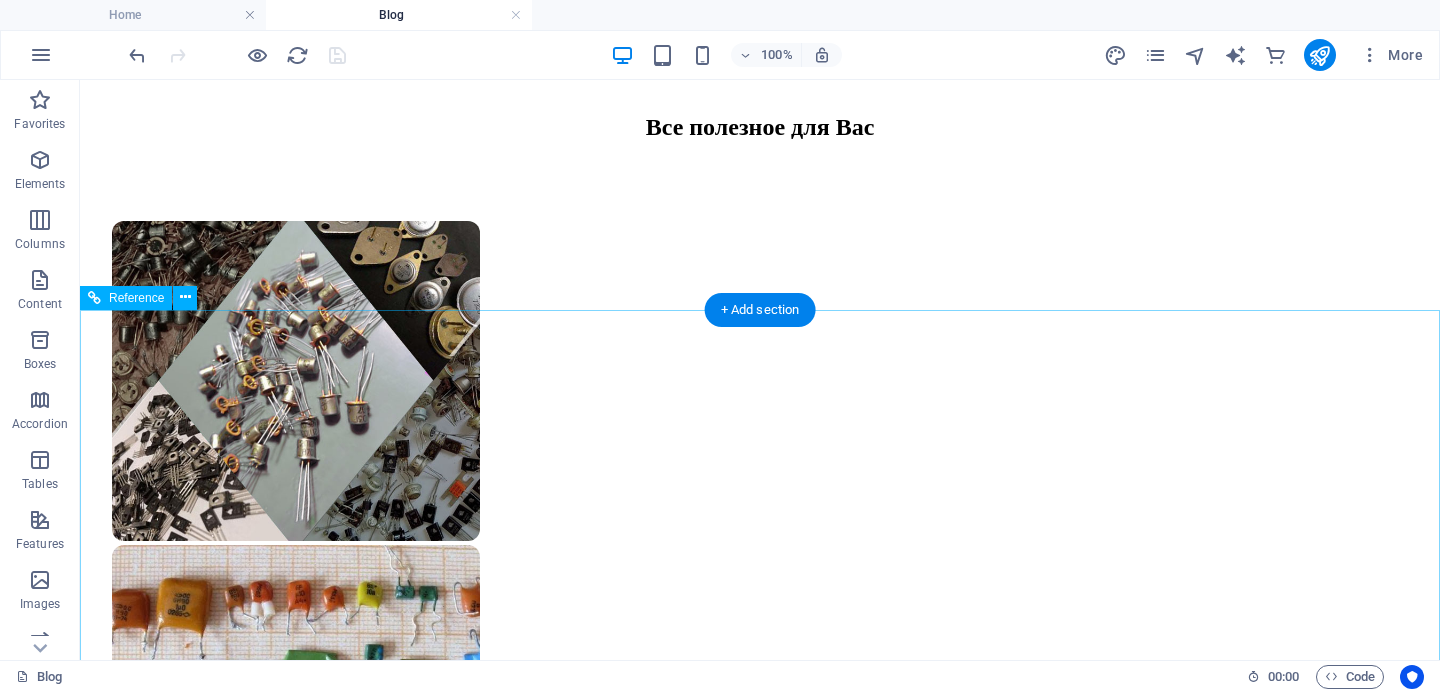 scroll, scrollTop: 1570, scrollLeft: 0, axis: vertical 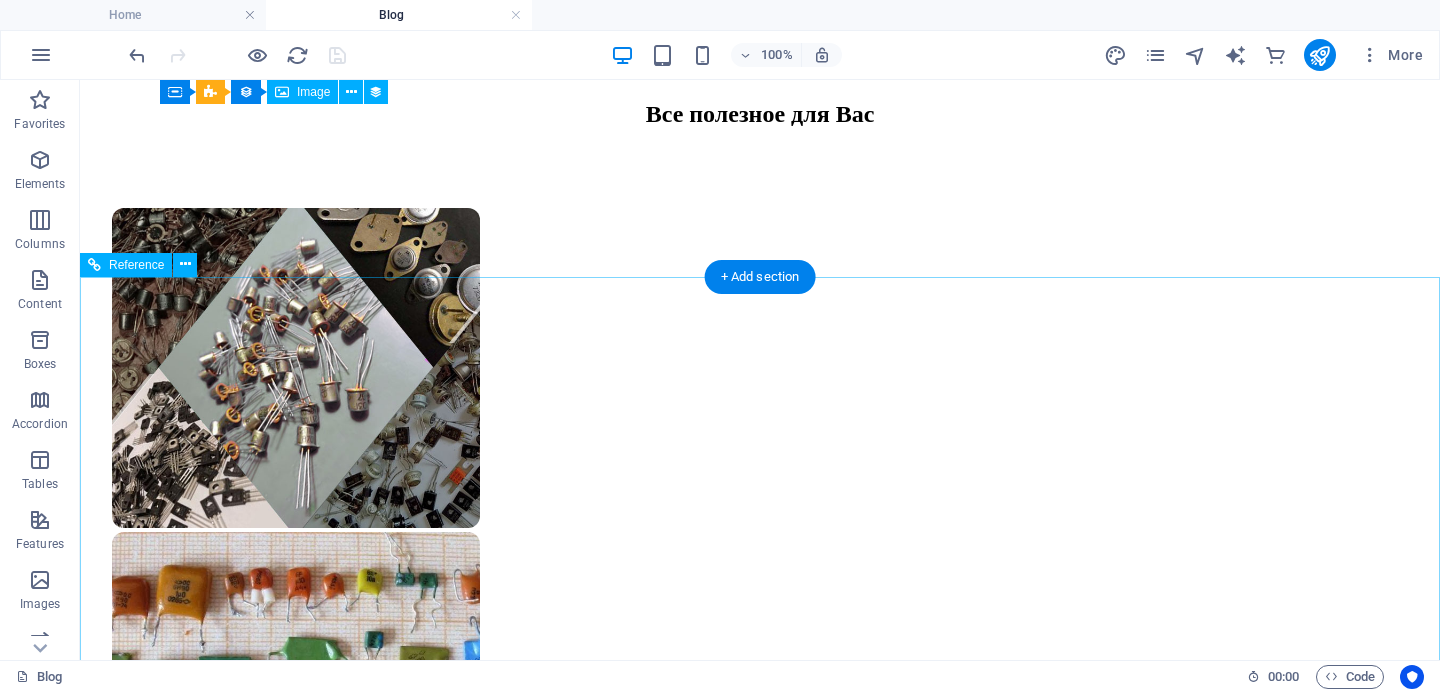 click on "Наша служба поддержки и продаж готова ответить на ваши вопросы круглосуточно.
+7 962 714 04 04
info@radio-detali-spb.ru" at bounding box center [760, 1611] 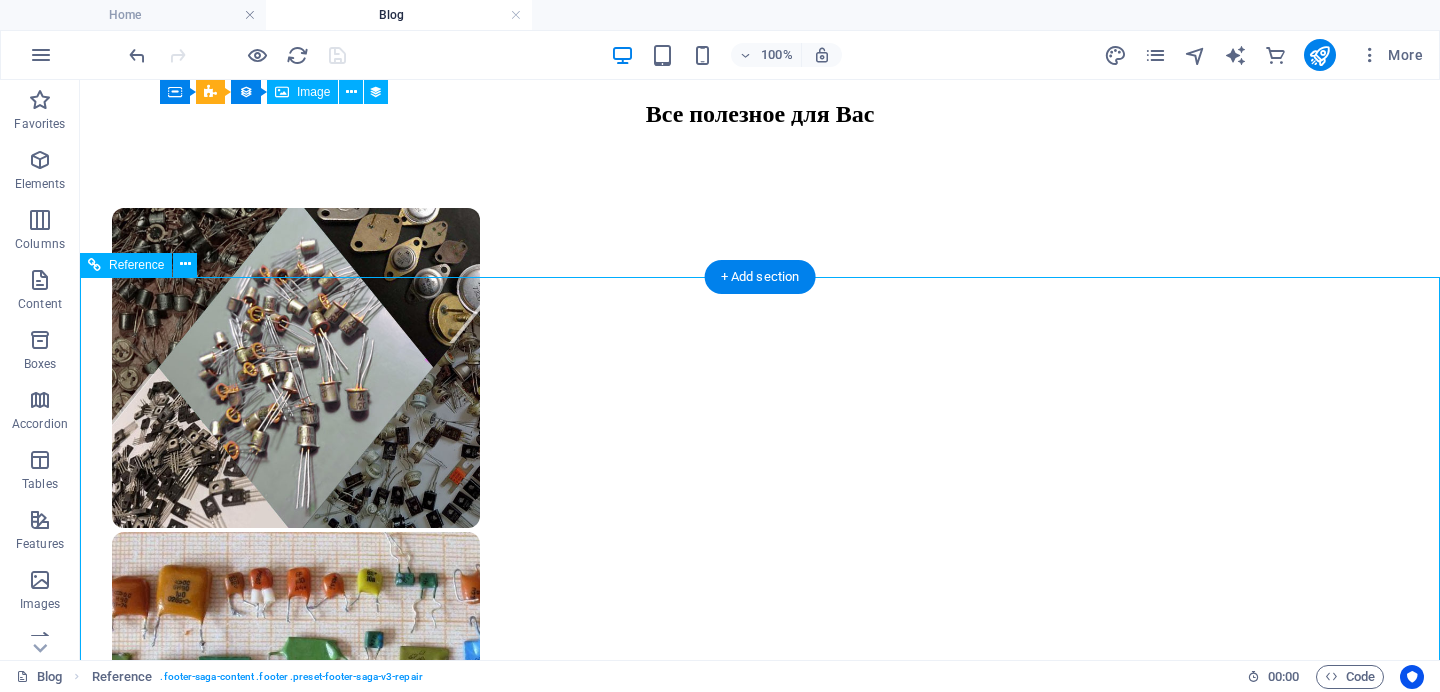click on "Наша служба поддержки и продаж готова ответить на ваши вопросы круглосуточно.
+7 962 714 04 04
info@radio-detali-spb.ru" at bounding box center [760, 1611] 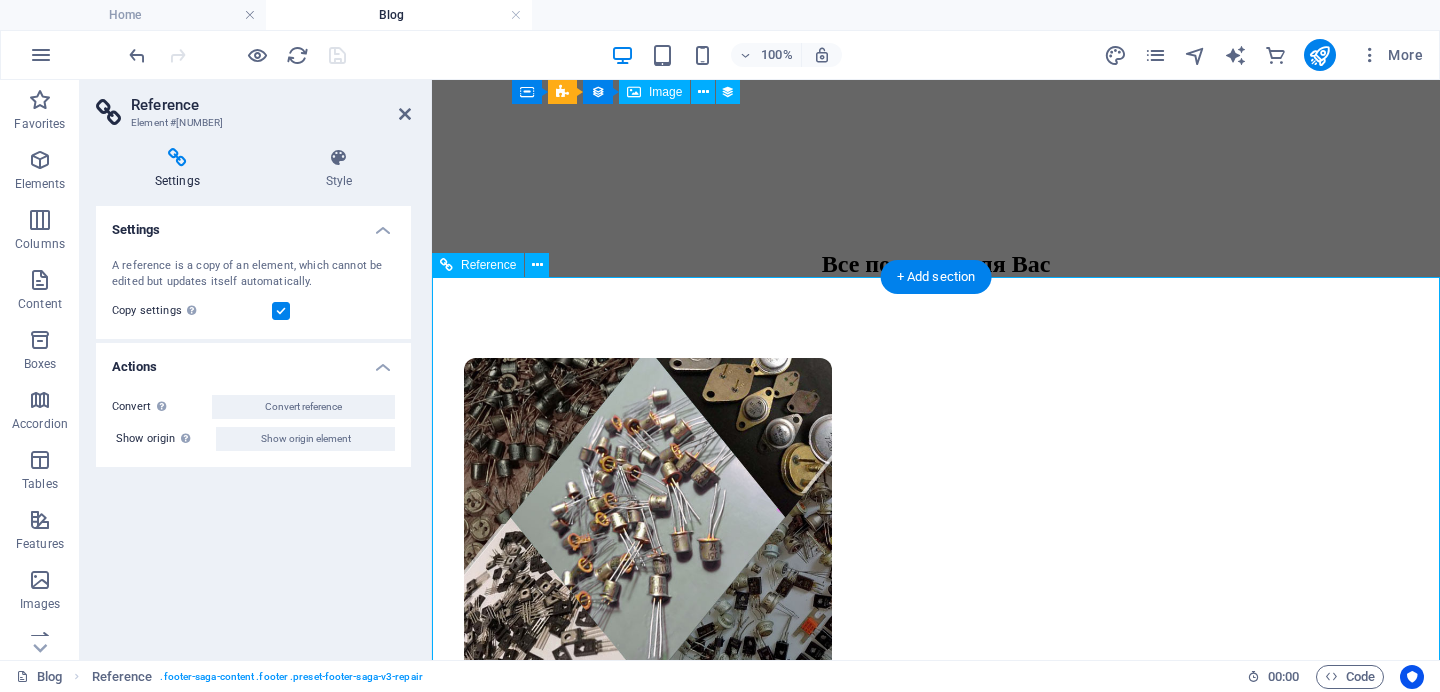 scroll, scrollTop: 1701, scrollLeft: 0, axis: vertical 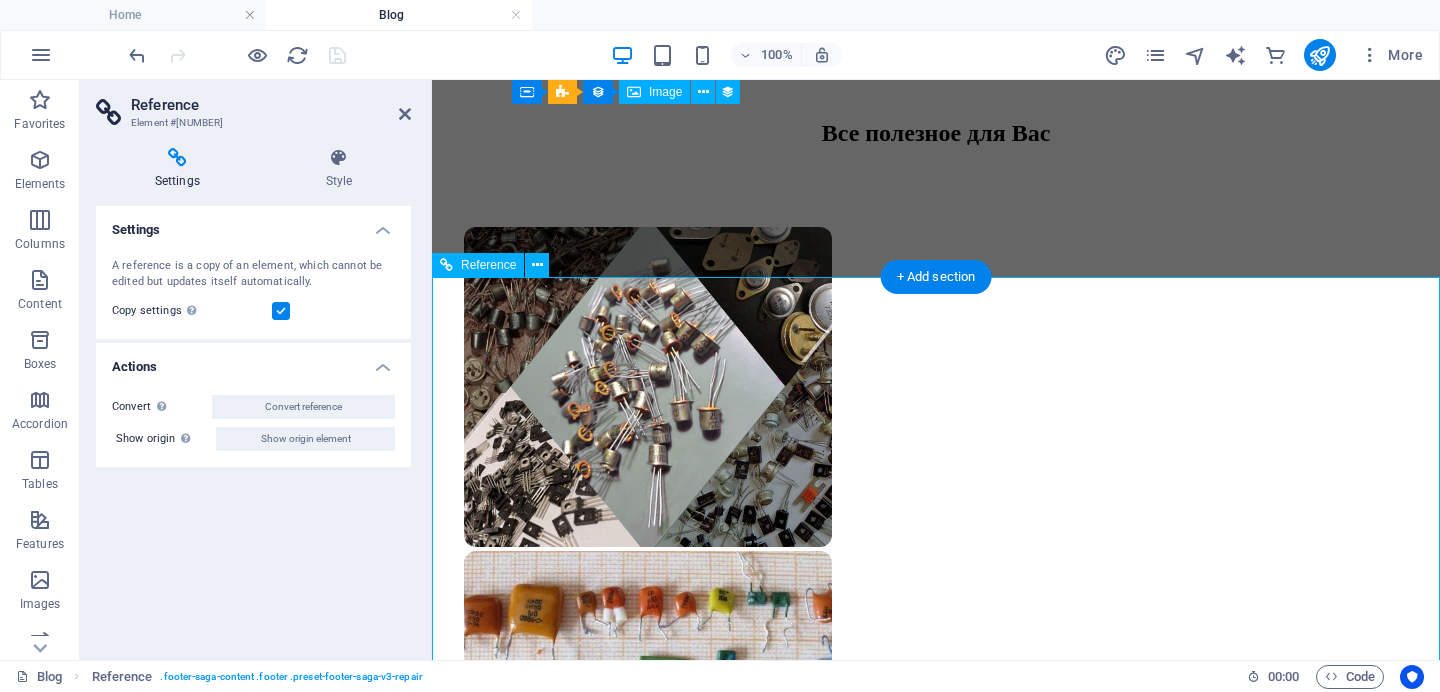 click on "Наша служба поддержки и продаж готова ответить на ваши вопросы круглосуточно.
+7 962 714 04 04
info@radio-detali-spb.ru" at bounding box center (936, 1630) 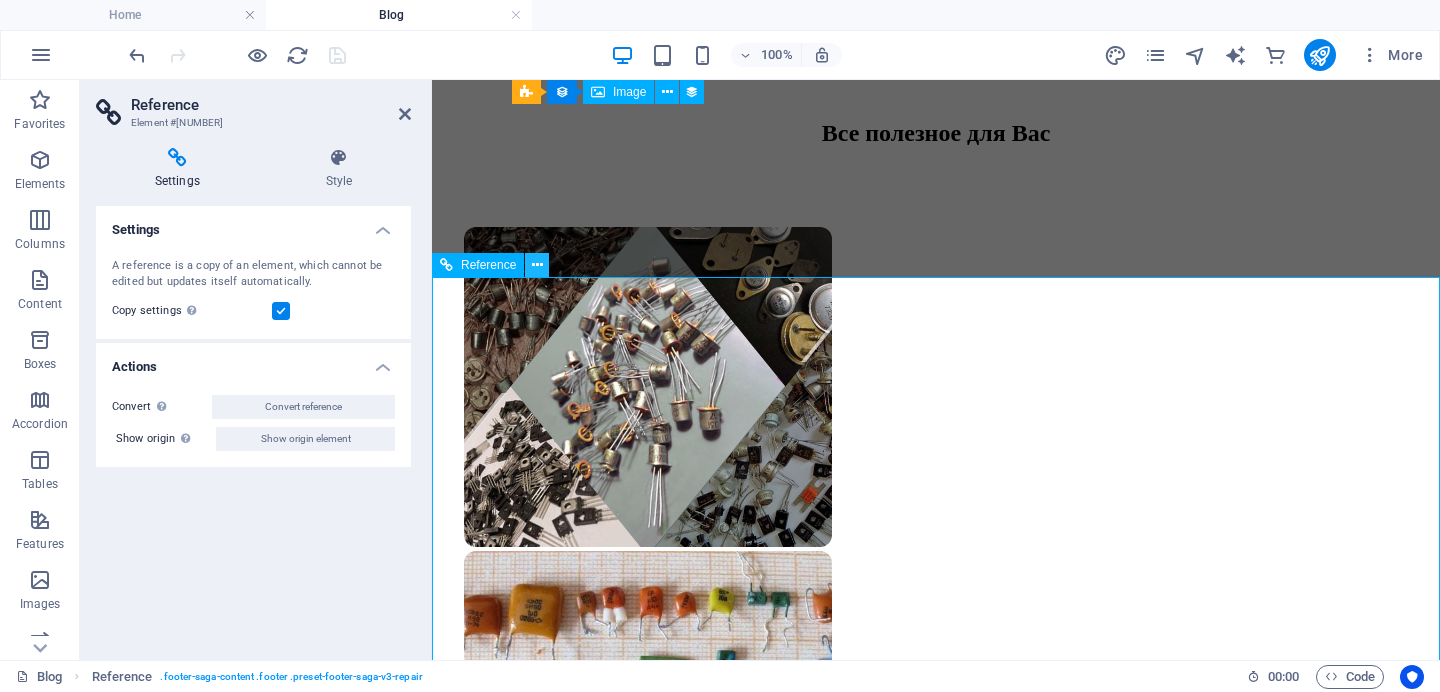 click at bounding box center [537, 265] 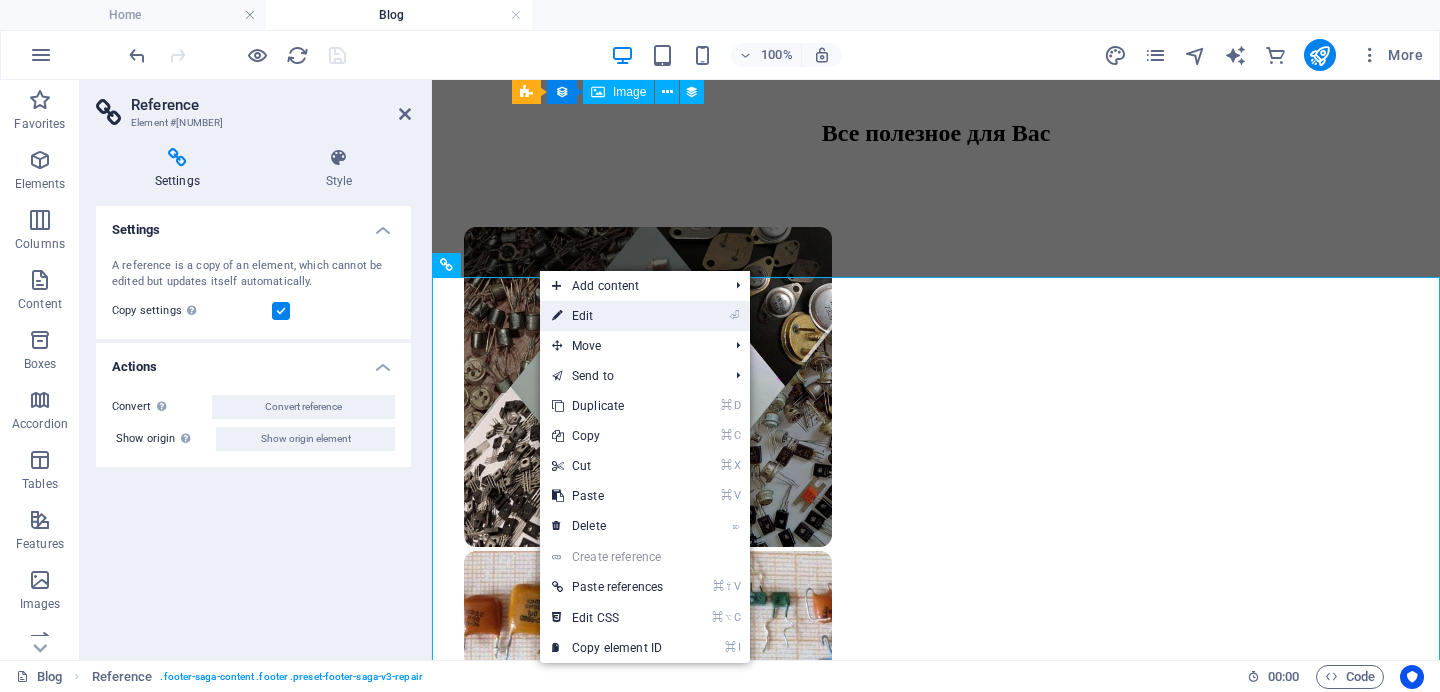 click on "⏎  Edit" at bounding box center [607, 316] 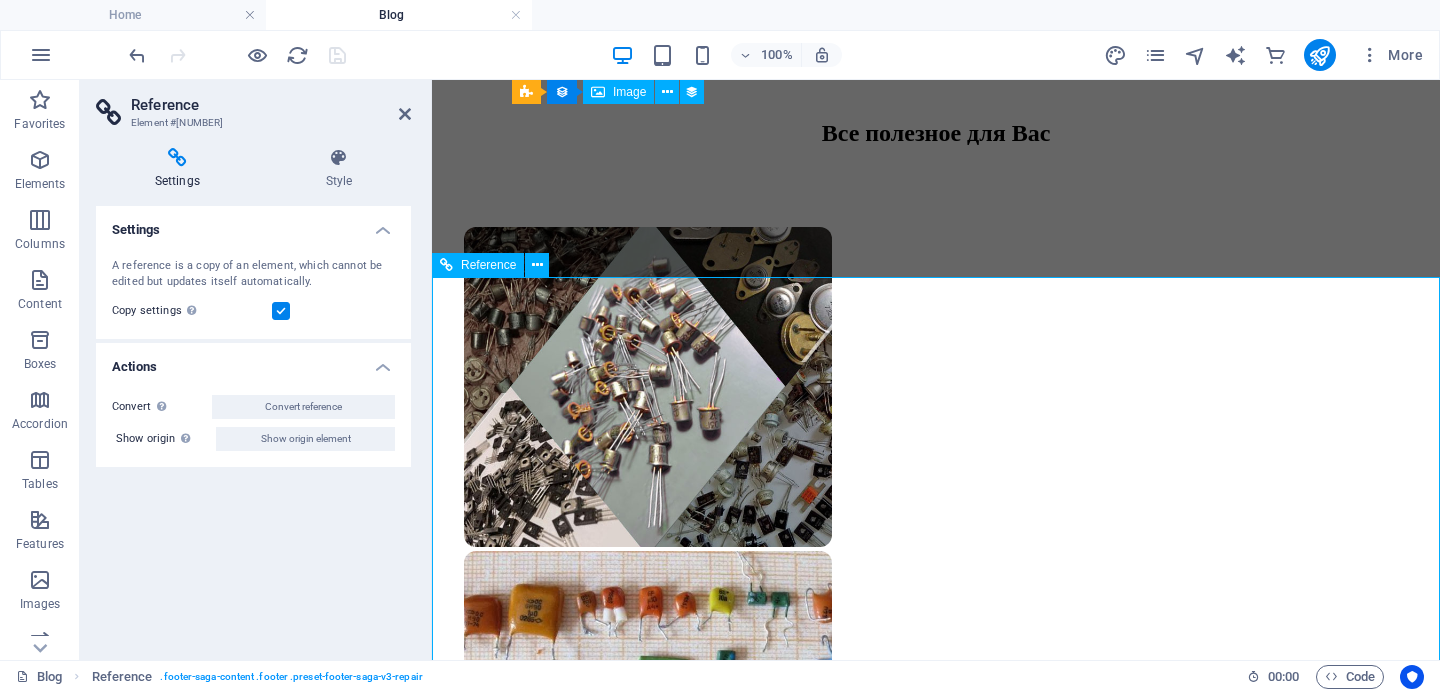 click on "Наша служба поддержки и продаж готова ответить на ваши вопросы круглосуточно.
+7 962 714 04 04
info@radio-detali-spb.ru" at bounding box center (936, 1630) 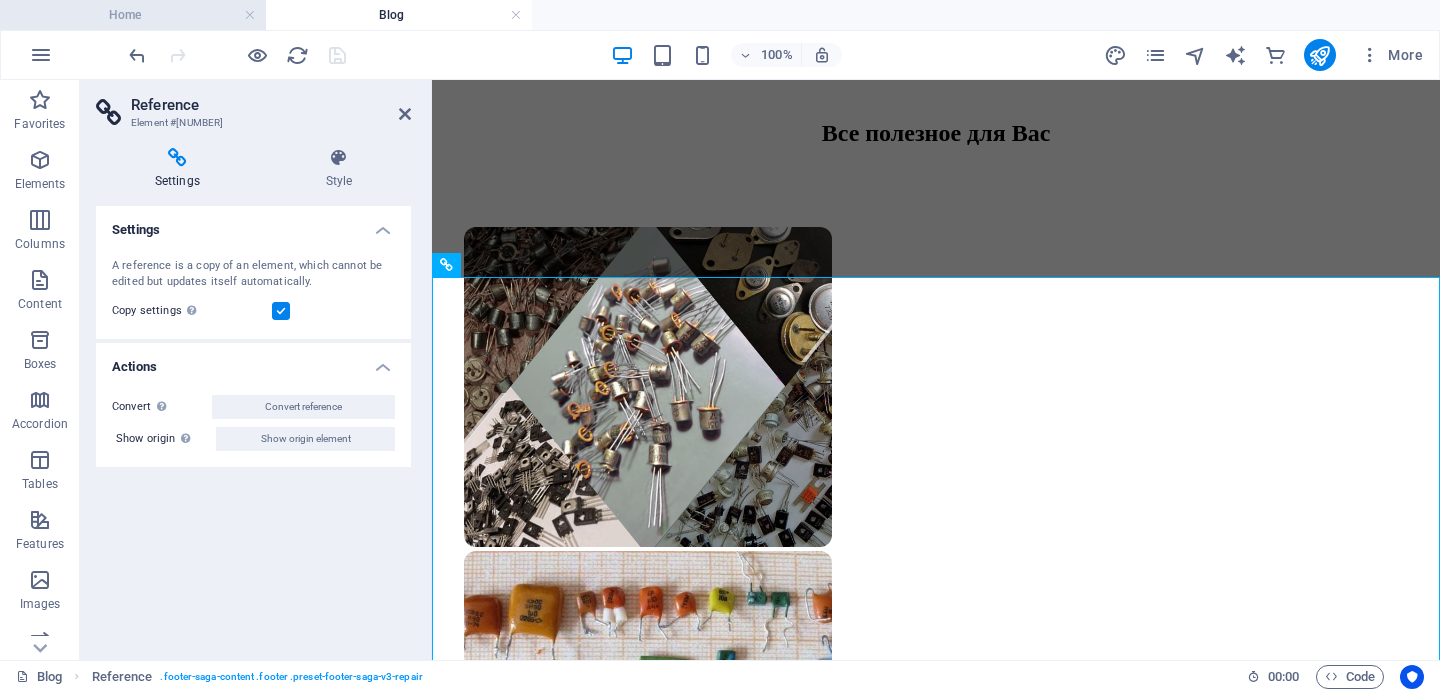 click on "Home" at bounding box center (133, 15) 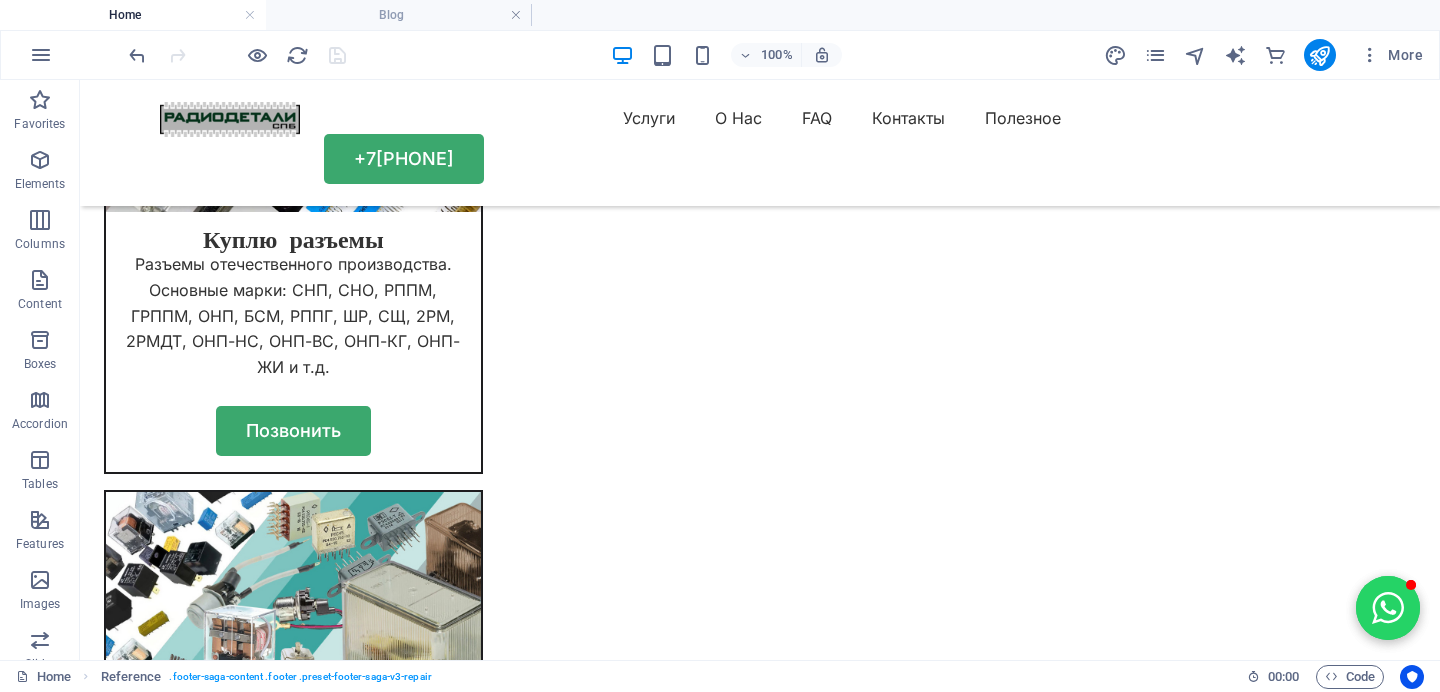 scroll, scrollTop: 0, scrollLeft: 0, axis: both 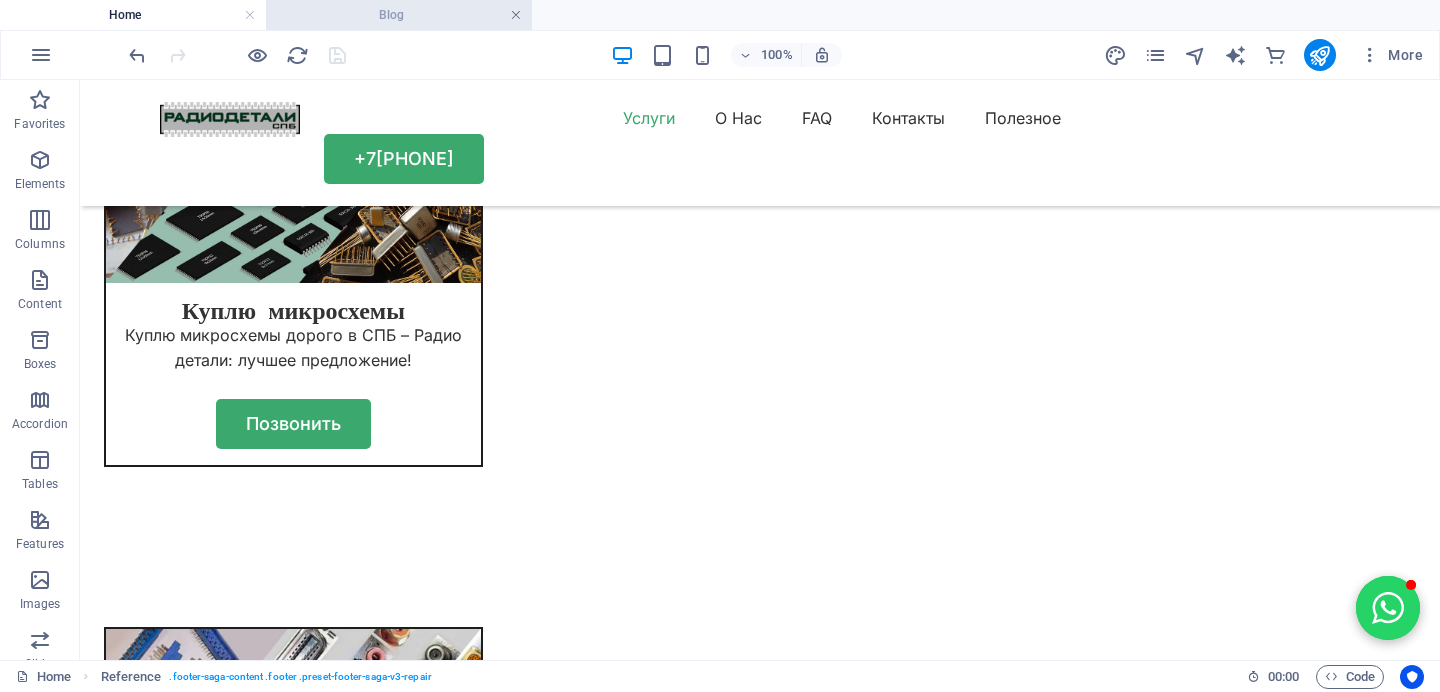click at bounding box center [516, 15] 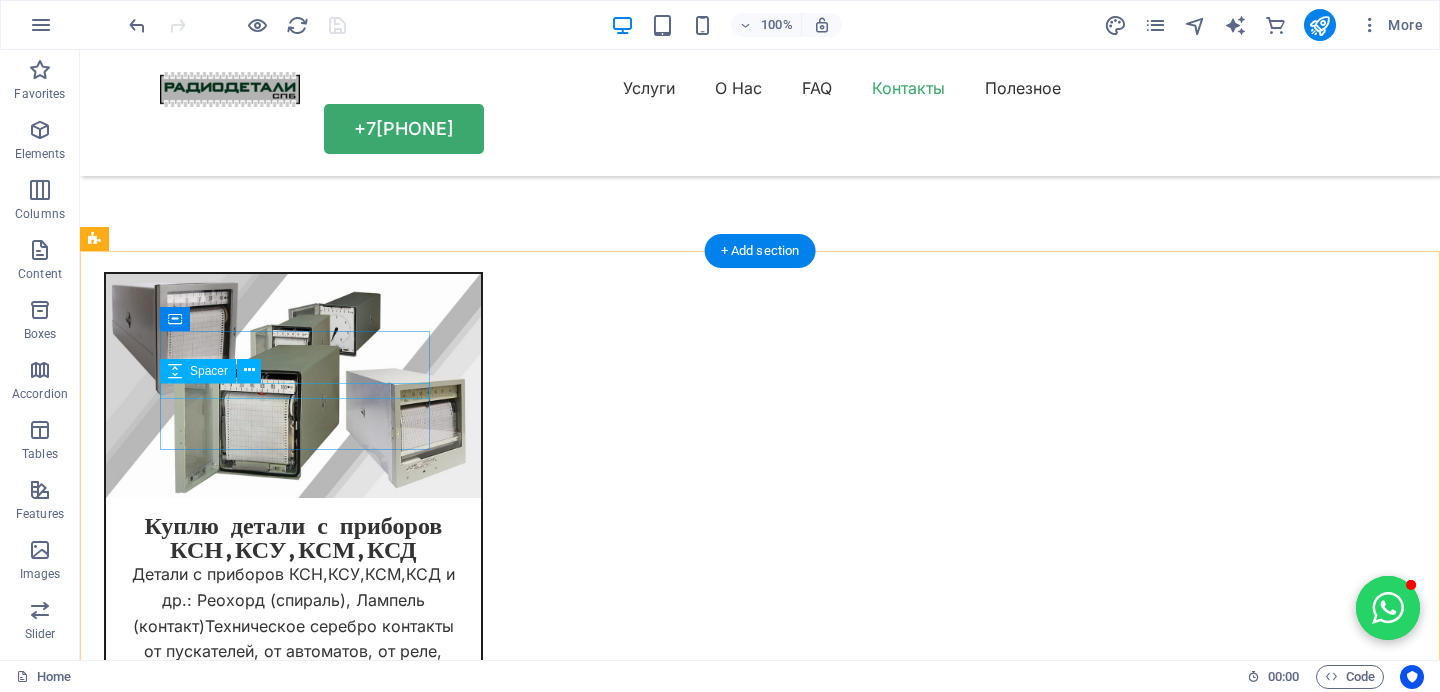 scroll, scrollTop: 13322, scrollLeft: 0, axis: vertical 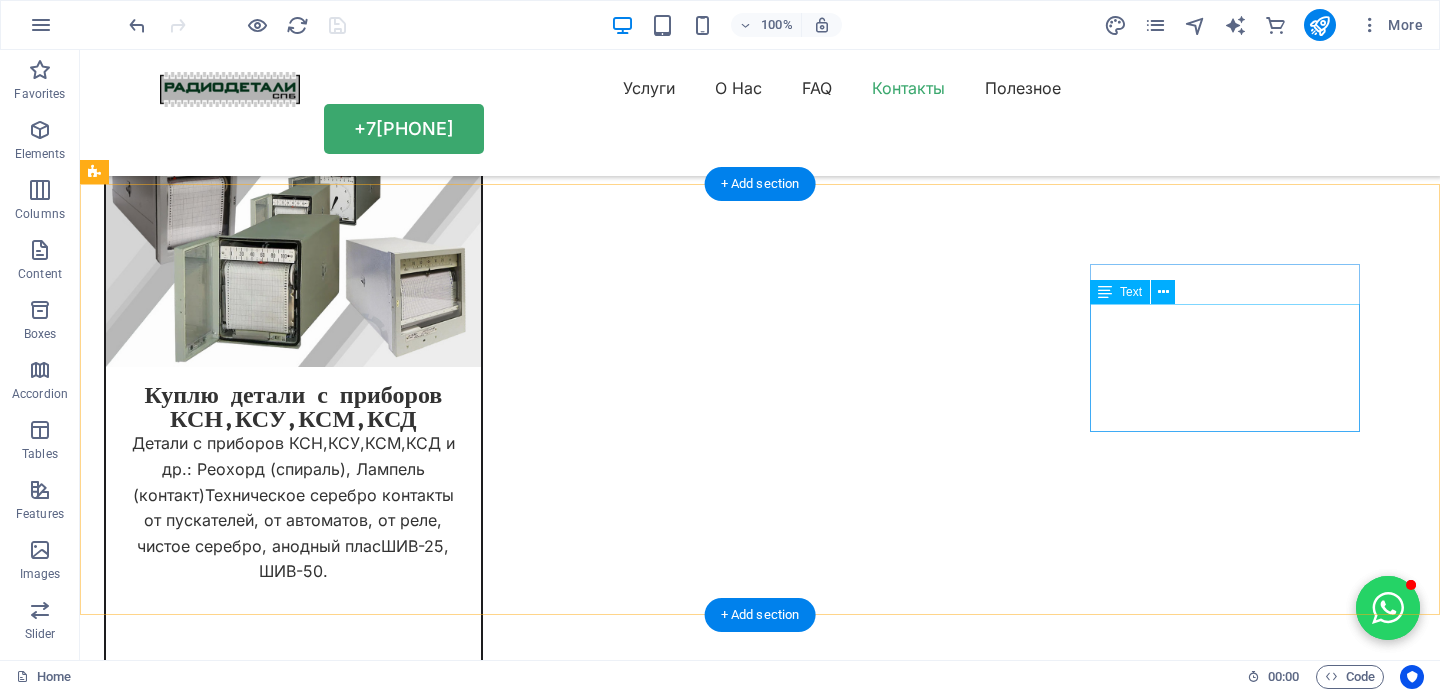 click on "Наша служба поддержки и продаж готова ответить на ваши вопросы круглосуточно.
+7 962 714 04 04
info@radio-detali-spb.ru" at bounding box center [239, 15906] 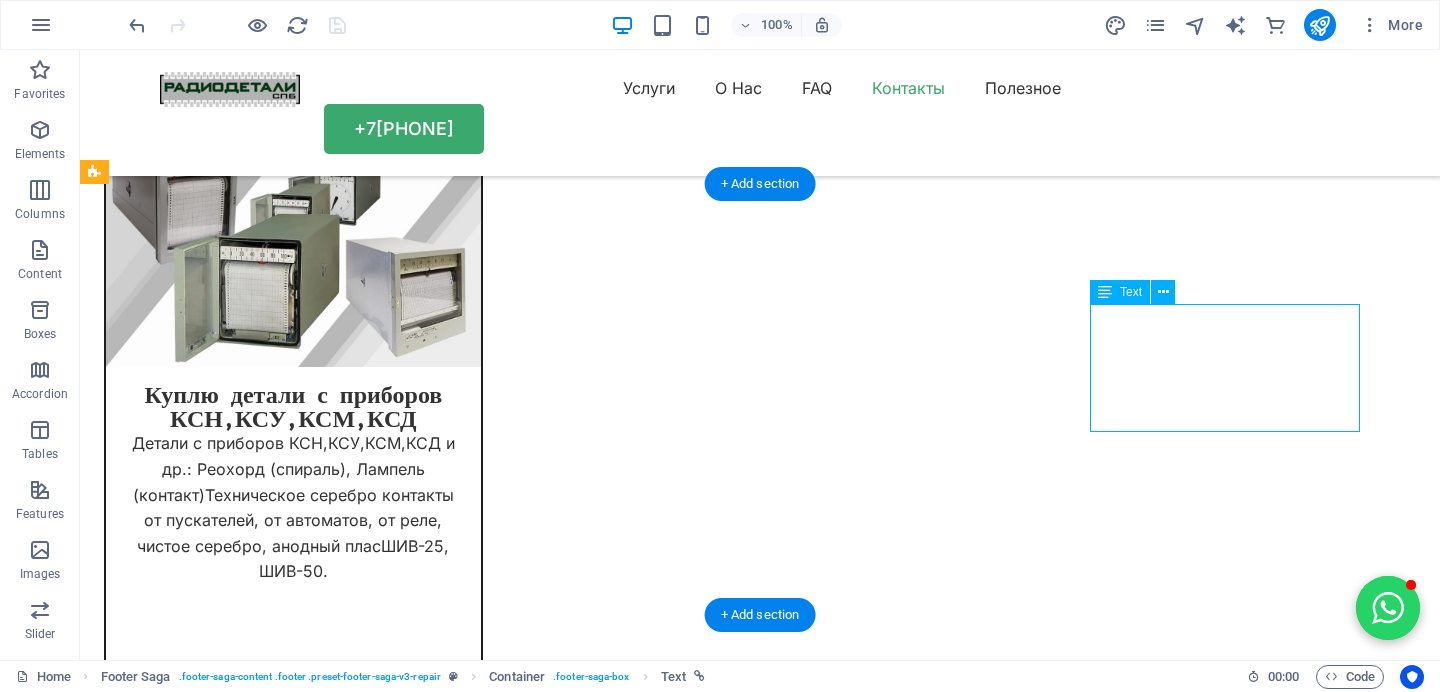 click on "Наша служба поддержки и продаж готова ответить на ваши вопросы круглосуточно.
+7 962 714 04 04
info@radio-detali-spb.ru" at bounding box center [239, 15906] 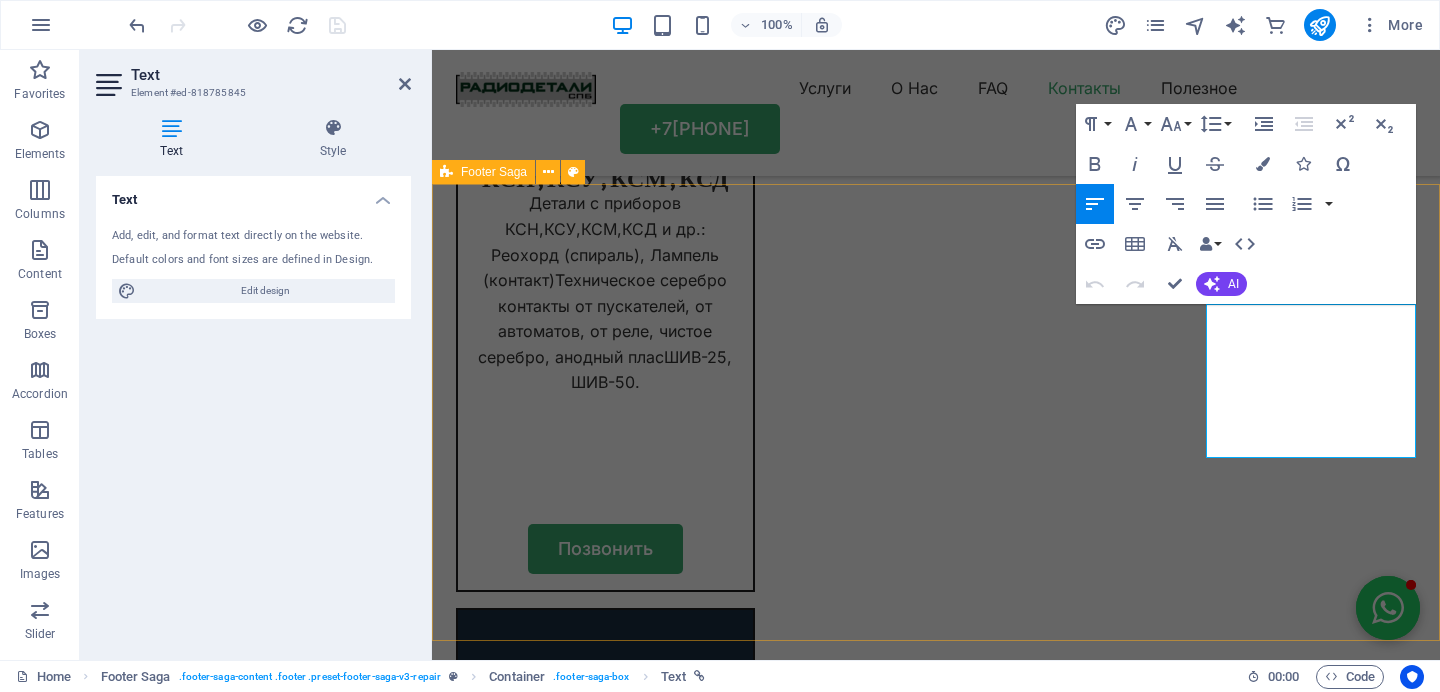 scroll, scrollTop: 14025, scrollLeft: 0, axis: vertical 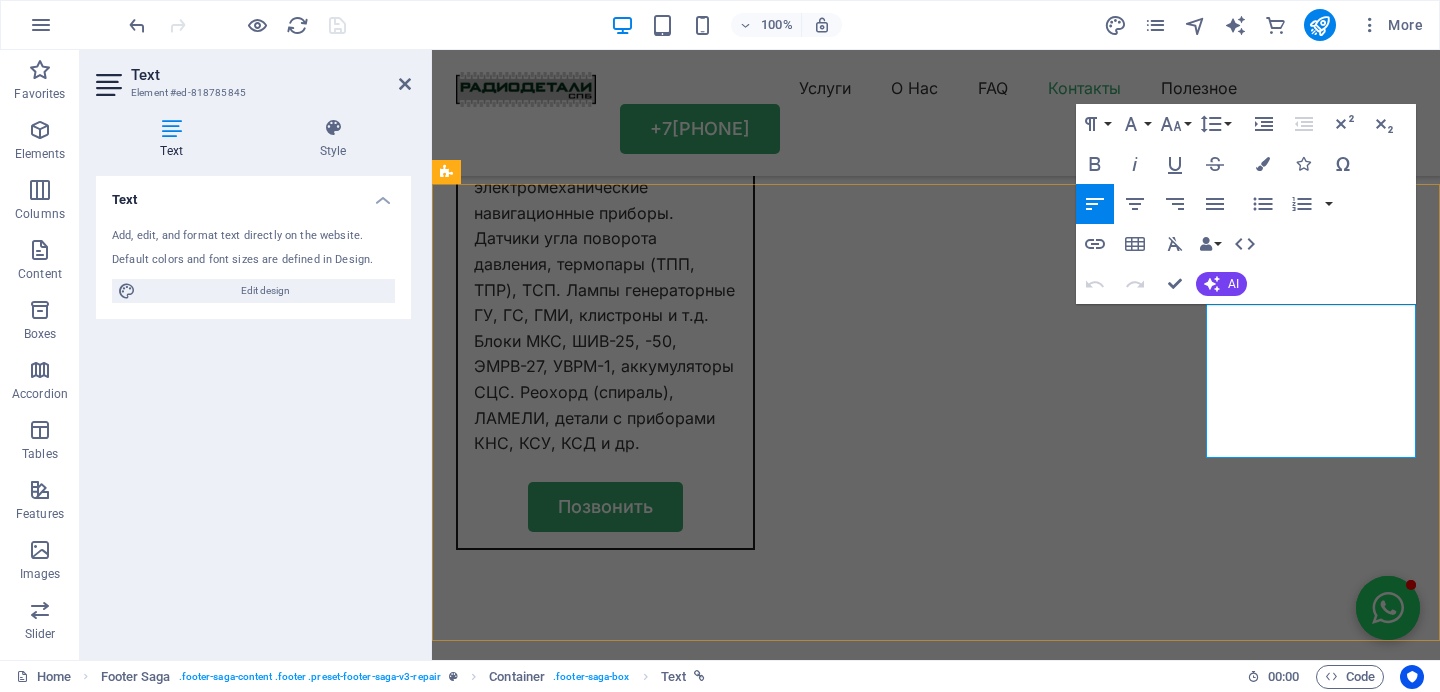 click on "Наша служба поддержки и продаж готова ответить на ваши вопросы круглосуточно.
+7 962 714 04 04
info@radio-detali-spb.ru" at bounding box center [561, 15717] 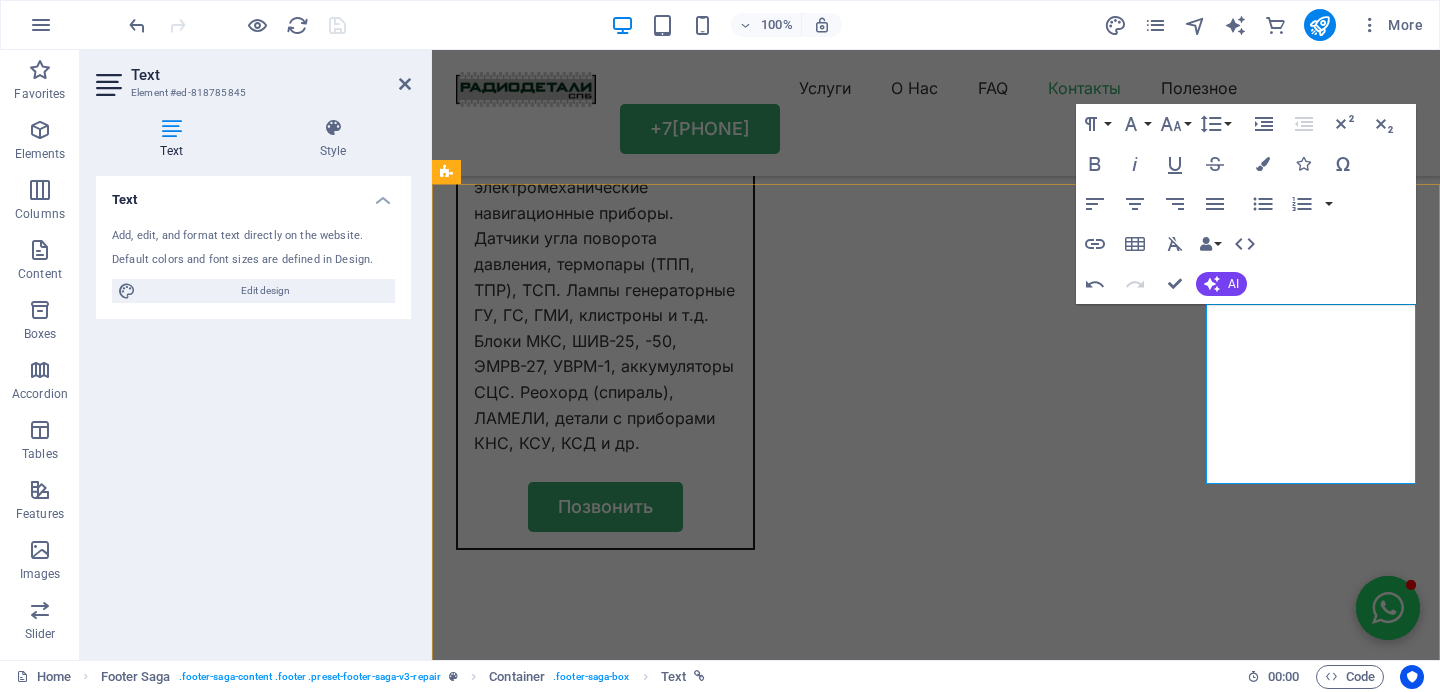 type 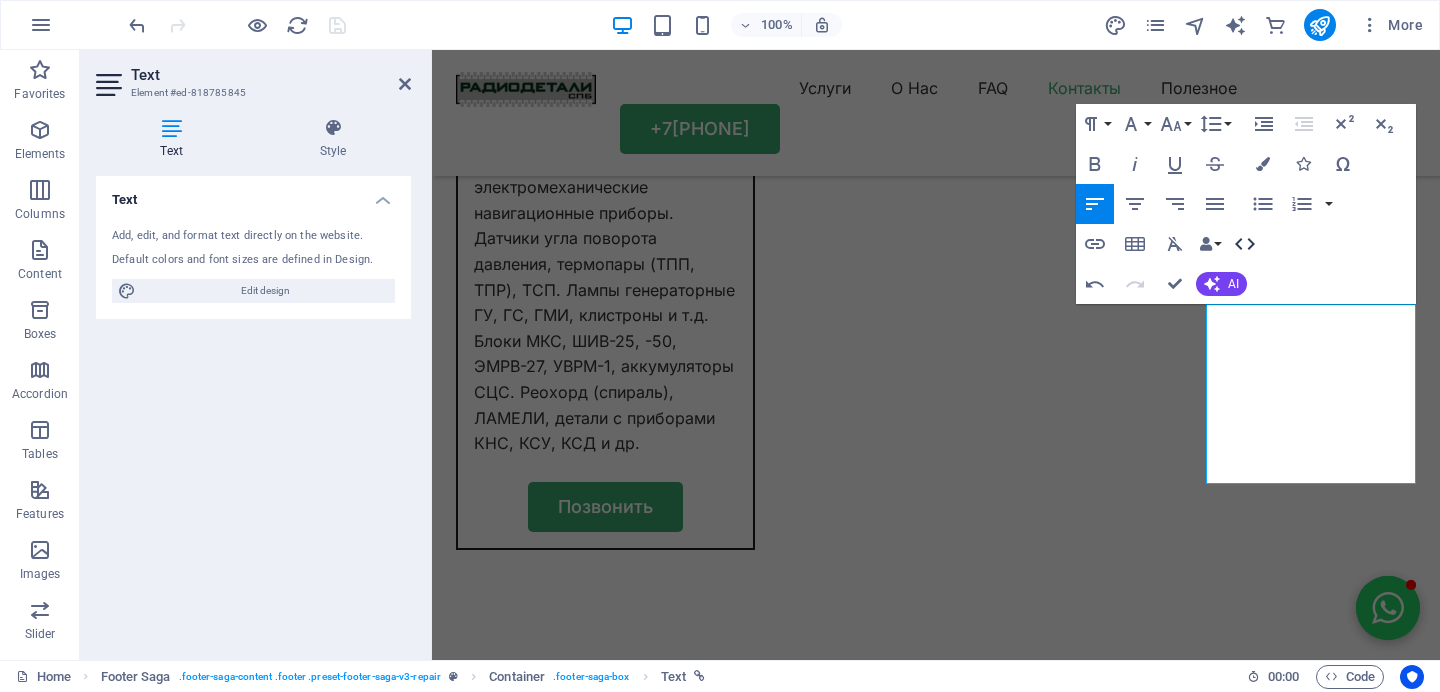 click 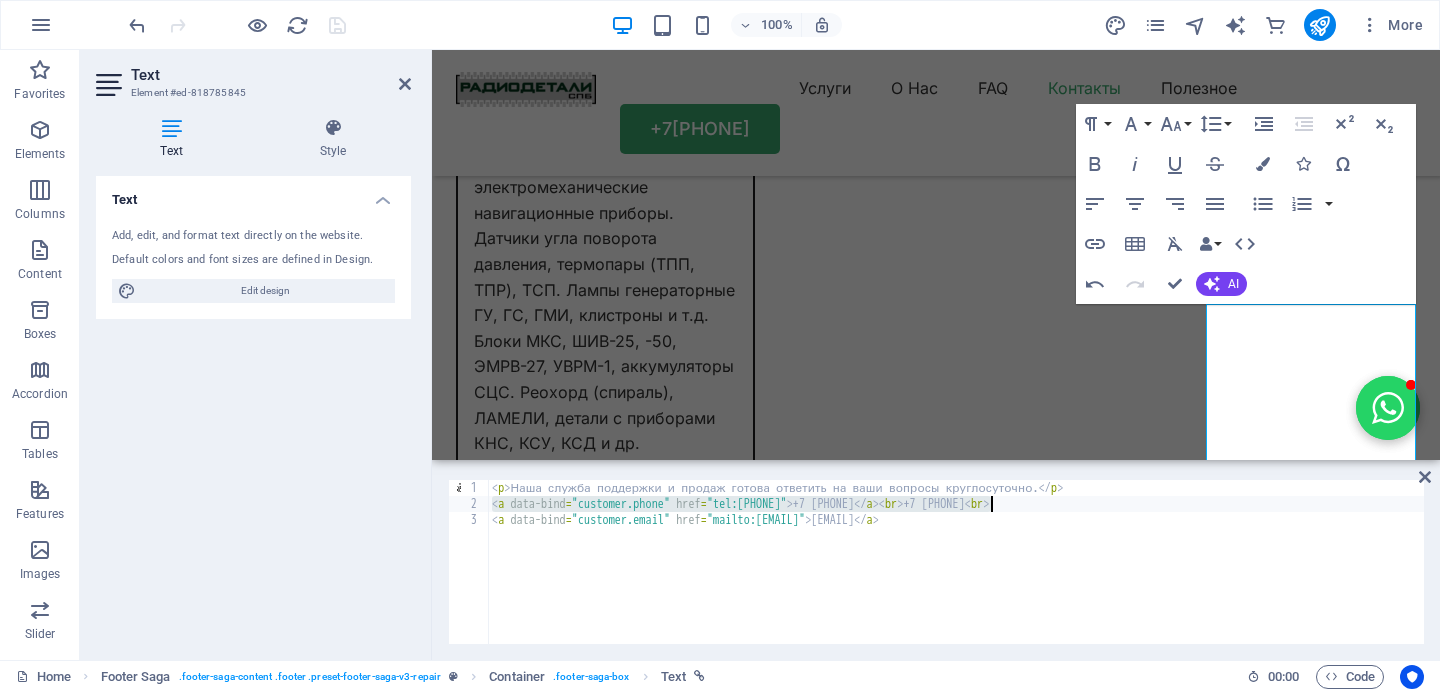 drag, startPoint x: 493, startPoint y: 507, endPoint x: 993, endPoint y: 506, distance: 500.001 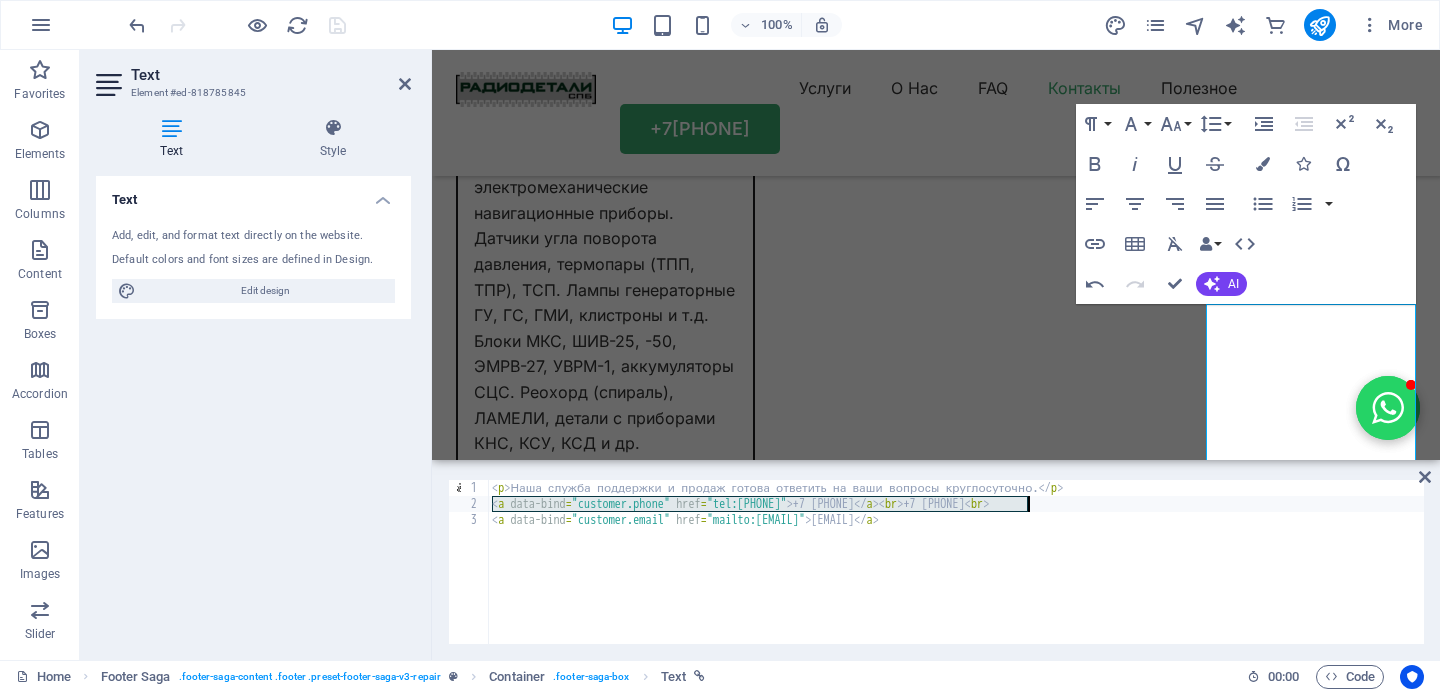 click on "< p > Наша служба поддержки и продаж готова ответить на ваши вопросы круглосуточно. </ p > < a   data-bind = "customer.phone"   href = "tel:79627140404" > +7 962 714 04 04 </ a > < br > +7 981 964 86 46 < br > < a   data-bind = "customer.email"   href = "mailto:info@radio-detali-spb.ru" > info@radio-detali-spb.ru </ a >" at bounding box center (956, 578) 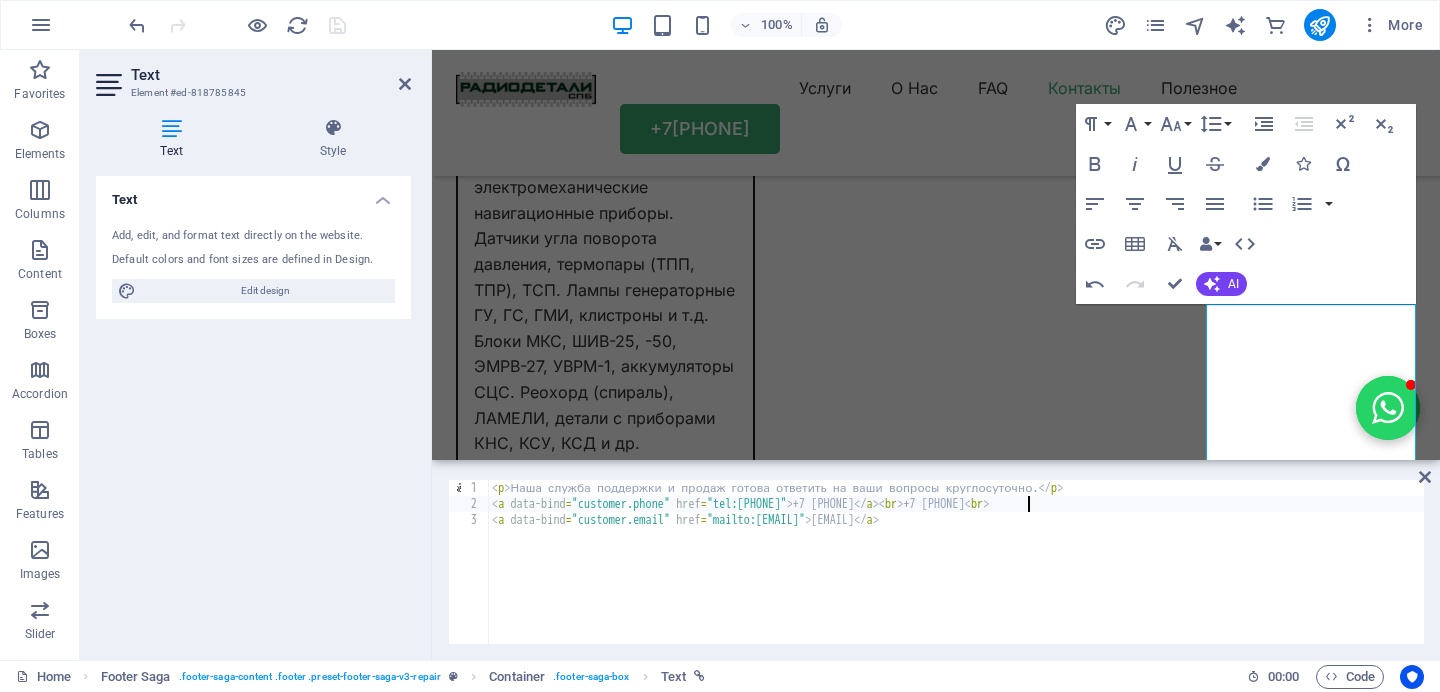 click on "< p > Наша служба поддержки и продаж готова ответить на ваши вопросы круглосуточно. </ p > < a   data-bind = "customer.phone"   href = "tel:79627140404" > +7 962 714 04 04 </ a > < br > +7 981 964 86 46 < br > < a   data-bind = "customer.email"   href = "mailto:info@radio-detali-spb.ru" > info@radio-detali-spb.ru </ a >" at bounding box center (956, 578) 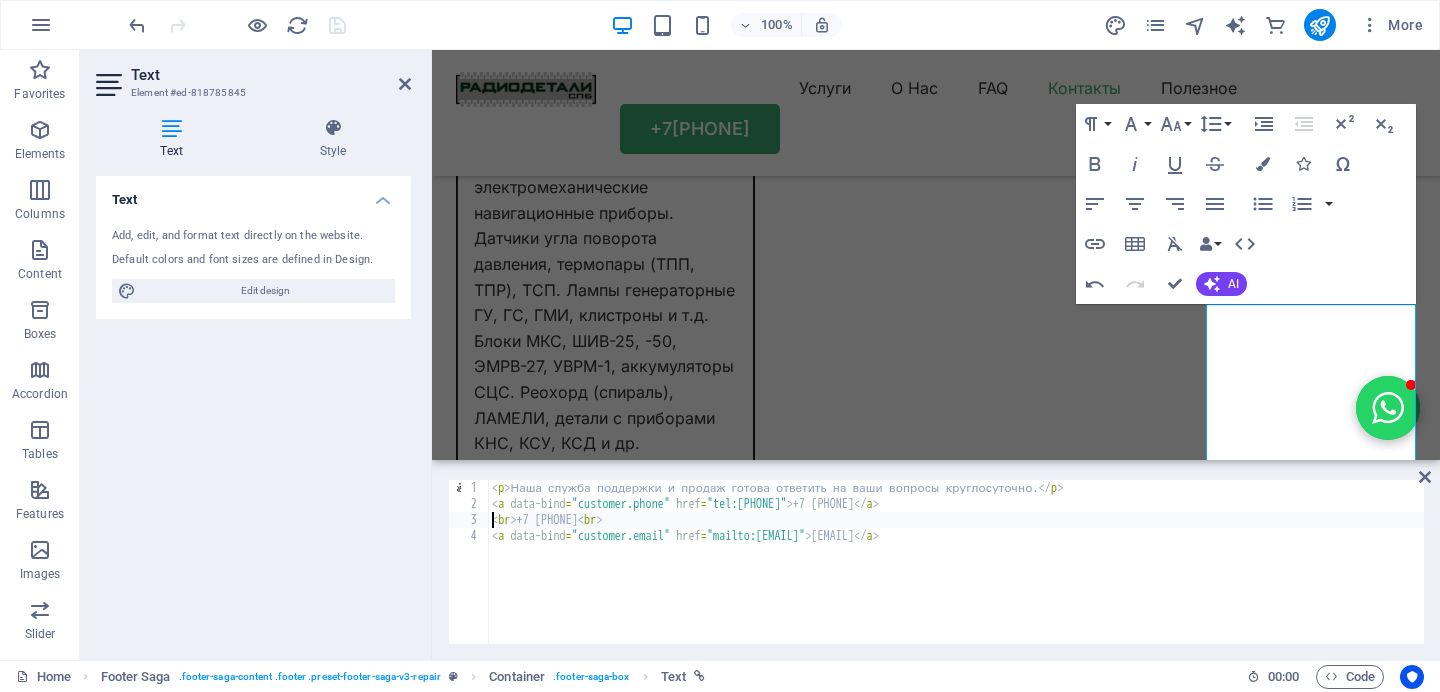 type on "<br>+7 981 964 86 46<br>" 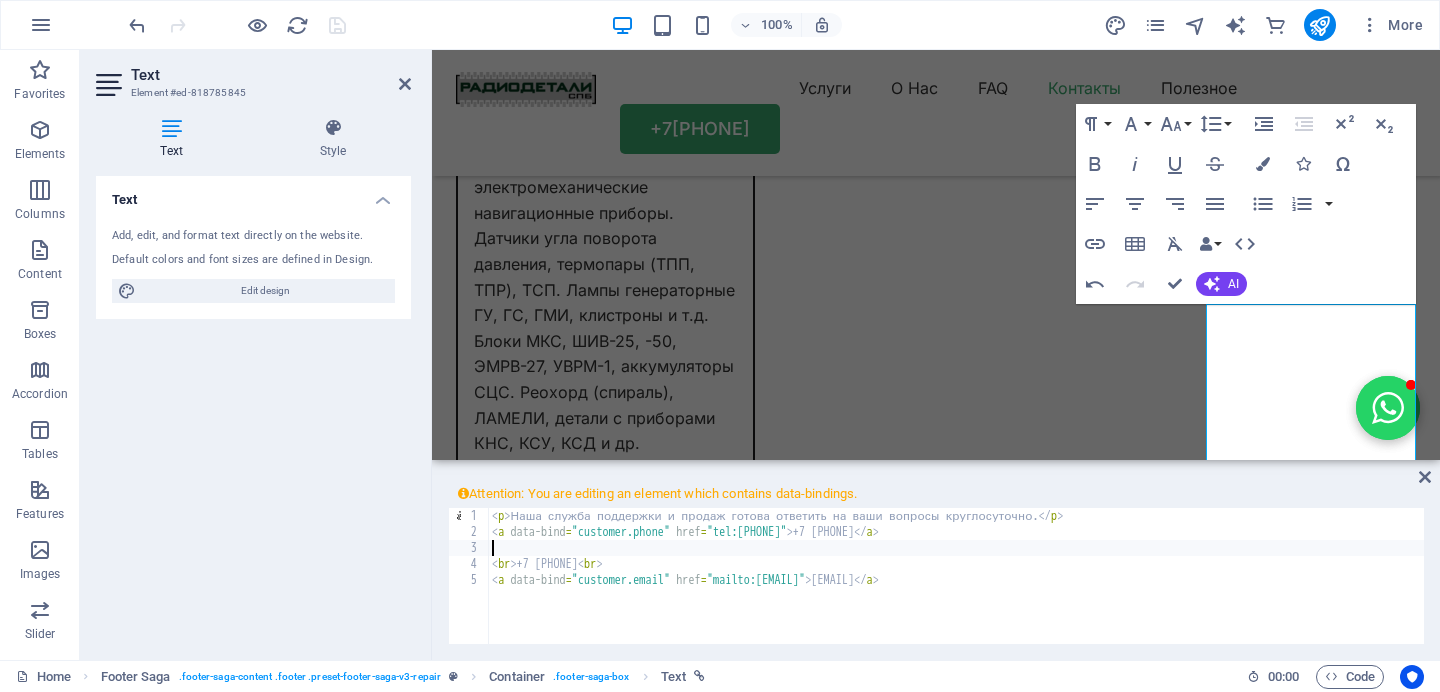 paste on "<a data-bind="customer.phone" href="tel:79627140404">+7 962 714 04 04</a>" 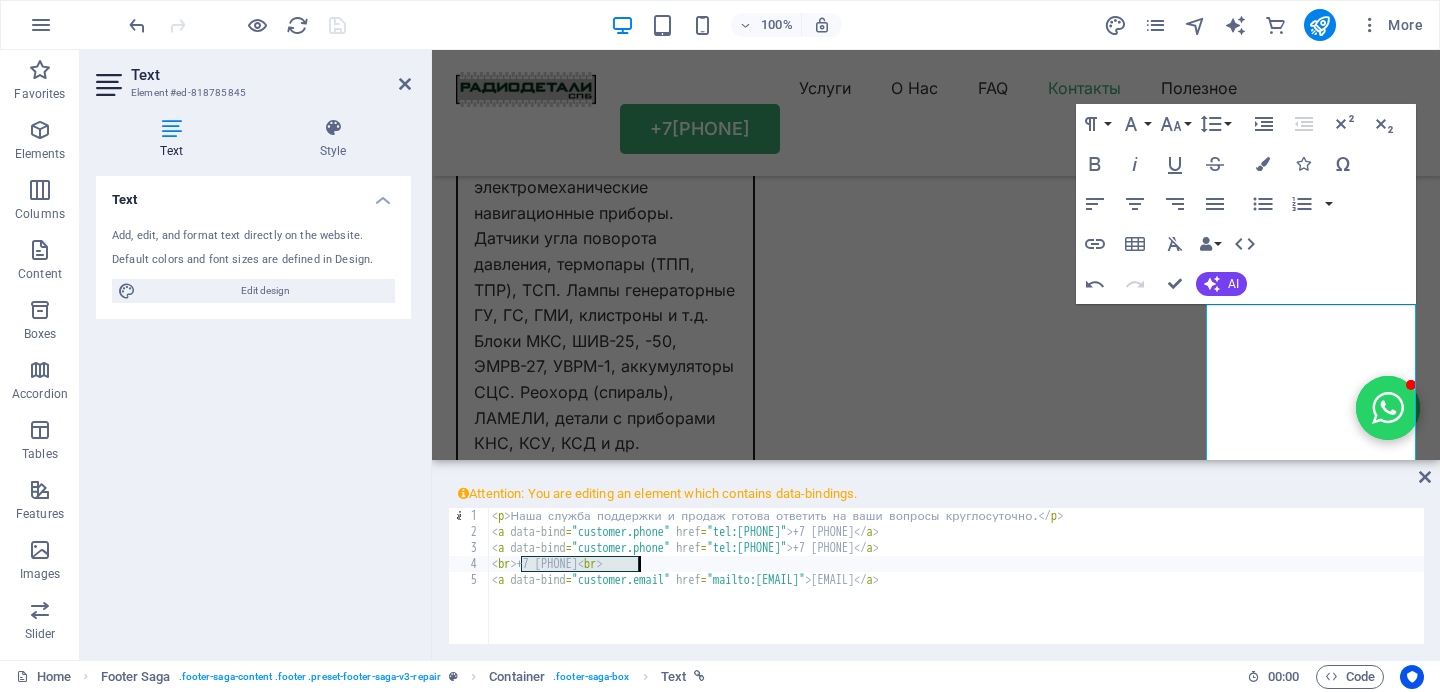 drag, startPoint x: 522, startPoint y: 563, endPoint x: 639, endPoint y: 563, distance: 117 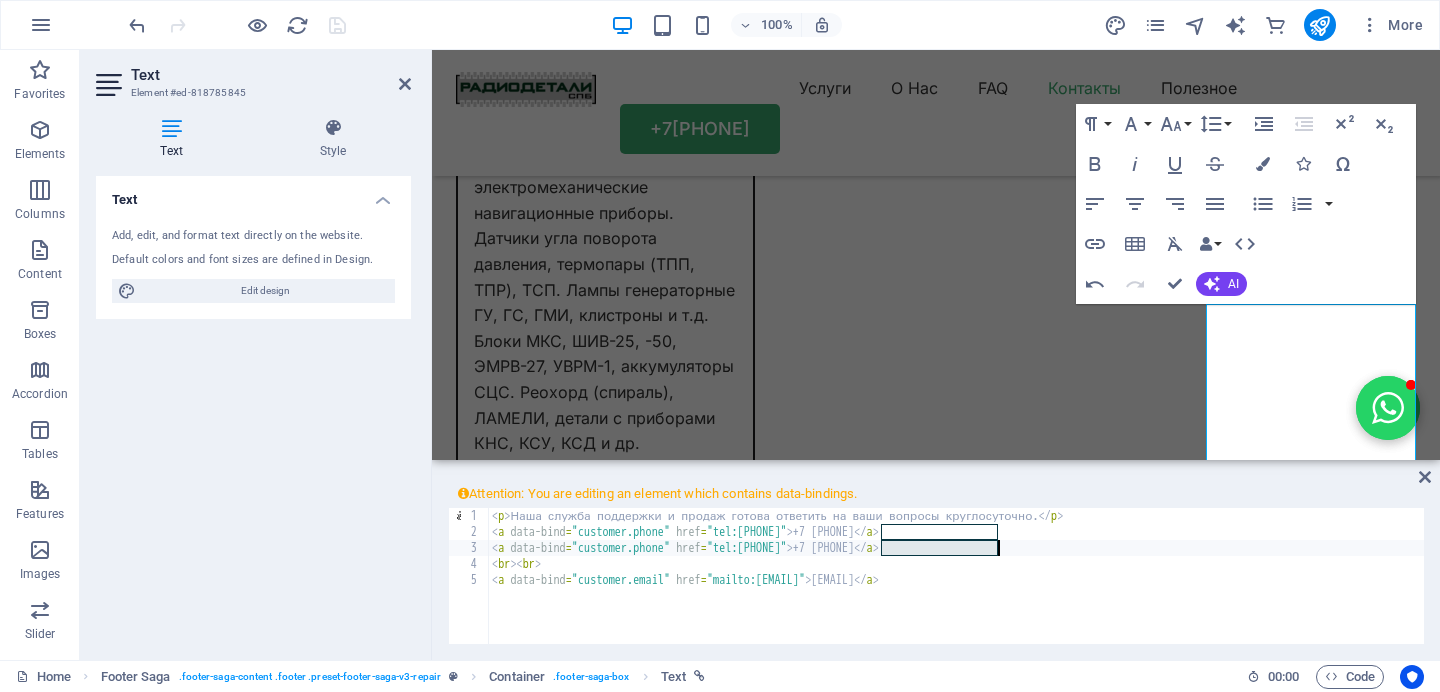 drag, startPoint x: 882, startPoint y: 547, endPoint x: 996, endPoint y: 550, distance: 114.03947 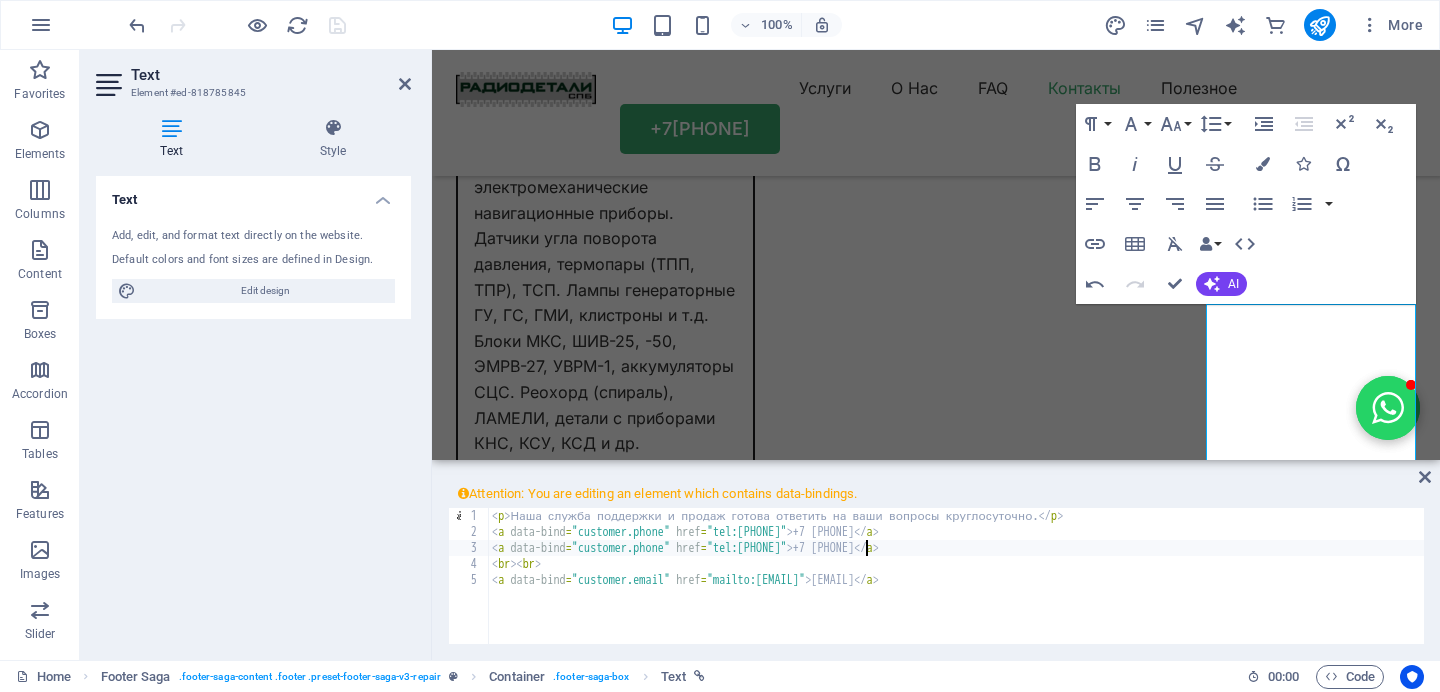 click on "< p > Наша служба поддержки и продаж готова ответить на ваши вопросы круглосуточно. </ p > < a   data-bind = "customer.phone"   href = "tel:79627140404" > +7 962 714 04 04 </ a > < a   data-bind = "customer.phone"   href = "tel:79627140404" > +7 981 964 86 46 </ a > < br > < br > < a   data-bind = "customer.email"   href = "mailto:info@radio-detali-spb.ru" > info@radio-detali-spb.ru </ a >" at bounding box center (956, 606) 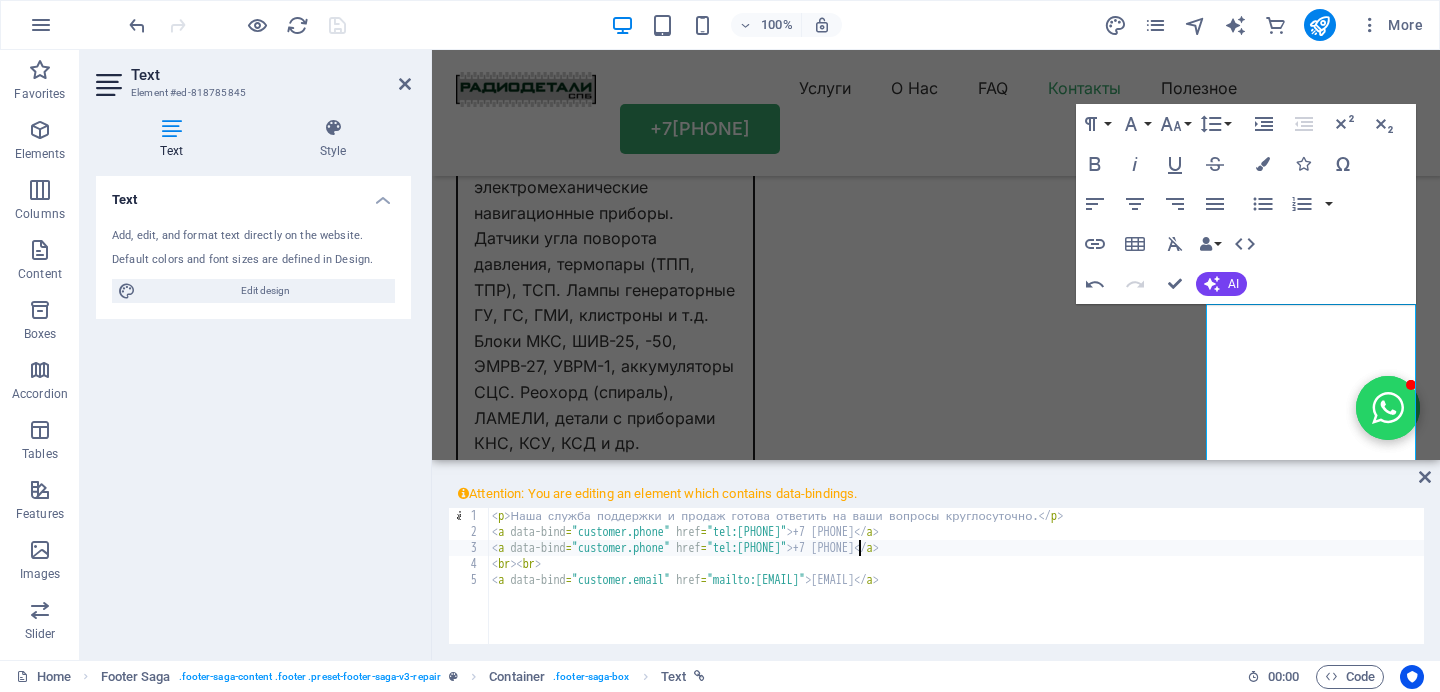 scroll, scrollTop: 0, scrollLeft: 30, axis: horizontal 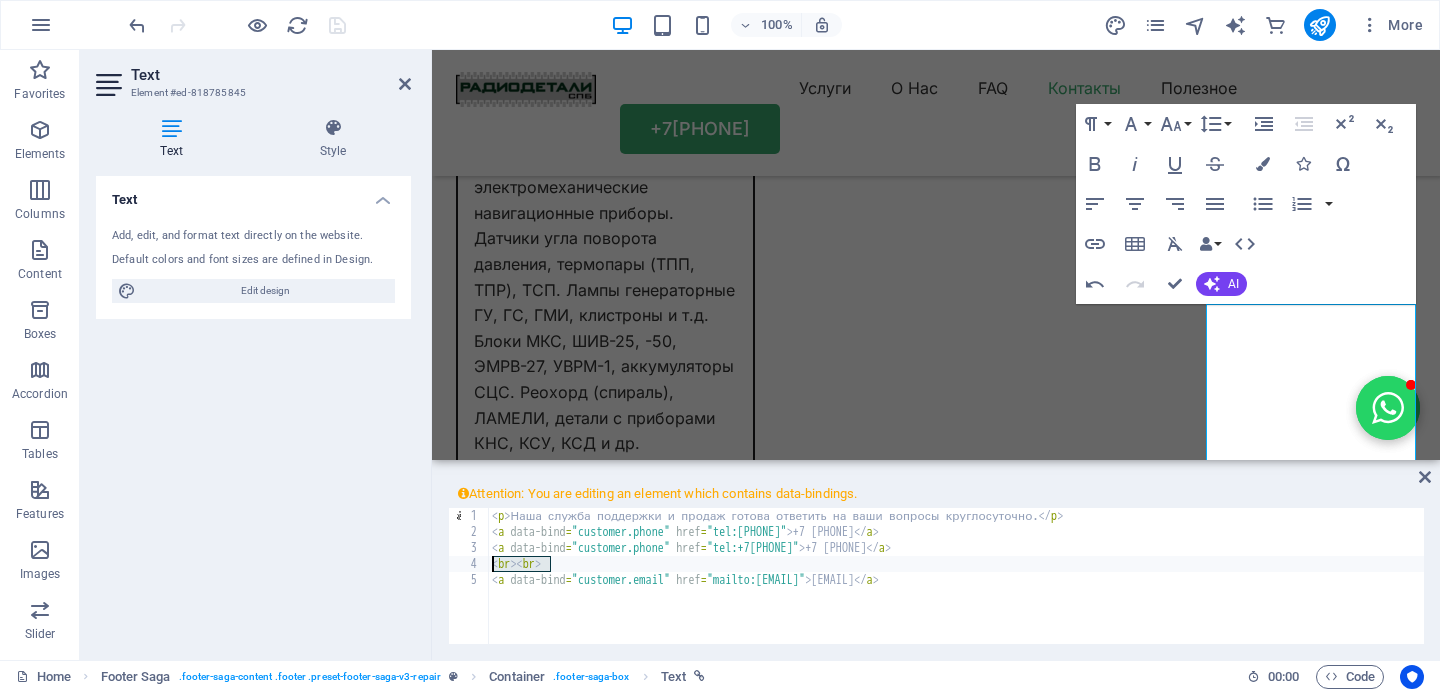 drag, startPoint x: 577, startPoint y: 561, endPoint x: 496, endPoint y: 558, distance: 81.055534 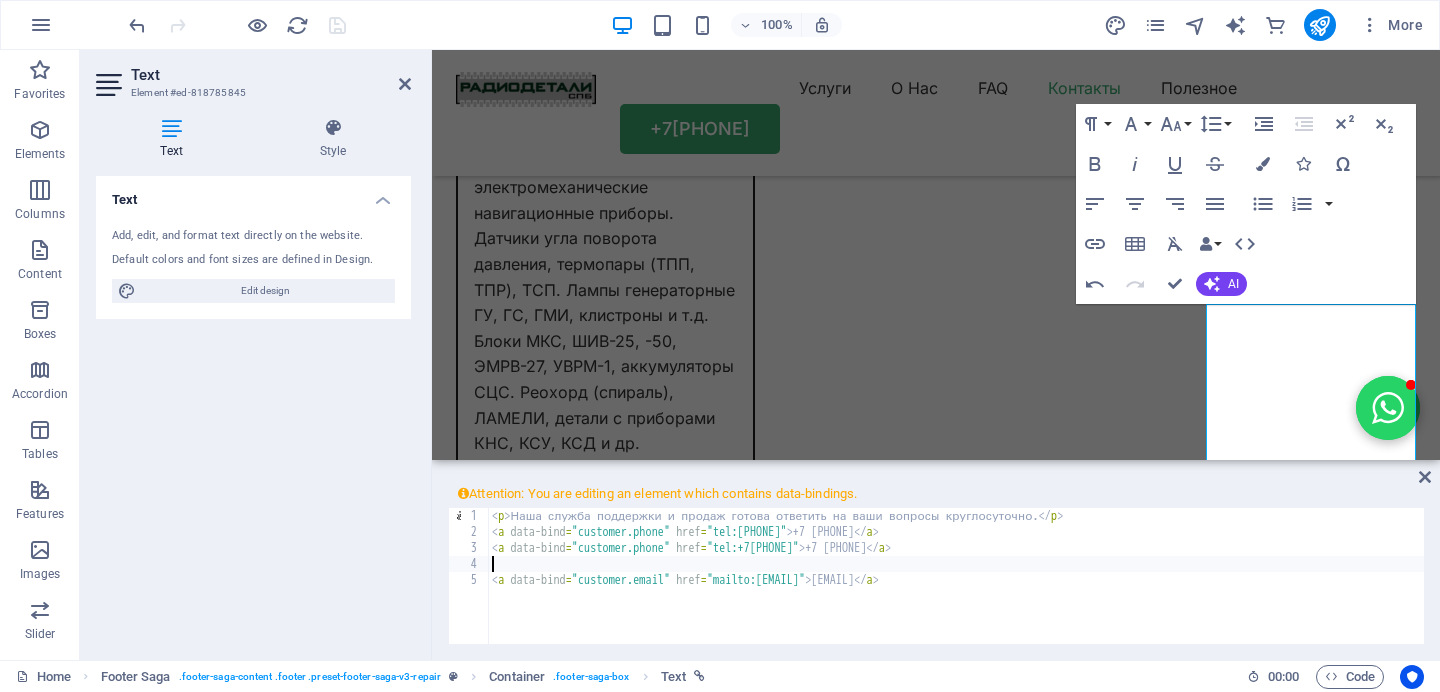 type on "<a data-bind="customer.phone" href="tel:79819648646">+7 981 964 86 46</a>" 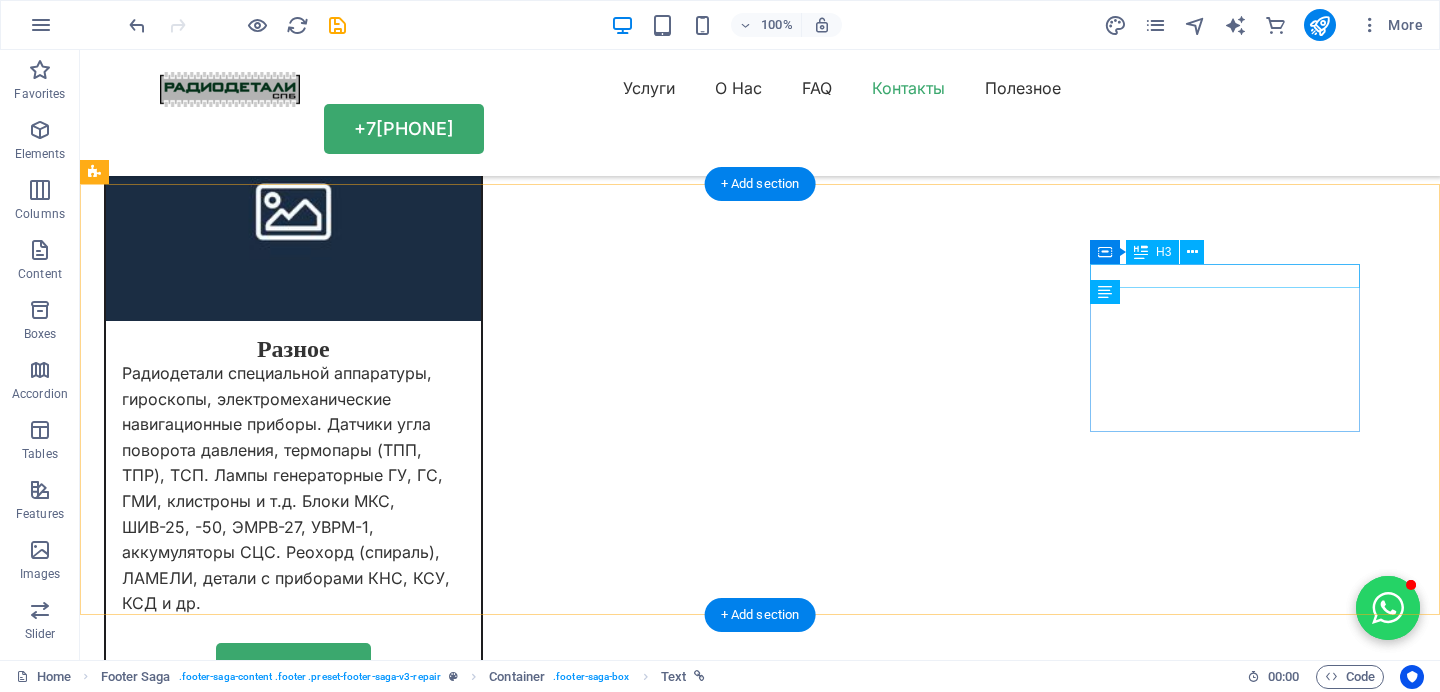 scroll, scrollTop: 13322, scrollLeft: 0, axis: vertical 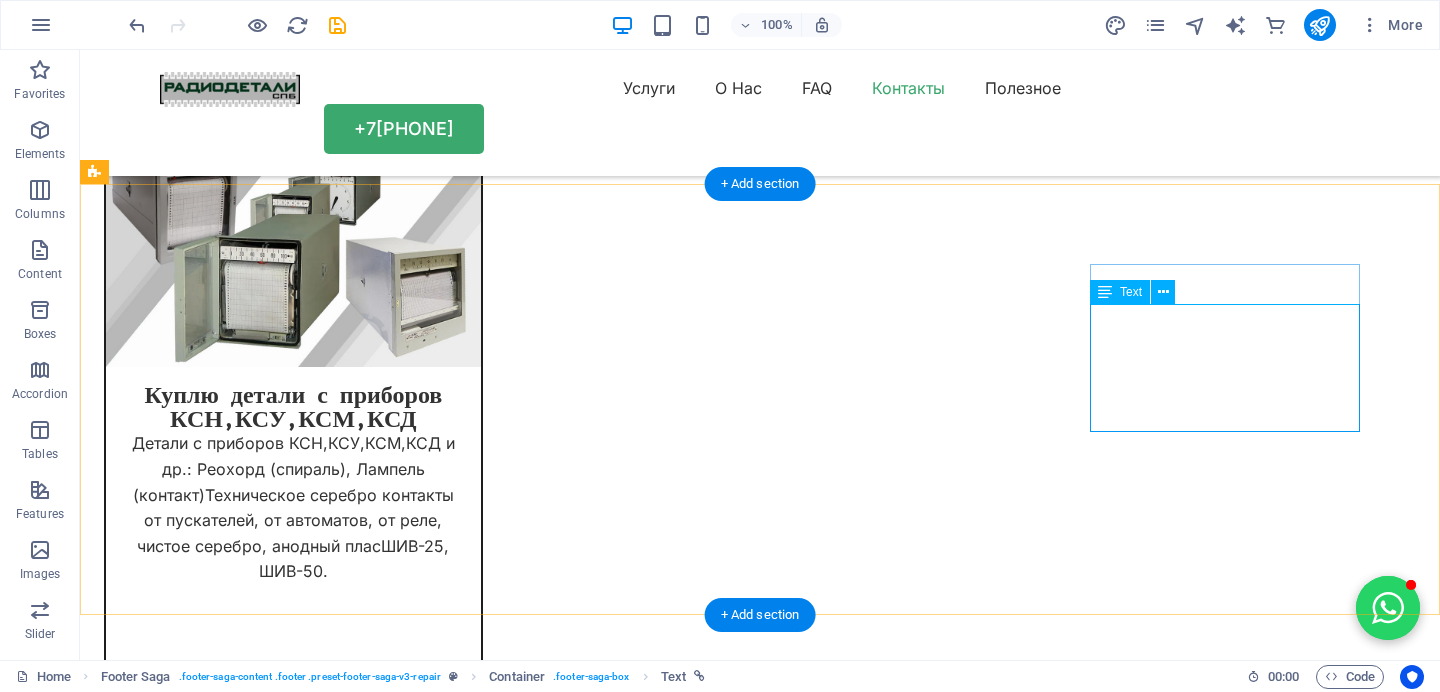 click on "Наша служба поддержки и продаж готова ответить на ваши вопросы круглосуточно.
+7 962 714 04 04
+7 981 964 86 46
info@radio-detali-spb.ru" at bounding box center [239, 15893] 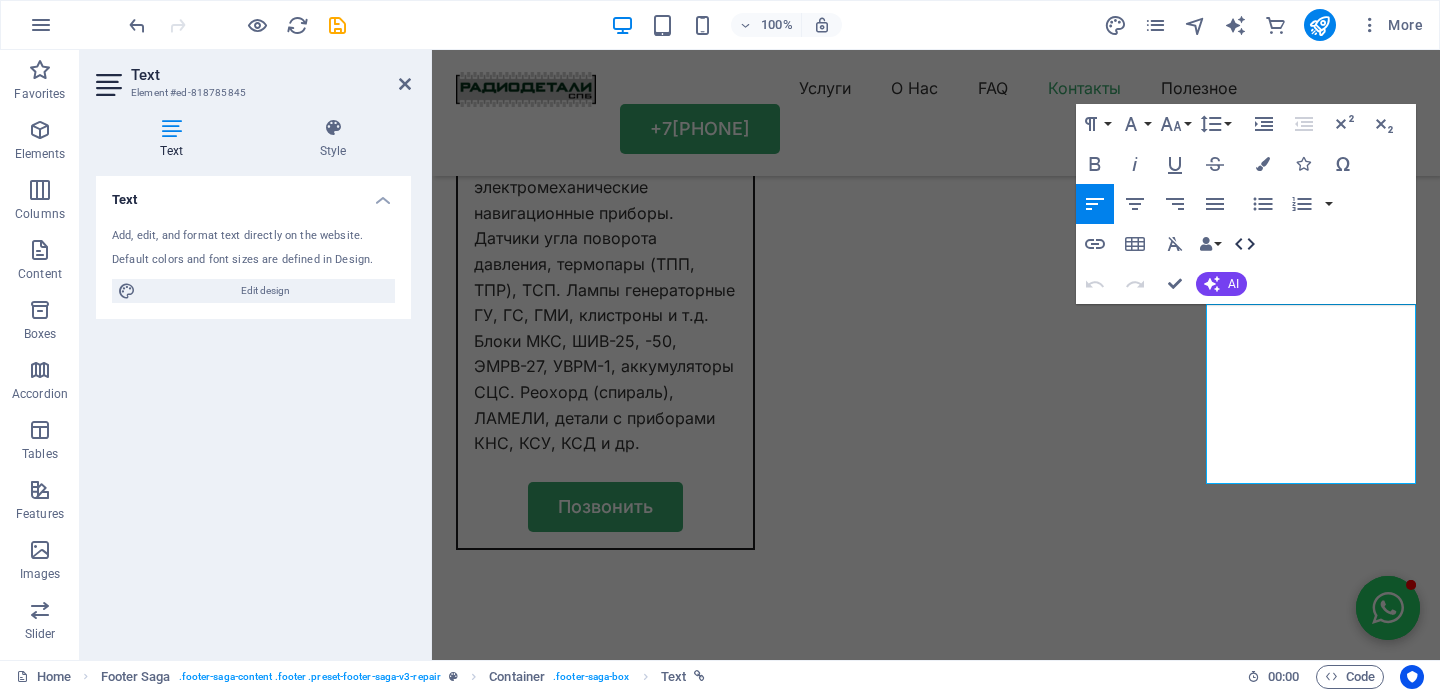 click 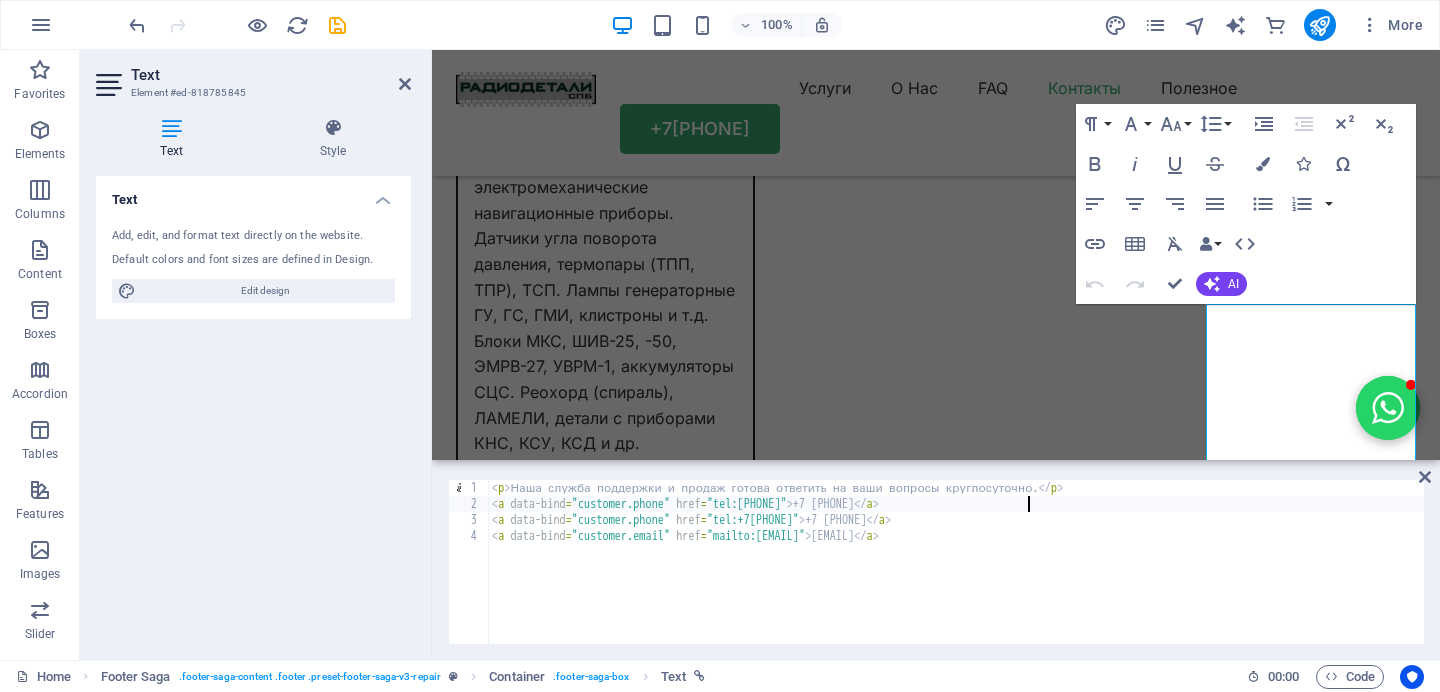 click on "< p > Наша служба поддержки и продаж готова ответить на ваши вопросы круглосуточно. </ p > < a   data-bind = "customer.phone"   href = "tel:79627140404" > +7 962 714 04 04 </ a > < a   data-bind = "customer.phone"   href = "tel:79819648646" > +7 981 964 86 46 </ a > < a   data-bind = "customer.email"   href = "mailto:info@radio-detali-spb.ru" > info@radio-detali-spb.ru </ a >" at bounding box center [956, 578] 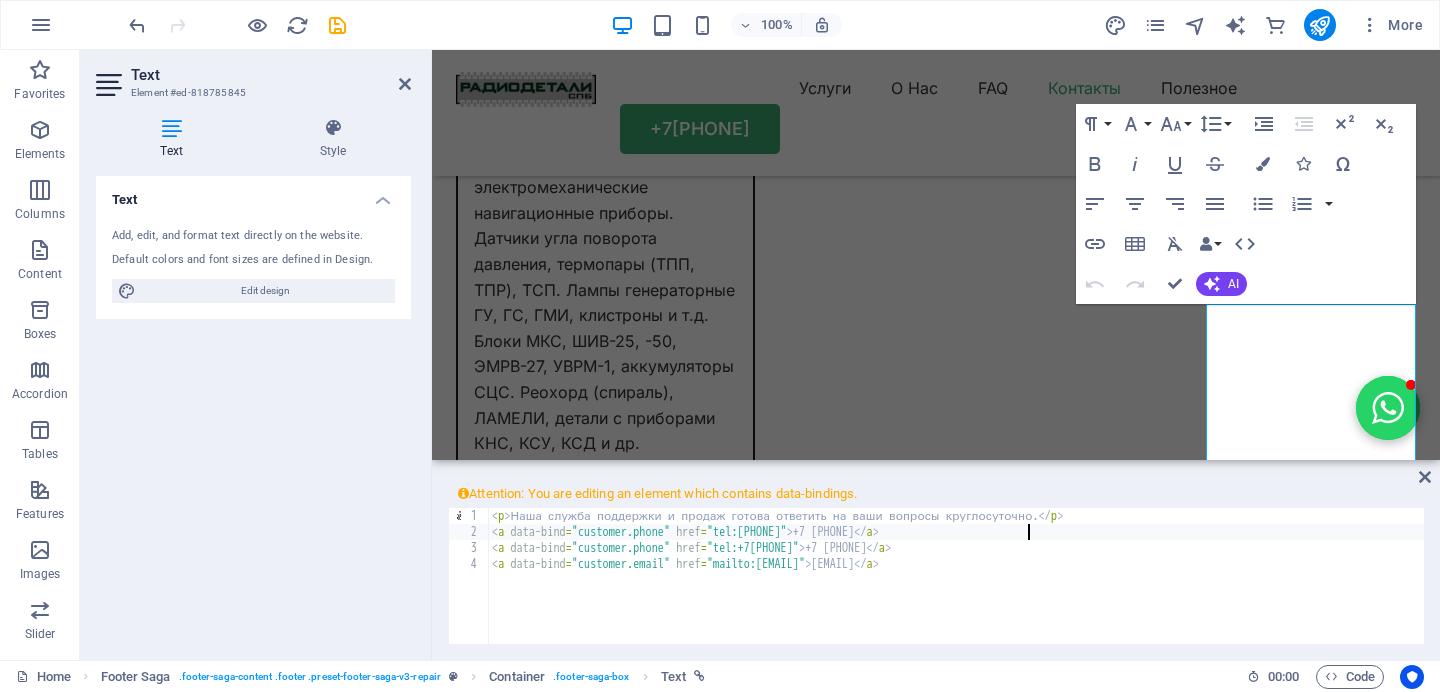 scroll, scrollTop: 0, scrollLeft: 43, axis: horizontal 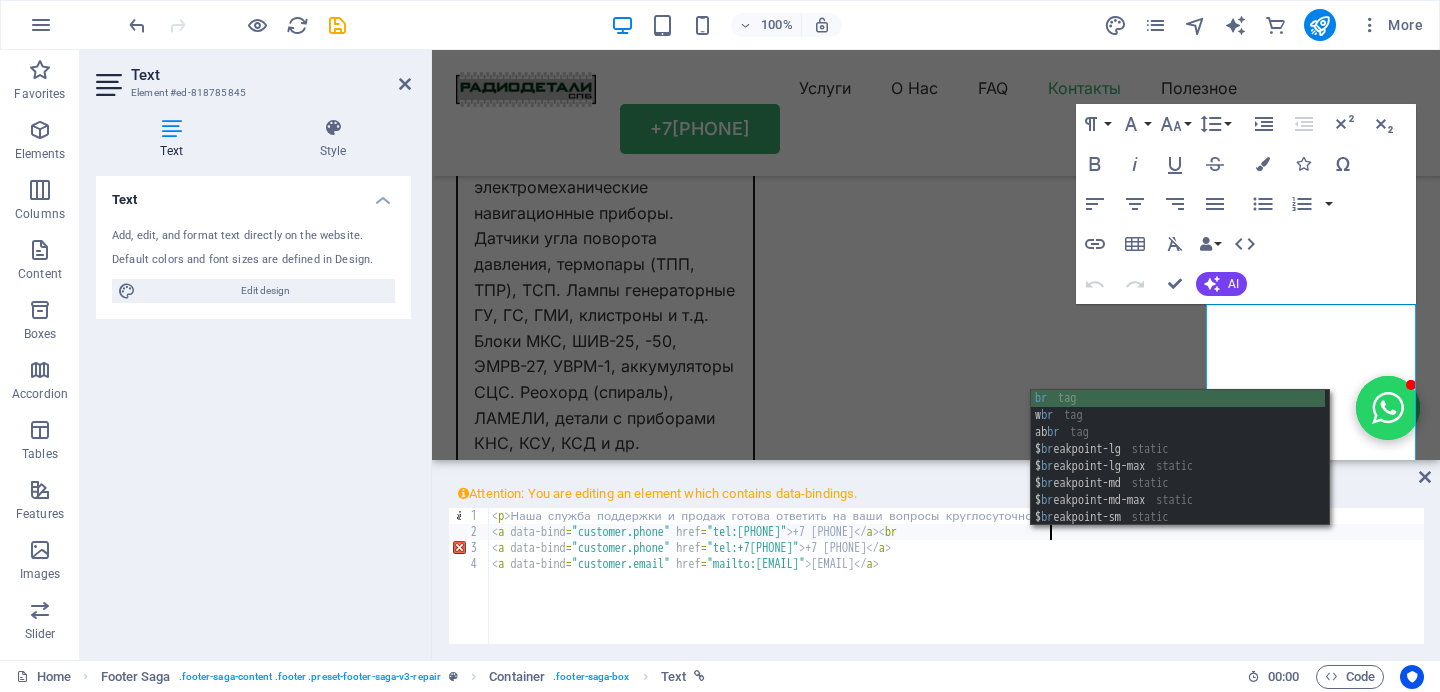 type on "<a data-bind="customer.phone" href="tel:79627140404">+7 962 714 04 04</a><br>" 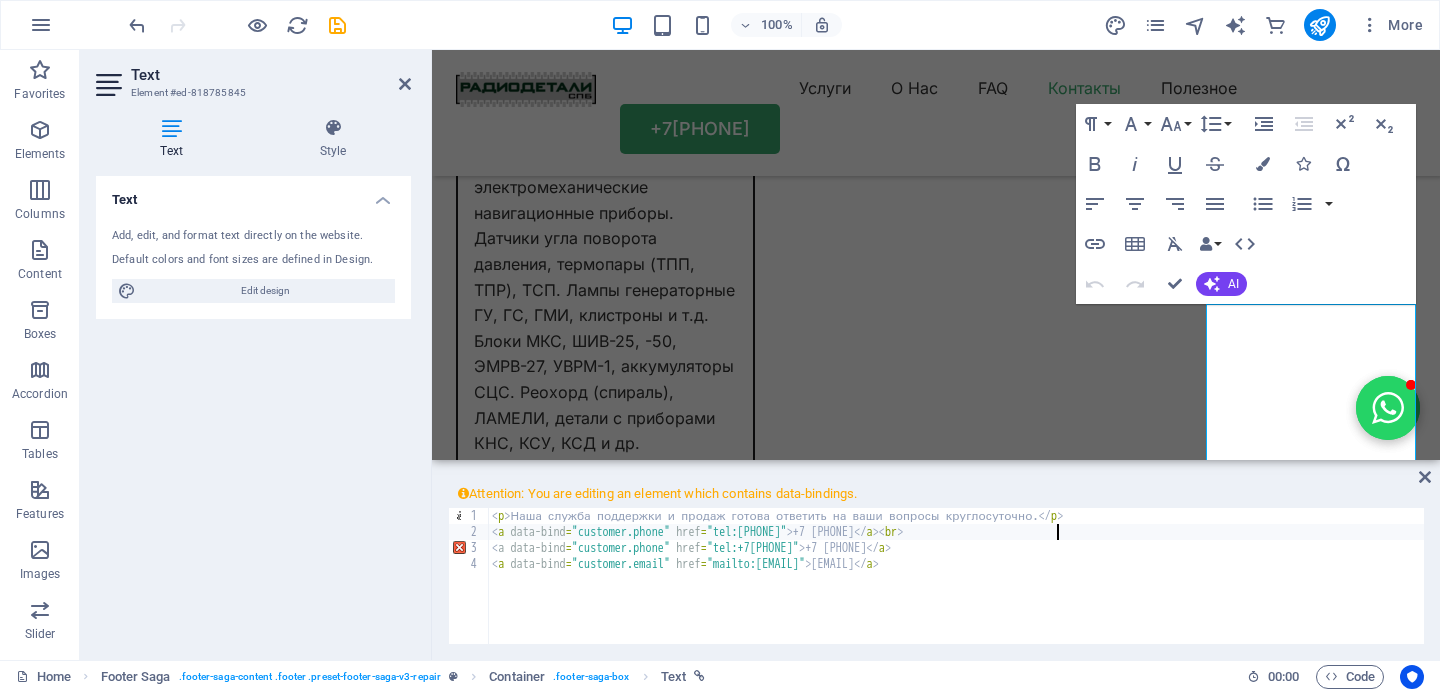 scroll, scrollTop: 0, scrollLeft: 45, axis: horizontal 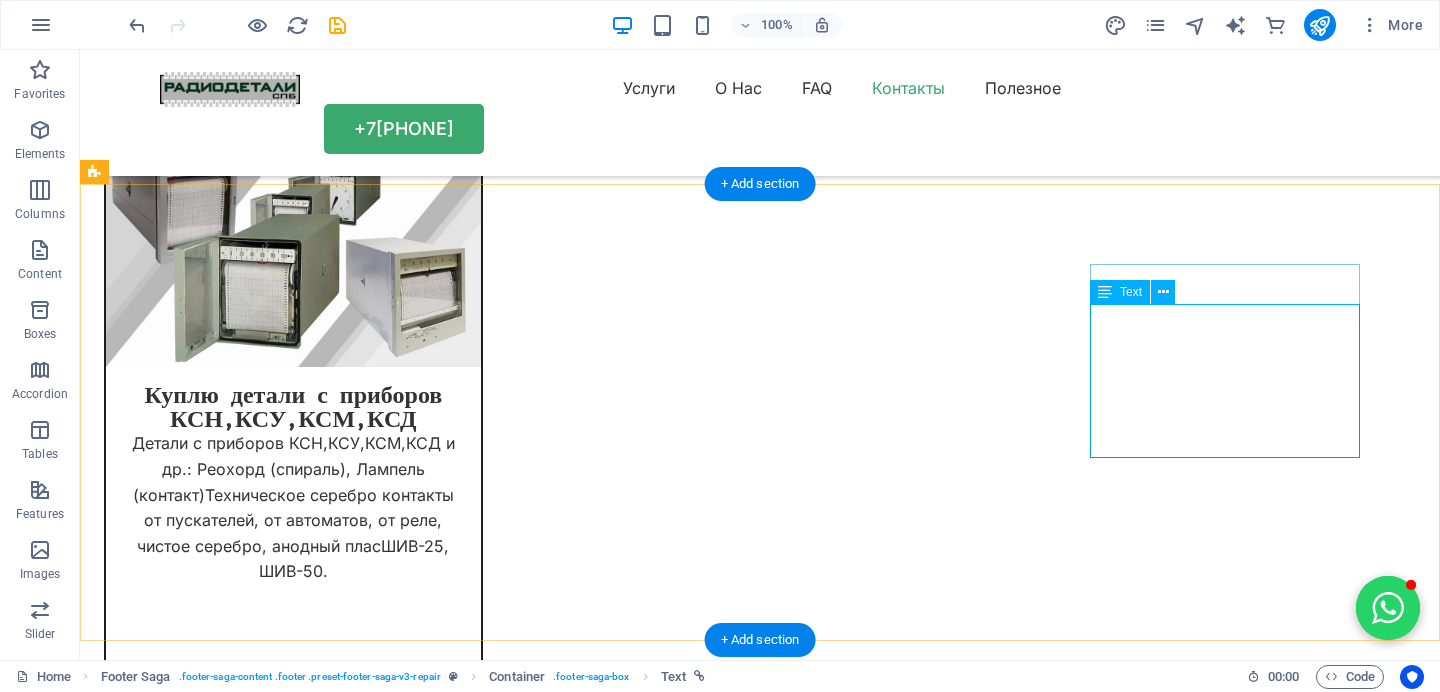 click on "Наша служба поддержки и продаж готова ответить на ваши вопросы круглосуточно.
+7 962 714 04 04
+7 981 964 86 46
info@radio-detali-spb.ru" at bounding box center [239, 15906] 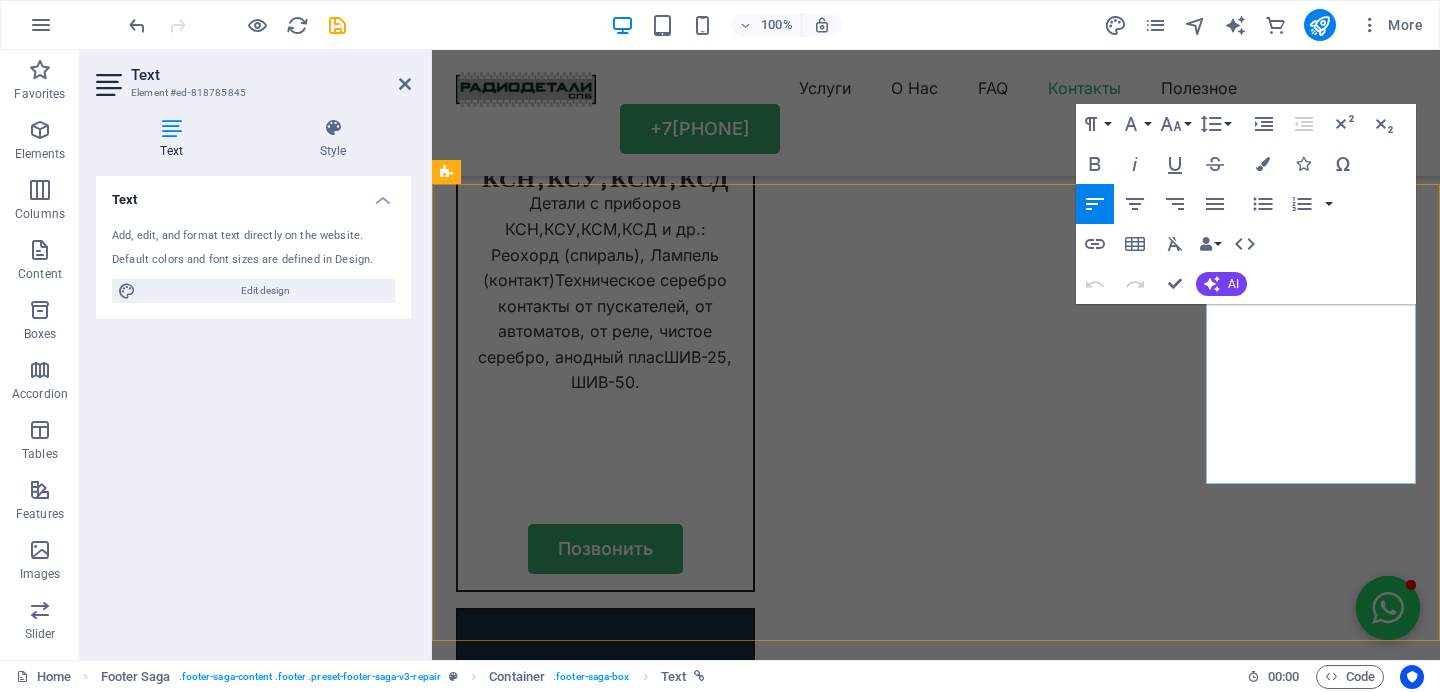scroll, scrollTop: 14025, scrollLeft: 0, axis: vertical 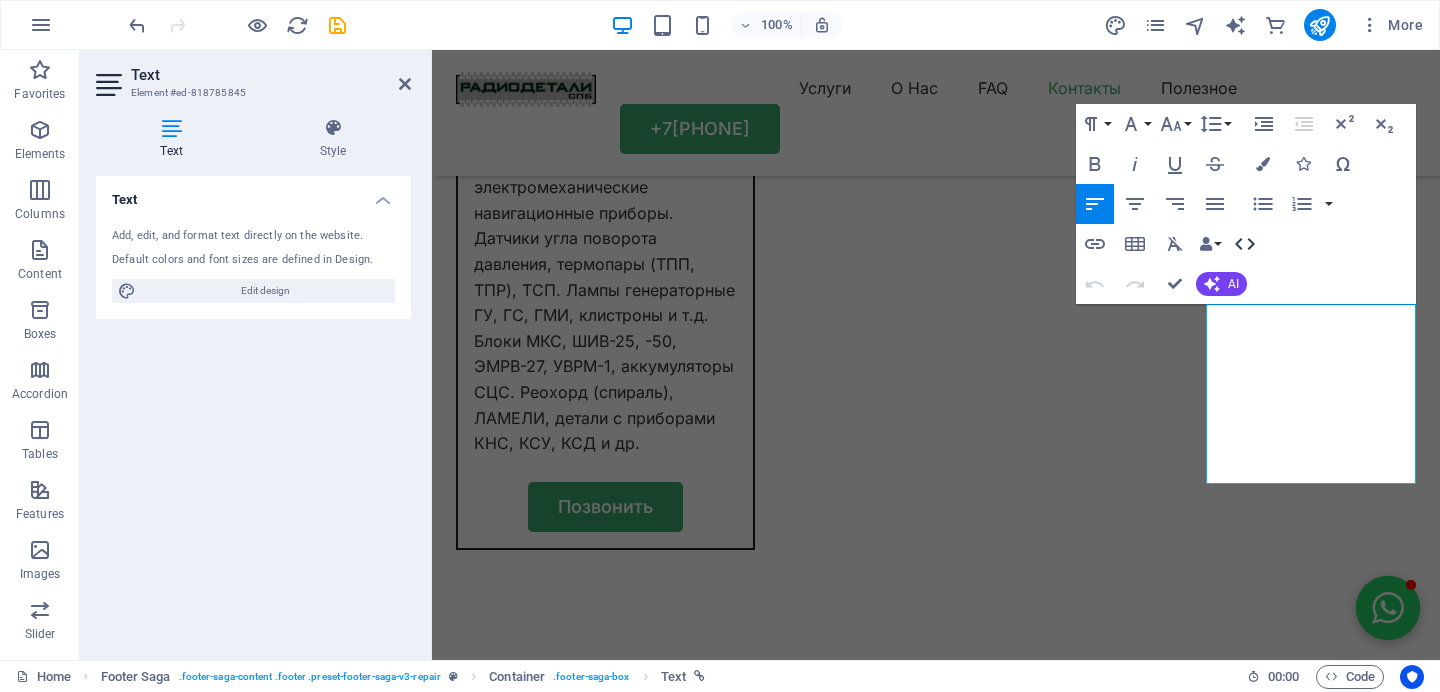 click 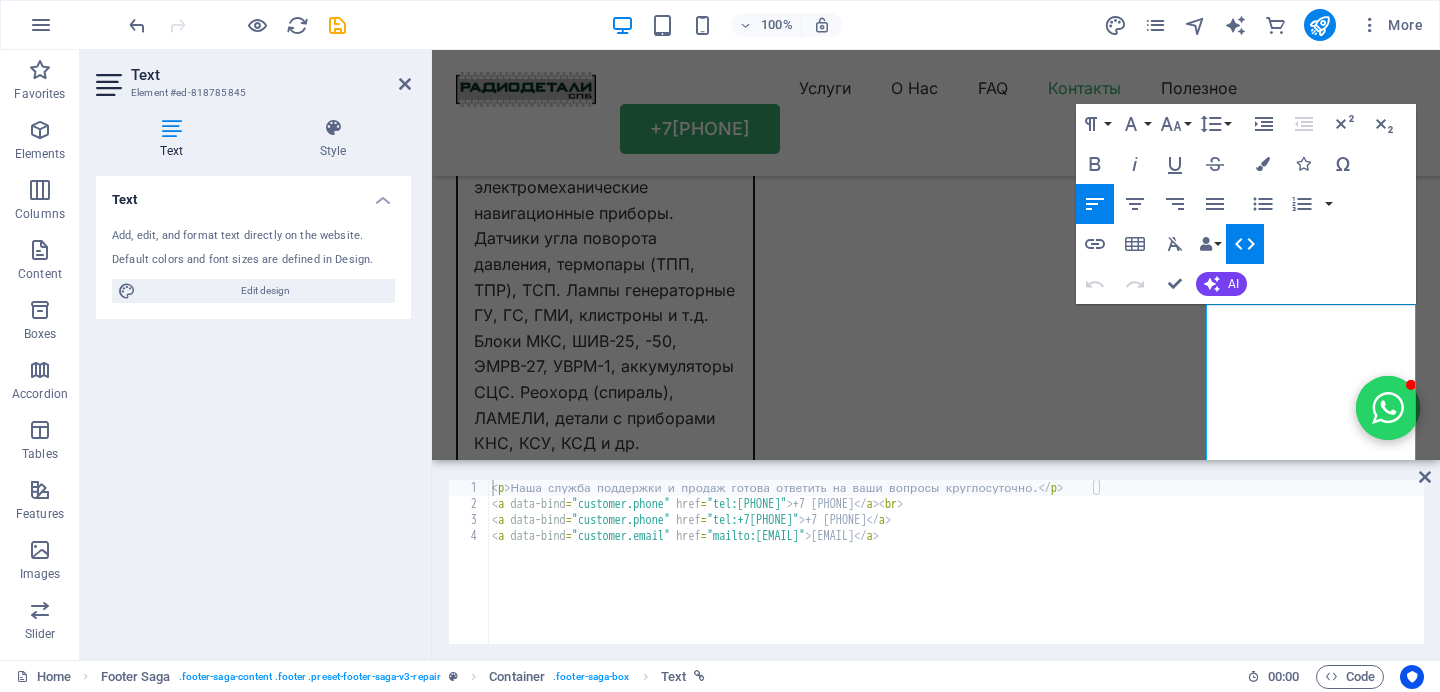 click on "< p > Наша служба поддержки и продаж готова ответить на ваши вопросы круглосуточно. </ p > < a   data-bind = "customer.phone"   href = "tel:79627140404" > +7 962 714 04 04 </ a > < br > < a   data-bind = "customer.phone"   href = "tel:79819648646" > +7 981 964 86 46 </ a > < a   data-bind = "customer.email"   href = "mailto:info@radio-detali-spb.ru" > info@radio-detali-spb.ru </ a >" at bounding box center [956, 578] 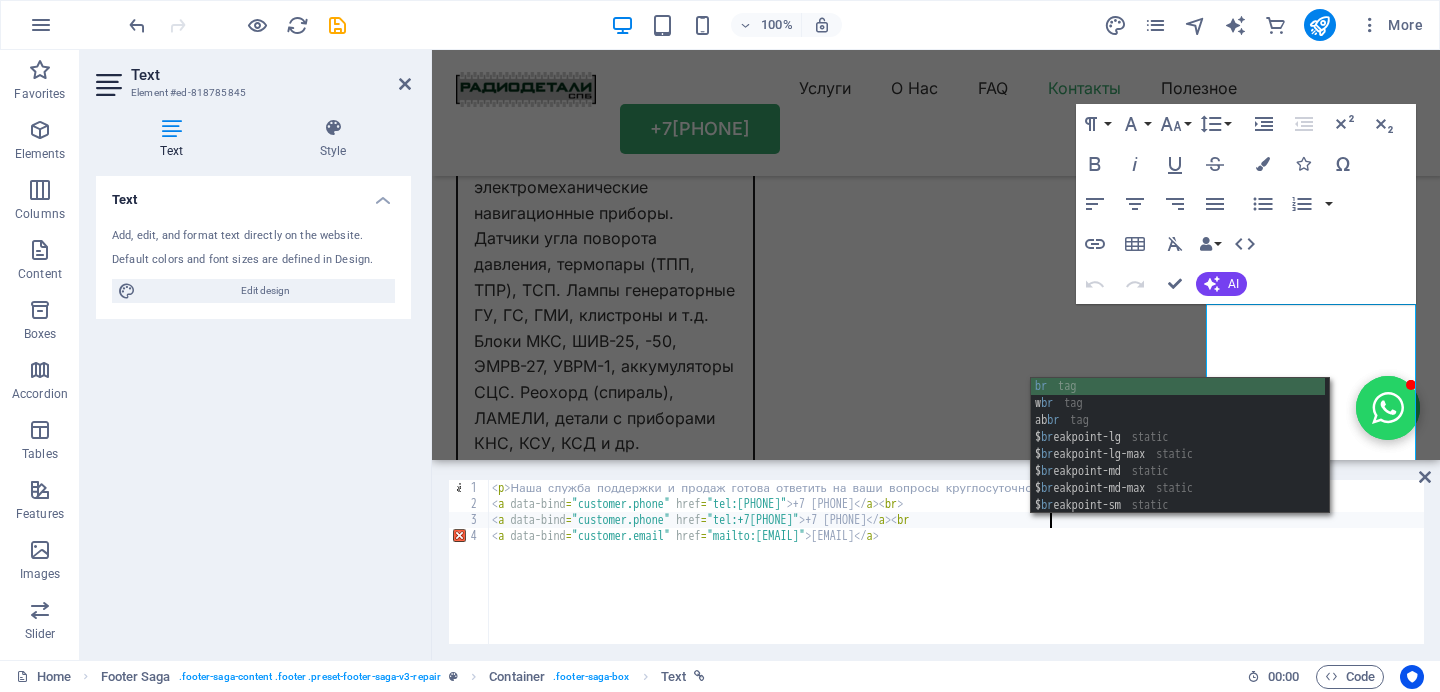 type on "<a data-bind="customer.phone" href="tel:79819648646">+7 981 964 86 46</a><br>" 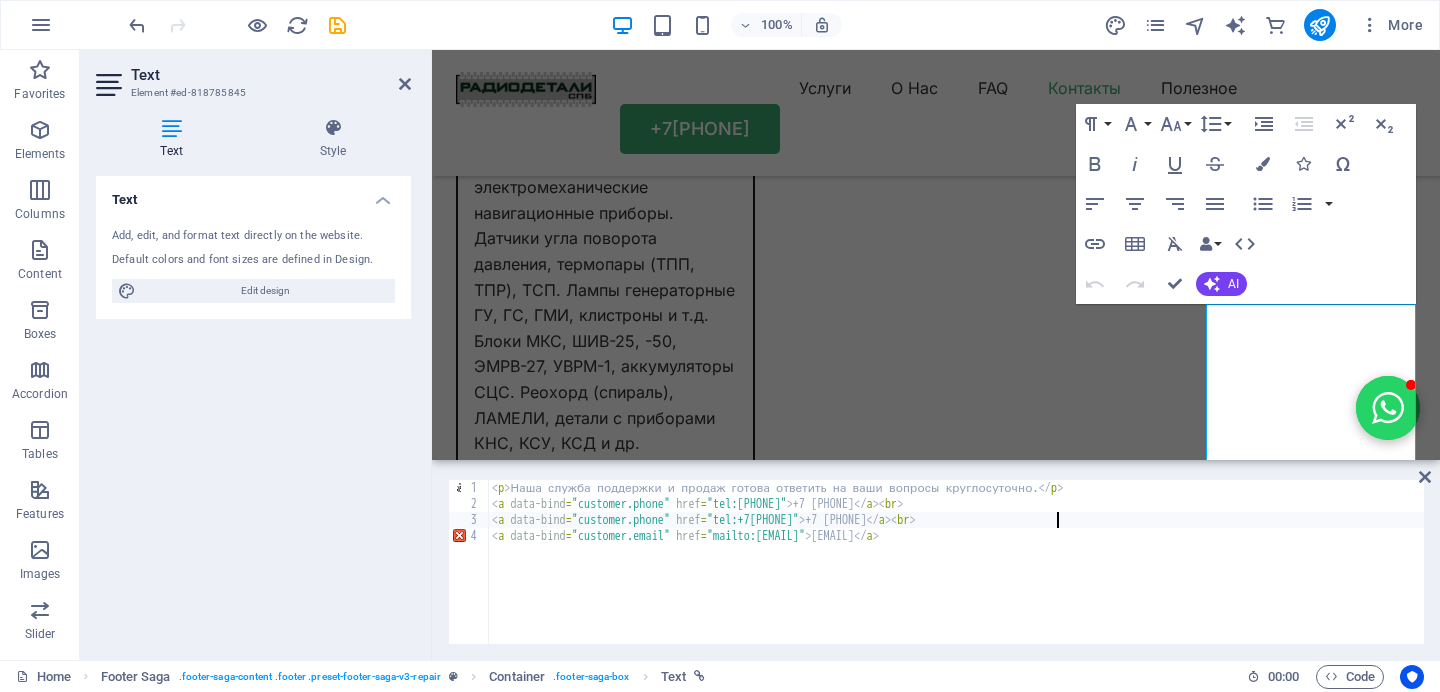 scroll, scrollTop: 0, scrollLeft: 45, axis: horizontal 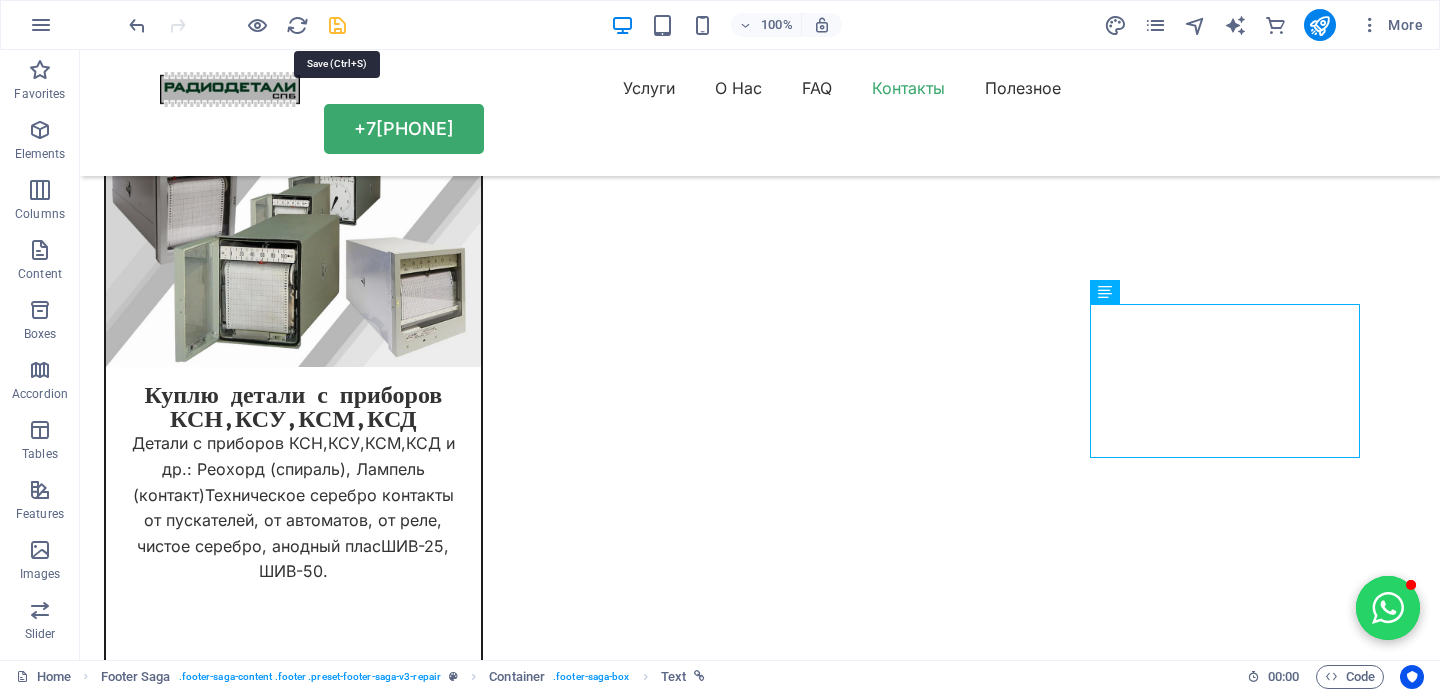click at bounding box center (337, 25) 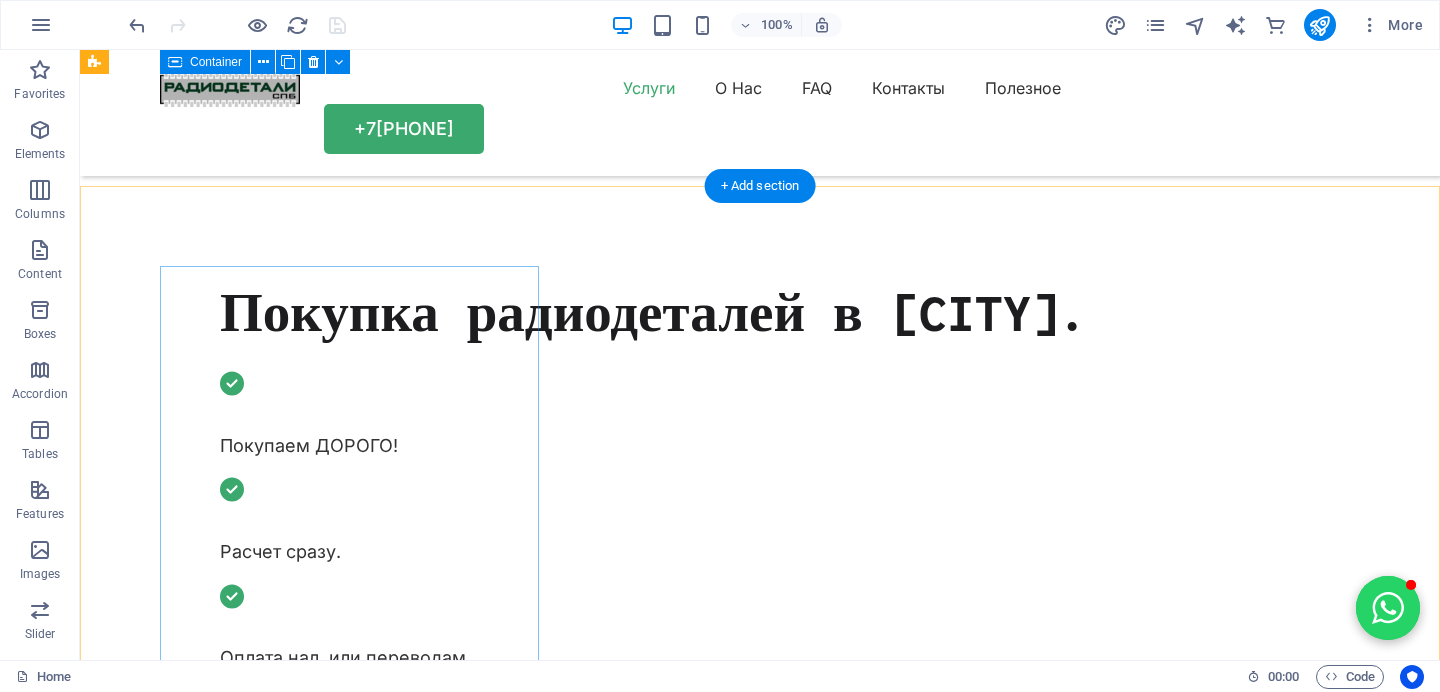 scroll, scrollTop: 447, scrollLeft: 0, axis: vertical 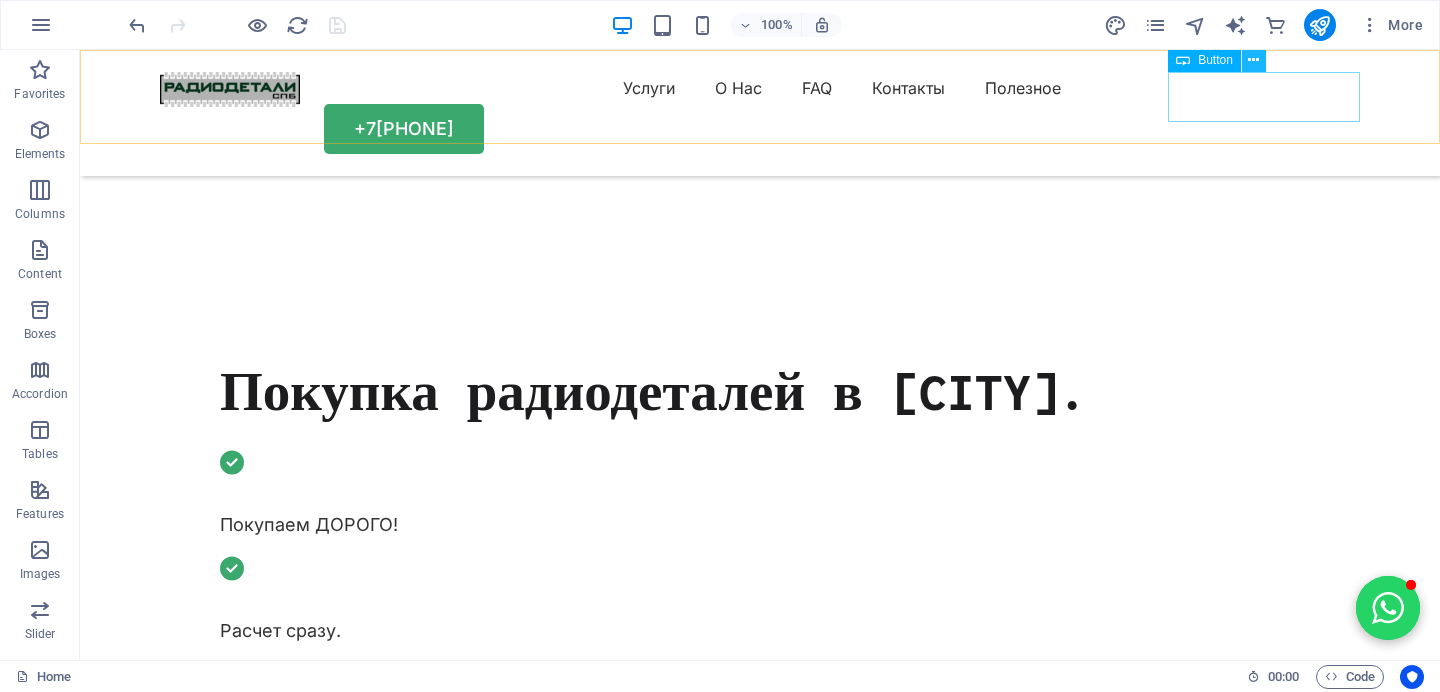 click at bounding box center [1253, 60] 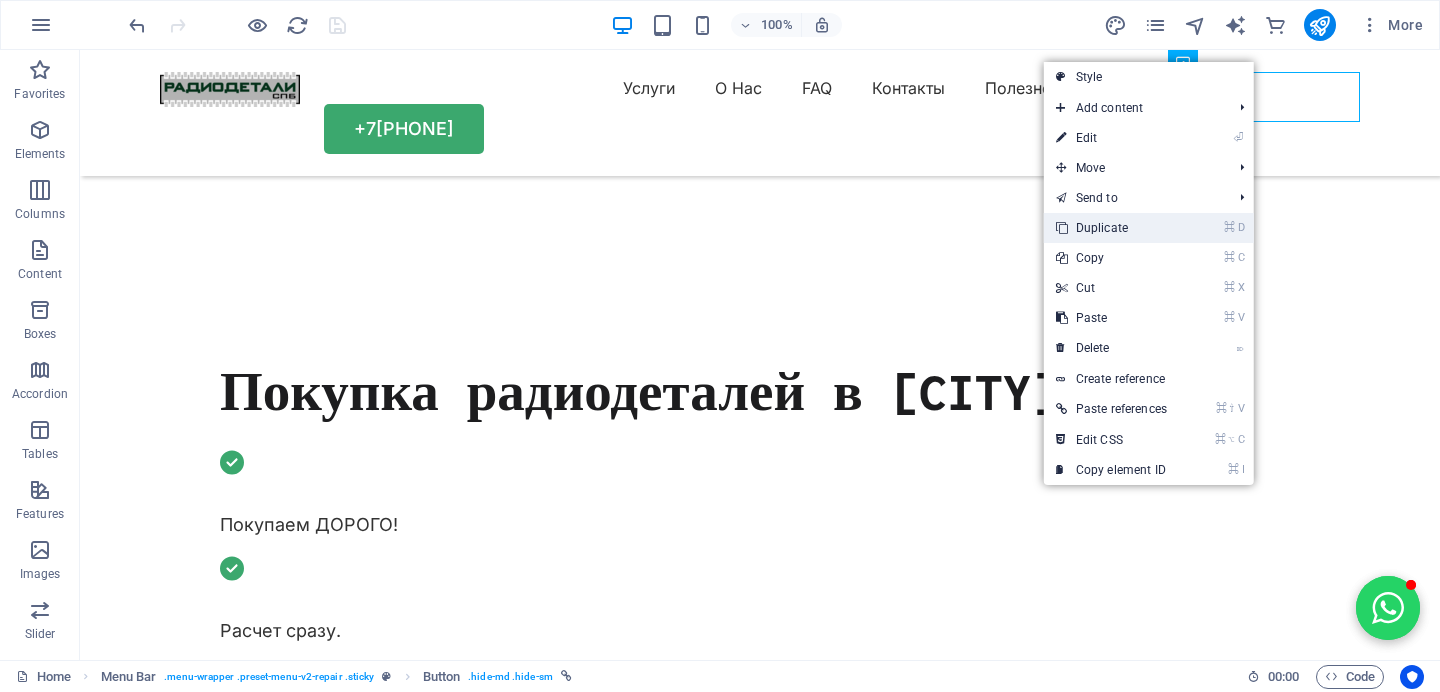 click on "⌘ D  Duplicate" at bounding box center [1111, 228] 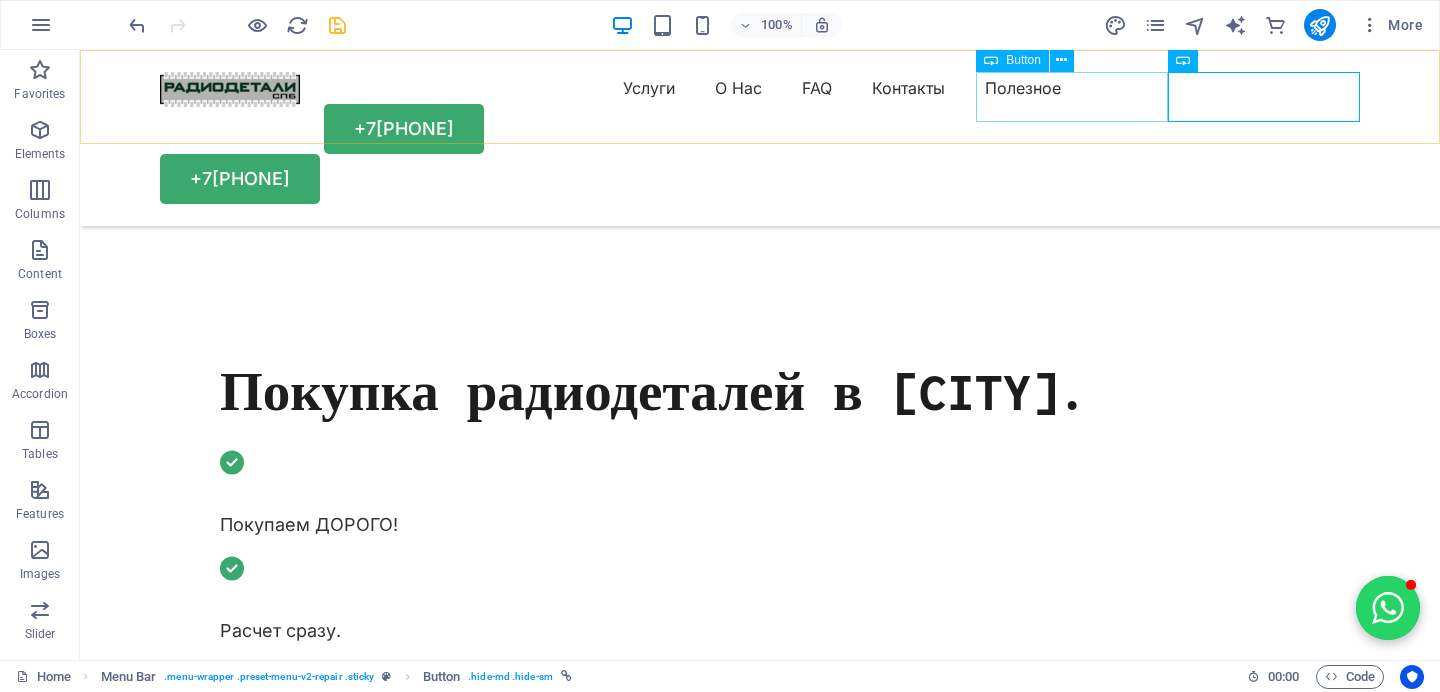click on "[PHONE]" at bounding box center (760, 129) 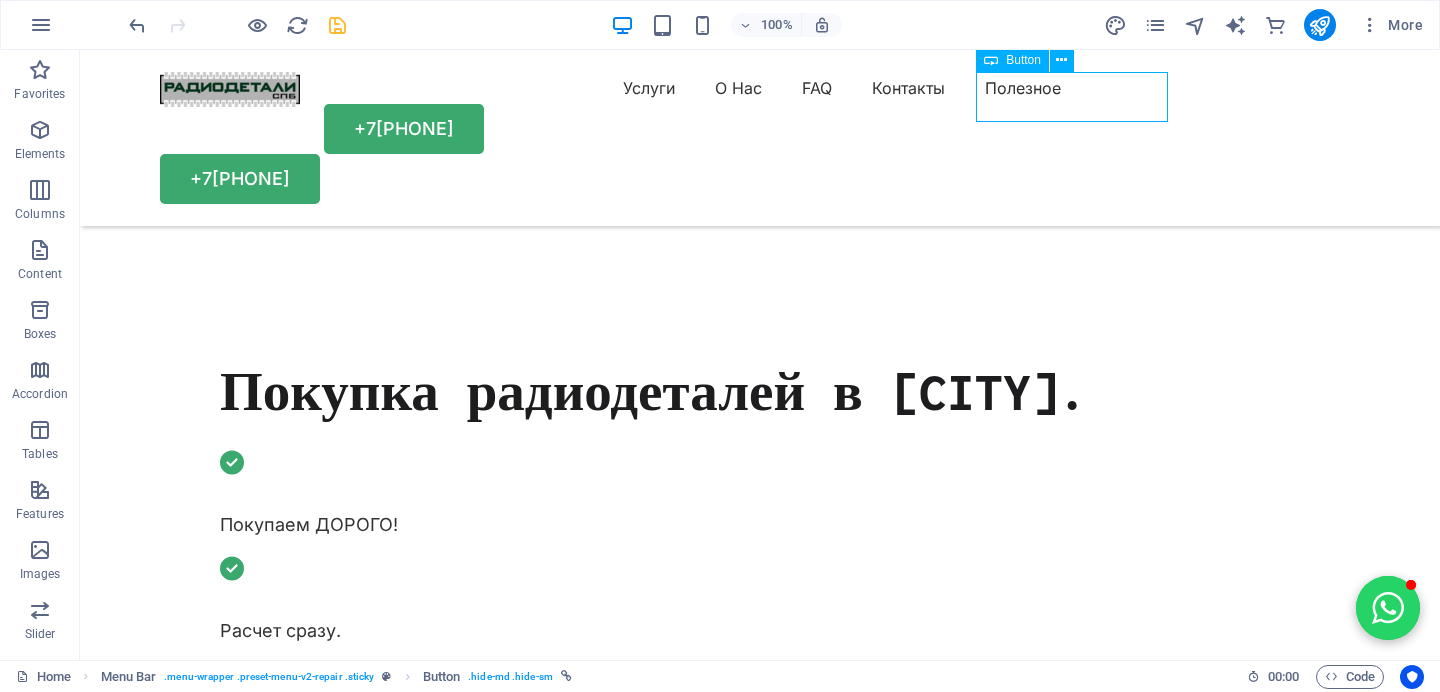 click on "[PHONE]" at bounding box center (760, 129) 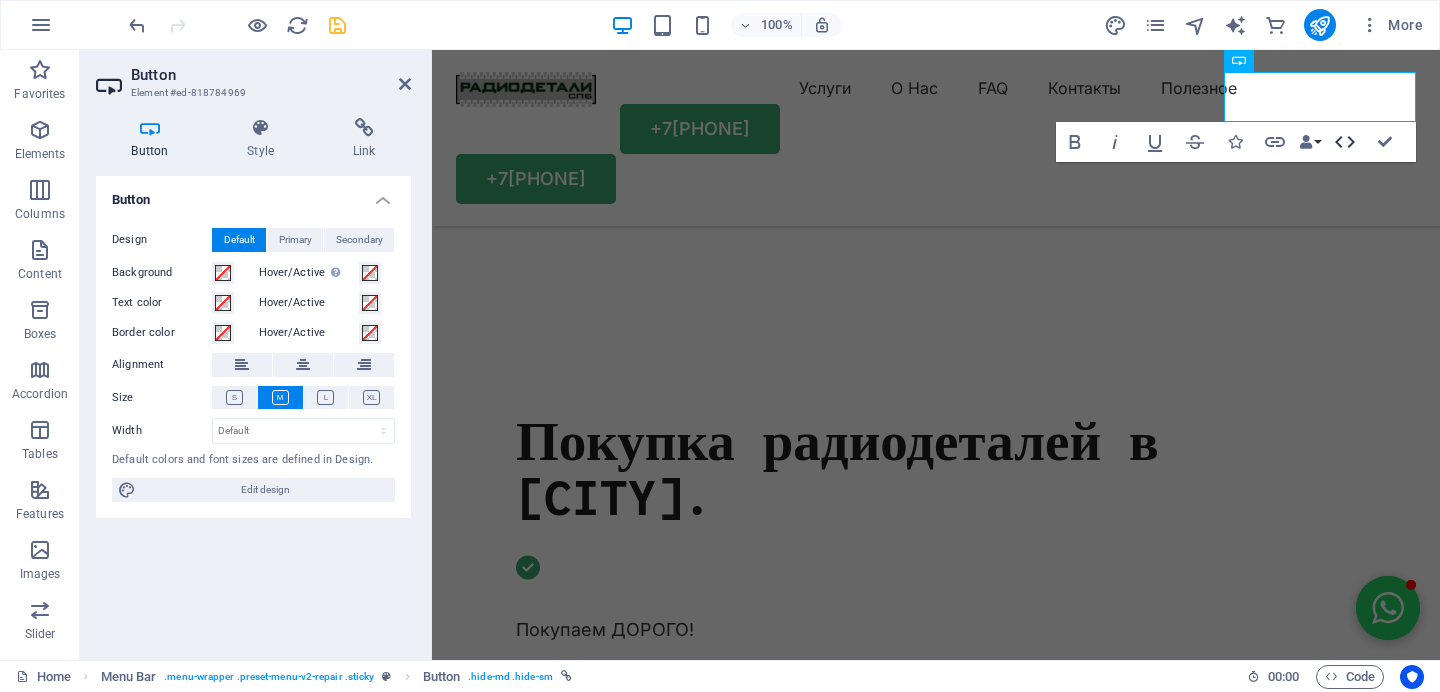 click 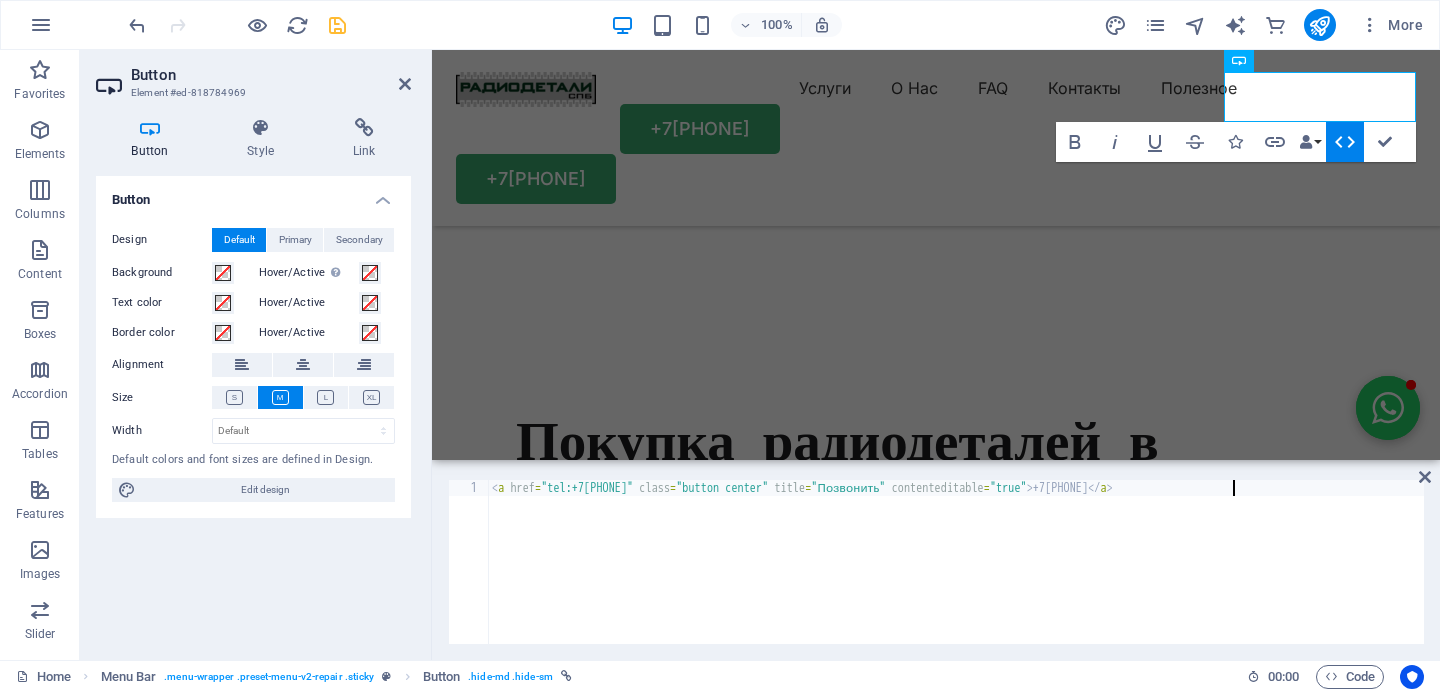 click on "< a   href = "tel:+79627140404"   class = "button center"   title = "Позвонить"   contenteditable = "true" > +79627140404 </ a >" at bounding box center [956, 578] 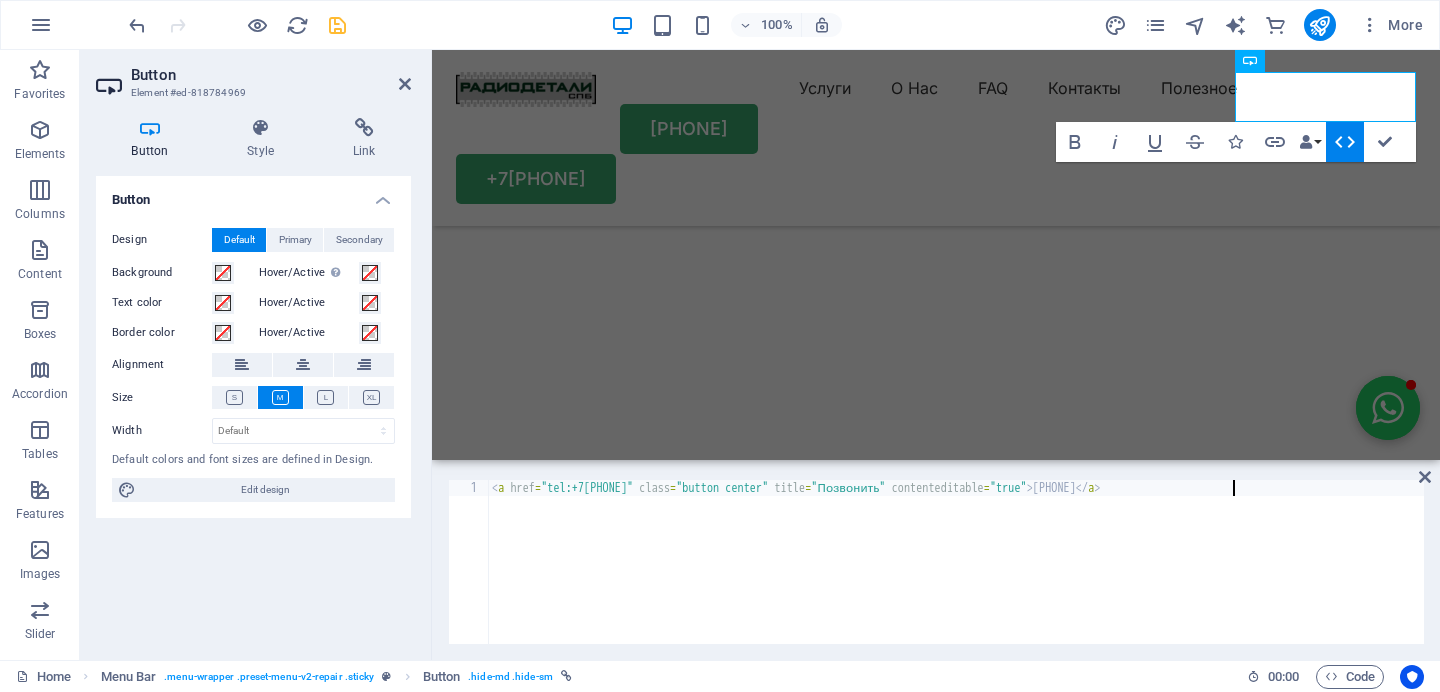 scroll, scrollTop: 0, scrollLeft: 60, axis: horizontal 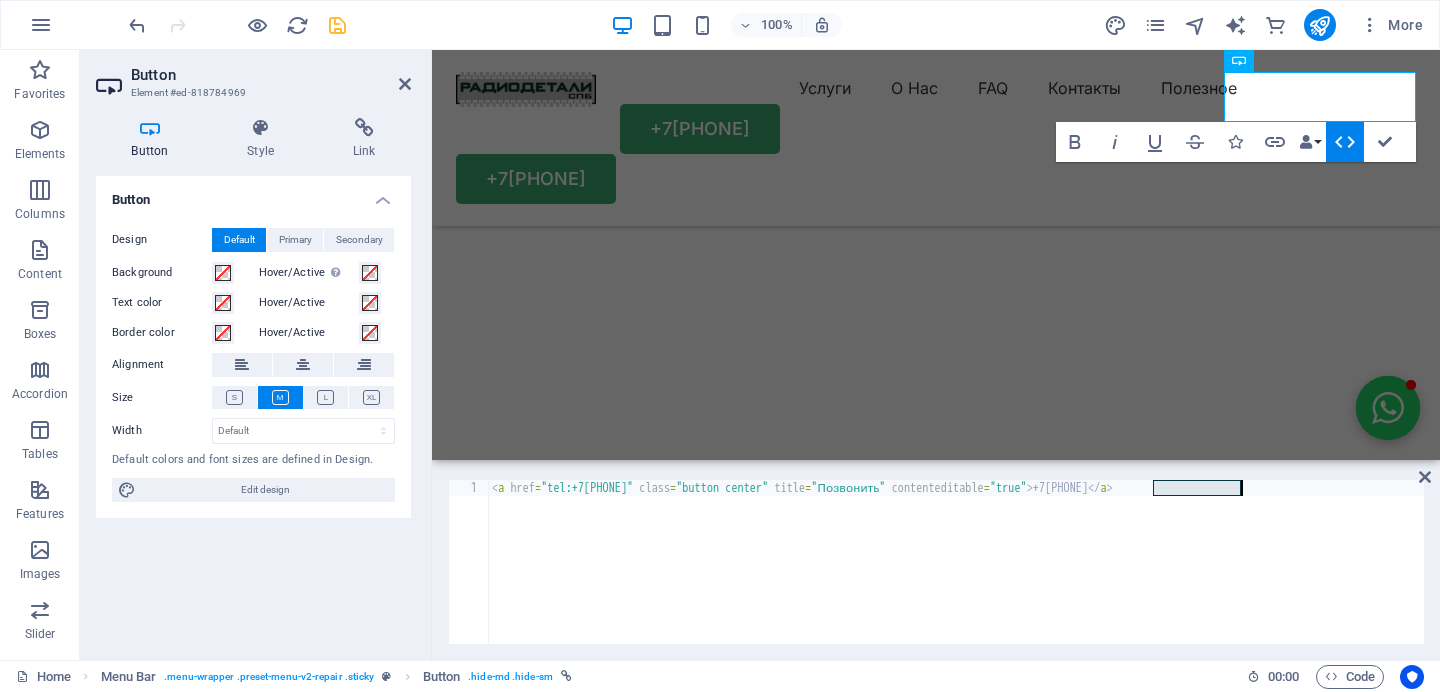 drag, startPoint x: 1155, startPoint y: 494, endPoint x: 1241, endPoint y: 493, distance: 86.00581 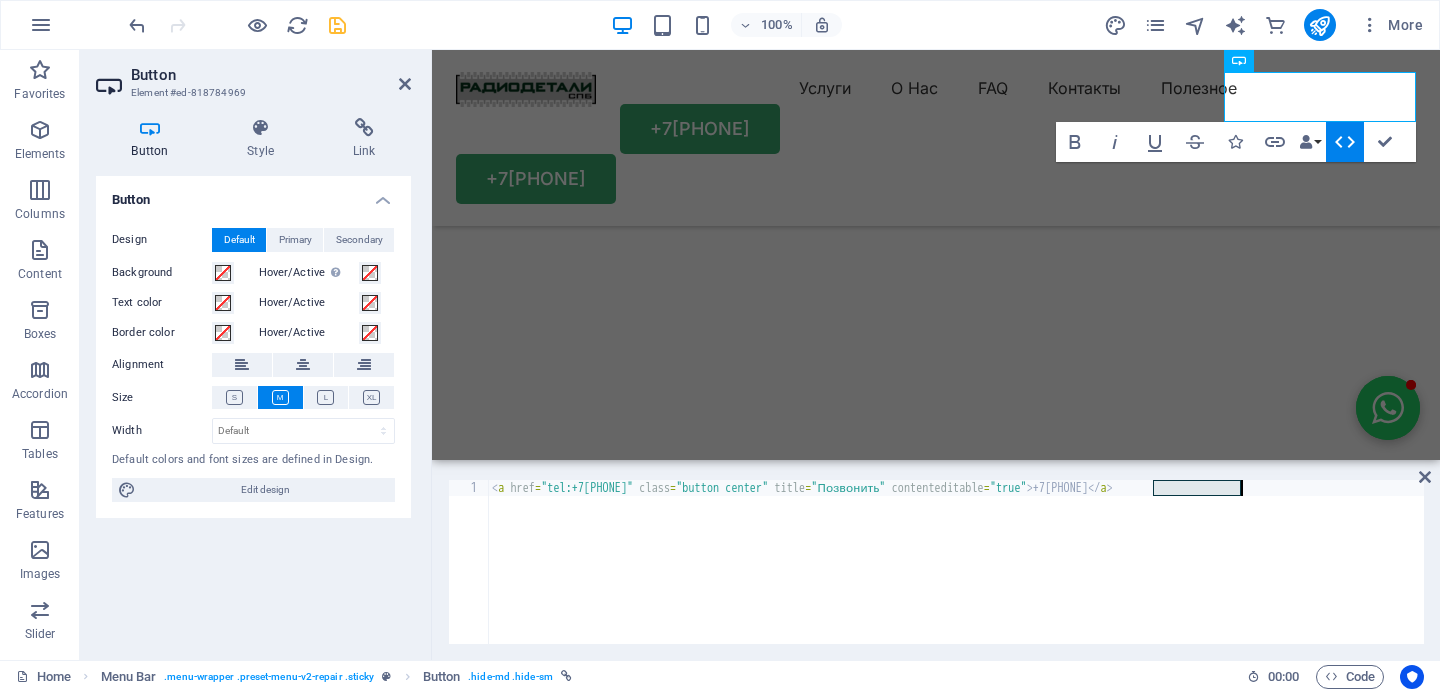 click on "< a   href = "tel:+79627140404"   class = "button center"   title = "Позвонить"   contenteditable = "true" > +79819648646 </ a >" at bounding box center (956, 578) 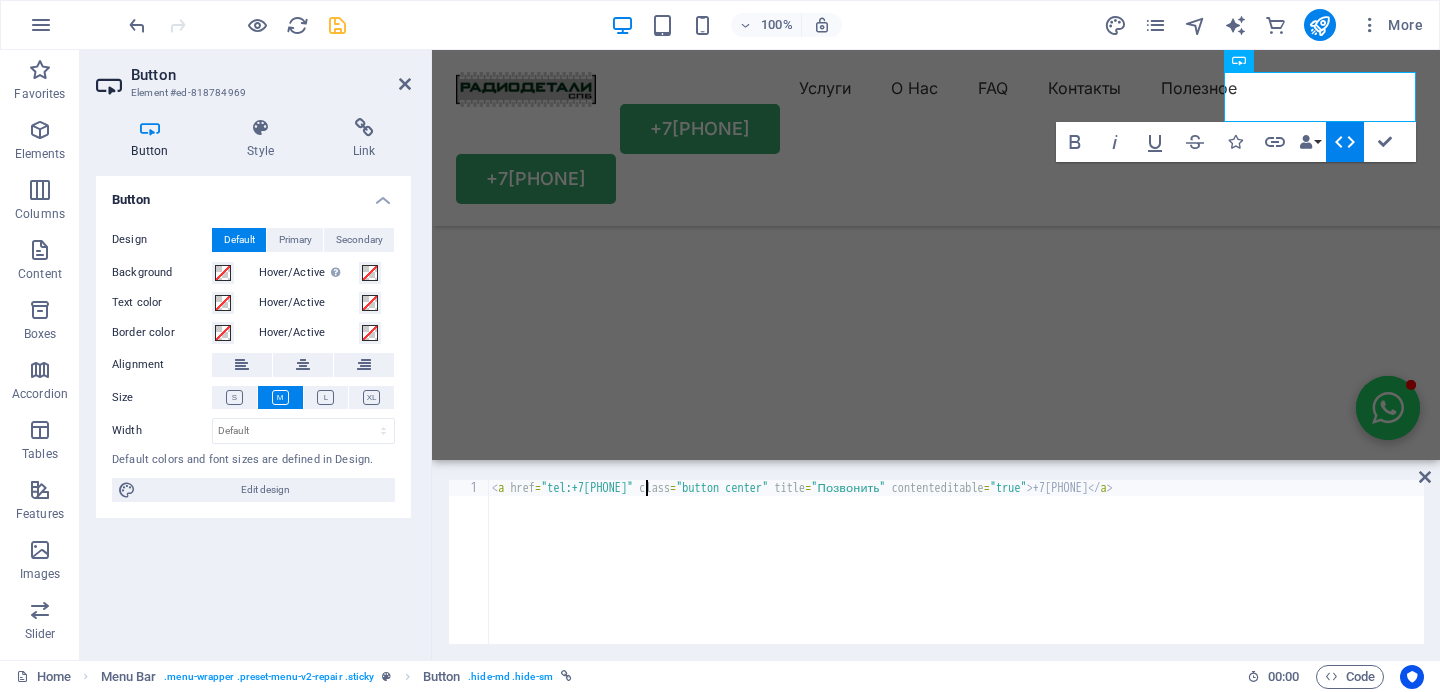 click on "< a   href = "tel:+79627140404"   class = "button center"   title = "Позвонить"   contenteditable = "true" > +79819648646 </ a >" at bounding box center [956, 578] 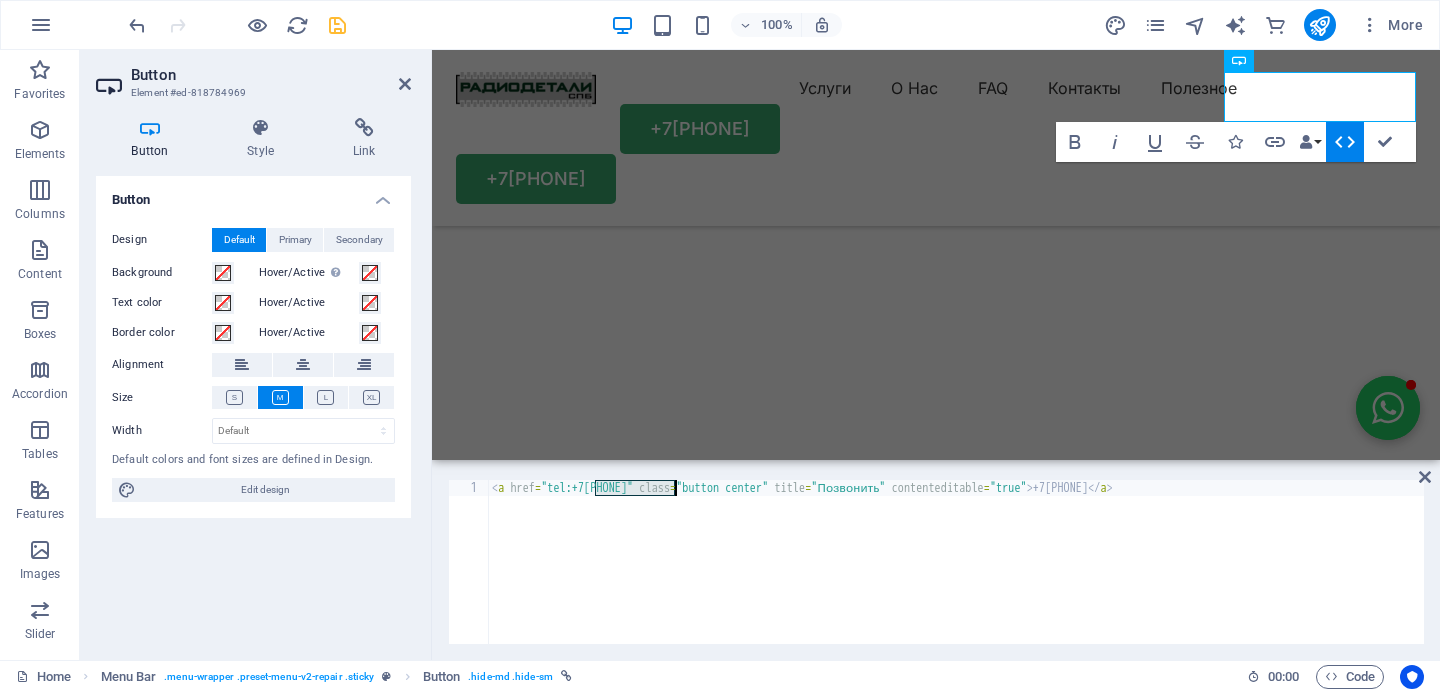 click on "< a   href = "tel:+79627140404"   class = "button center"   title = "Позвонить"   contenteditable = "true" > +79819648646 </ a >" at bounding box center [956, 578] 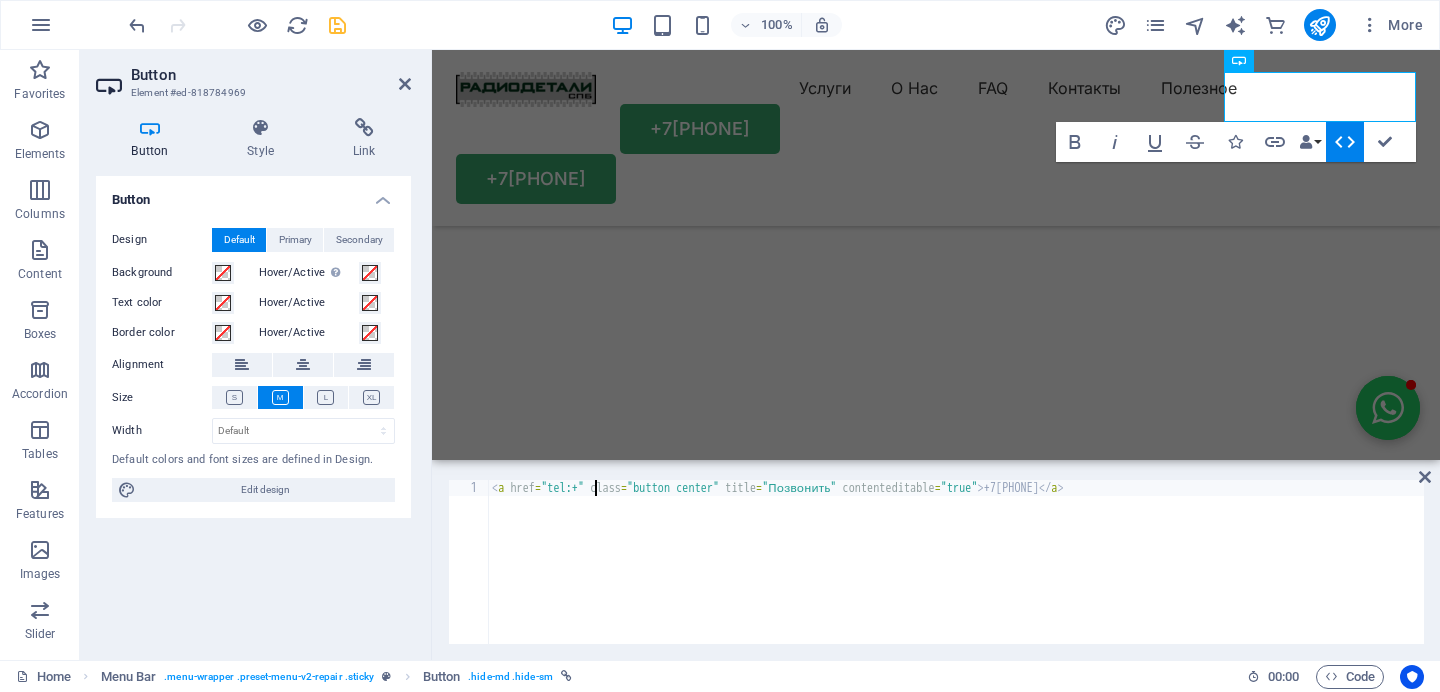 scroll, scrollTop: 0, scrollLeft: 55, axis: horizontal 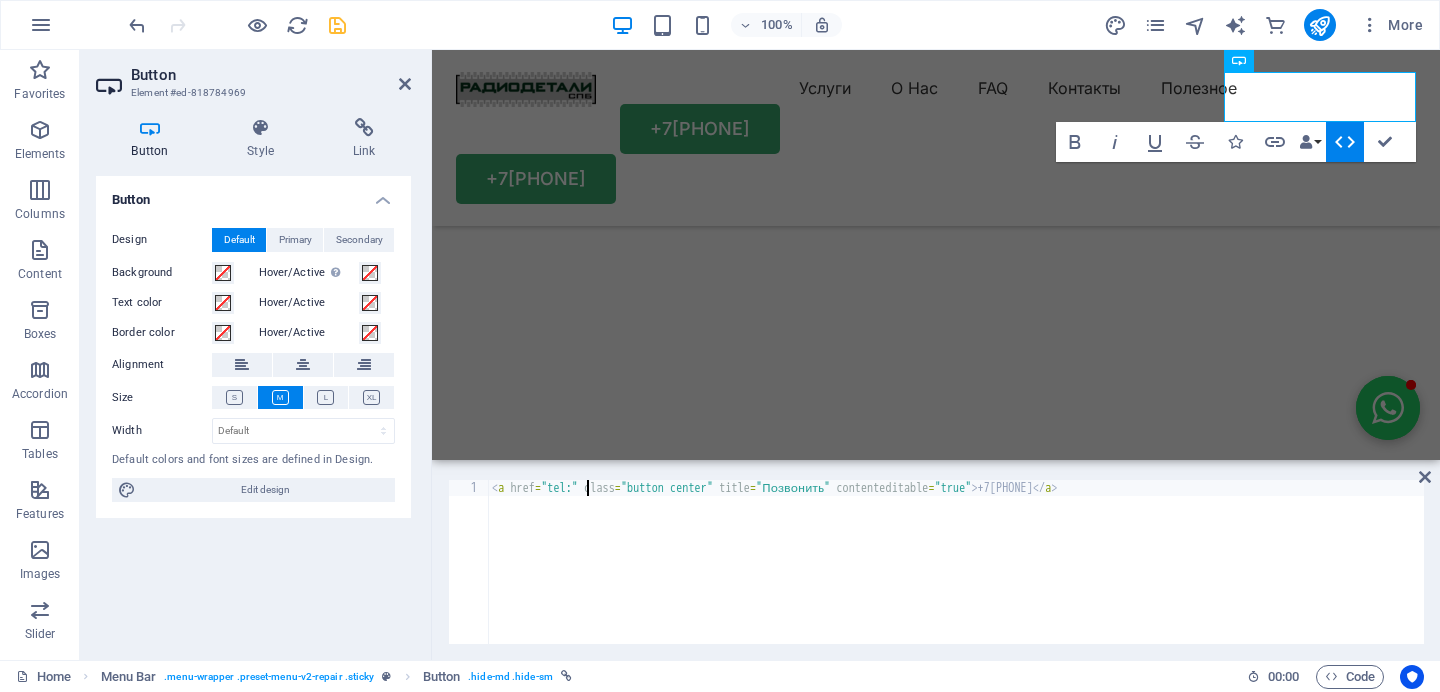 type on "<a href="tel:+79819648646" class="button center" title="Позвонить" contenteditable="true">+79819648646</a>" 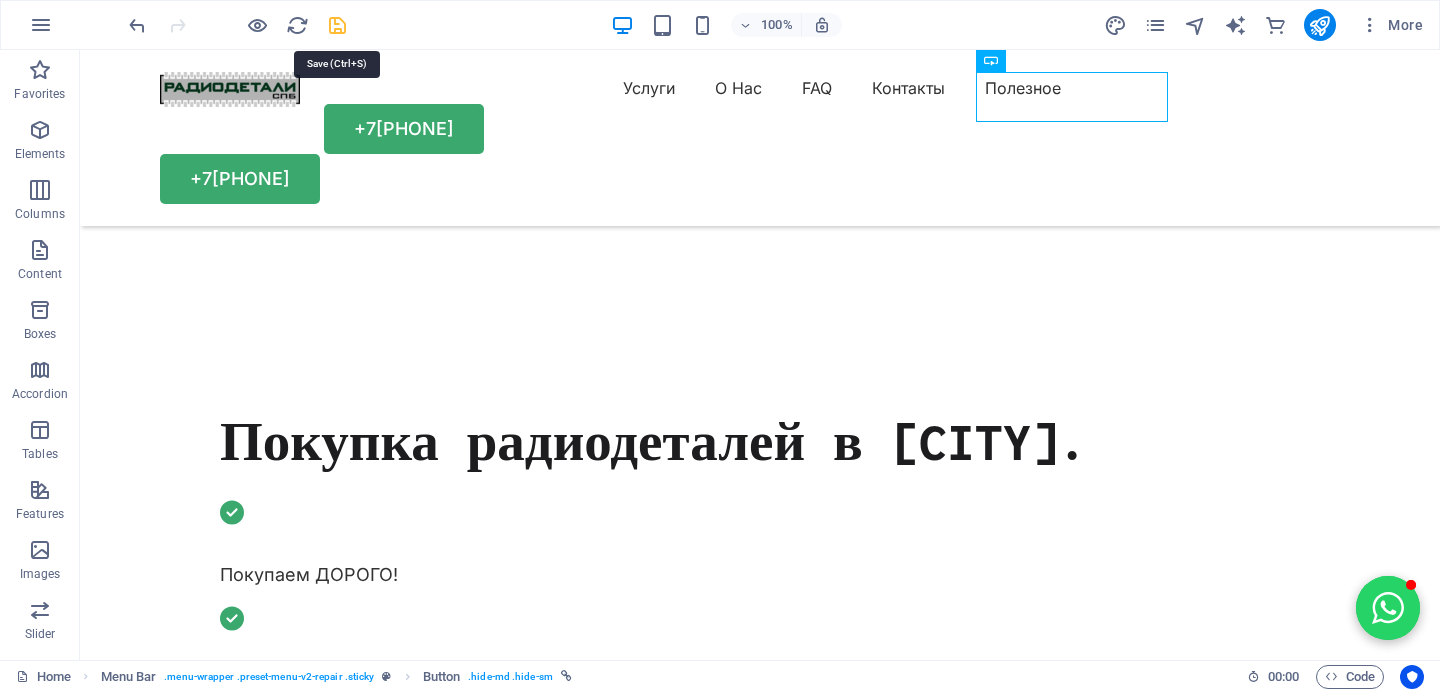 click at bounding box center [337, 25] 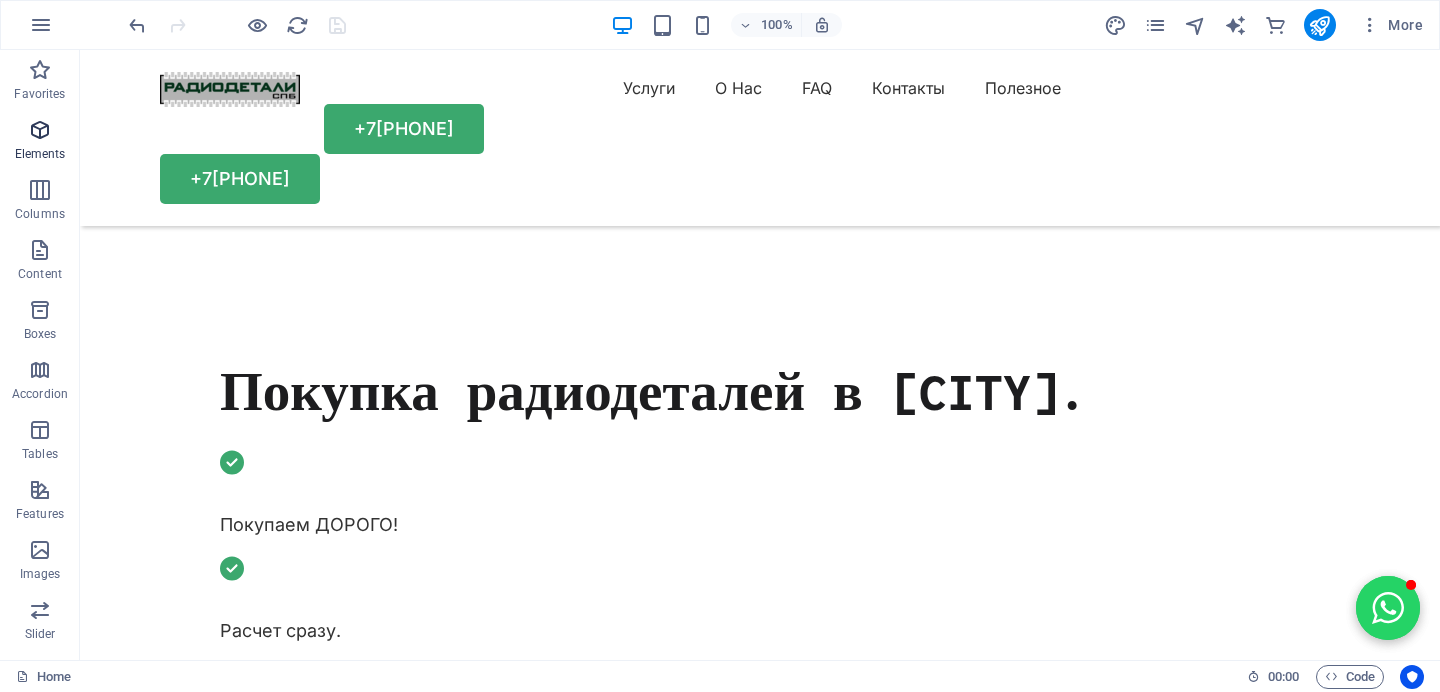 click at bounding box center [40, 130] 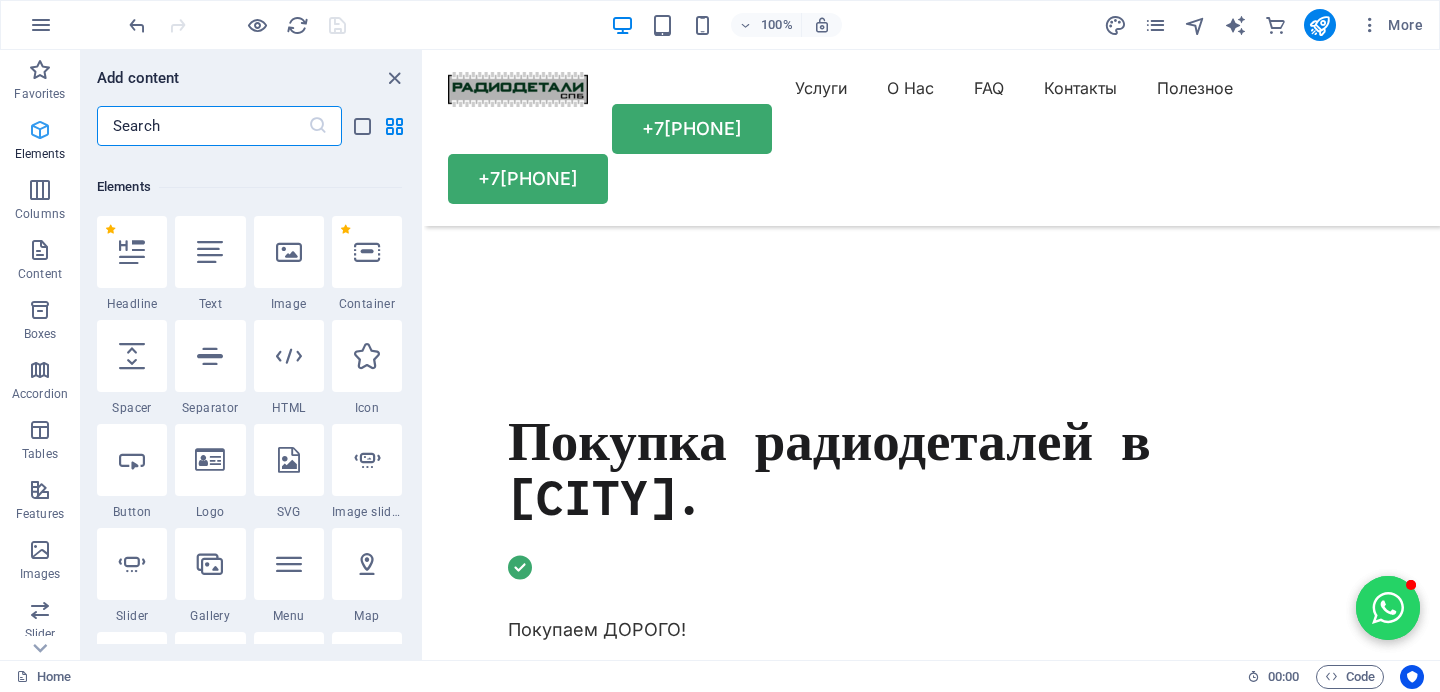 scroll, scrollTop: 213, scrollLeft: 0, axis: vertical 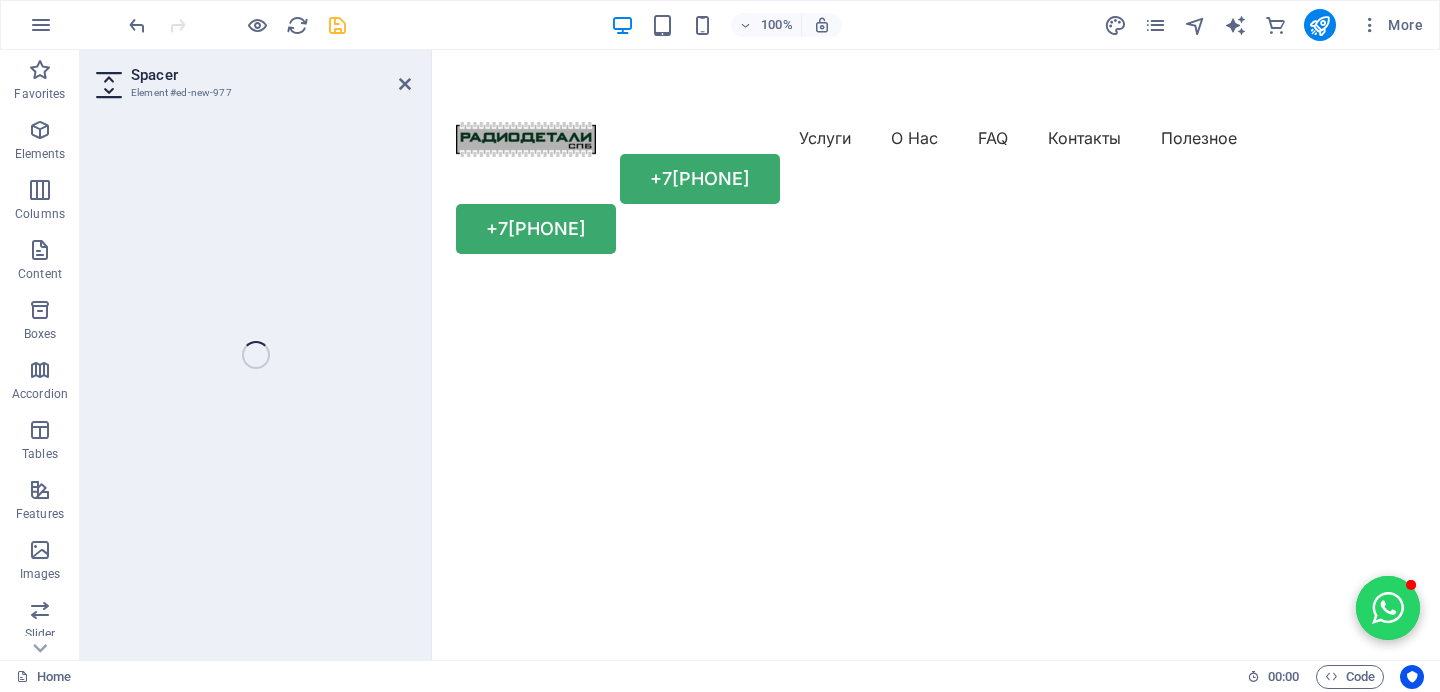 select on "px" 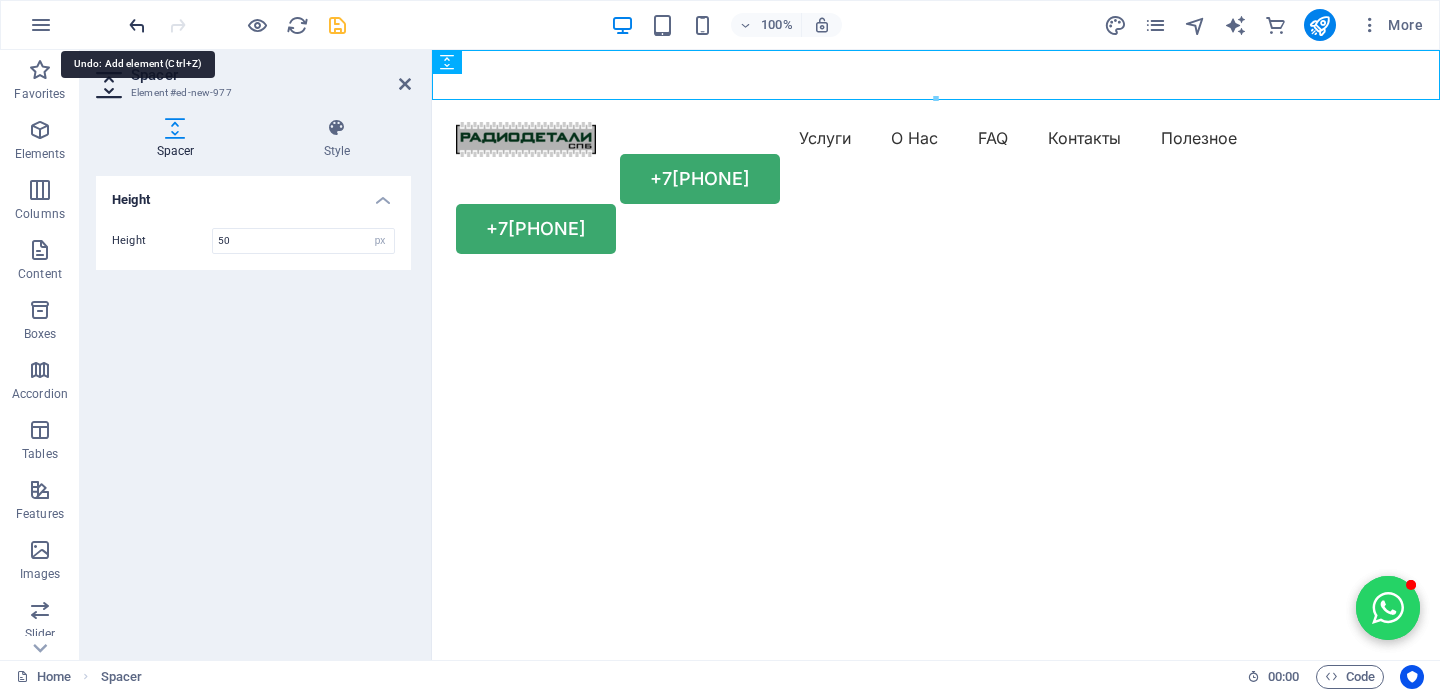 click at bounding box center (137, 25) 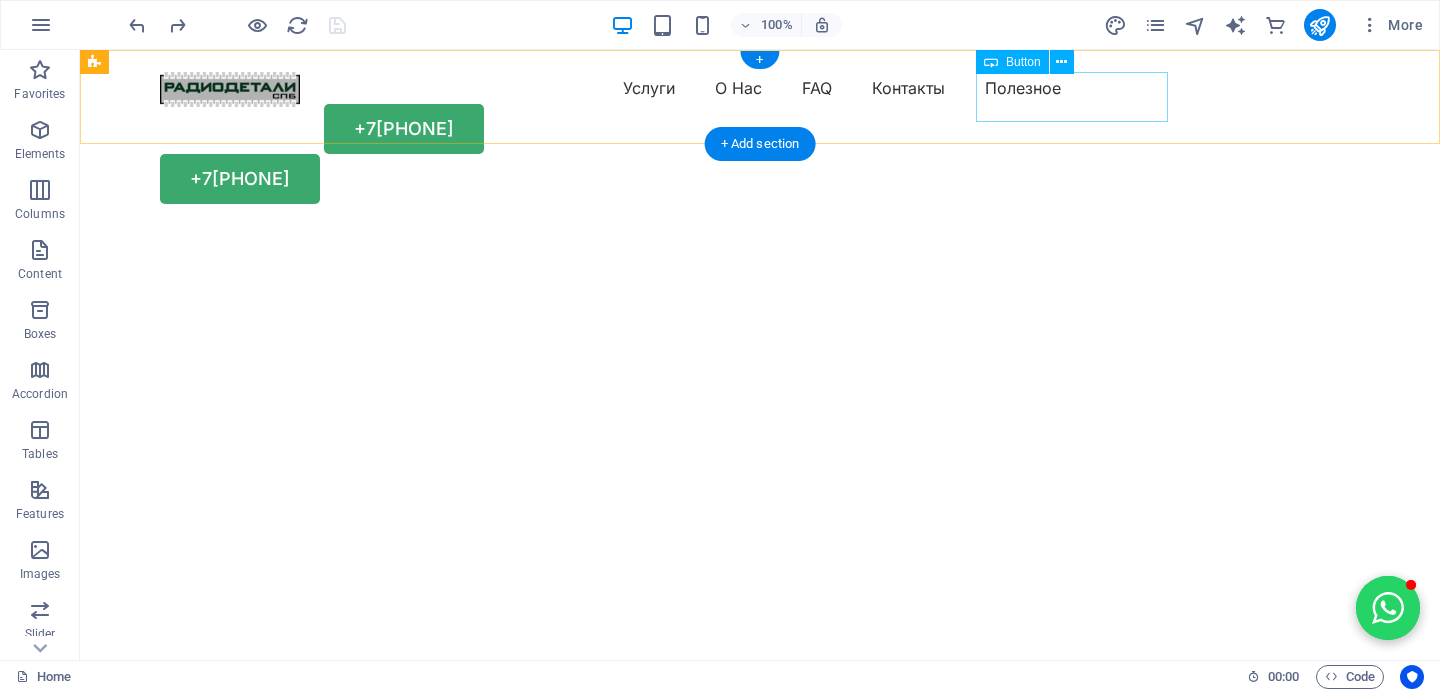 click on "+79819648646" at bounding box center (760, 129) 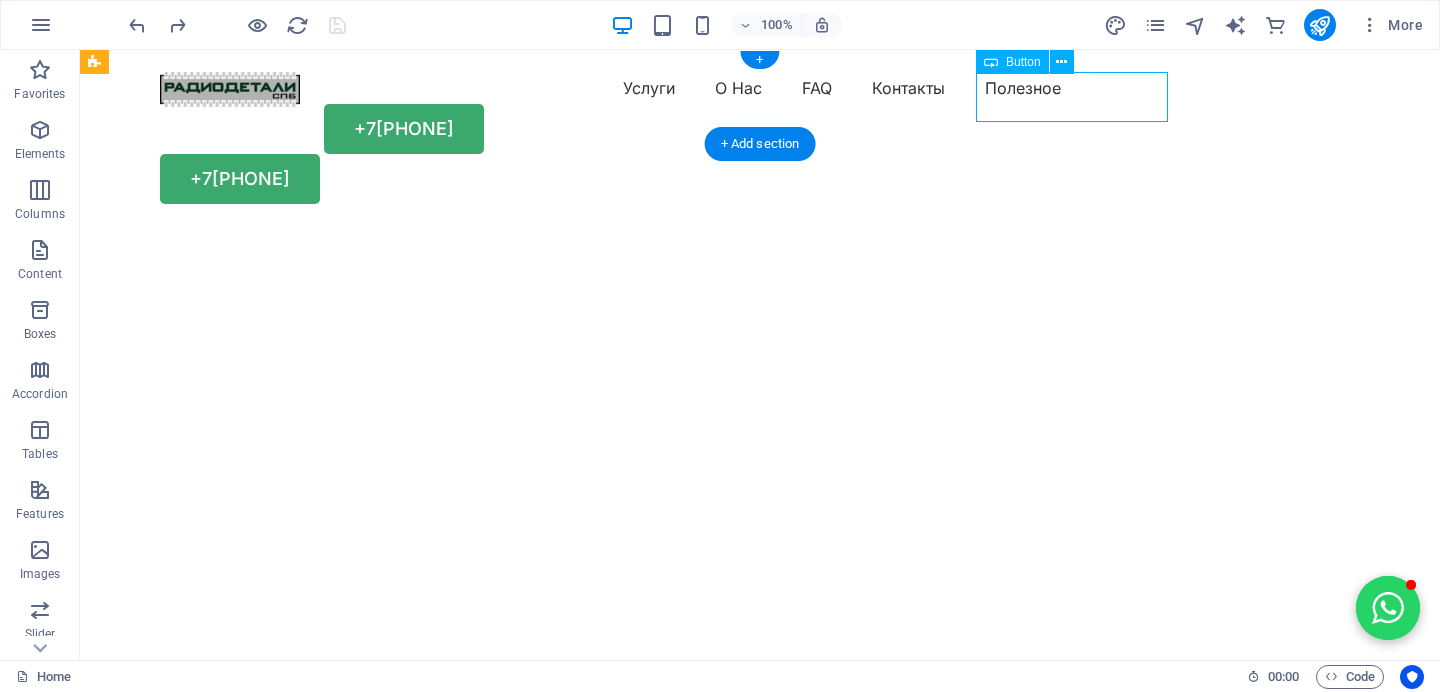 click on "+79819648646" at bounding box center (760, 129) 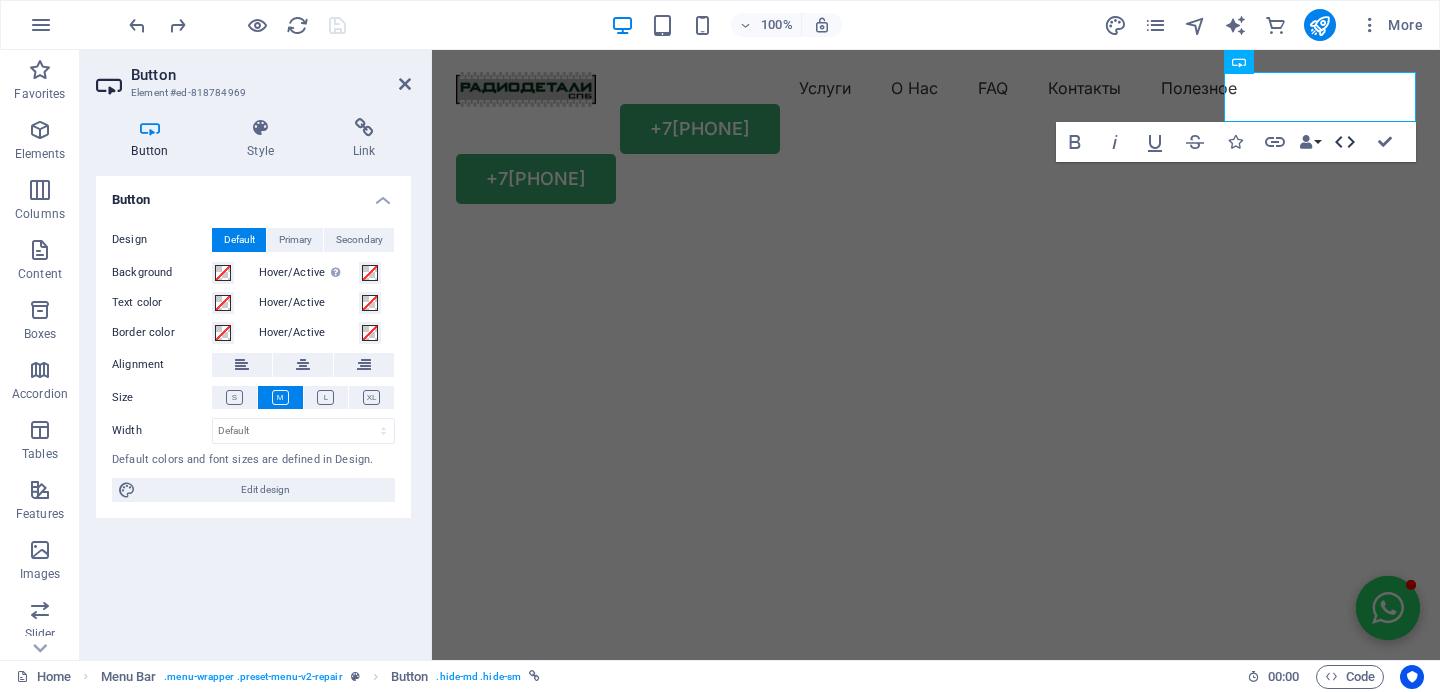 click 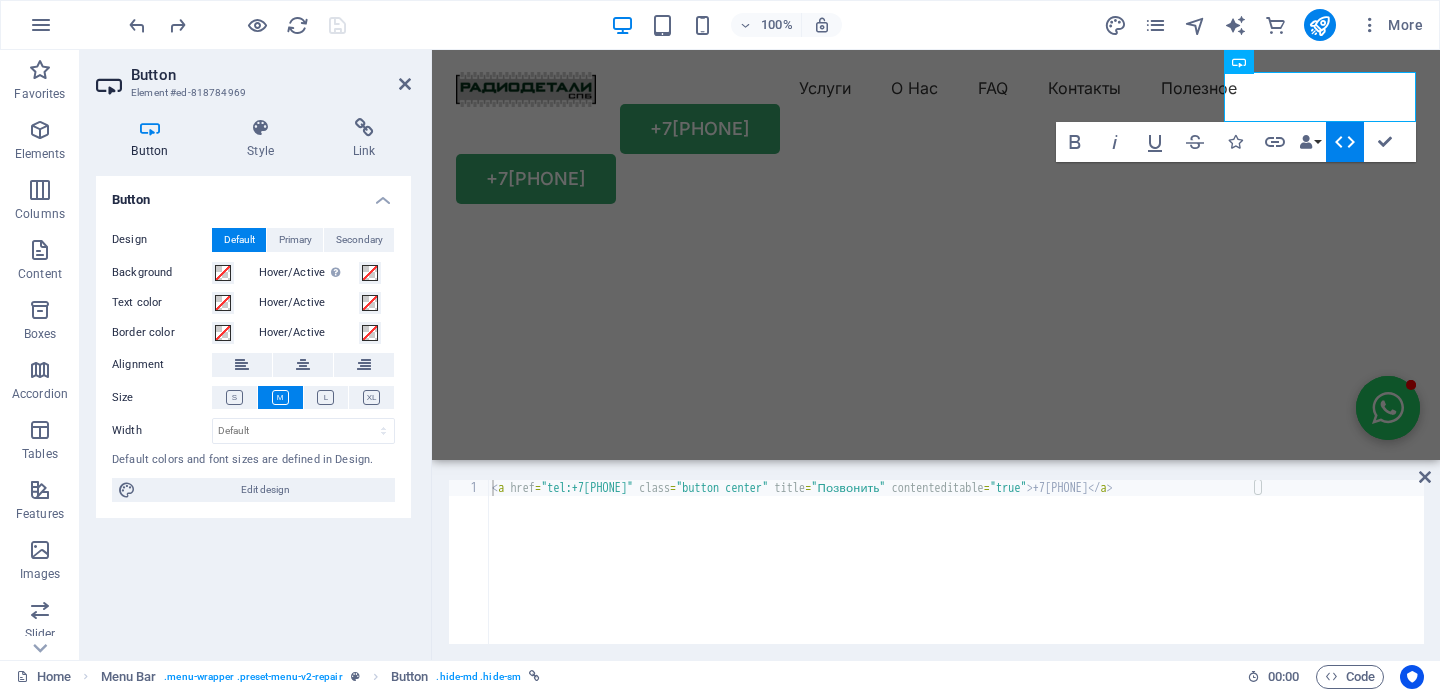 type on "<a href="tel:+79819648646" class="button center" title="Позвонить" contenteditable="true">+79819648646</a>" 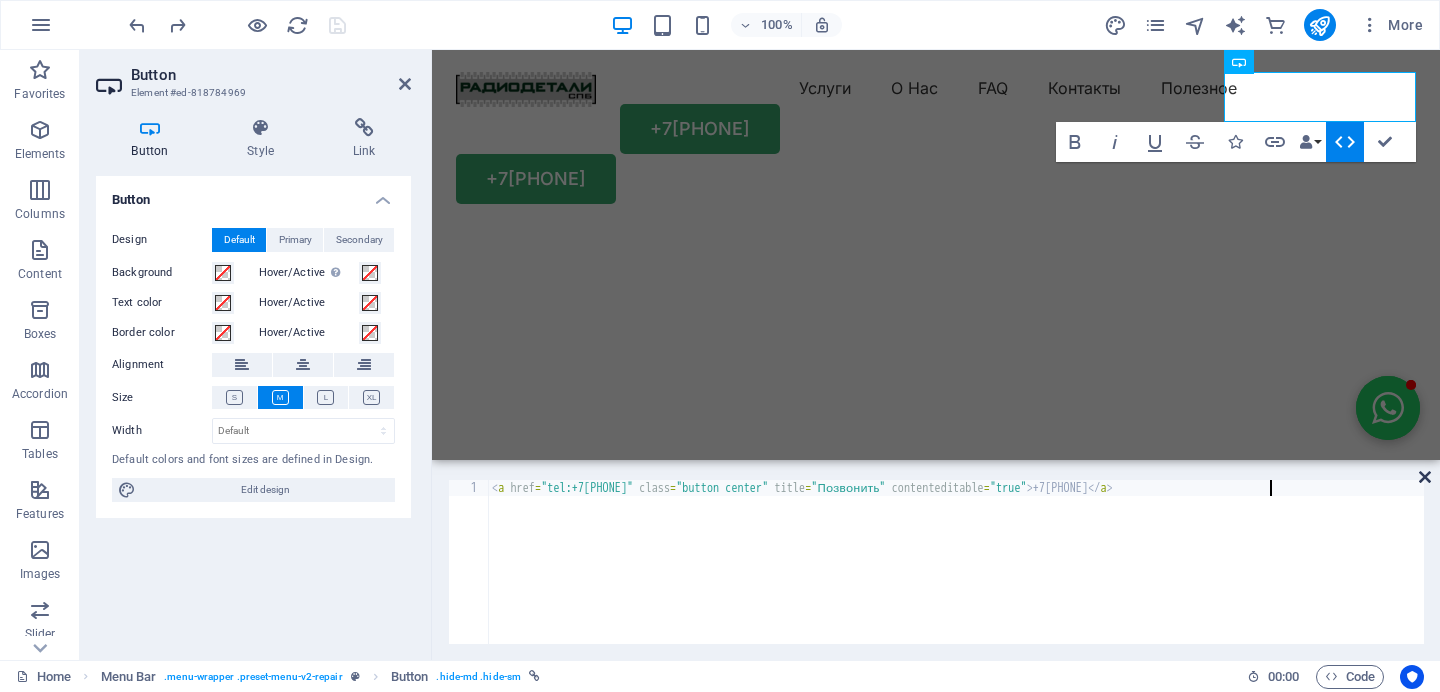 click at bounding box center (1425, 477) 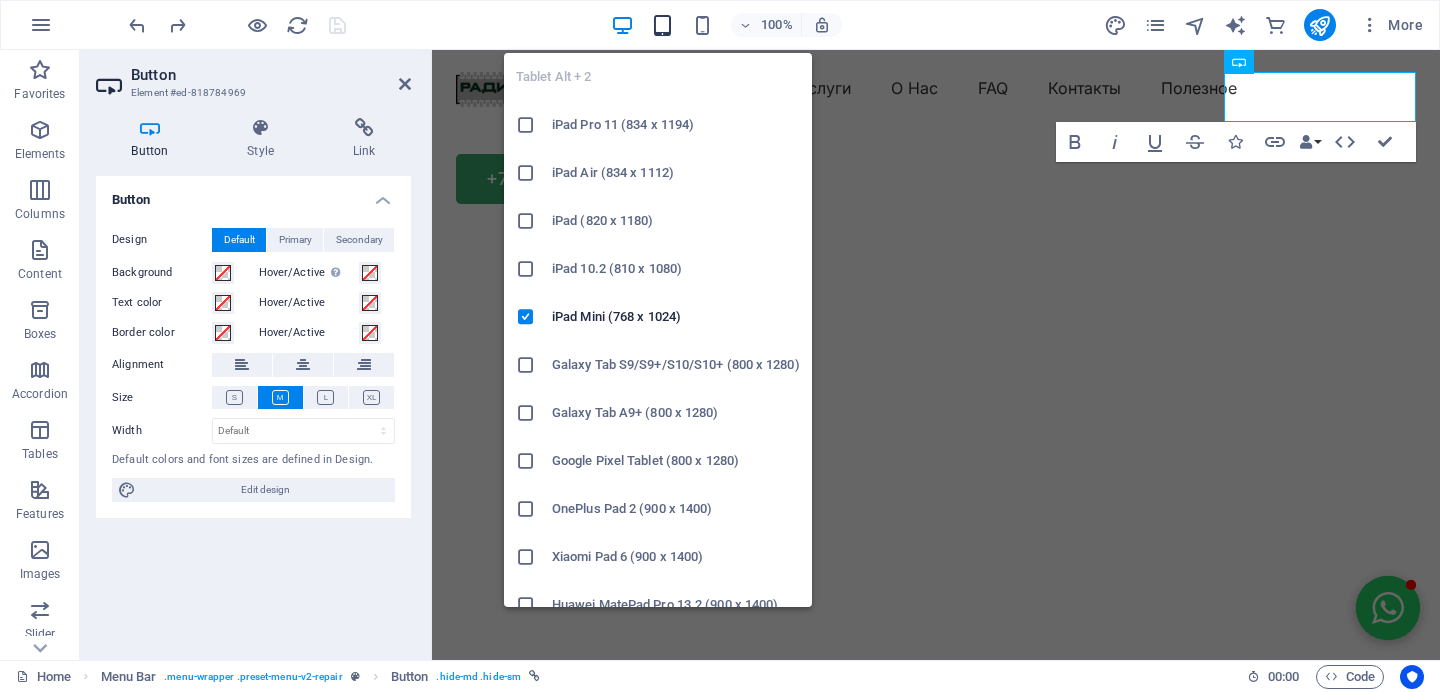 click at bounding box center [662, 25] 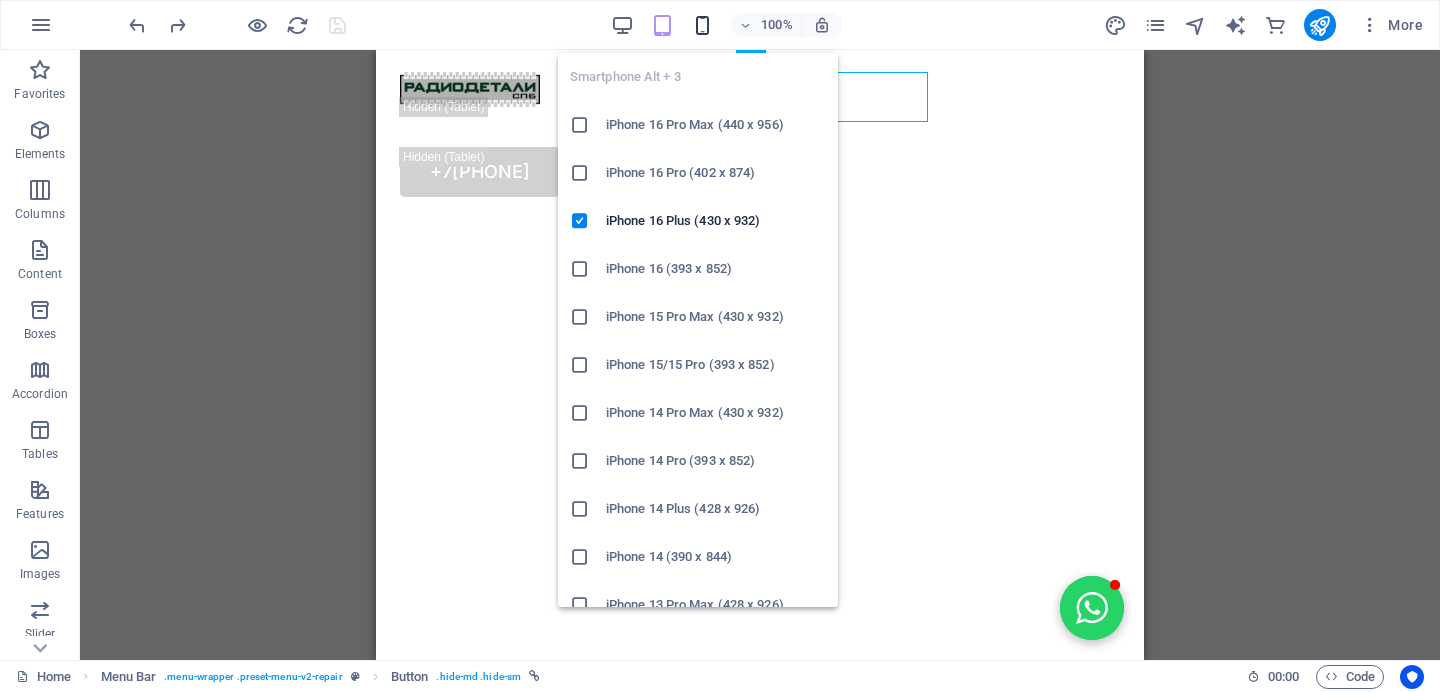 click at bounding box center [702, 25] 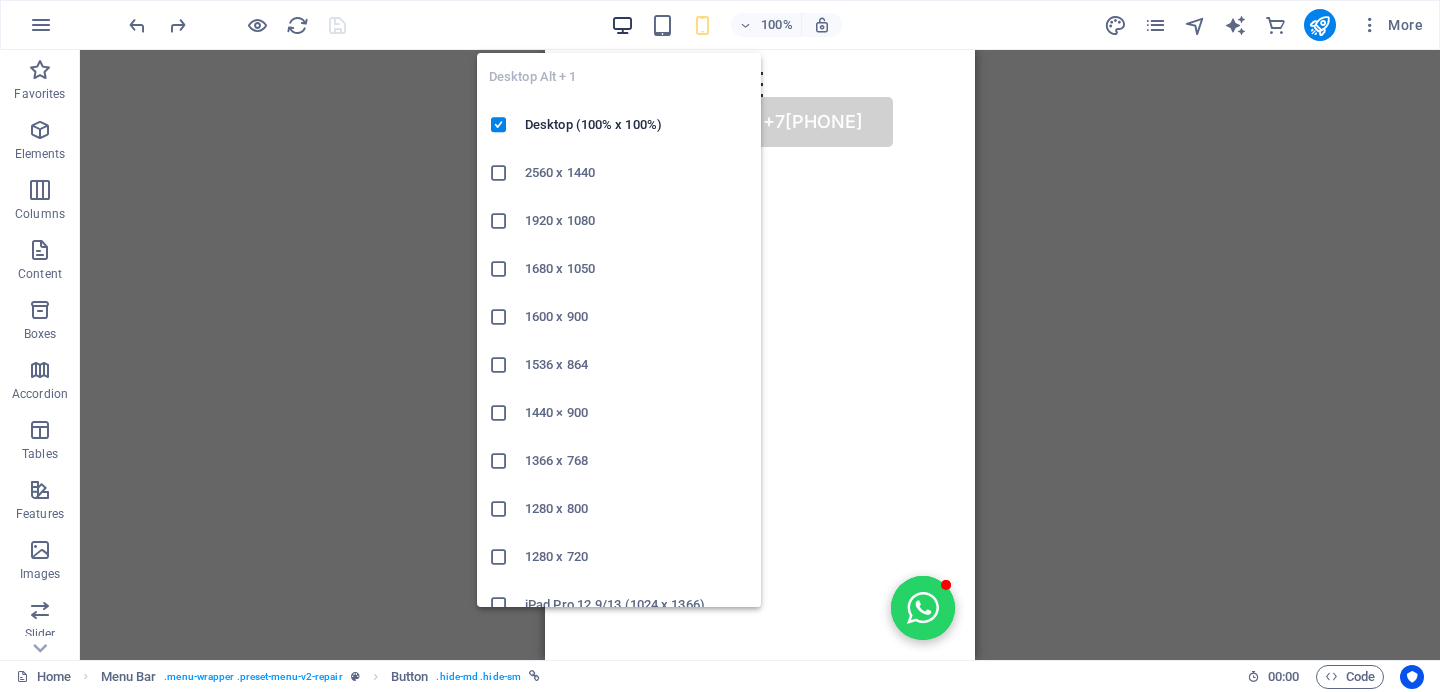click at bounding box center (622, 25) 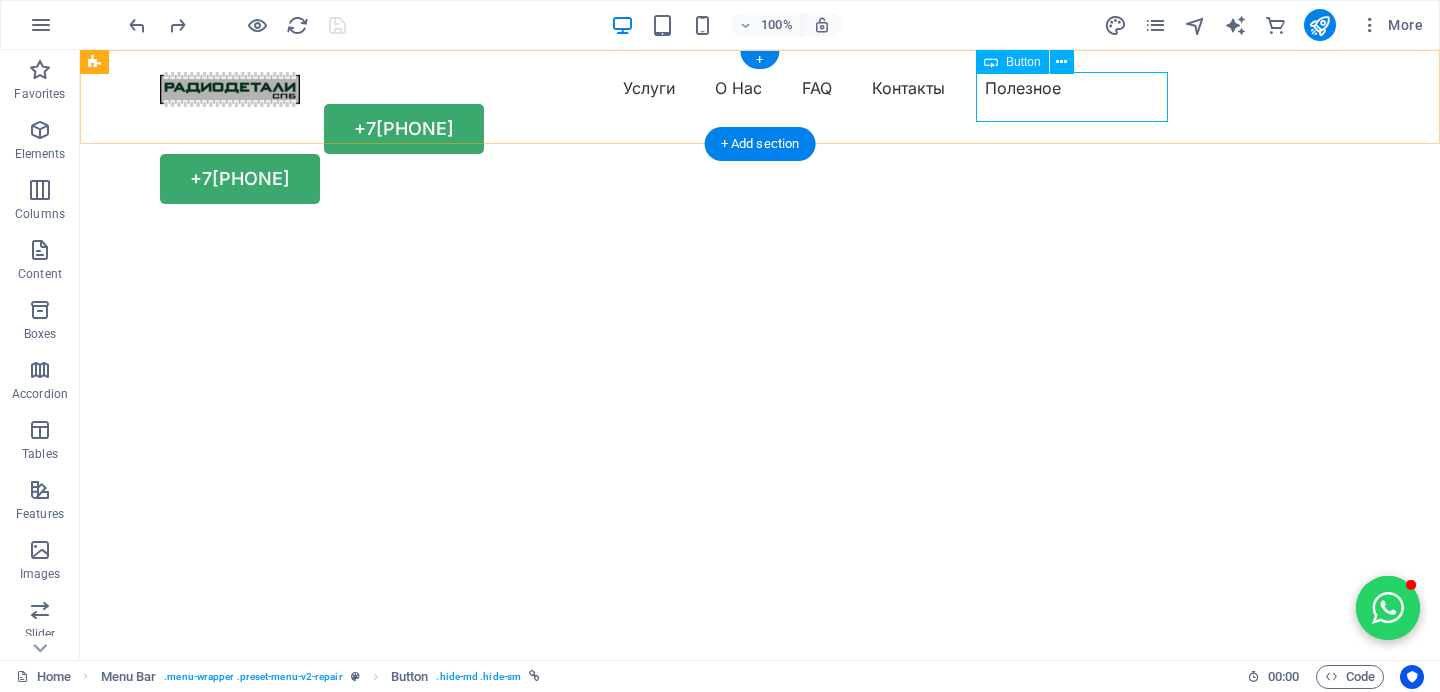 click on "+79819648646" at bounding box center (760, 129) 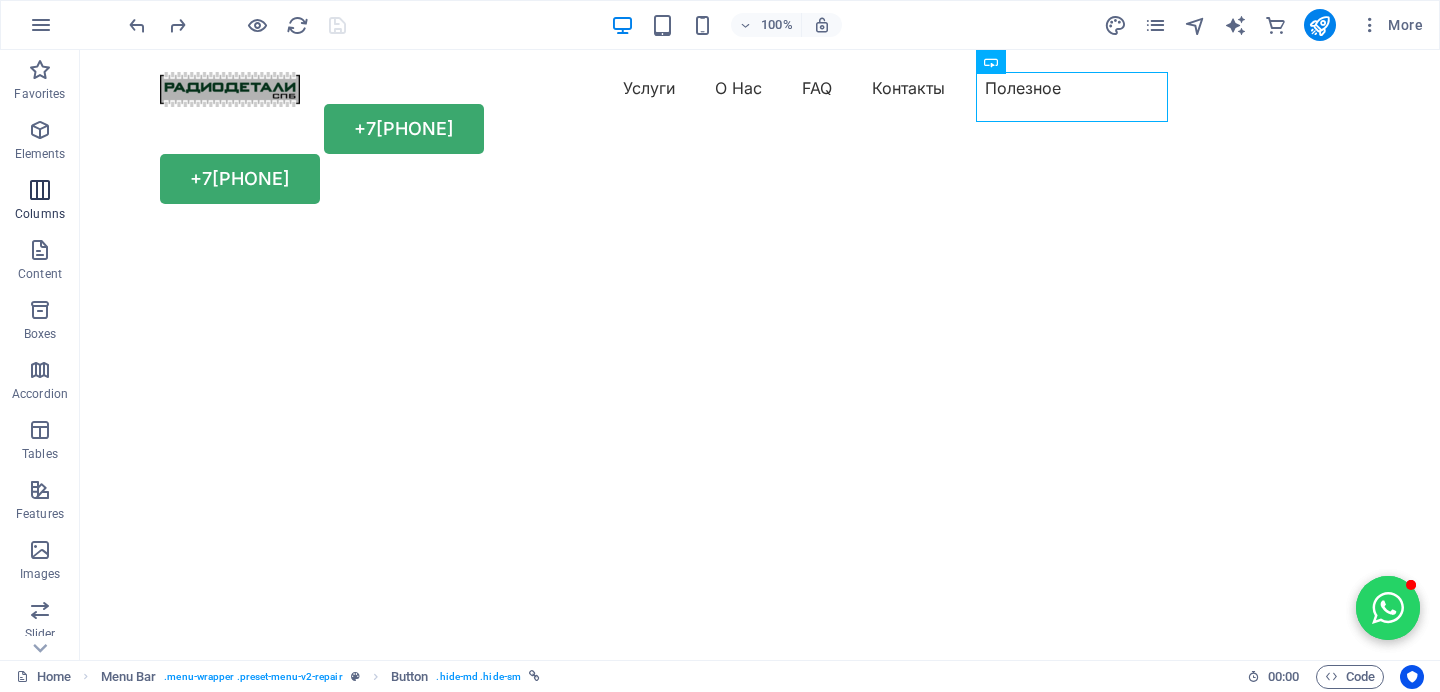 click on "Columns" at bounding box center (40, 202) 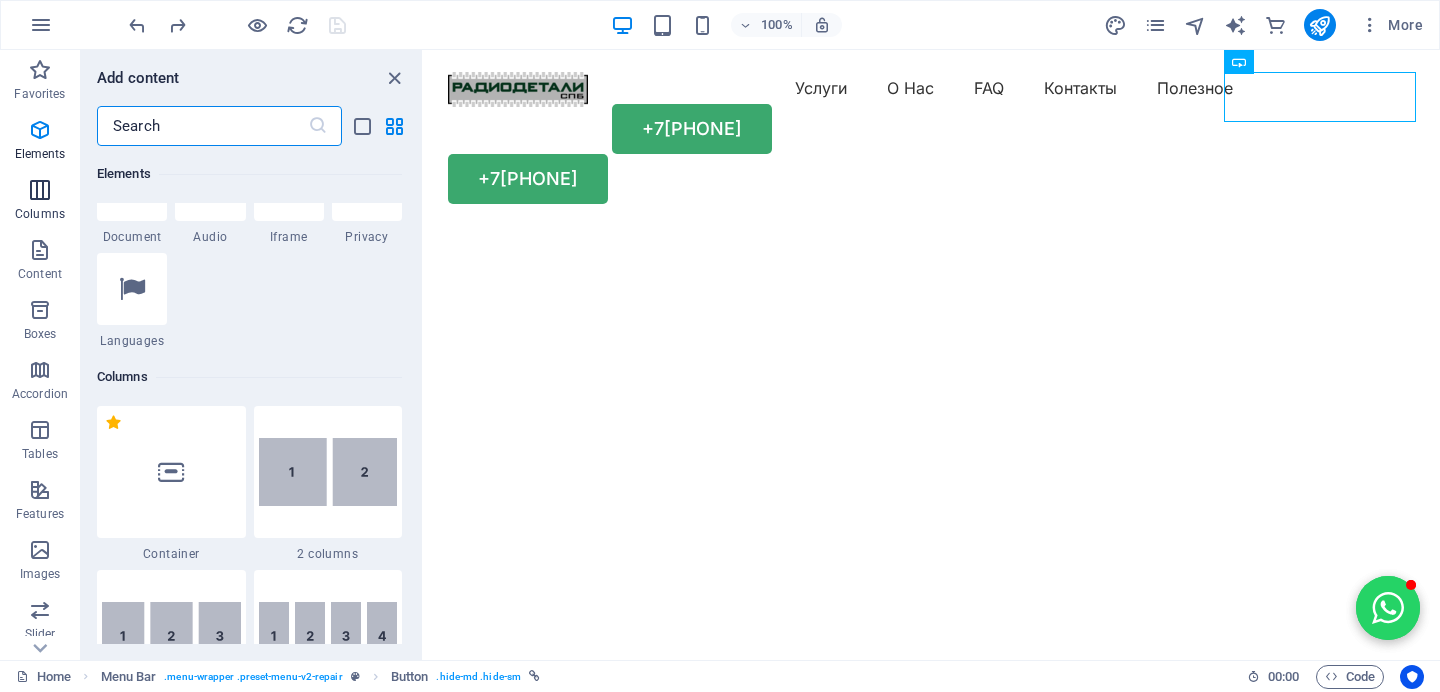 scroll, scrollTop: 990, scrollLeft: 0, axis: vertical 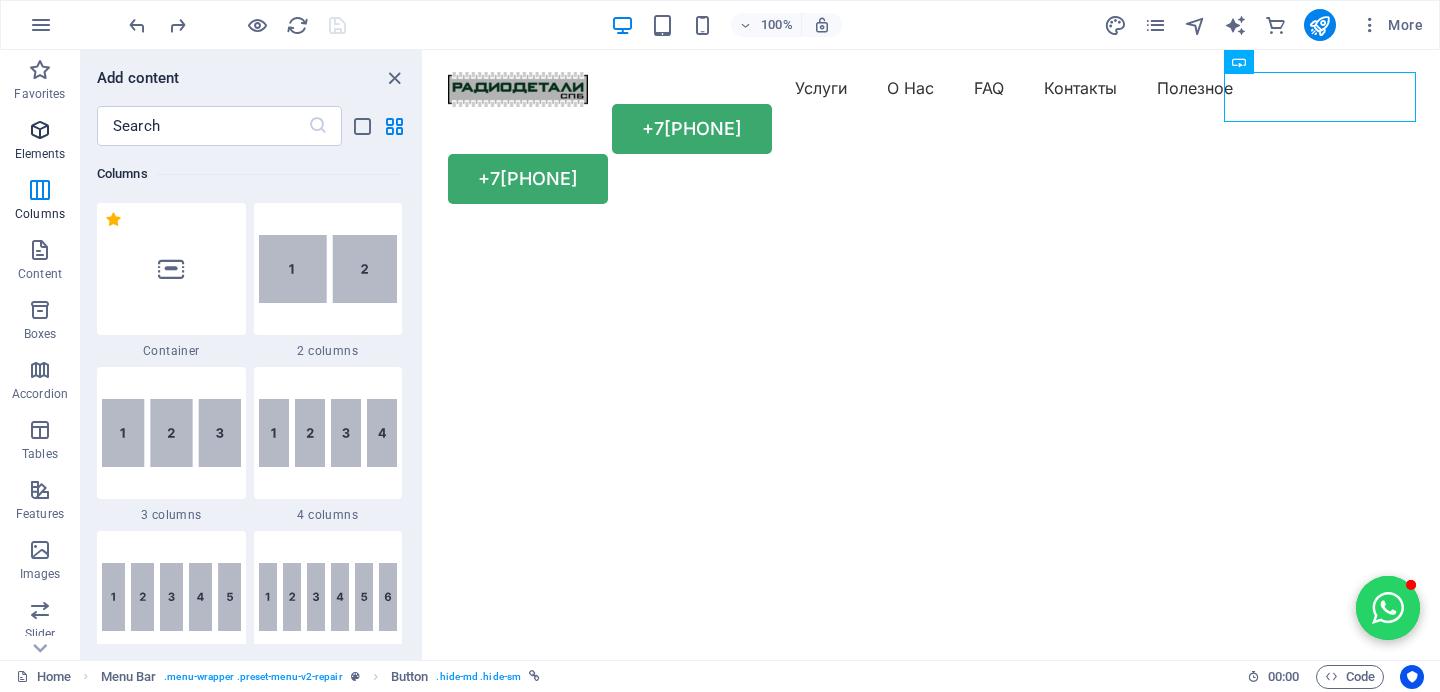 click at bounding box center (40, 130) 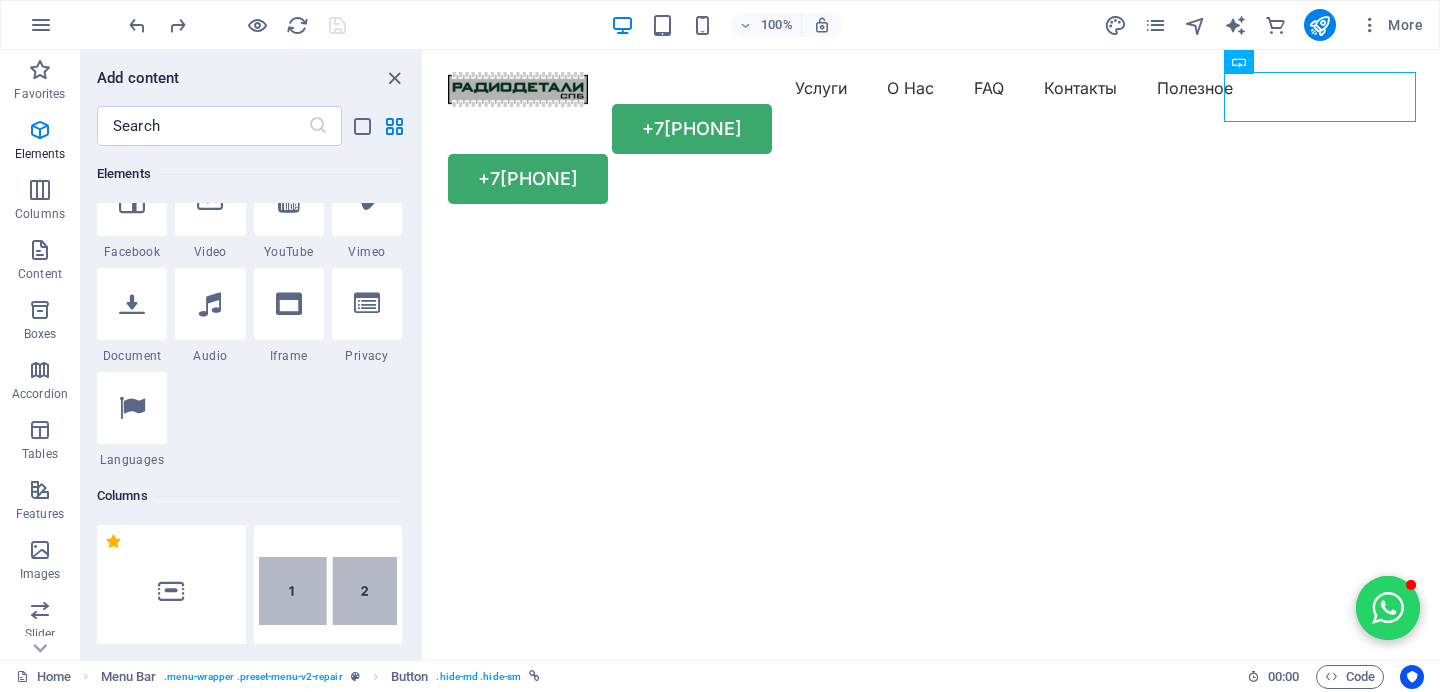 scroll, scrollTop: 684, scrollLeft: 0, axis: vertical 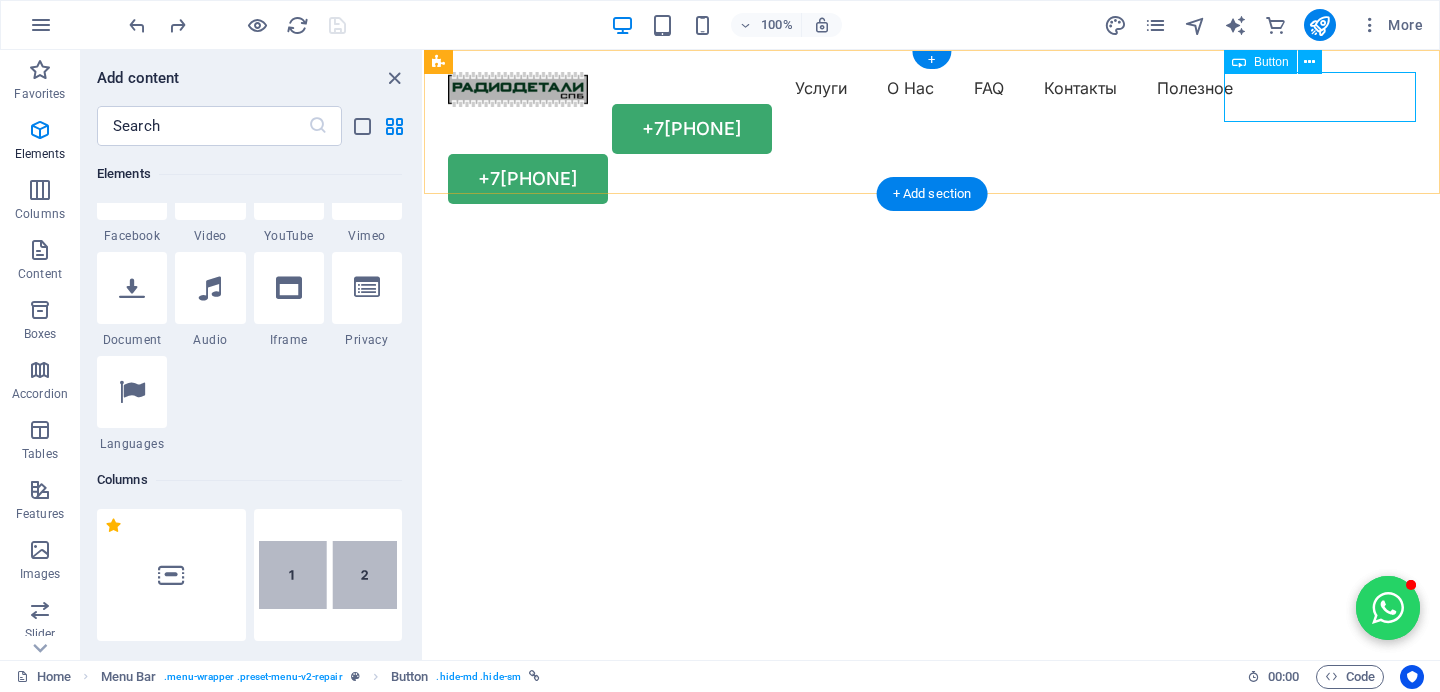 click on "+79819648646" at bounding box center [932, 129] 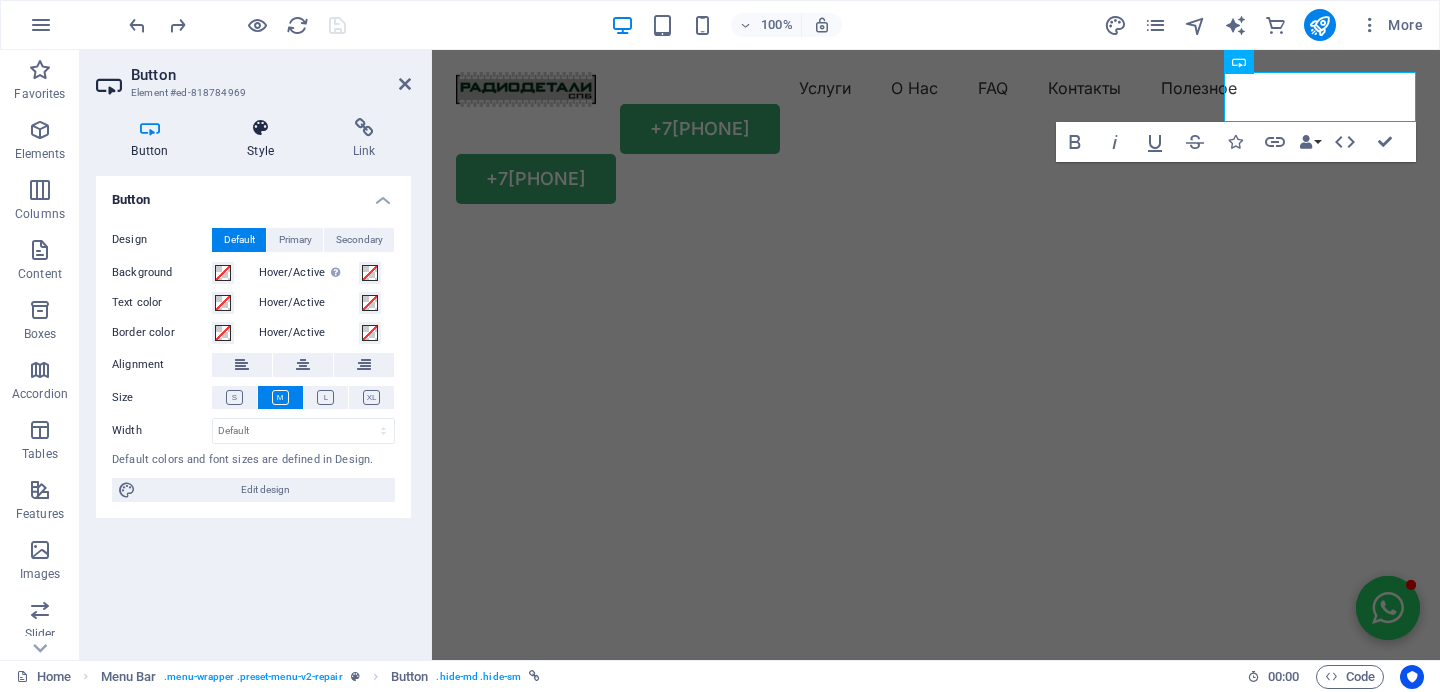 click at bounding box center (261, 128) 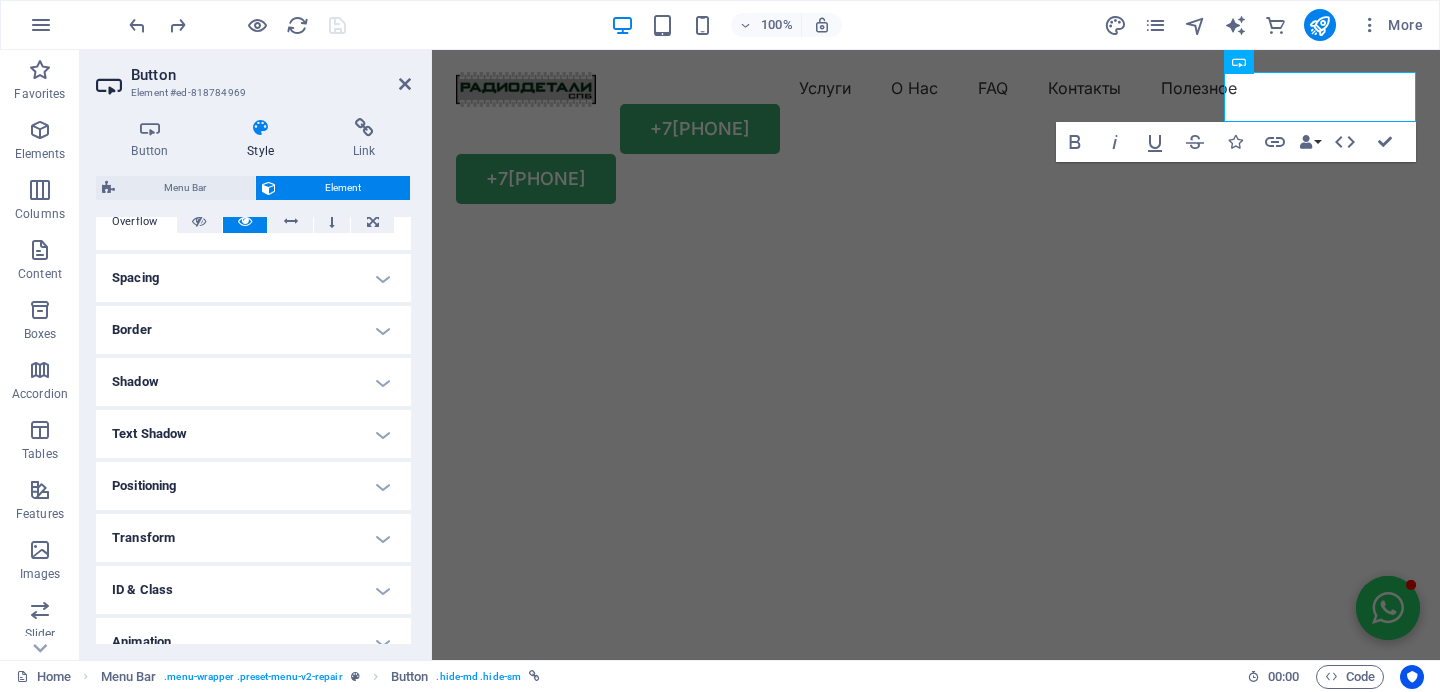 scroll, scrollTop: 323, scrollLeft: 0, axis: vertical 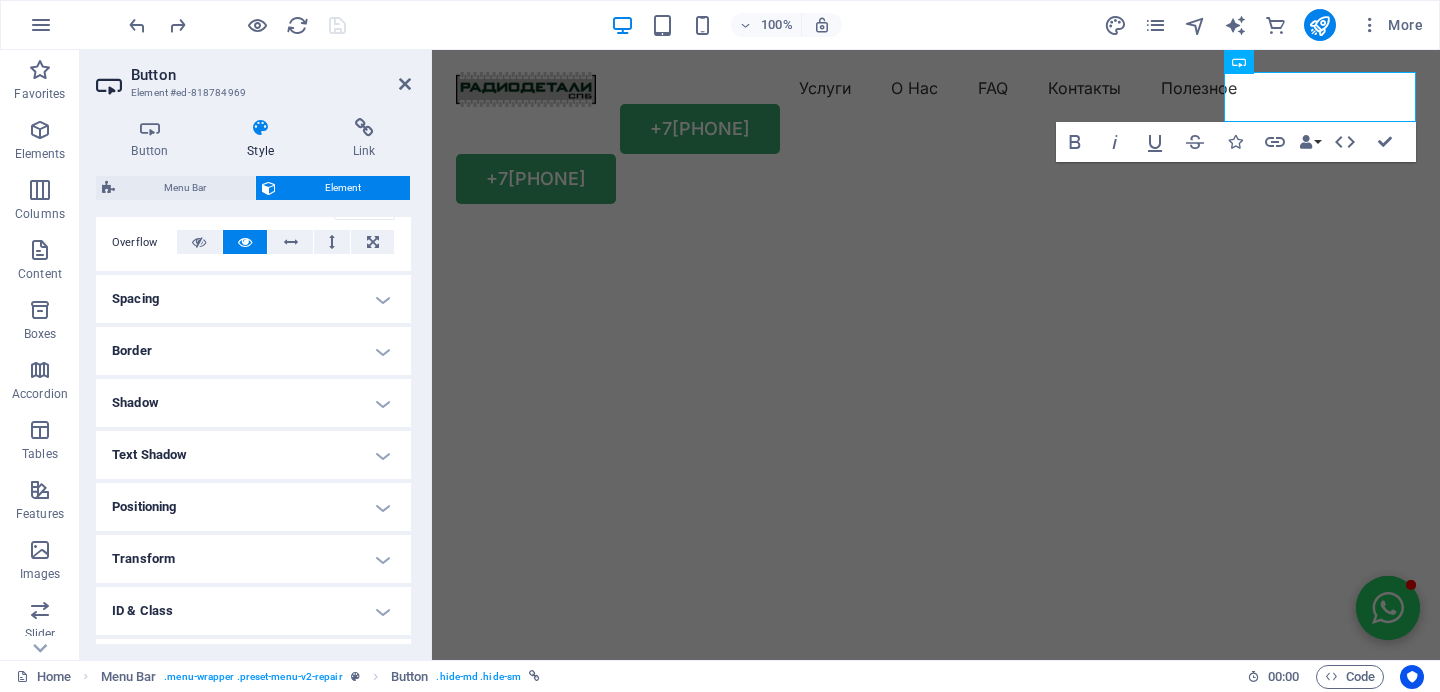 click on "Spacing" at bounding box center [253, 299] 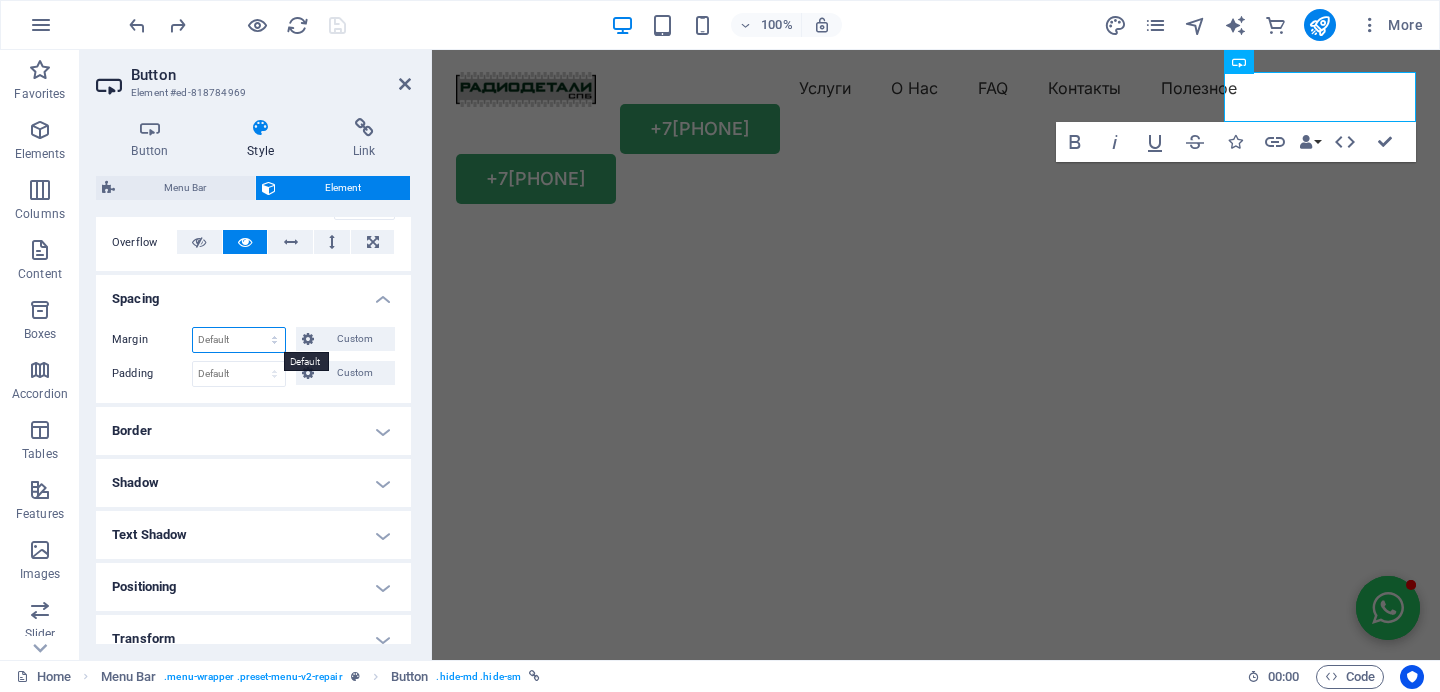 click on "Default auto px % rem vw vh Custom" at bounding box center (239, 340) 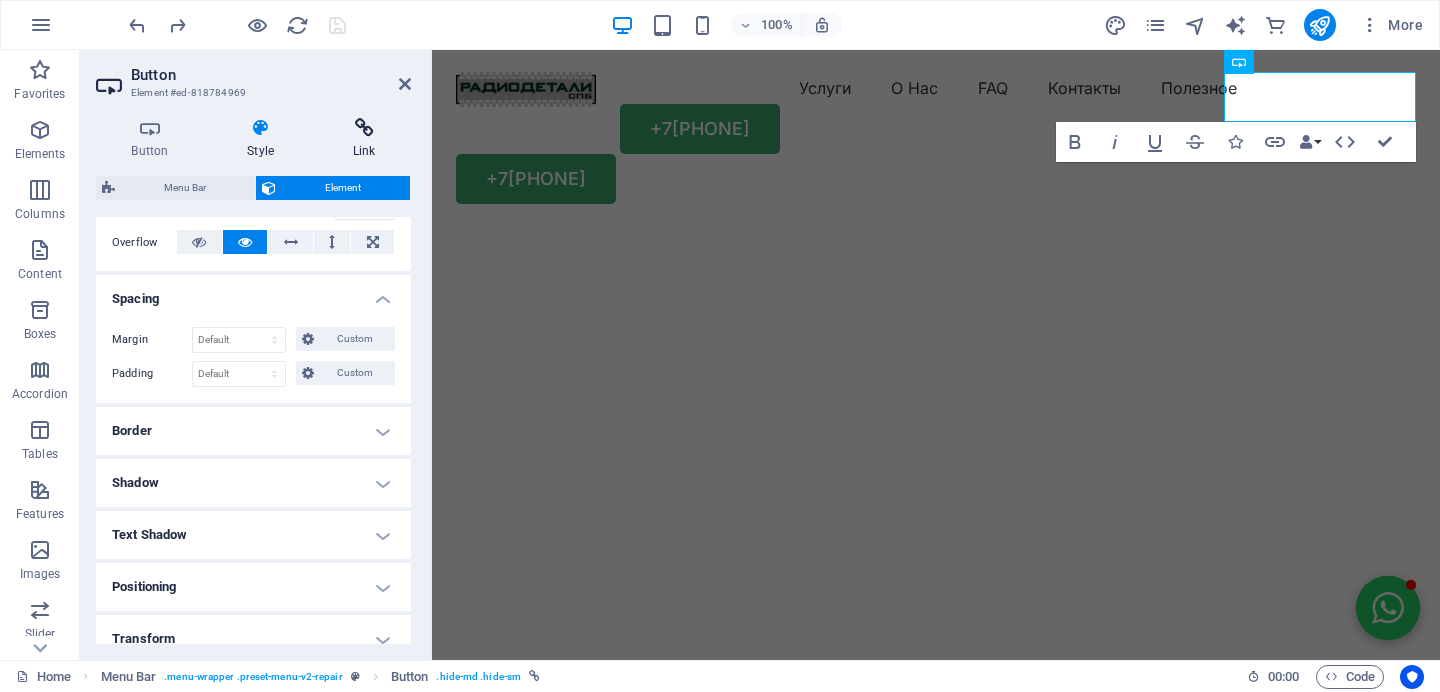 click at bounding box center (364, 128) 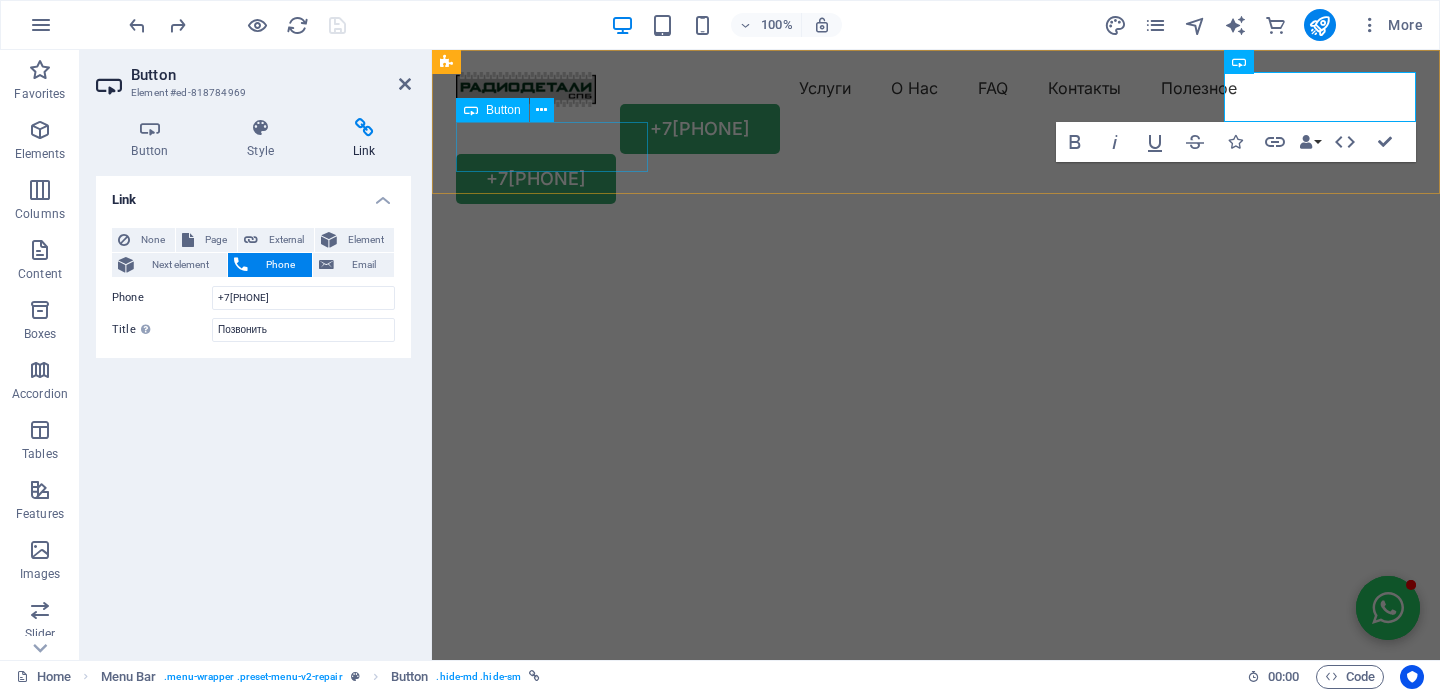 click on "[PHONE]" at bounding box center (936, 179) 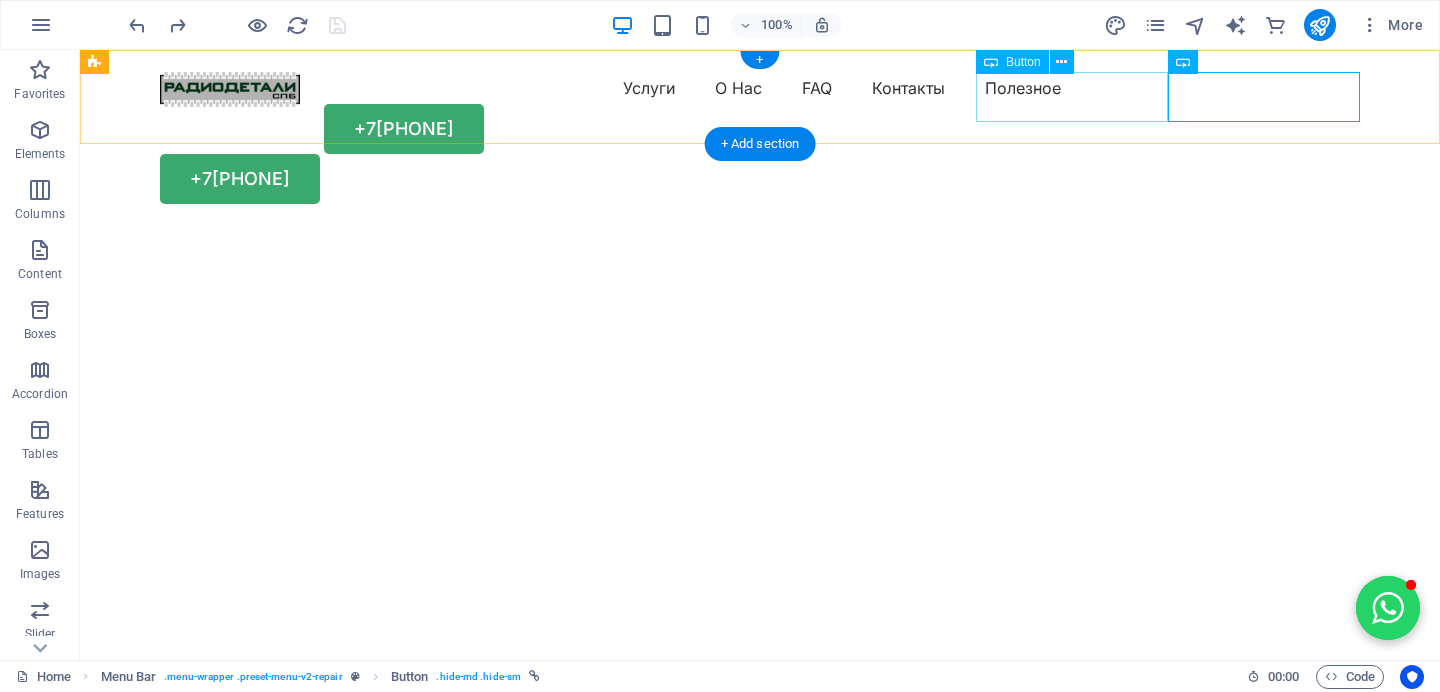 click on "+79819648646" at bounding box center [760, 129] 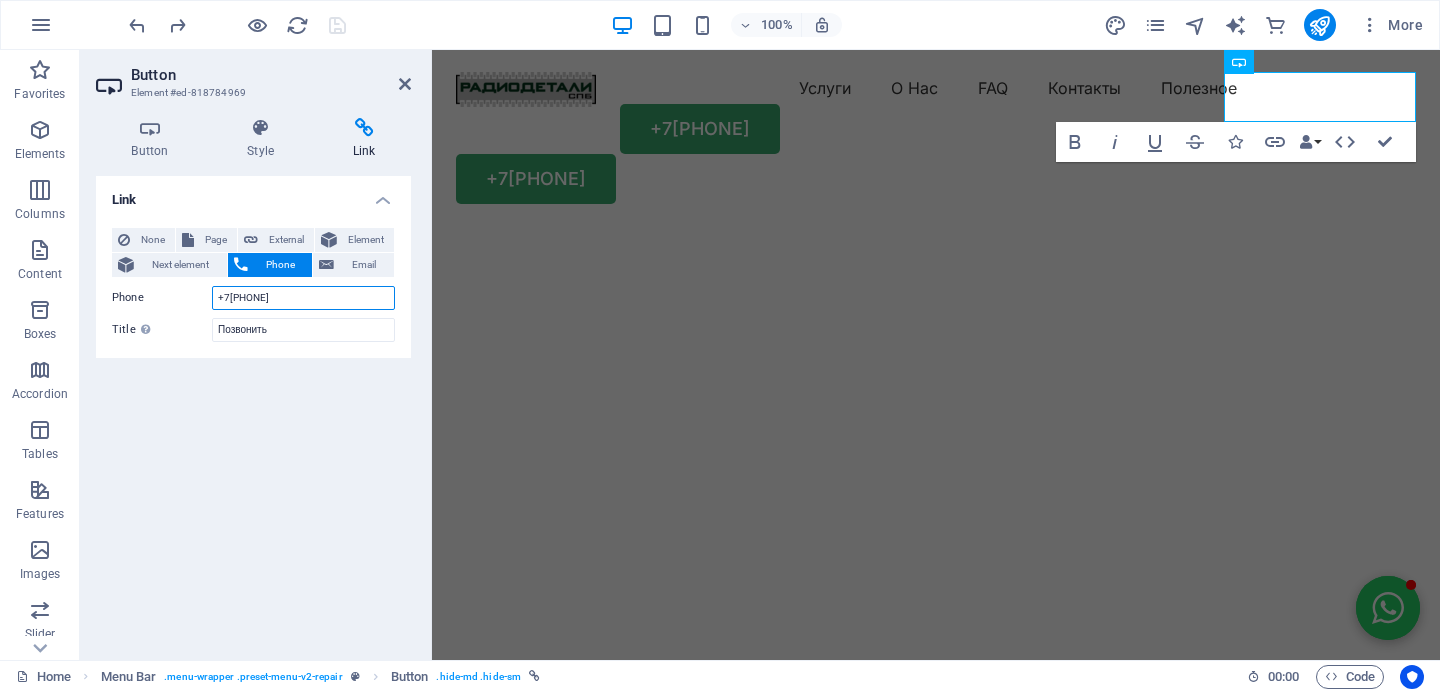 click on "[PHONE]" at bounding box center (303, 298) 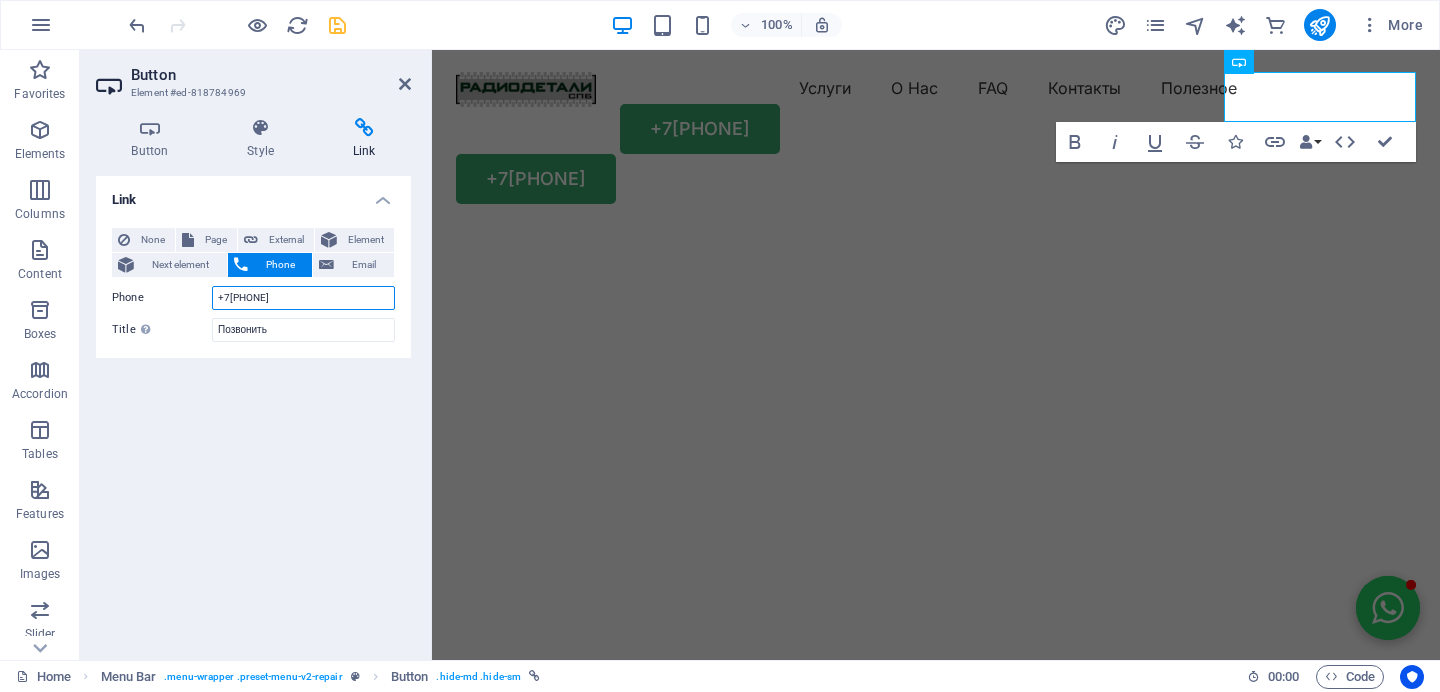 type on "+79819648646" 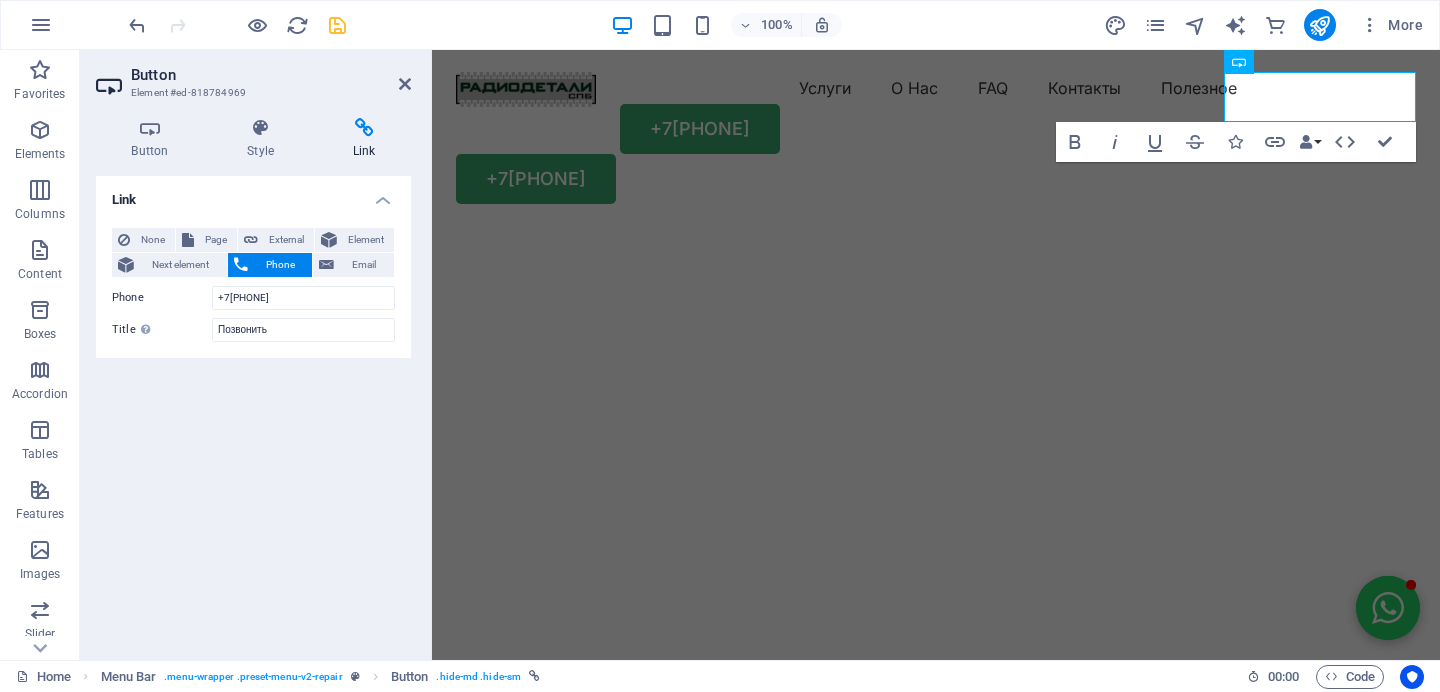 click on "Link None Page External Element Next element Phone Email Page Home Blog Subpage Legal Notice Privacy Element
URL Phone +79819648646 Email Link target New tab Same tab Overlay Title Additional link description, should not be the same as the link text. The title is most often shown as a tooltip text when the mouse moves over the element. Leave empty if uncertain. Позвонить Relationship Sets the  relationship of this link to the link target . For example, the value "nofollow" instructs search engines not to follow the link. Can be left empty. alternate author bookmark external help license next nofollow noreferrer noopener prev search tag" at bounding box center [253, 410] 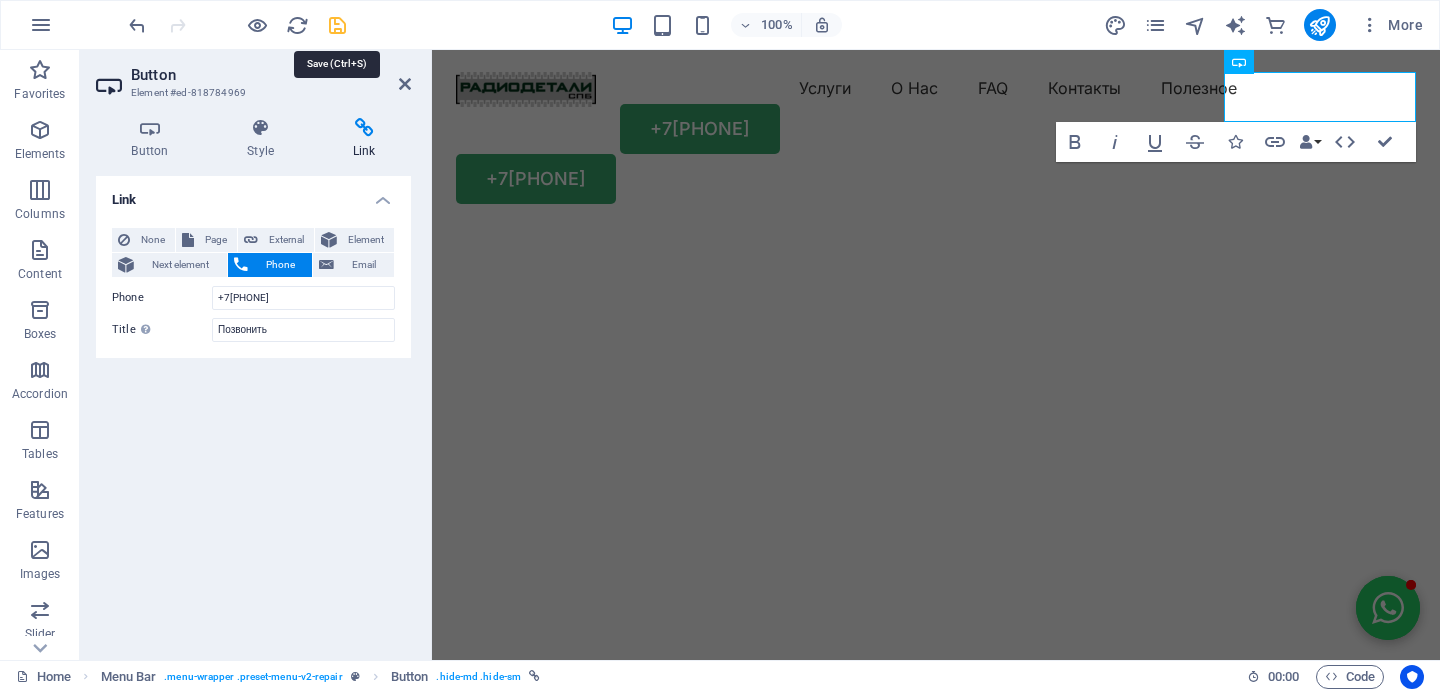 click at bounding box center [337, 25] 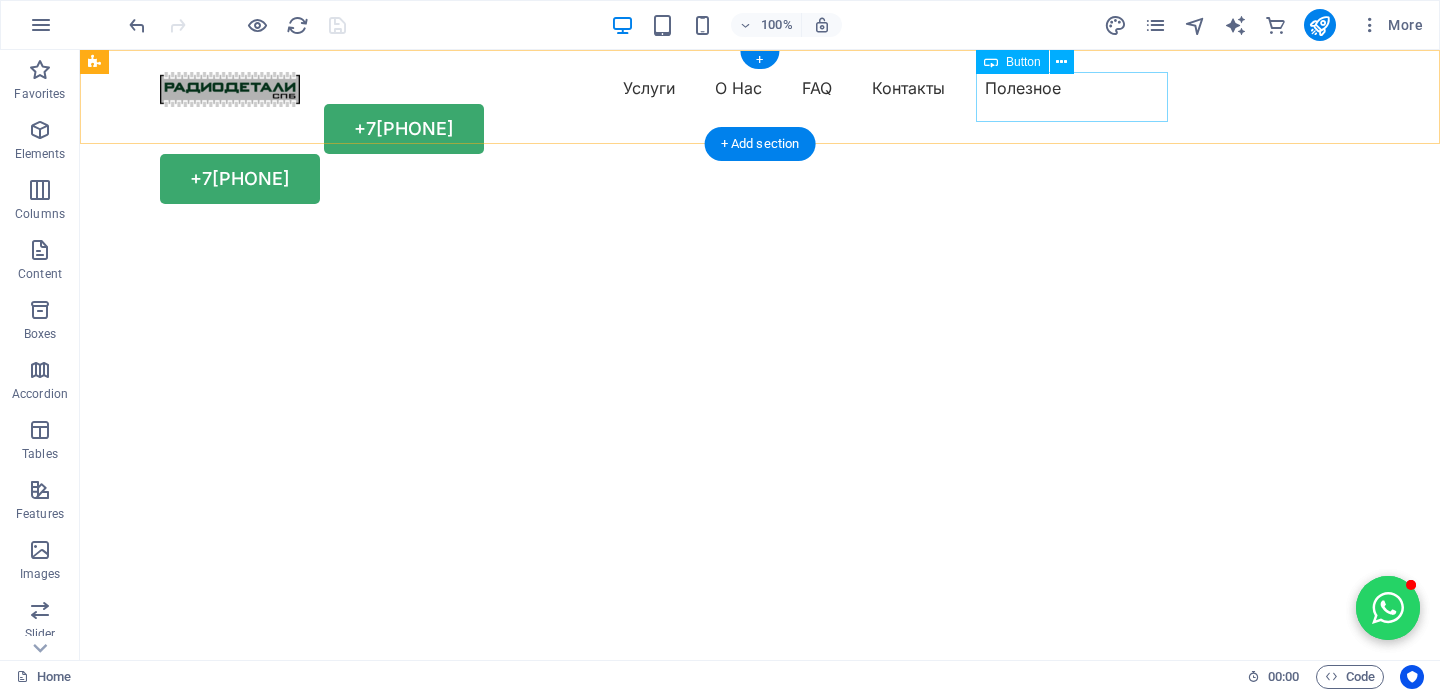 click on "+79819648646" at bounding box center [760, 129] 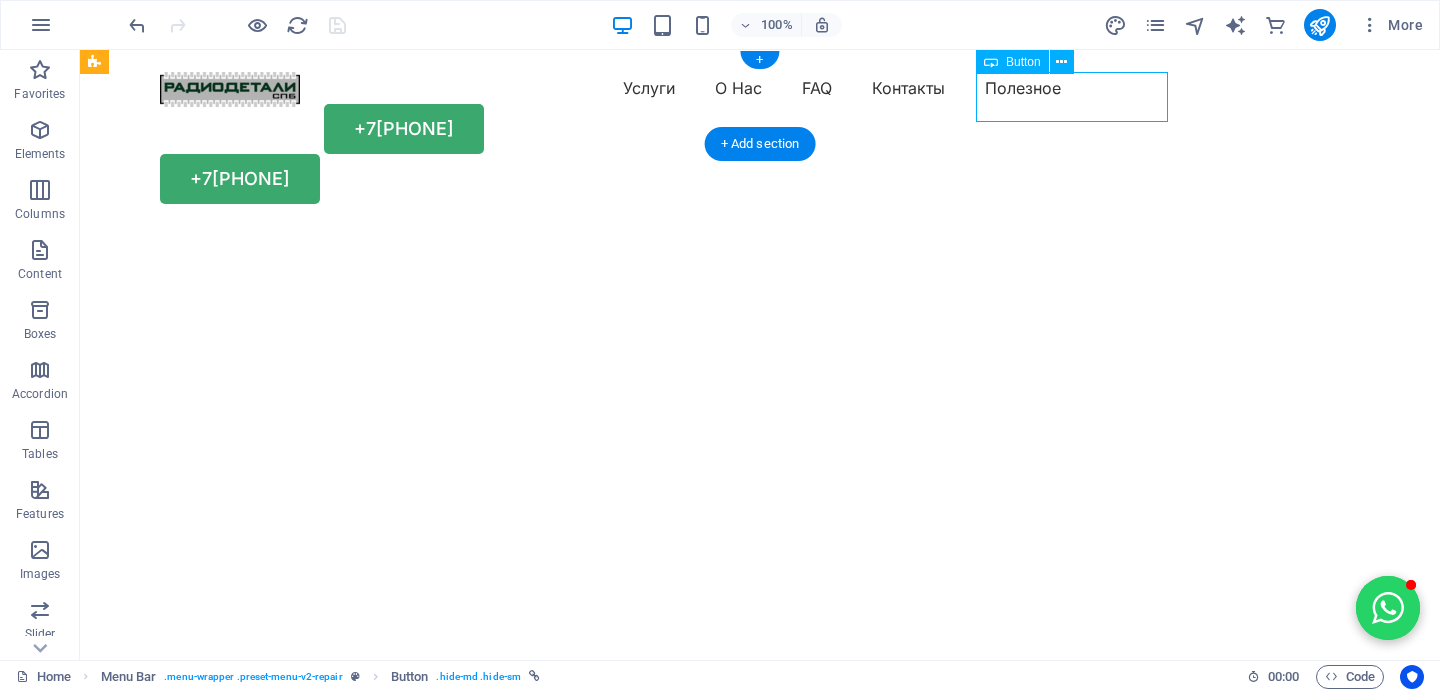 click on "+79819648646" at bounding box center (760, 129) 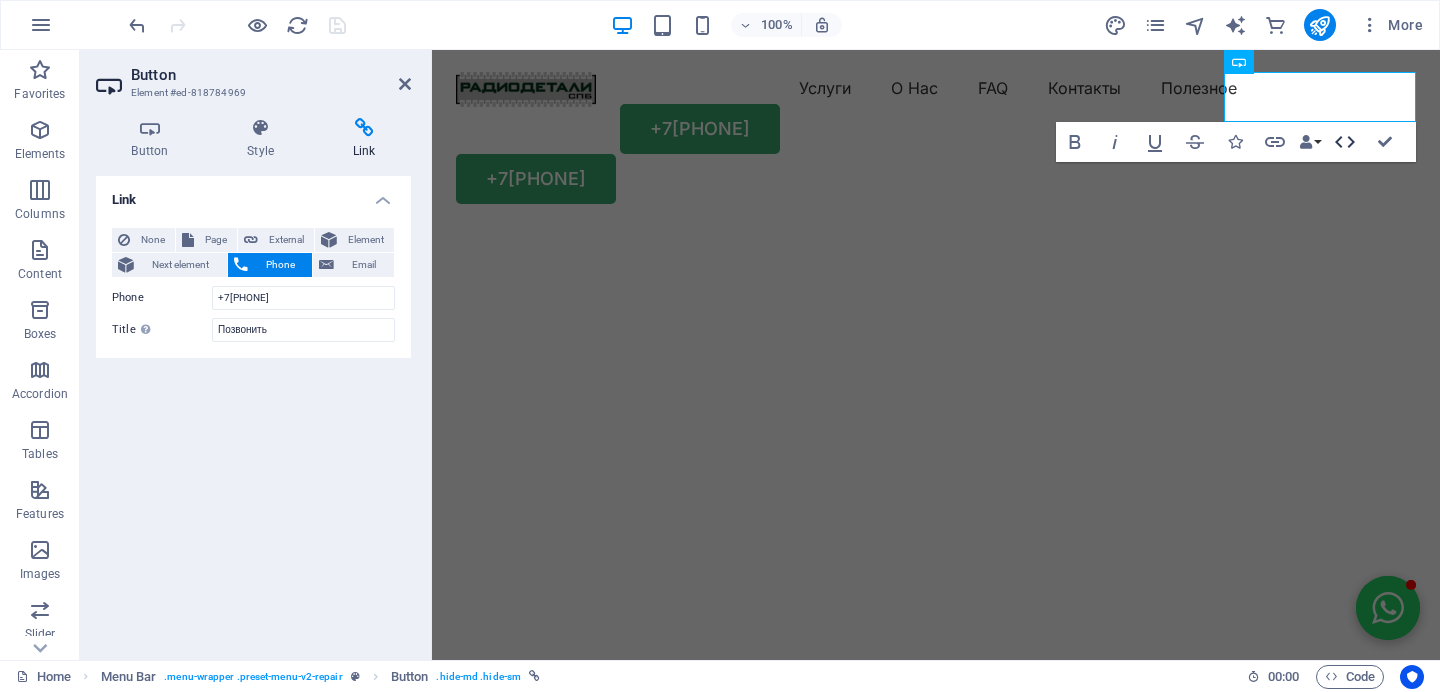 click 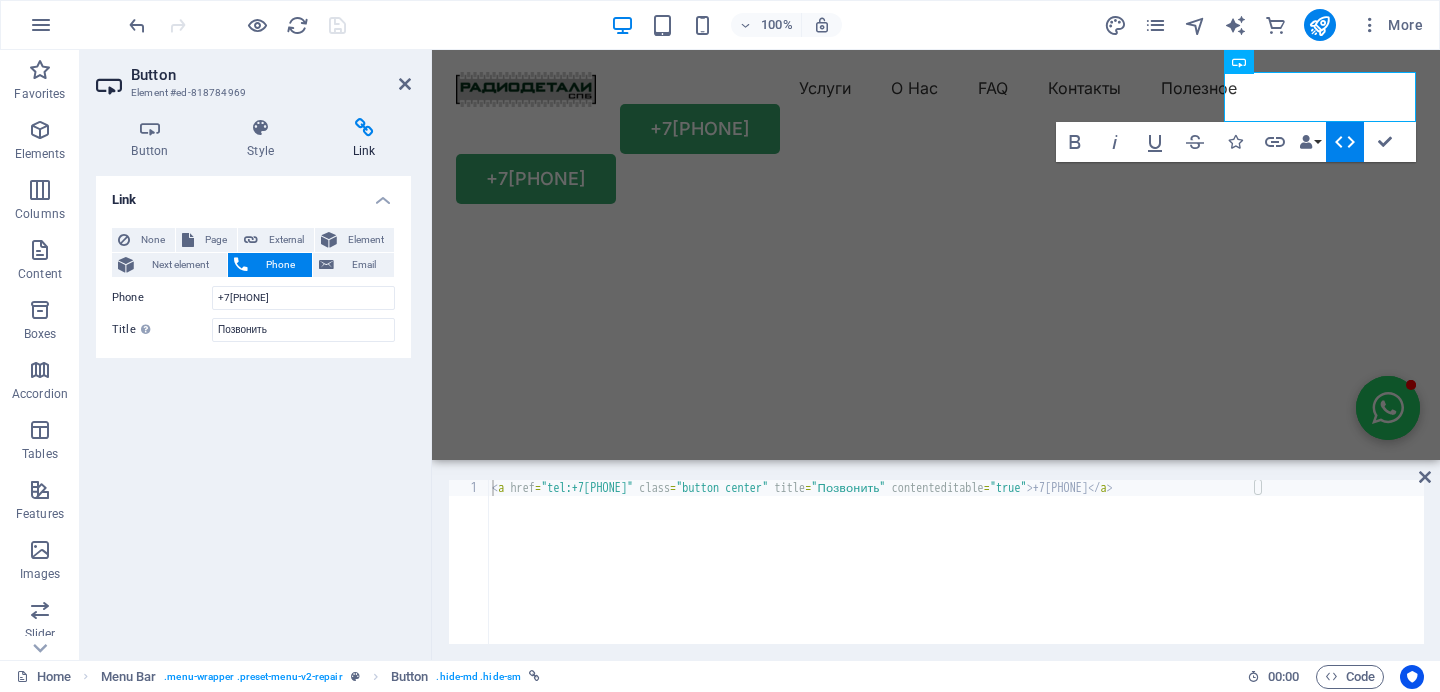 type on "<a href="tel:+79819648646" class="button center" title="Позвонить" contenteditable="true">+79819648646</a>" 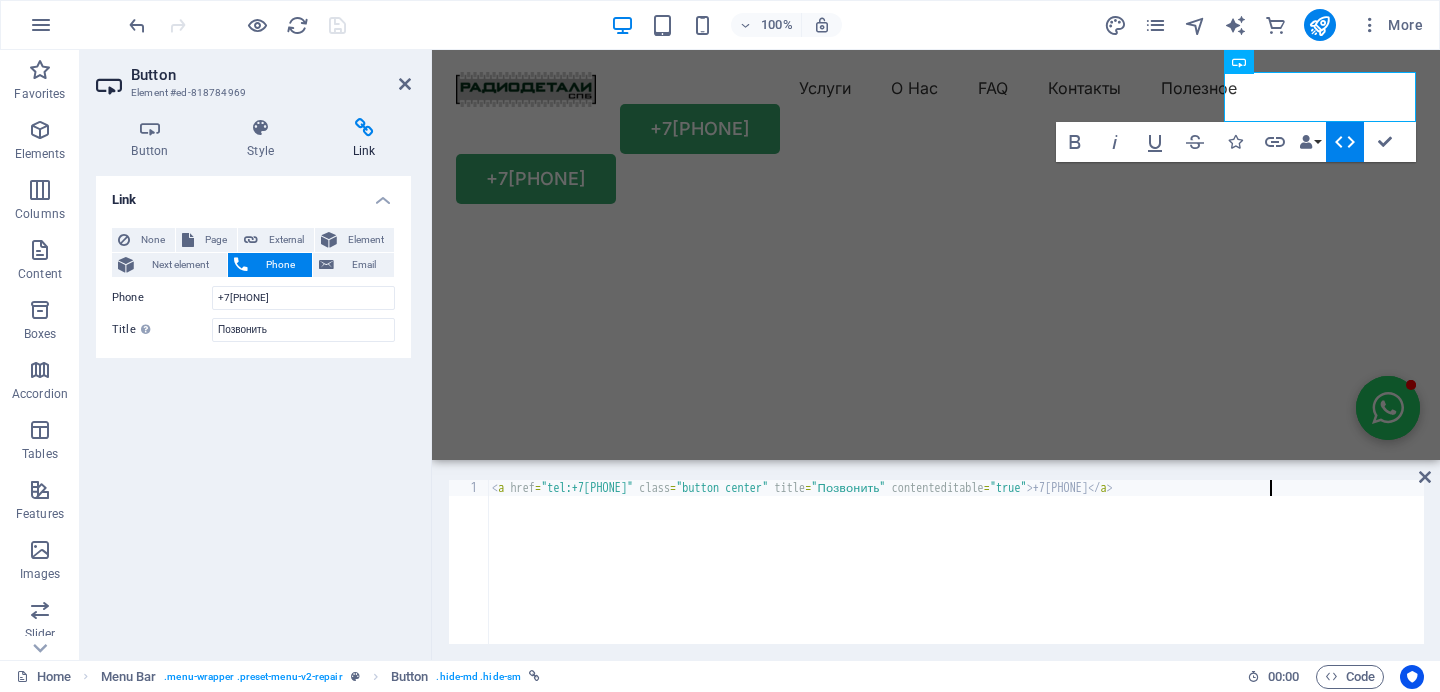 click on "< a   href = "tel:+79819648646"   class = "button center"   title = "Позвонить"   contenteditable = "true" > +79819648646 </ a >" at bounding box center [956, 578] 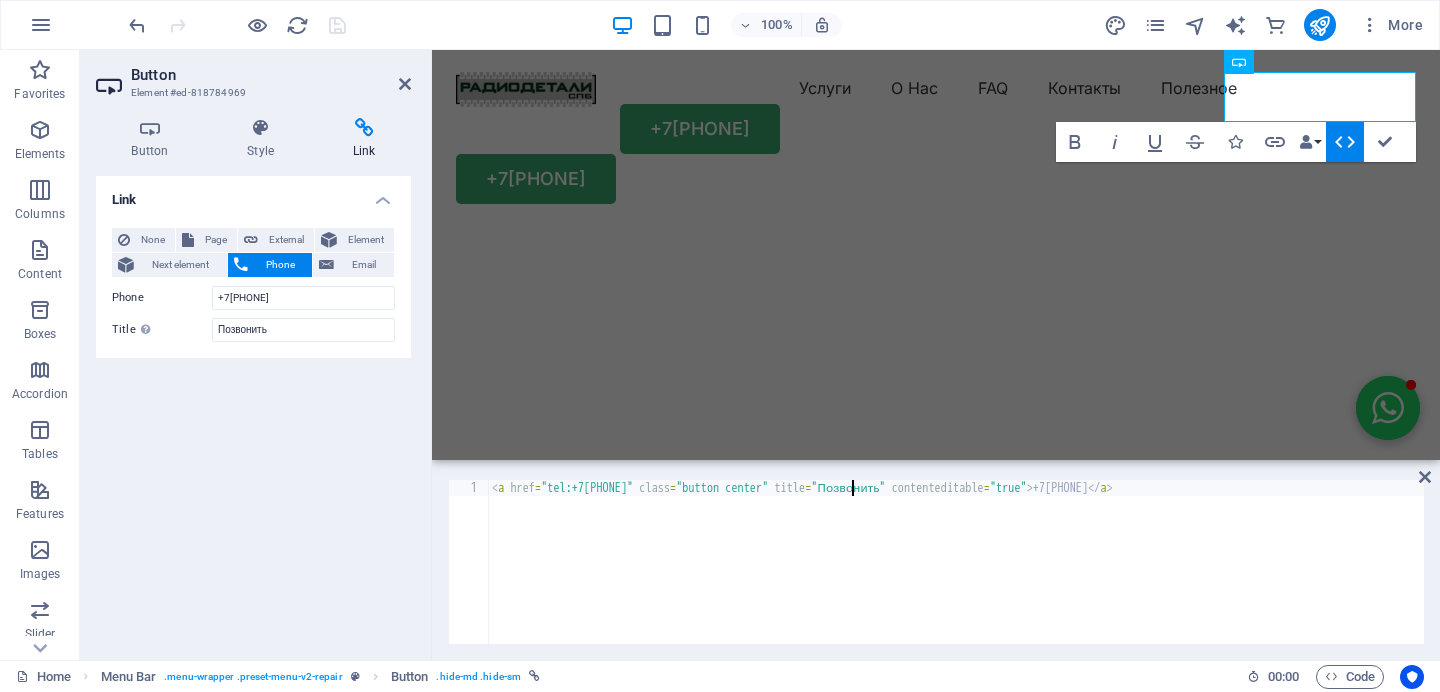click on "< a   href = "tel:+79819648646"   class = "button center"   title = "Позвонить"   contenteditable = "true" > +79819648646 </ a >" at bounding box center (956, 578) 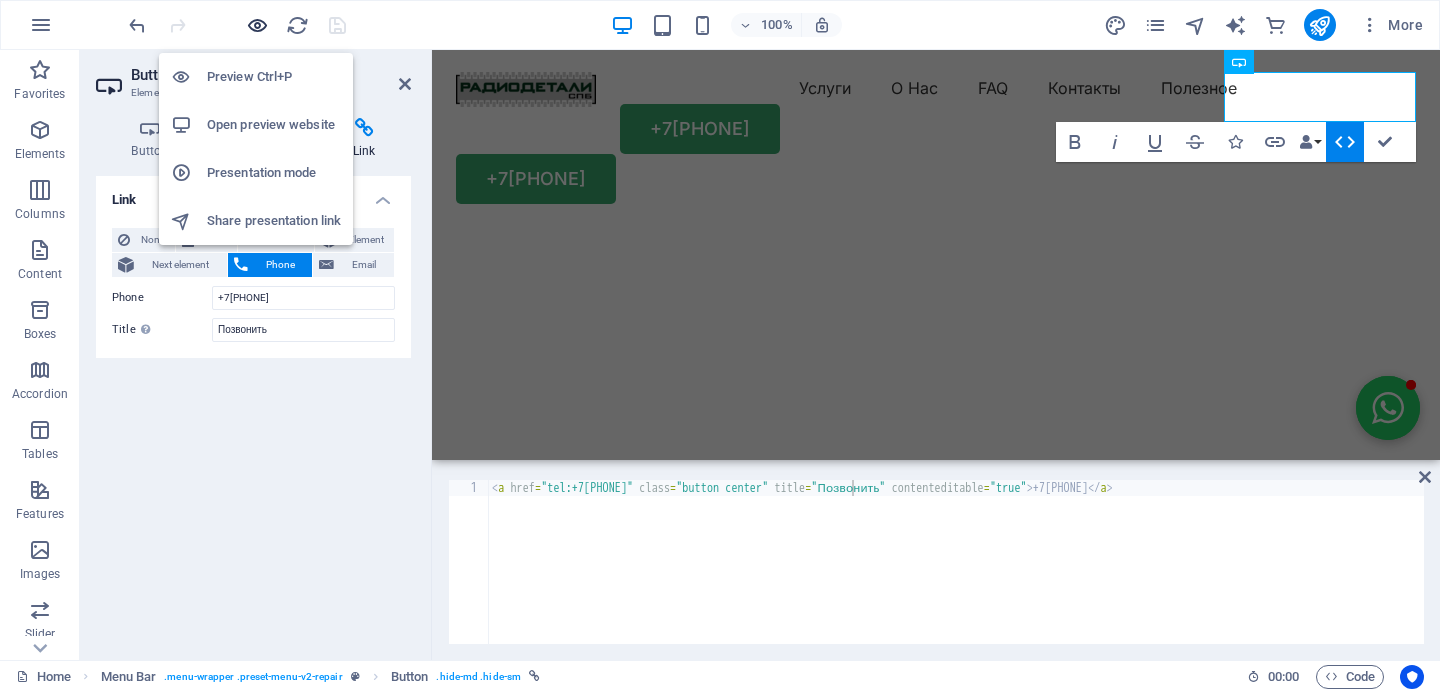 click at bounding box center (257, 25) 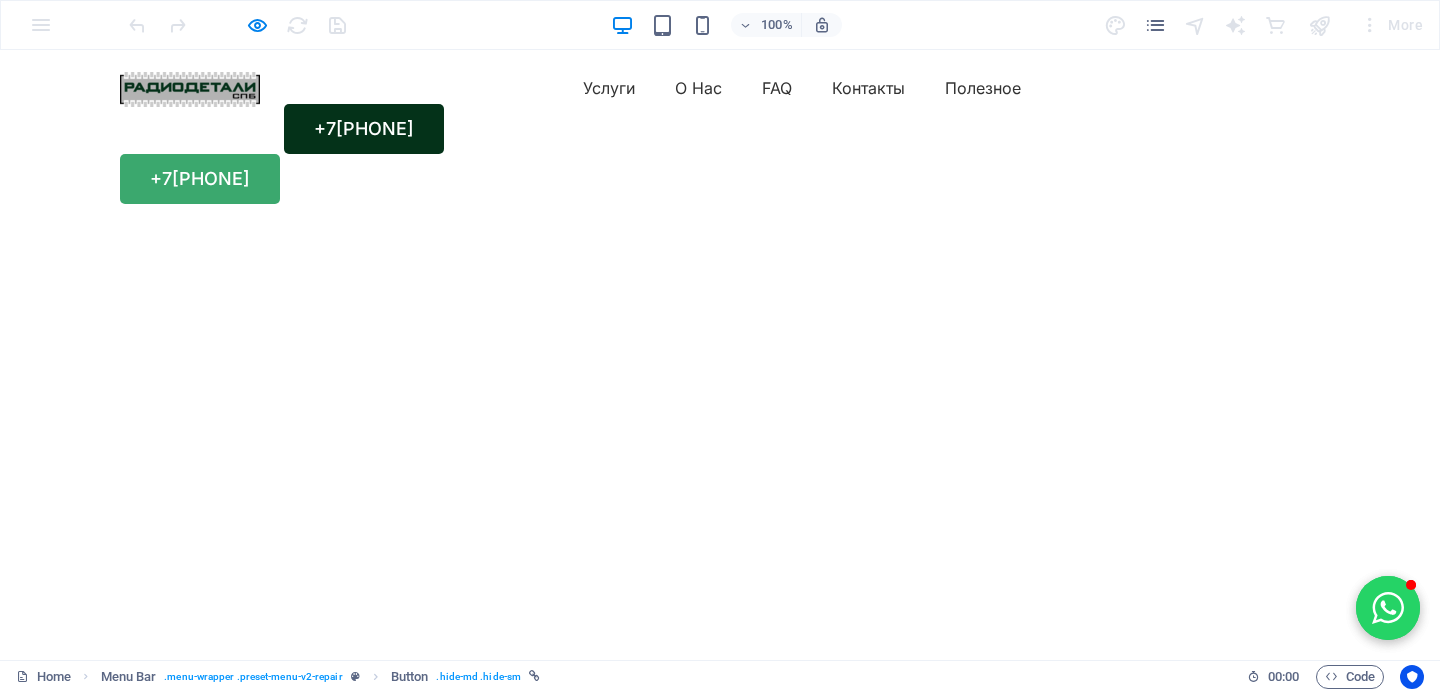 click on "+79819648646" at bounding box center [364, 129] 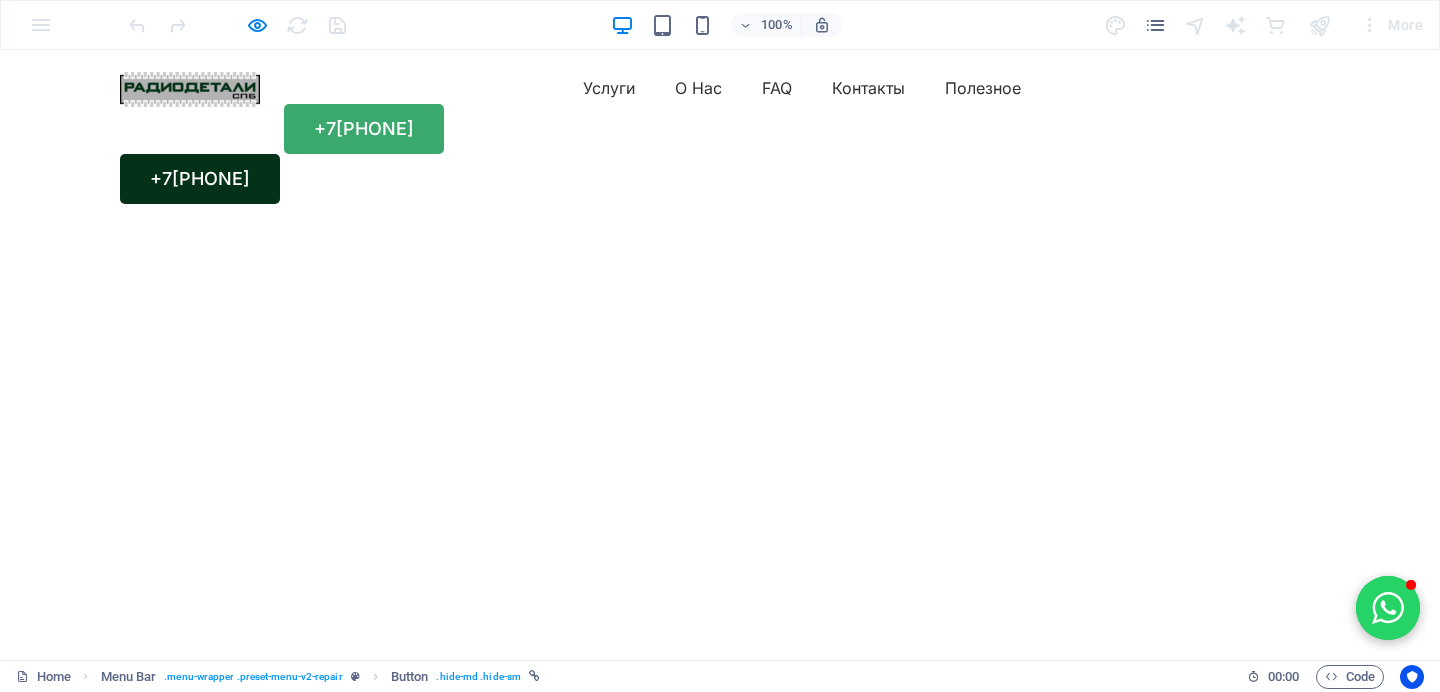 click on "[PHONE]" at bounding box center [200, 179] 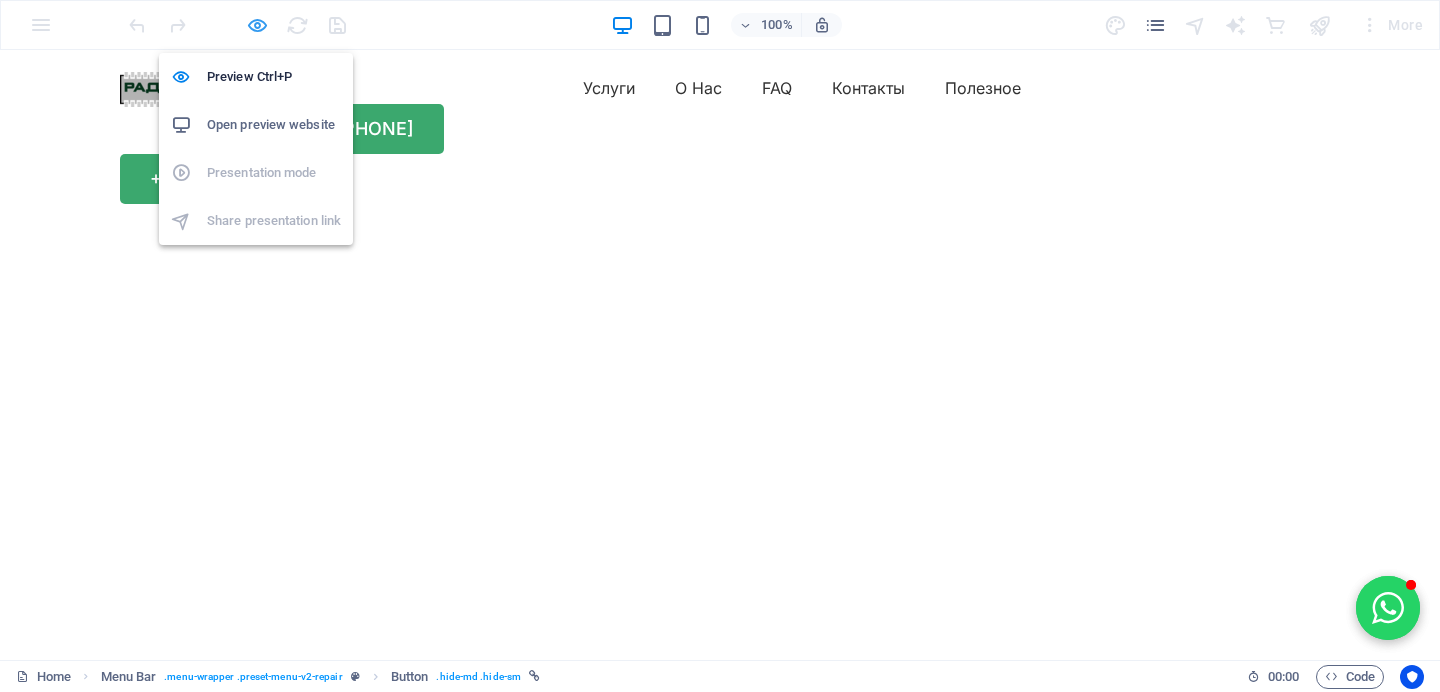click at bounding box center [257, 25] 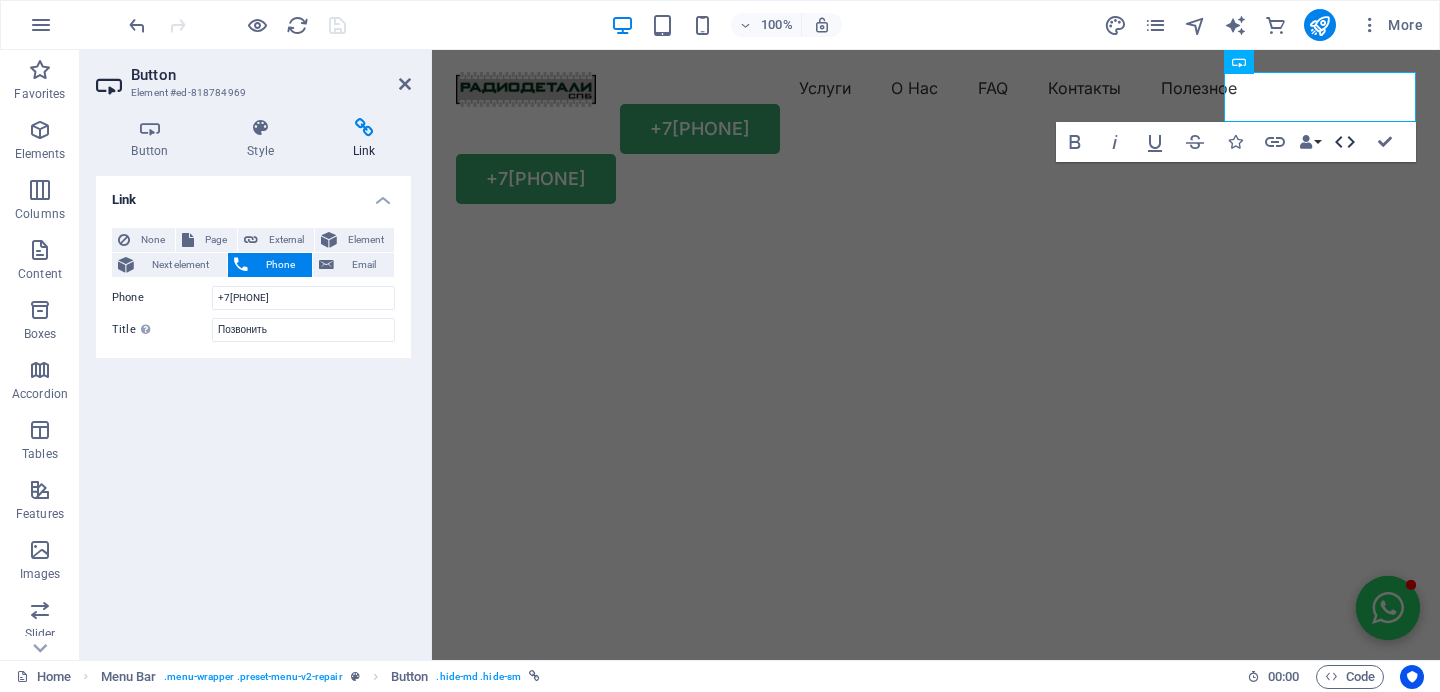 click 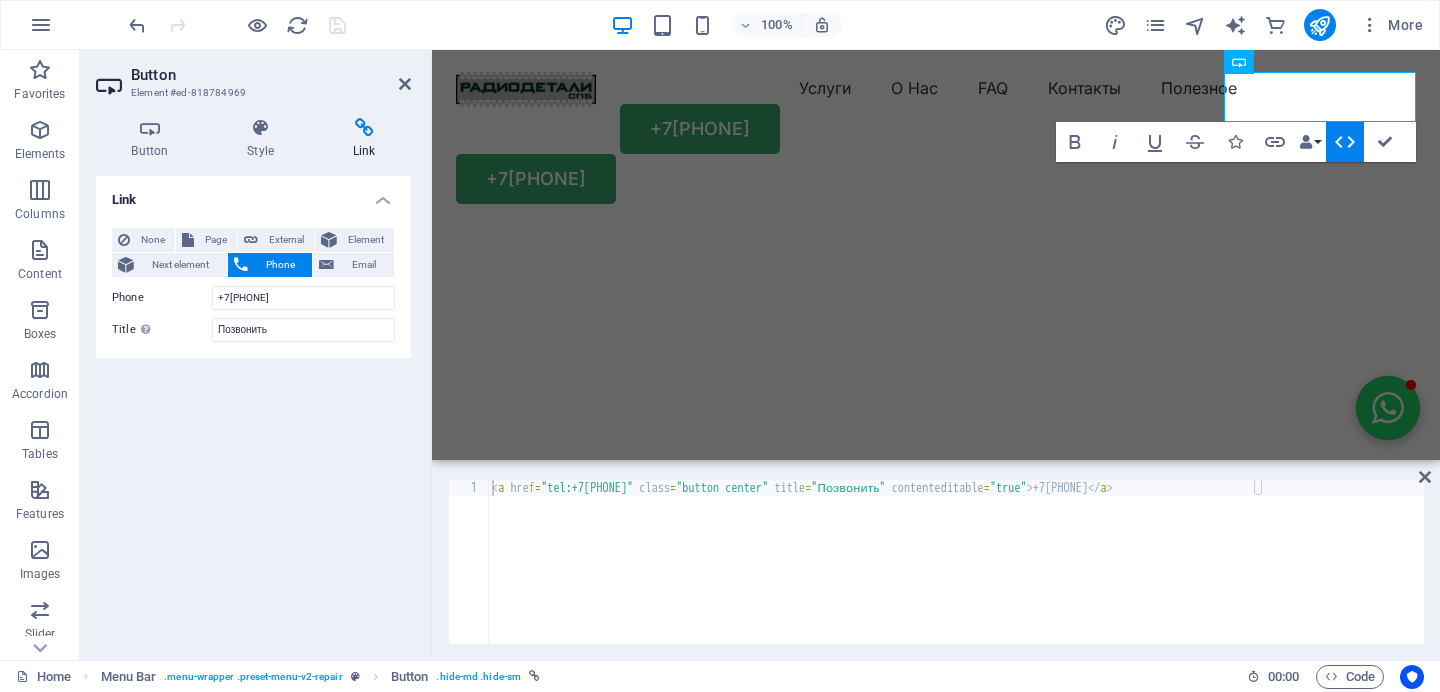 click on "< a   href = "tel:+79819648646"   class = "button center"   title = "Позвонить"   contenteditable = "true" > +79819648646 </ a >" at bounding box center [956, 578] 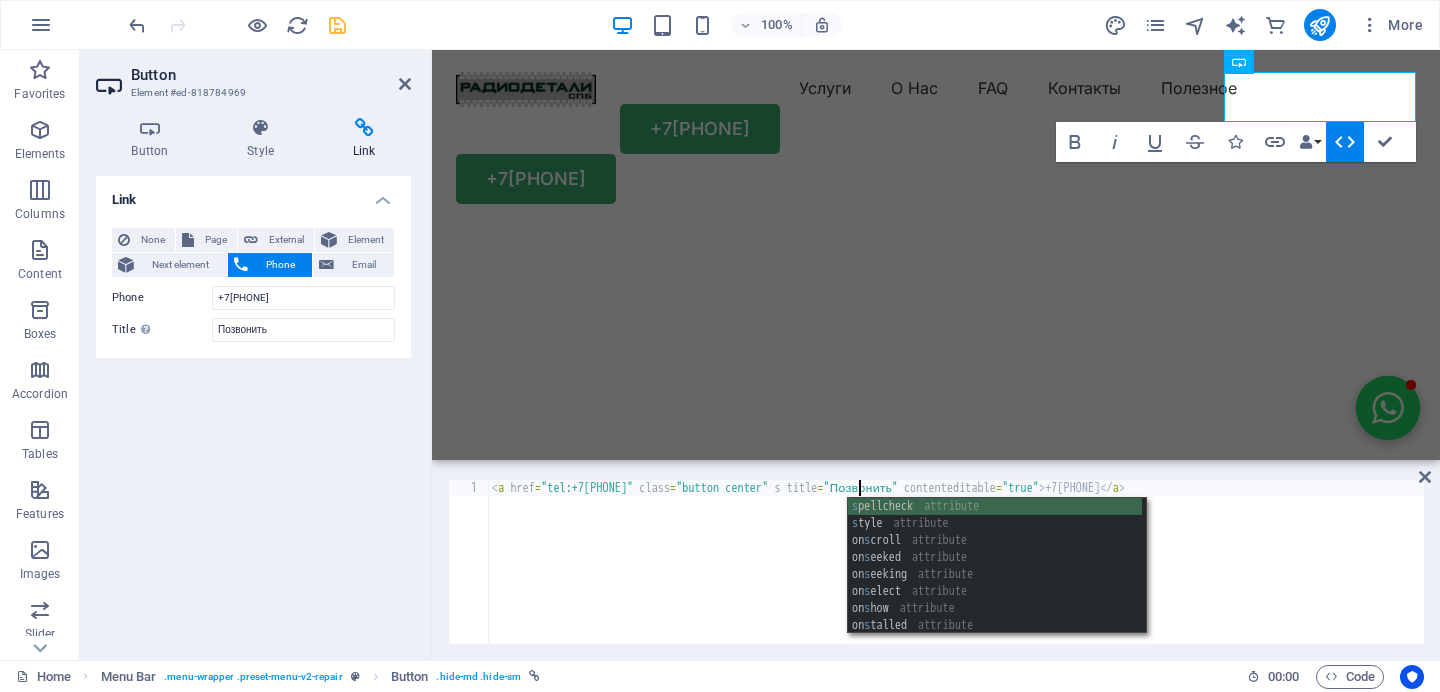 scroll, scrollTop: 0, scrollLeft: 30, axis: horizontal 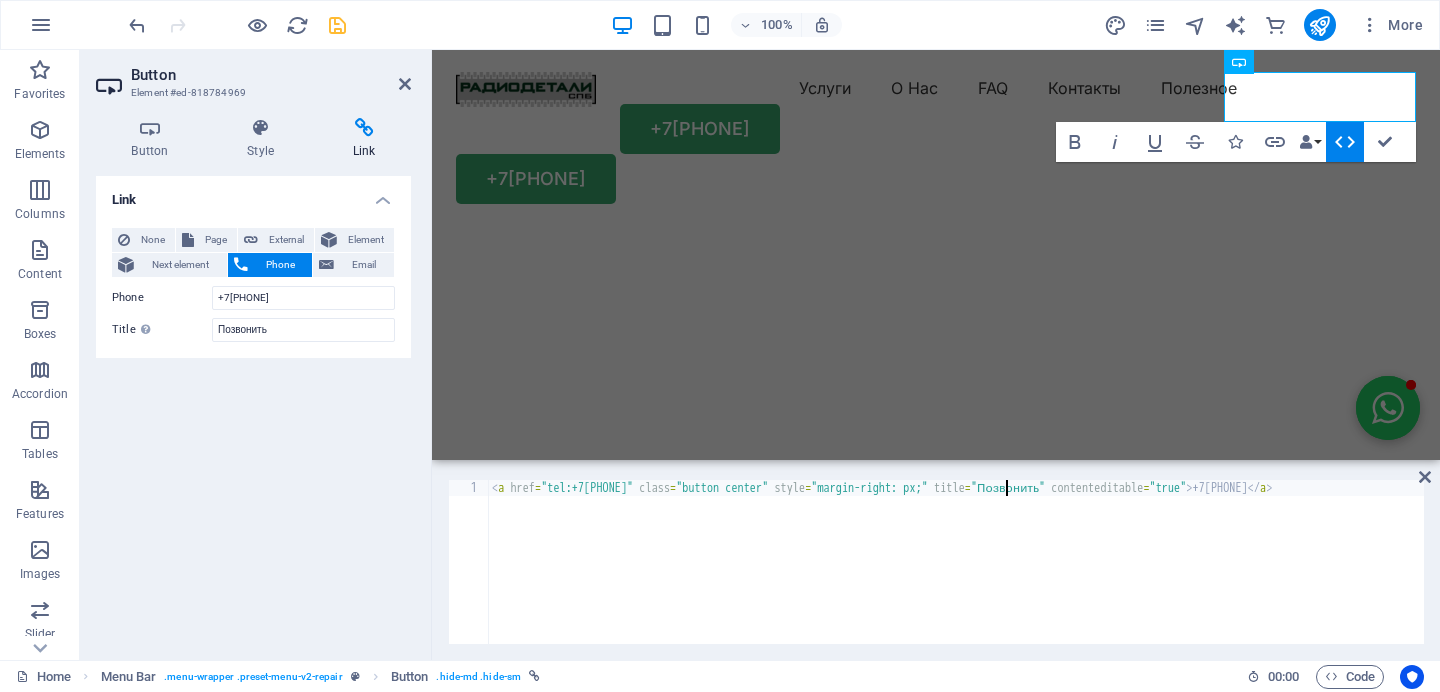 type on "<a href="tel:+79819648646" class="button center" style="margin-right: 2px;" title="Позвонить" contenteditable="true">+79819648646</a>" 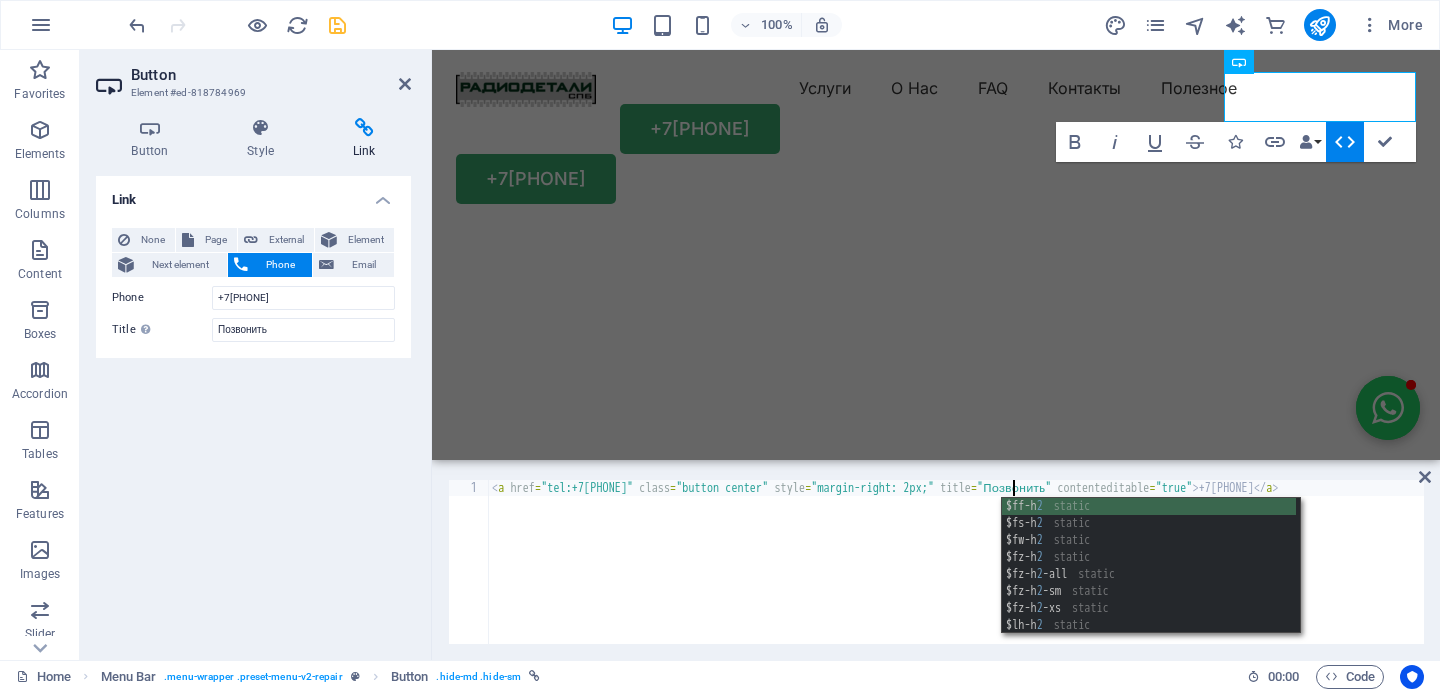 scroll, scrollTop: 0, scrollLeft: 42, axis: horizontal 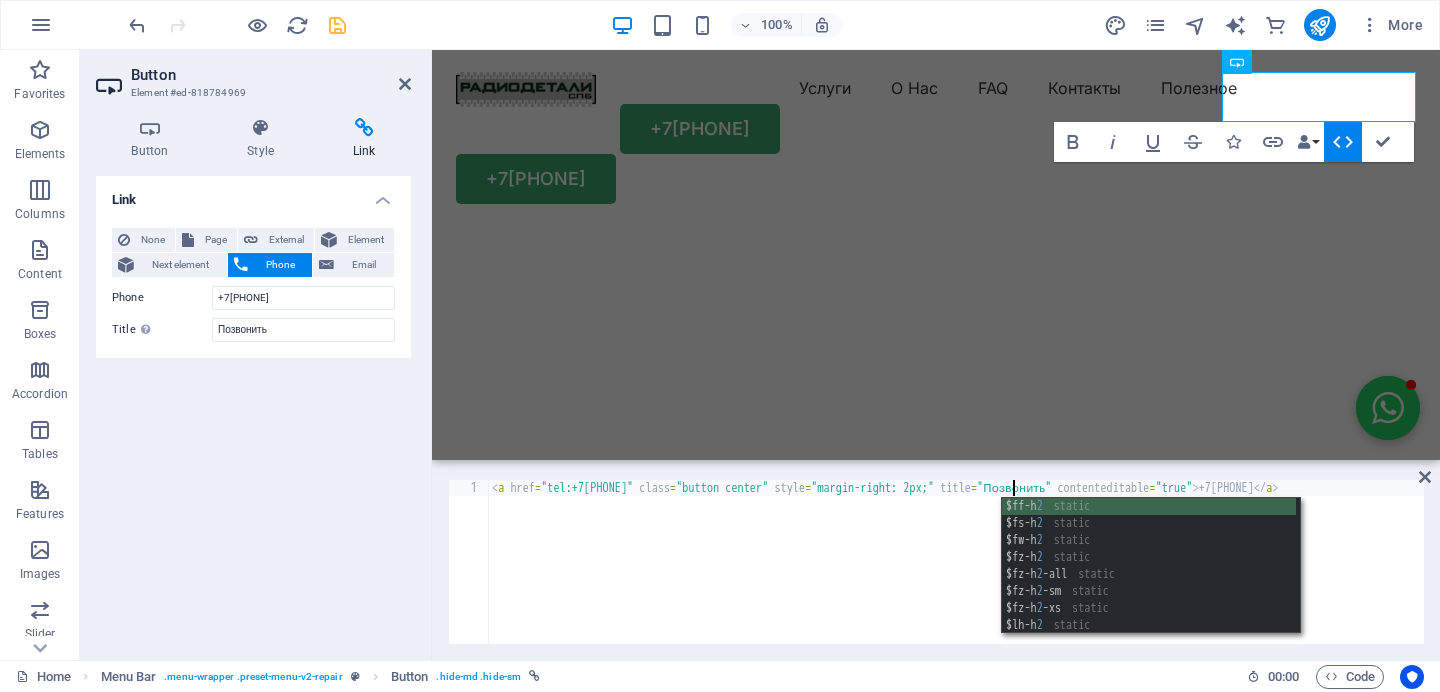 click on "< a   href = "tel:+79819648646"   class = "button center"   style = "margin-right: 2px;"   title = "Позвонить"   contenteditable = "true" > +79819648646 </ a >" at bounding box center [980, 576] 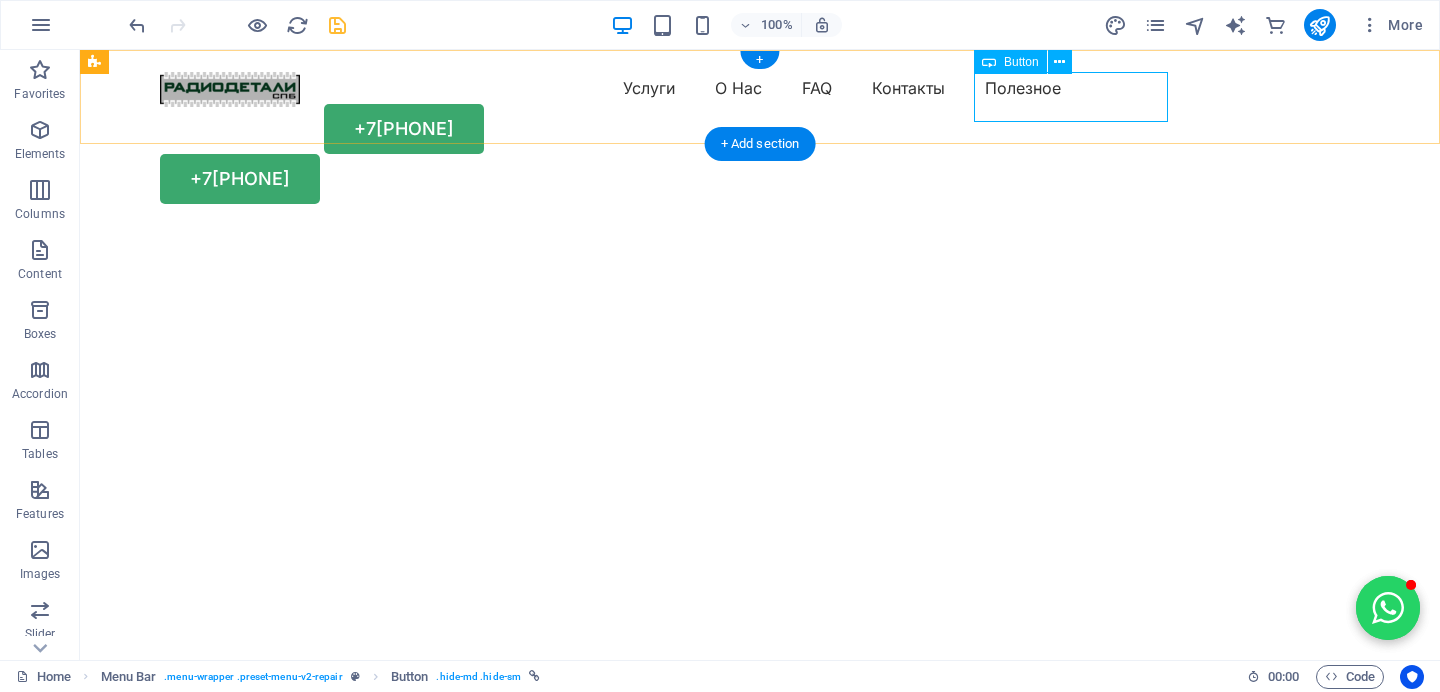 click on "+79819648646" at bounding box center (760, 129) 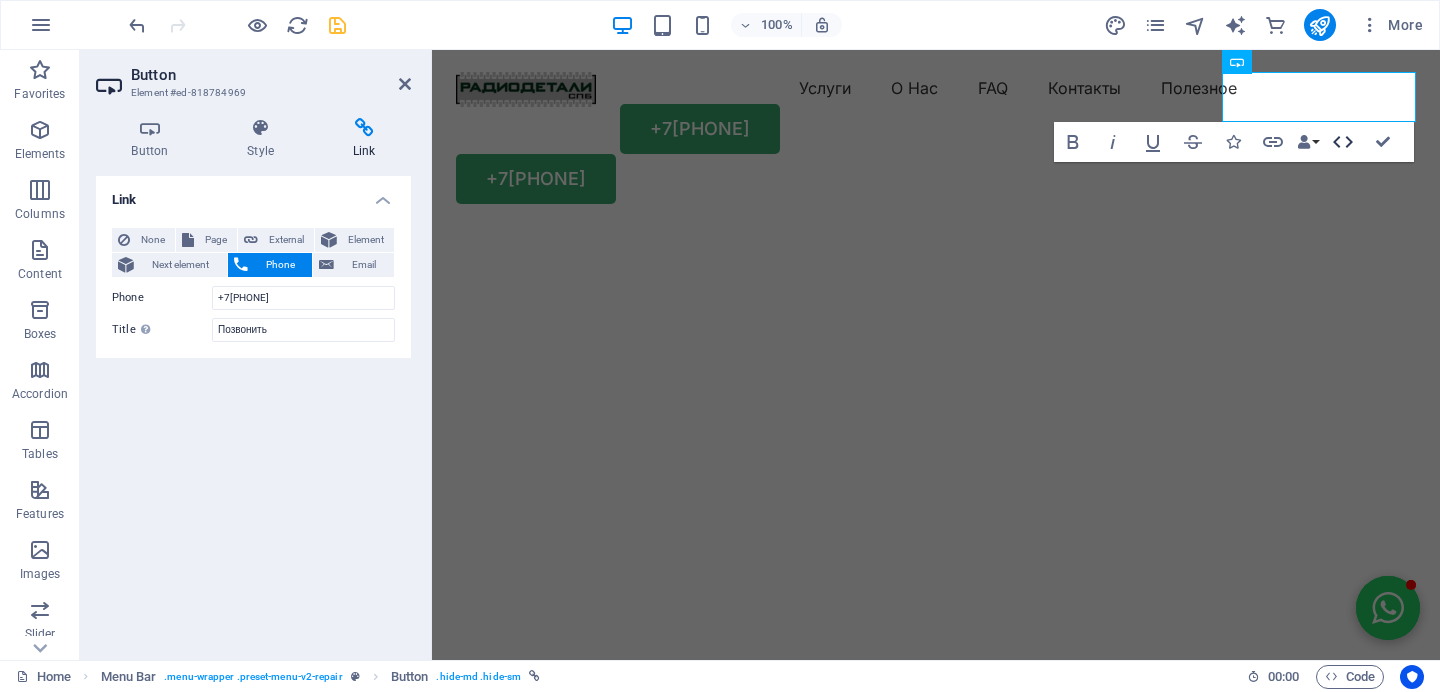 click 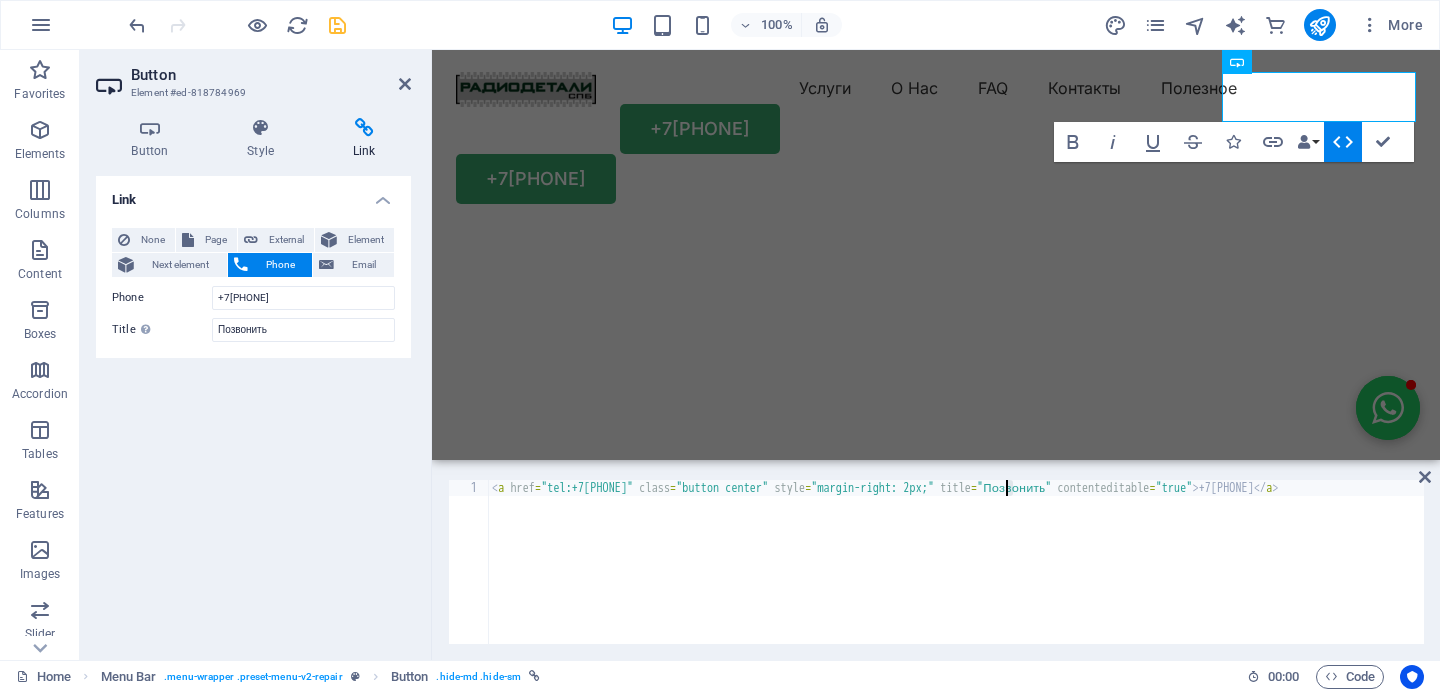 click on "< a   href = "tel:+79819648646"   class = "button center"   style = "margin-right: 2px;"   title = "Позвонить"   contenteditable = "true" > +79819648646 </ a >" at bounding box center (980, 576) 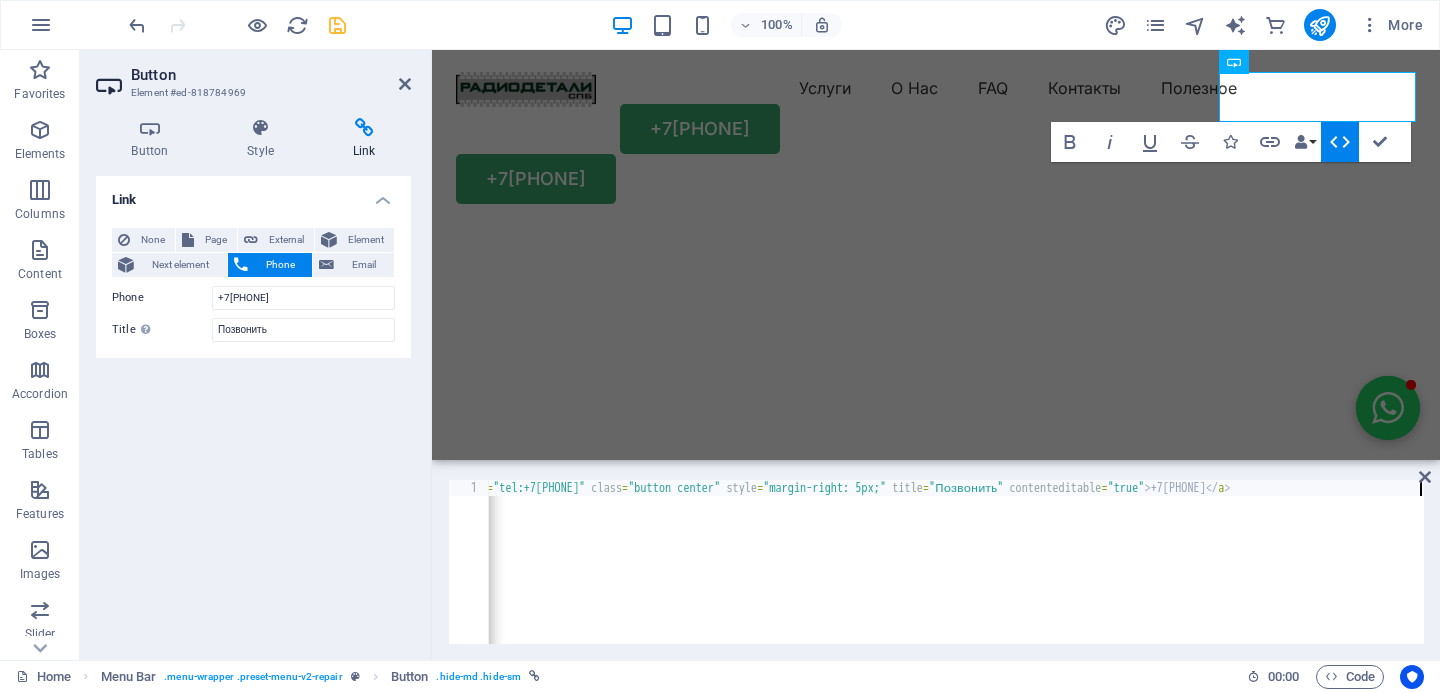 scroll, scrollTop: 0, scrollLeft: 48, axis: horizontal 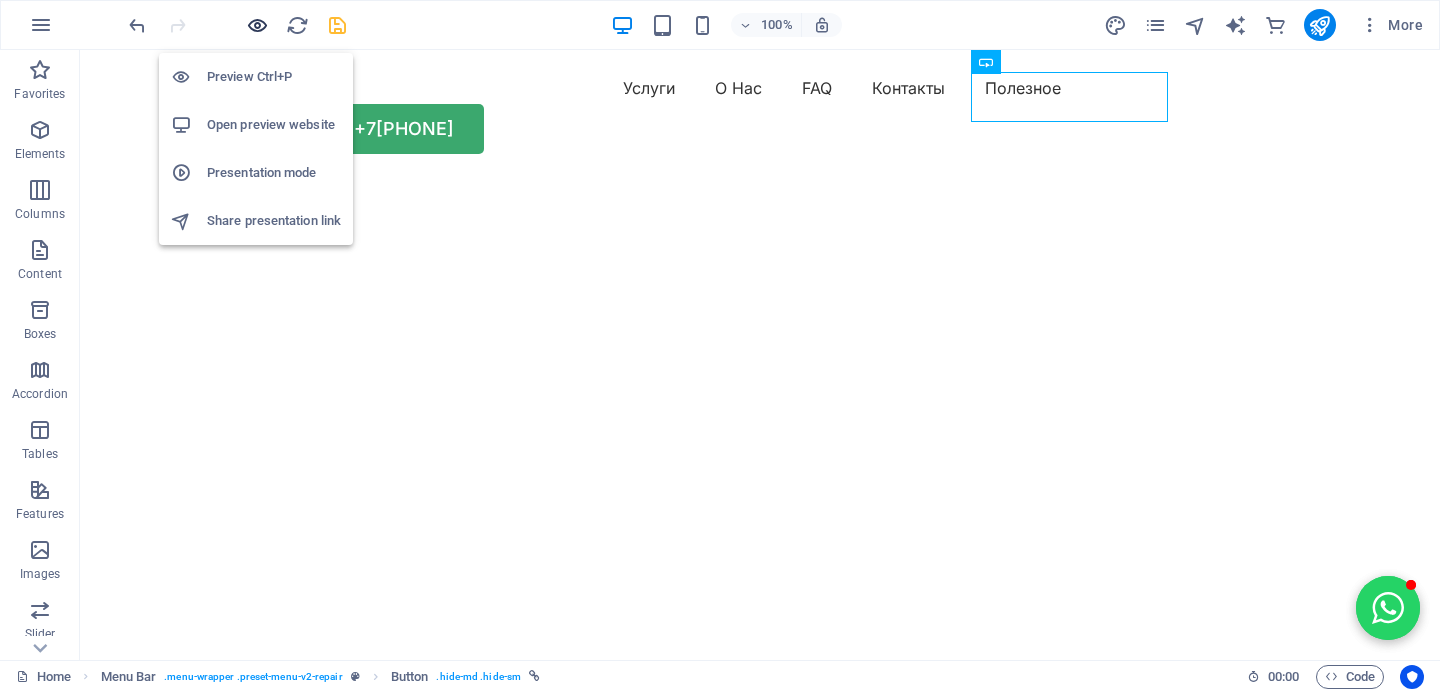 click at bounding box center (257, 25) 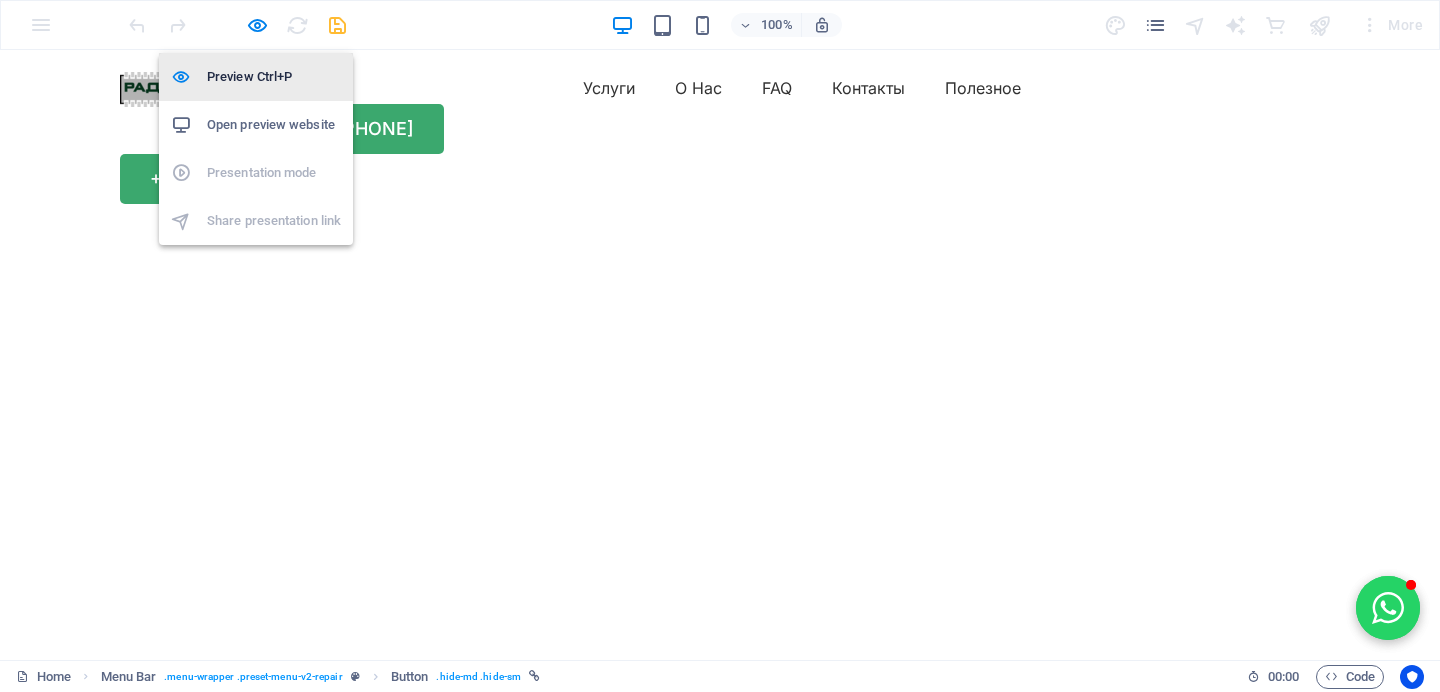 click on "Preview Ctrl+P" at bounding box center [274, 77] 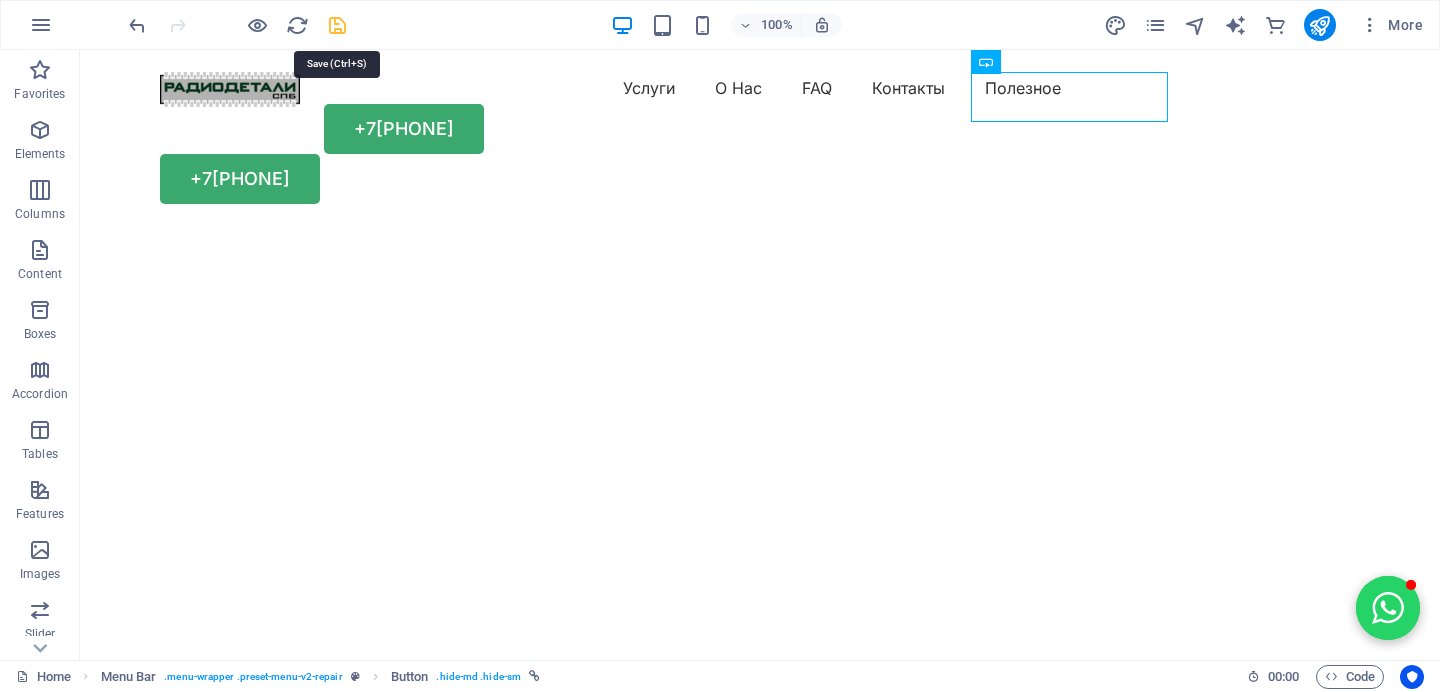 click at bounding box center (337, 25) 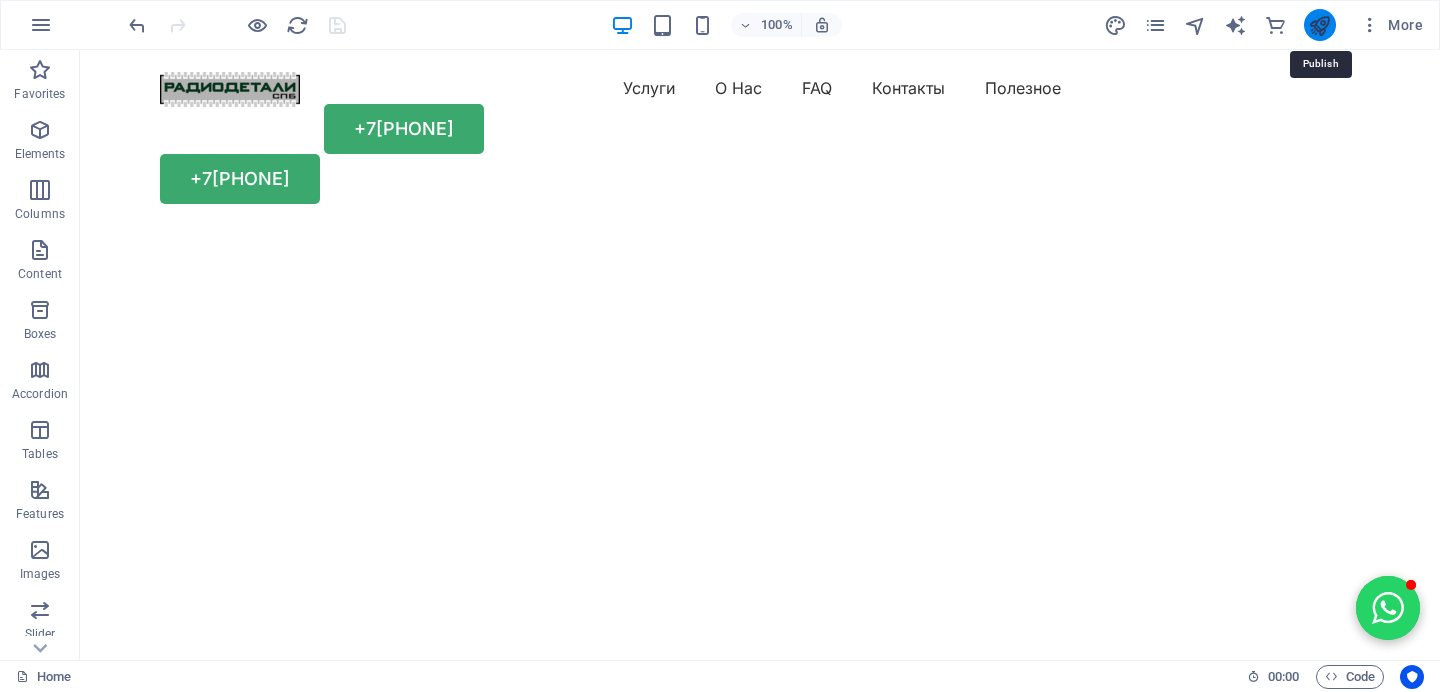 click at bounding box center (1319, 25) 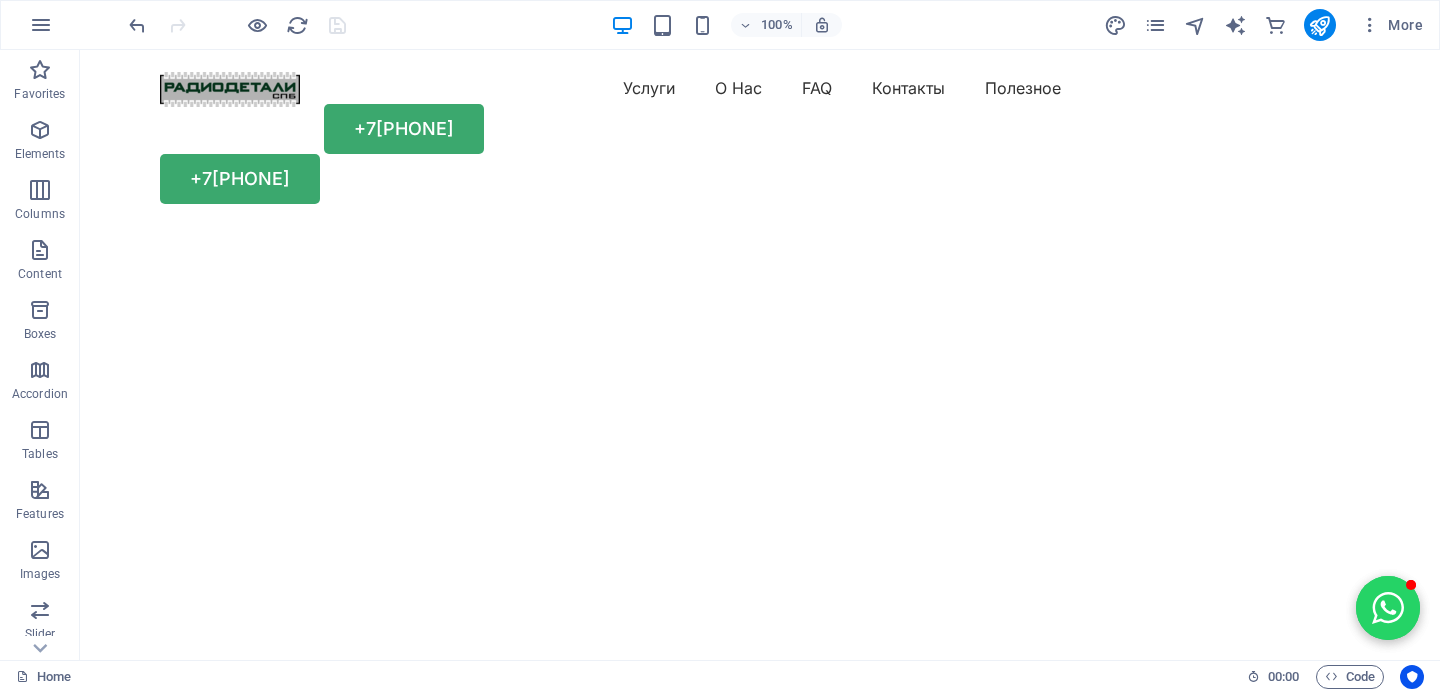 click at bounding box center [237, 25] 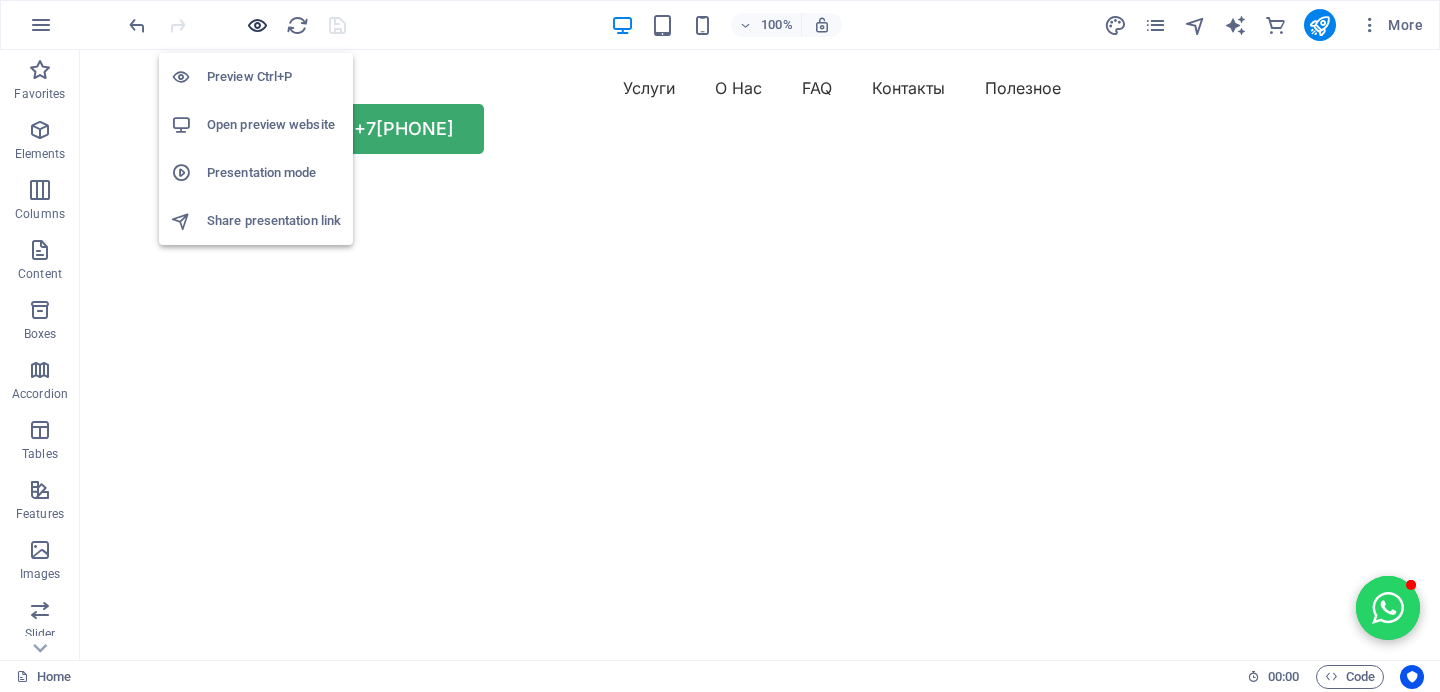 click at bounding box center [257, 25] 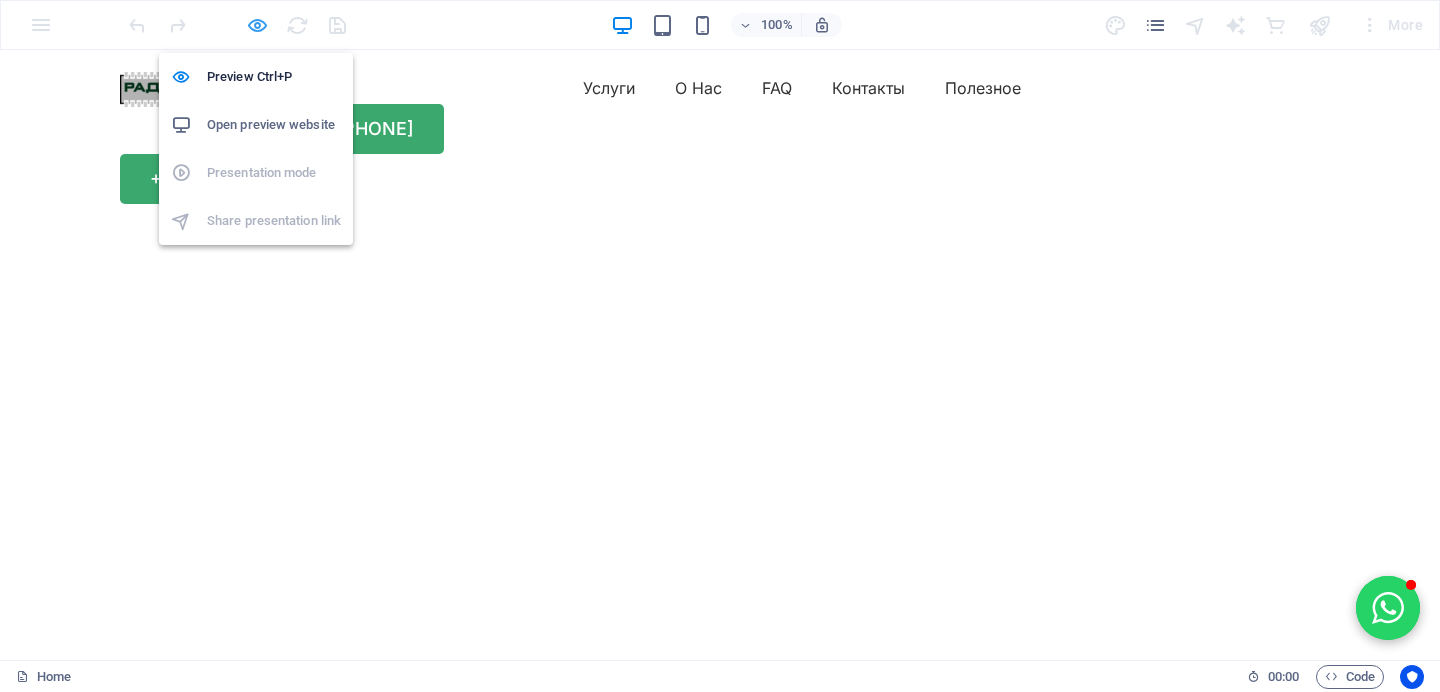 click at bounding box center (257, 25) 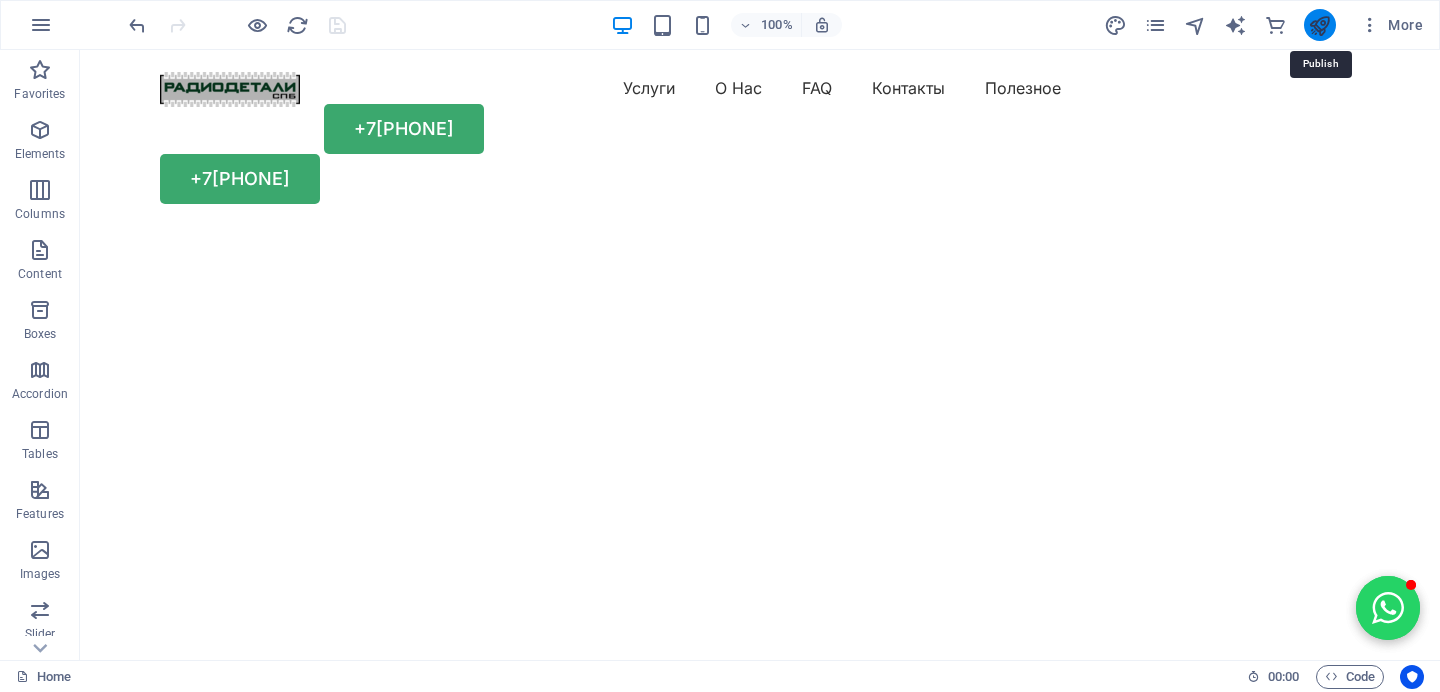 click at bounding box center (1319, 25) 